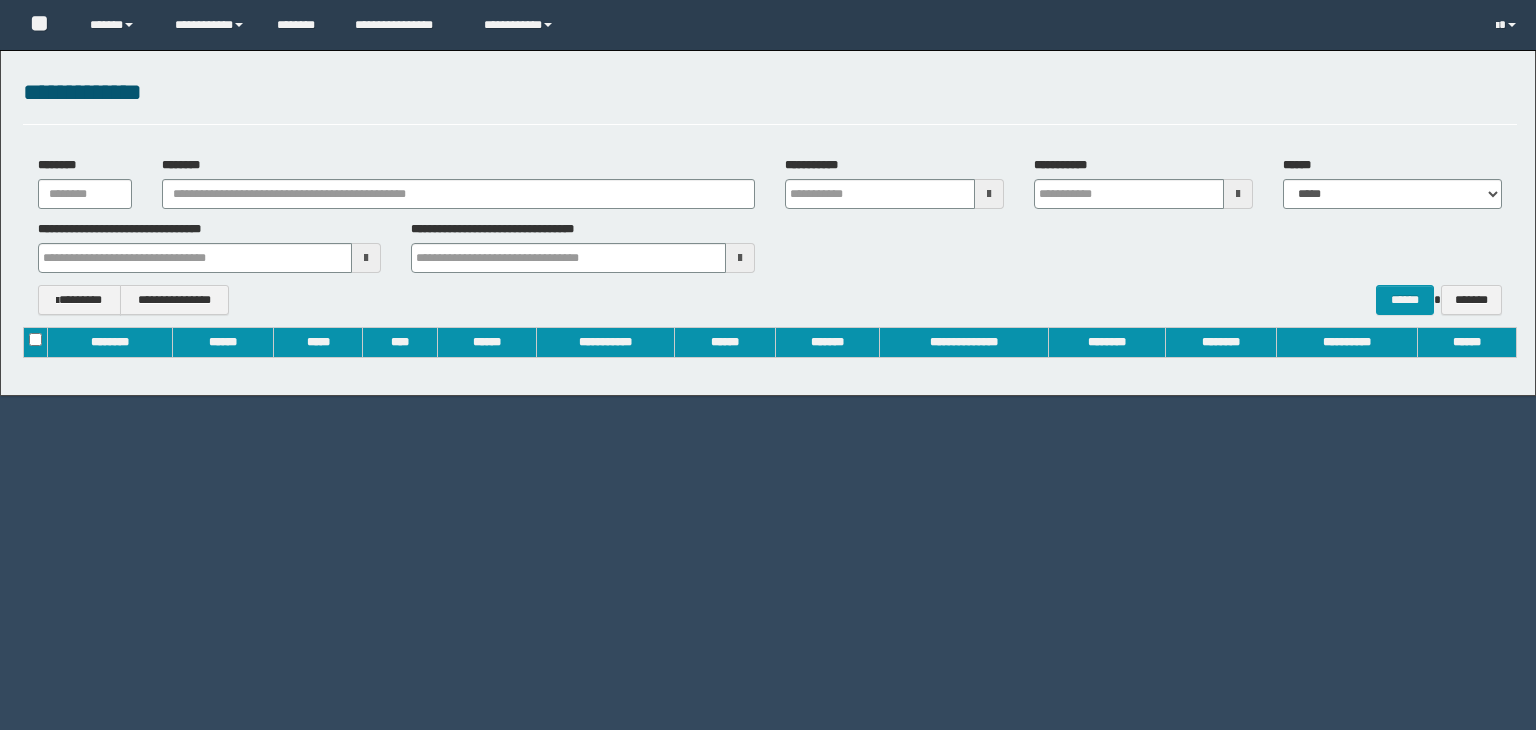scroll, scrollTop: 0, scrollLeft: 0, axis: both 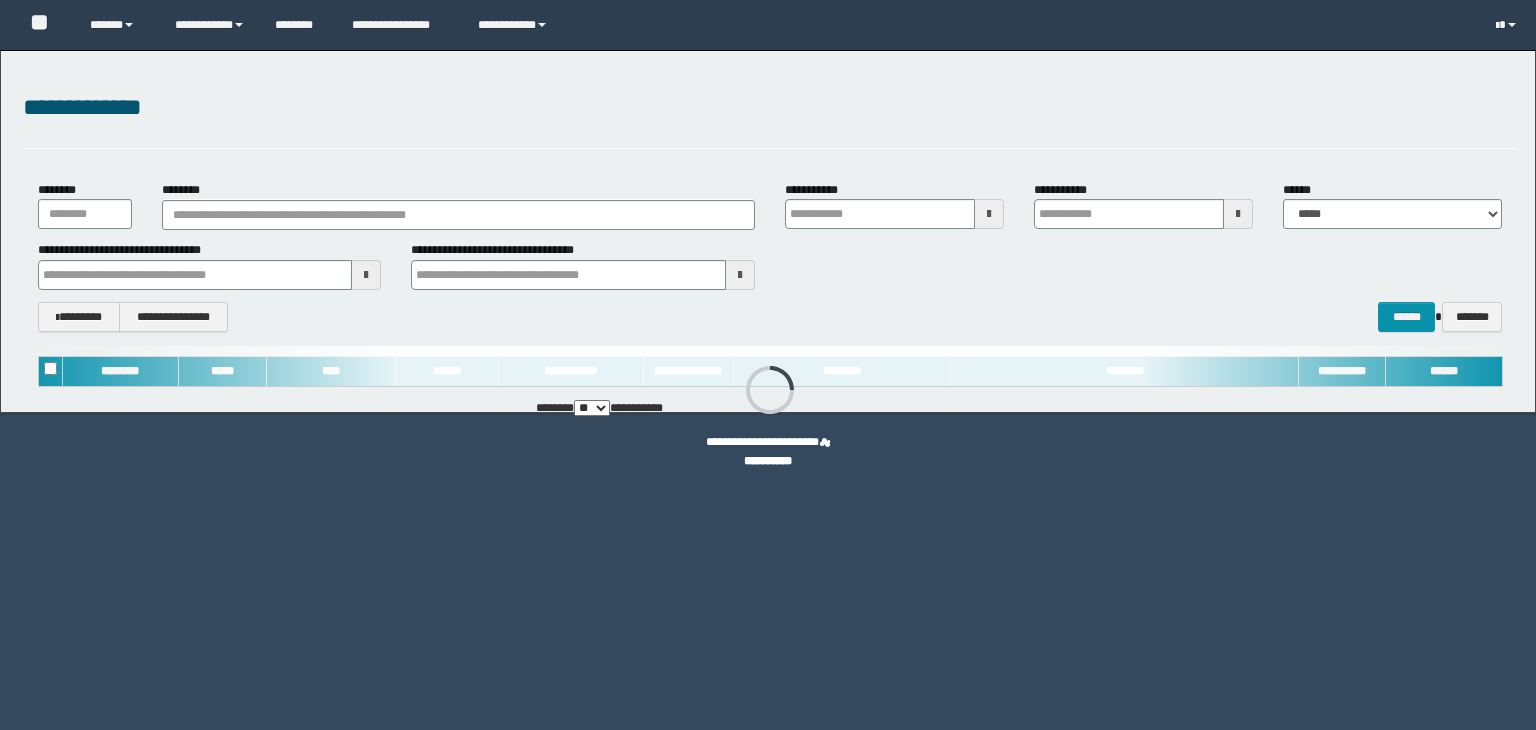 type on "**********" 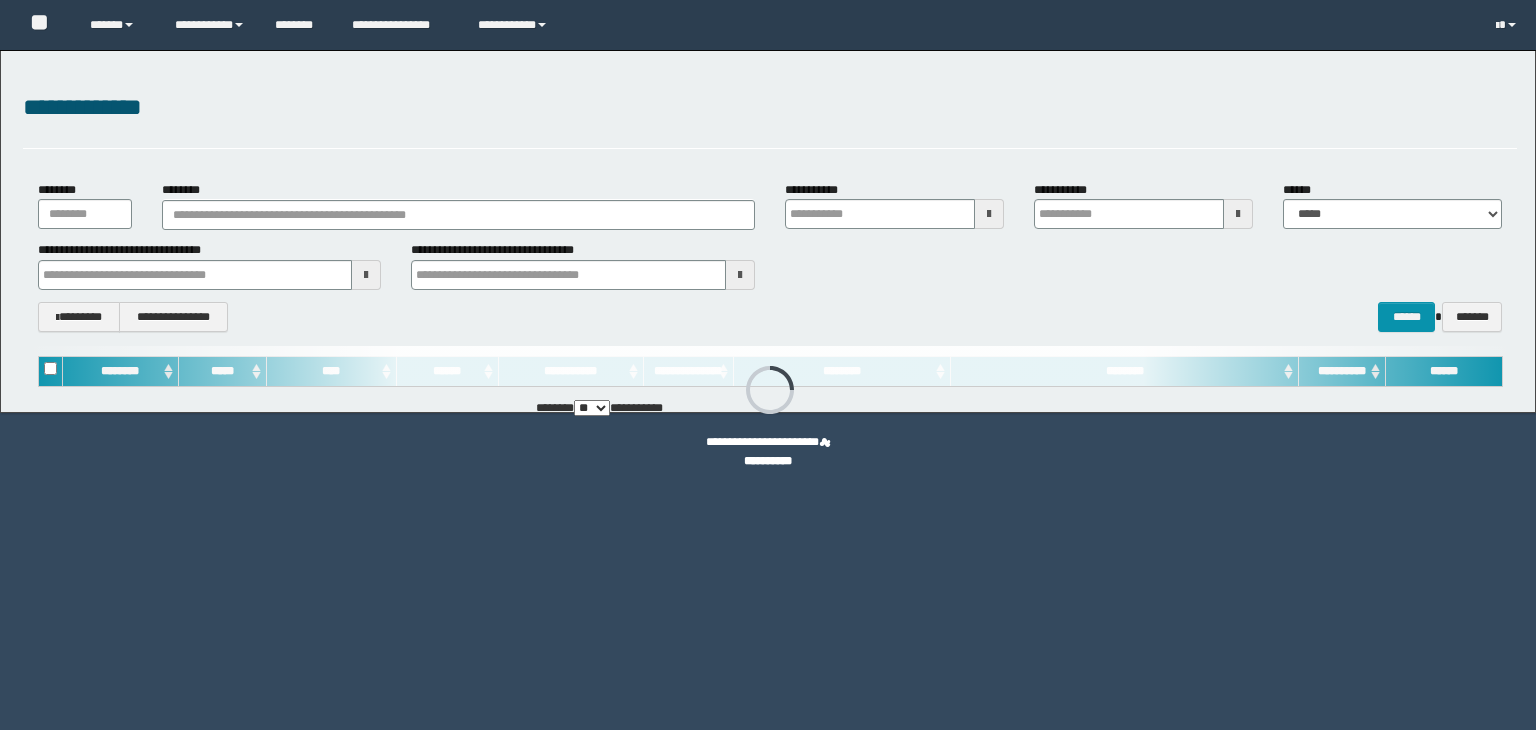 type on "**********" 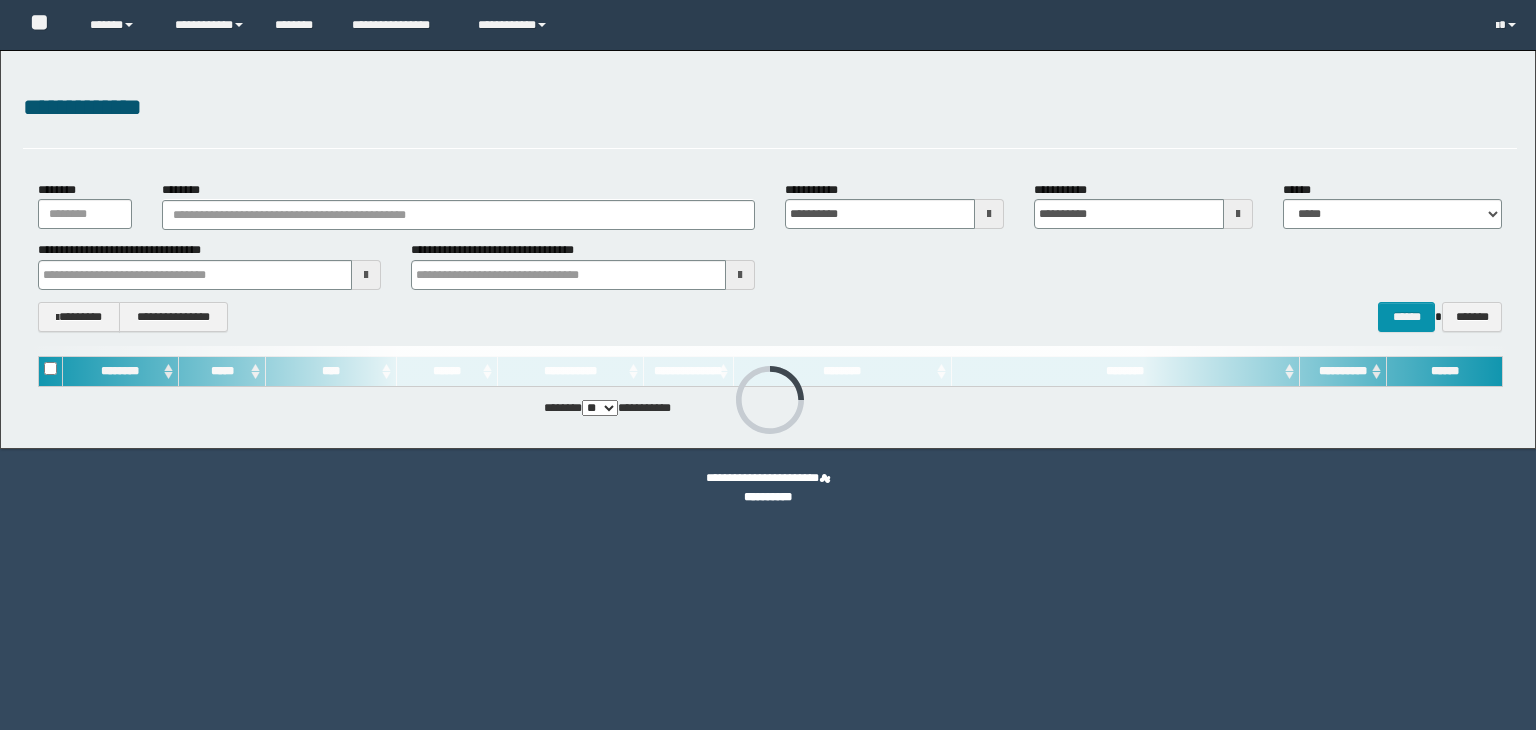 scroll, scrollTop: 0, scrollLeft: 0, axis: both 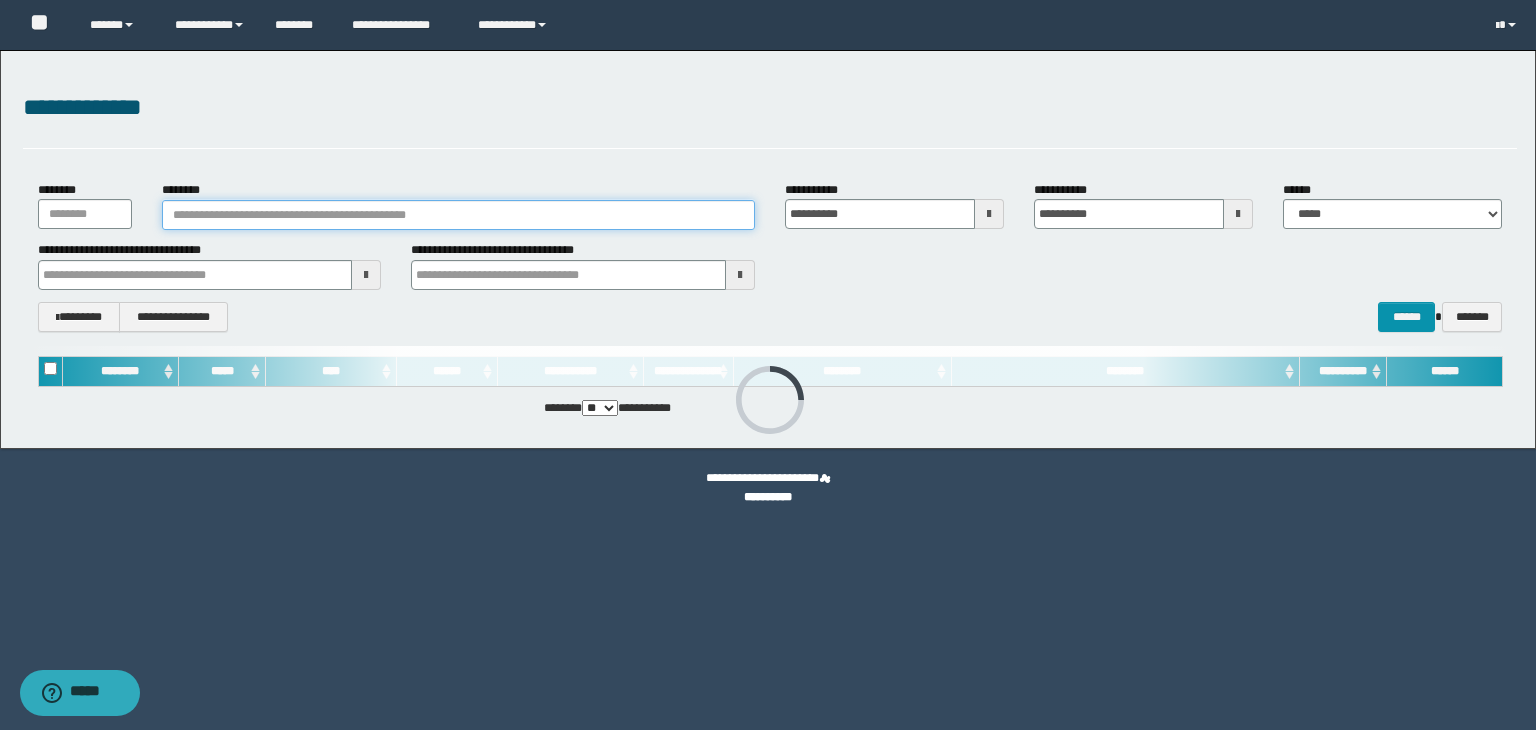 click on "********" at bounding box center (458, 215) 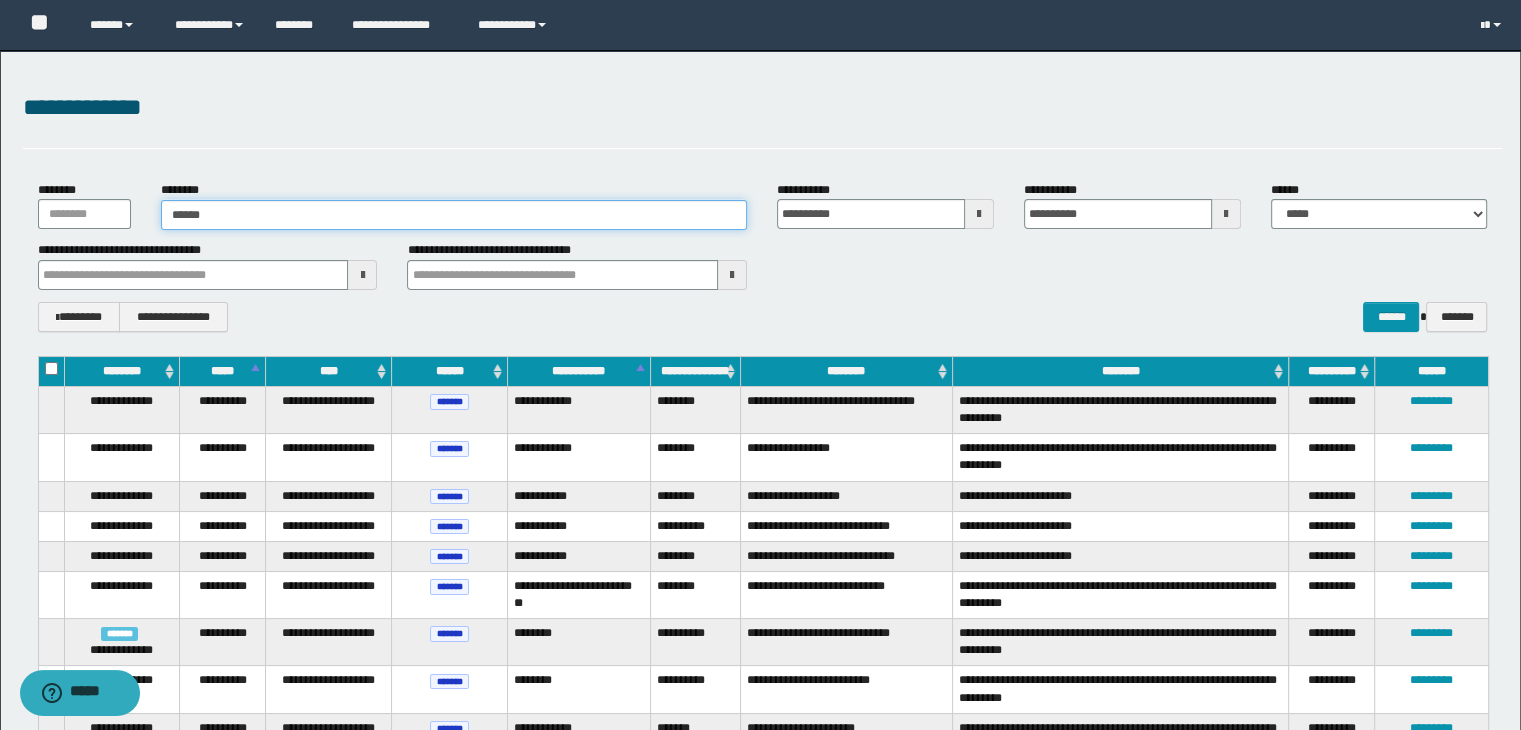 type on "*******" 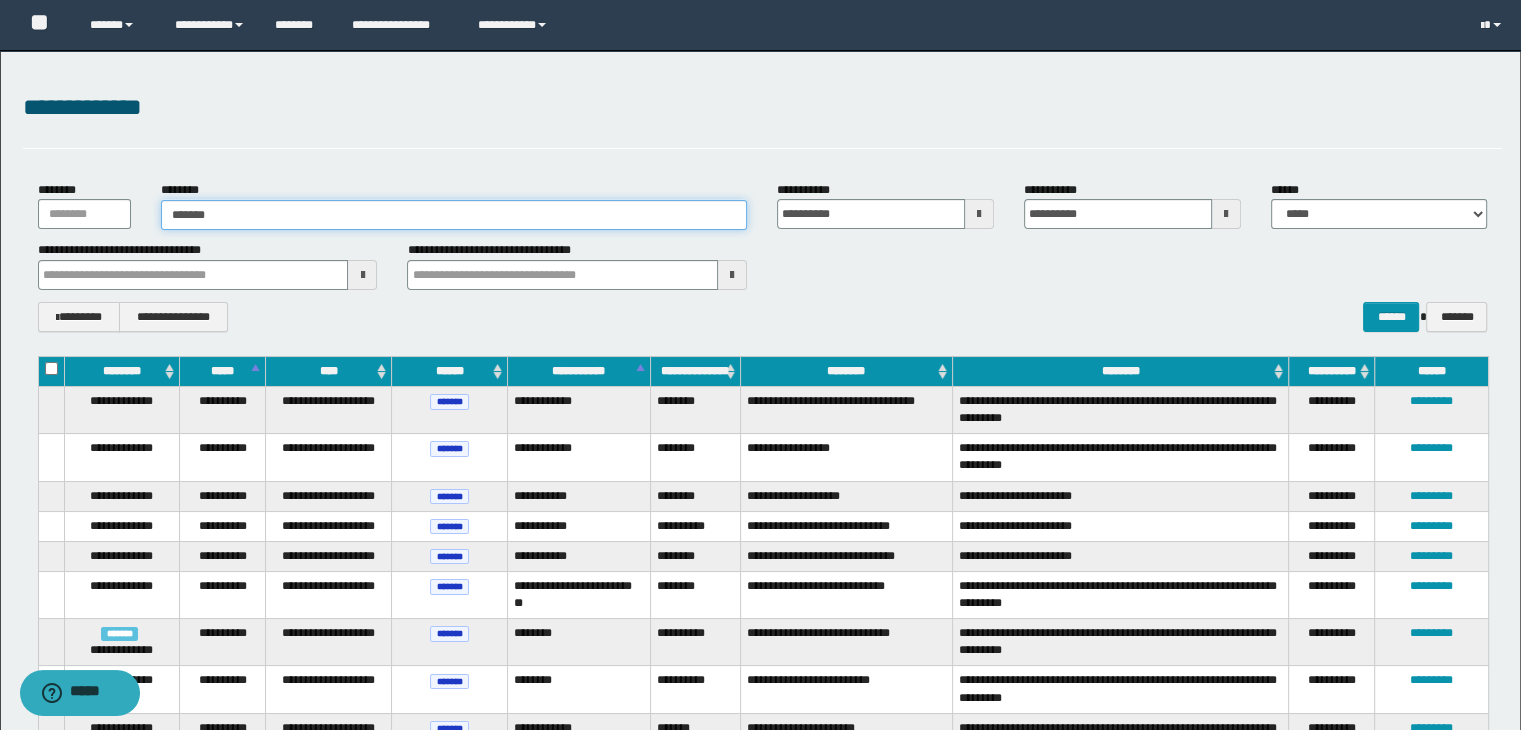 type on "*******" 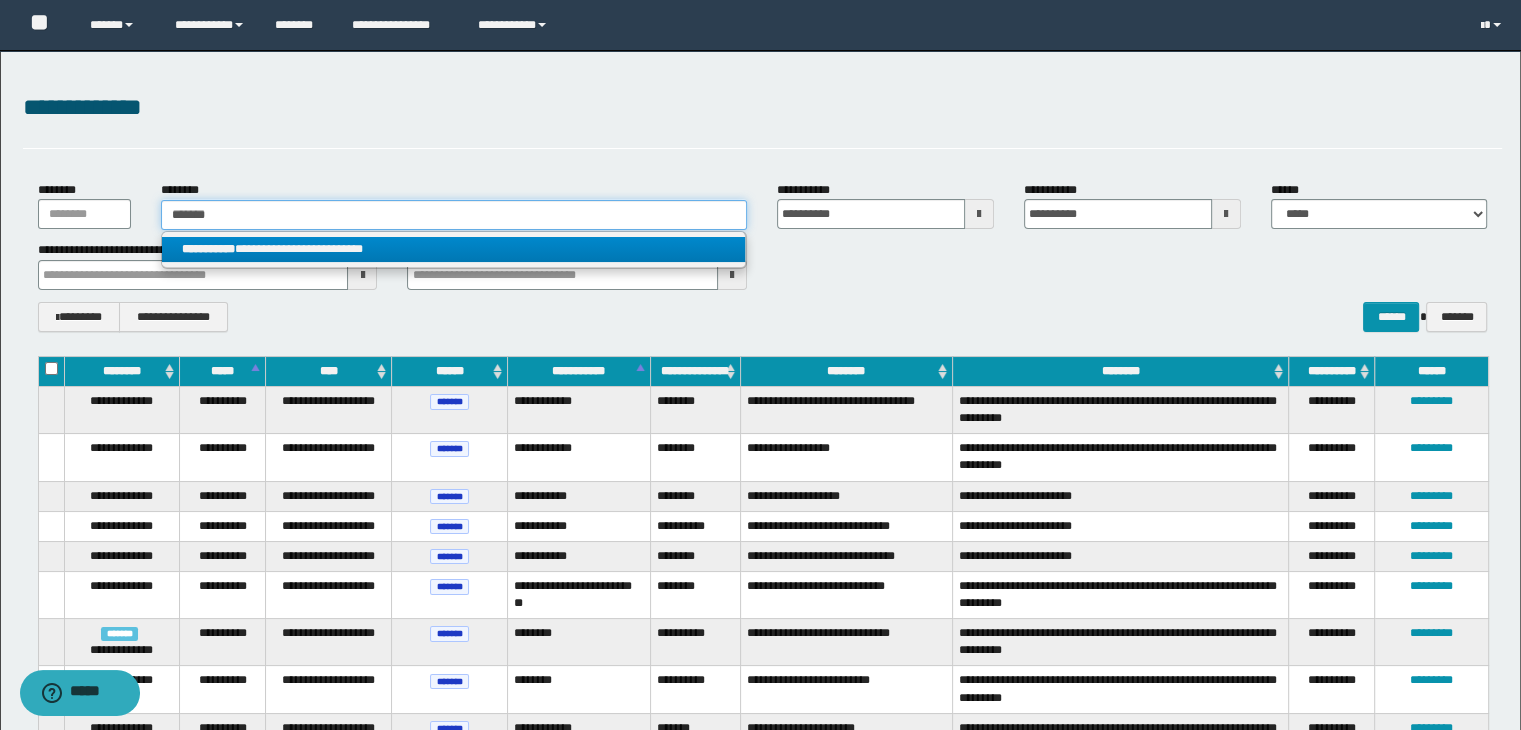 type on "*******" 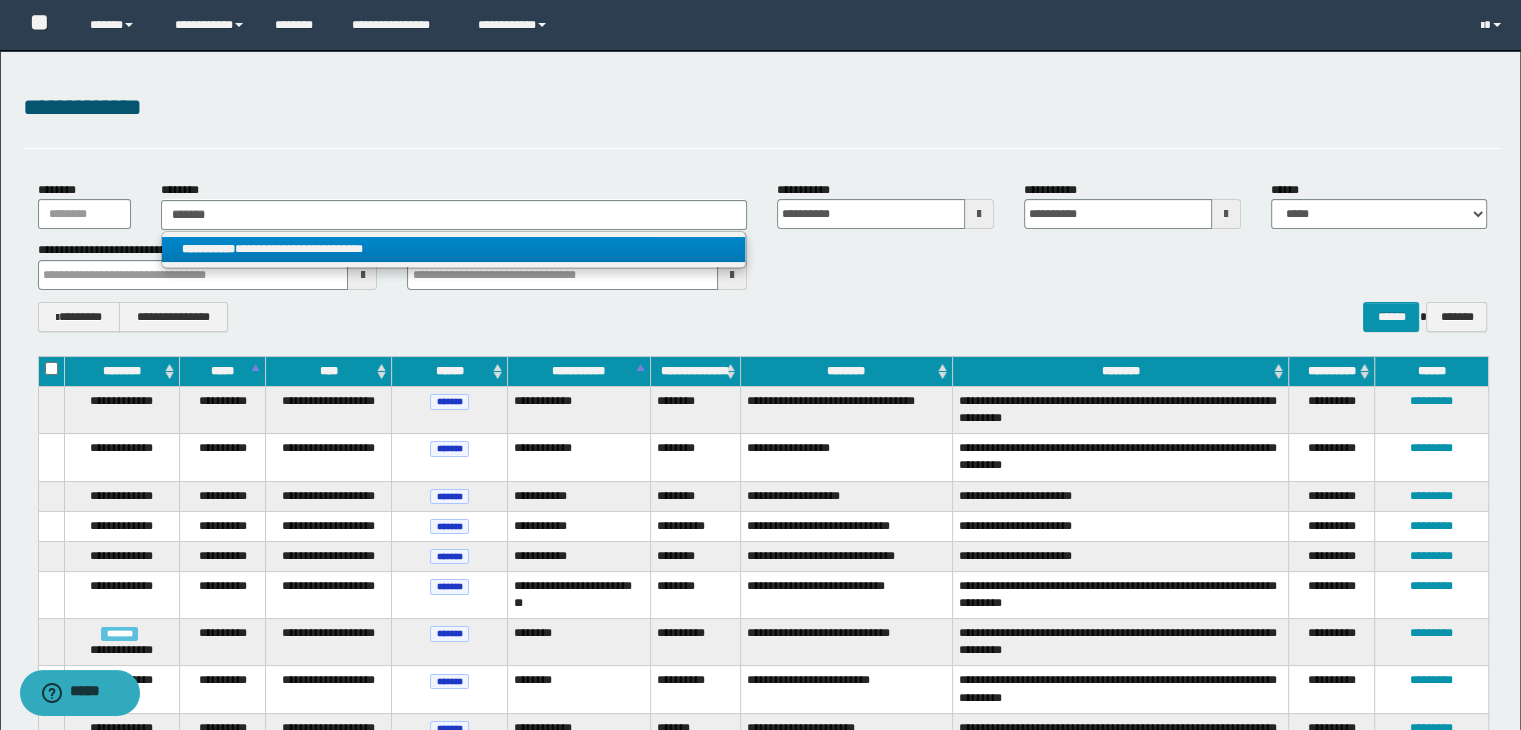 click on "**********" at bounding box center (454, 249) 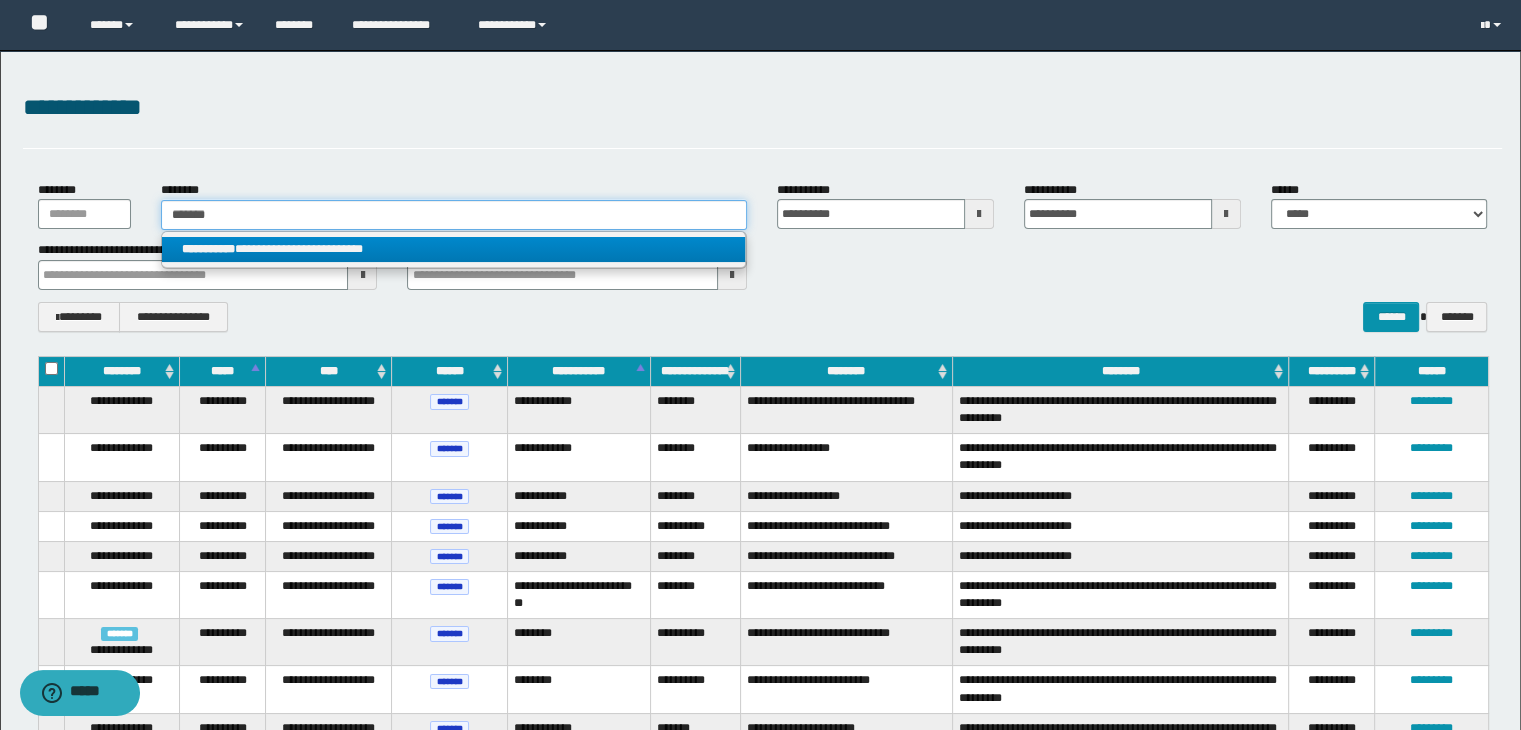 type 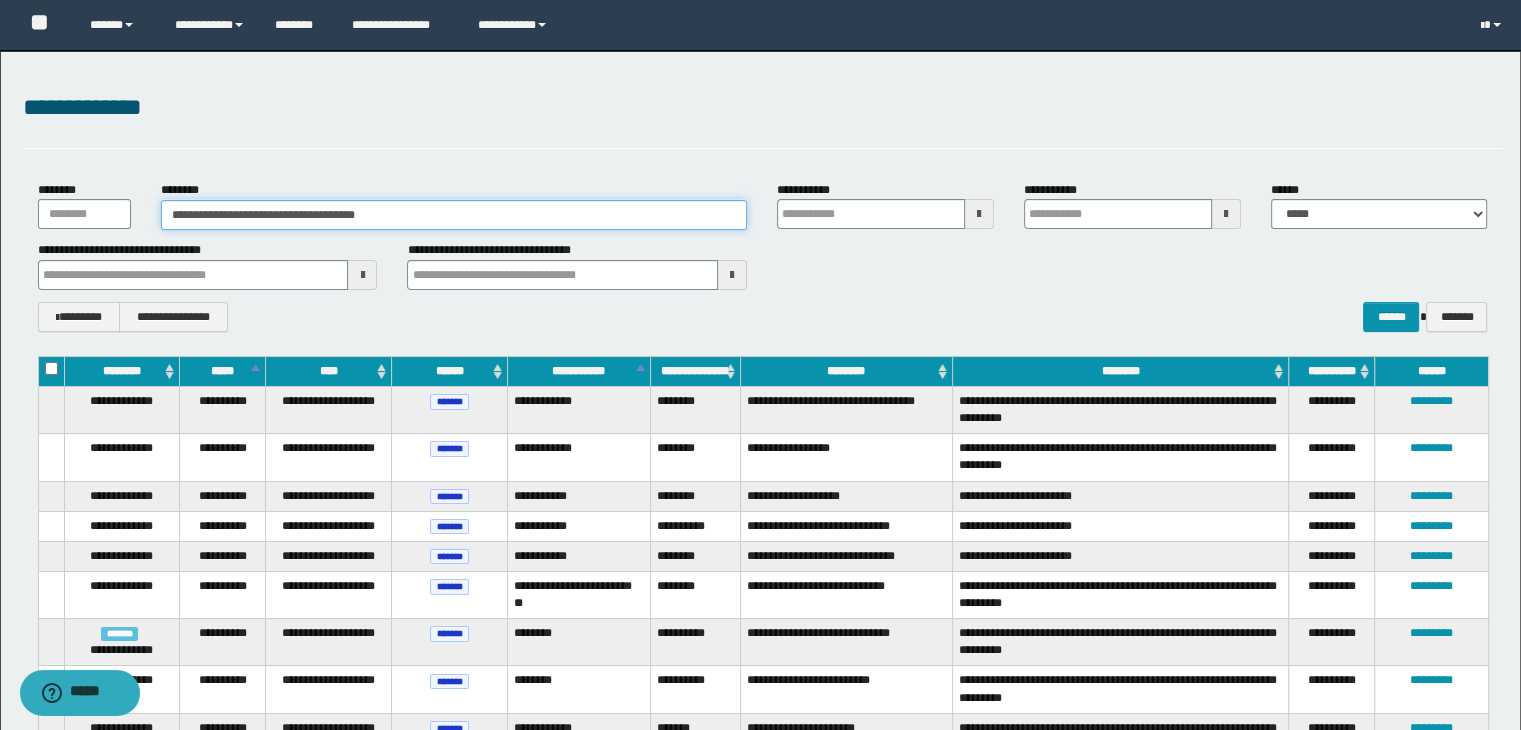 type 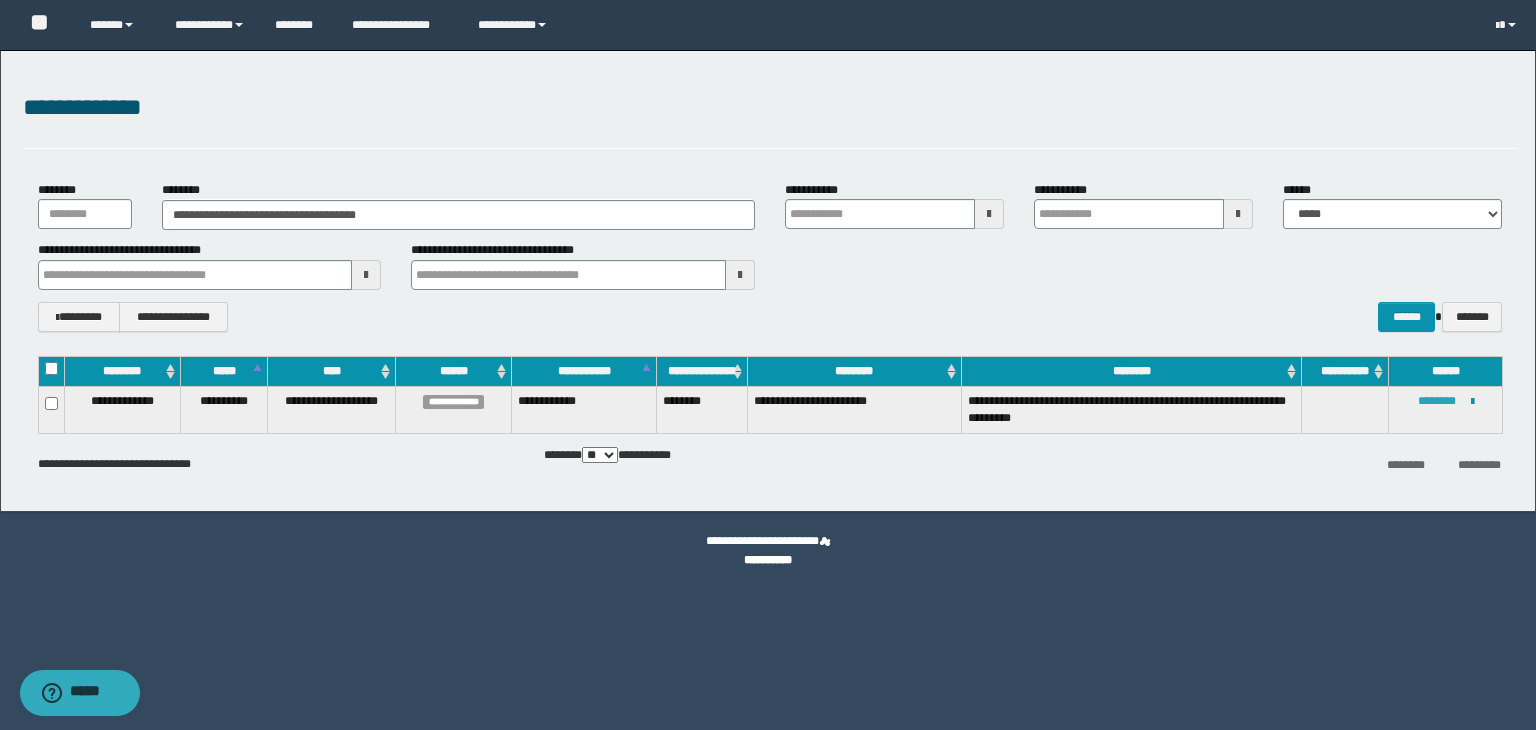 click on "********" at bounding box center (1437, 401) 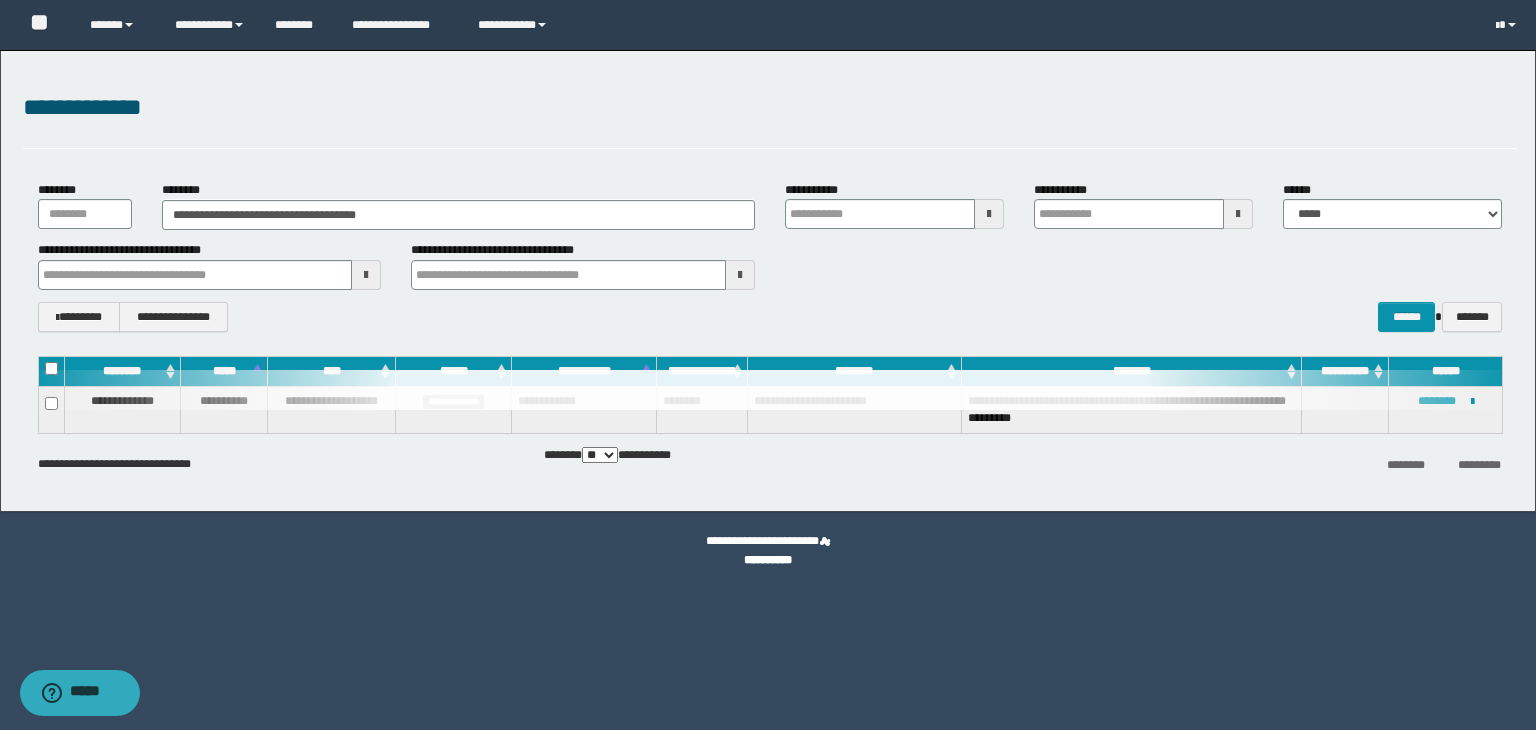 type 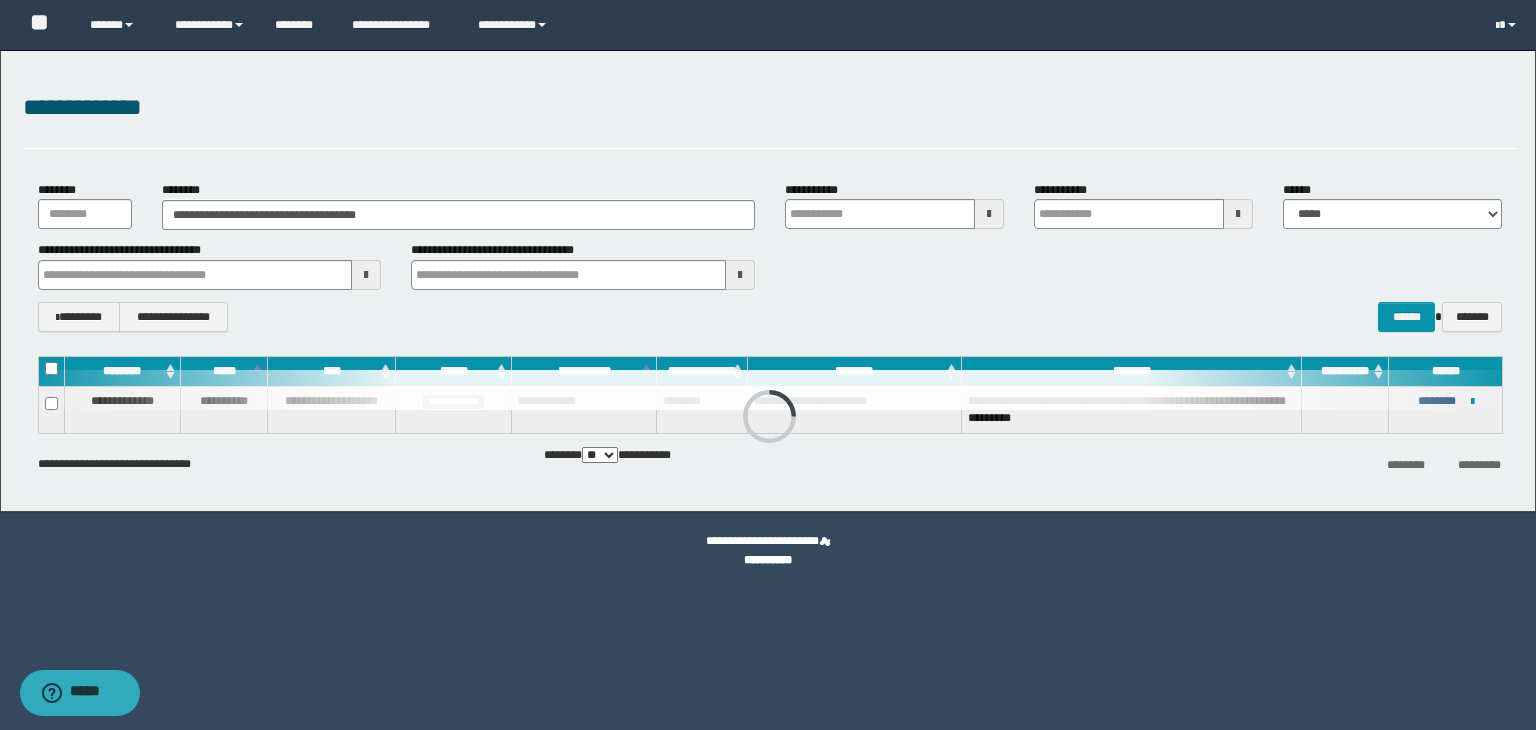 type 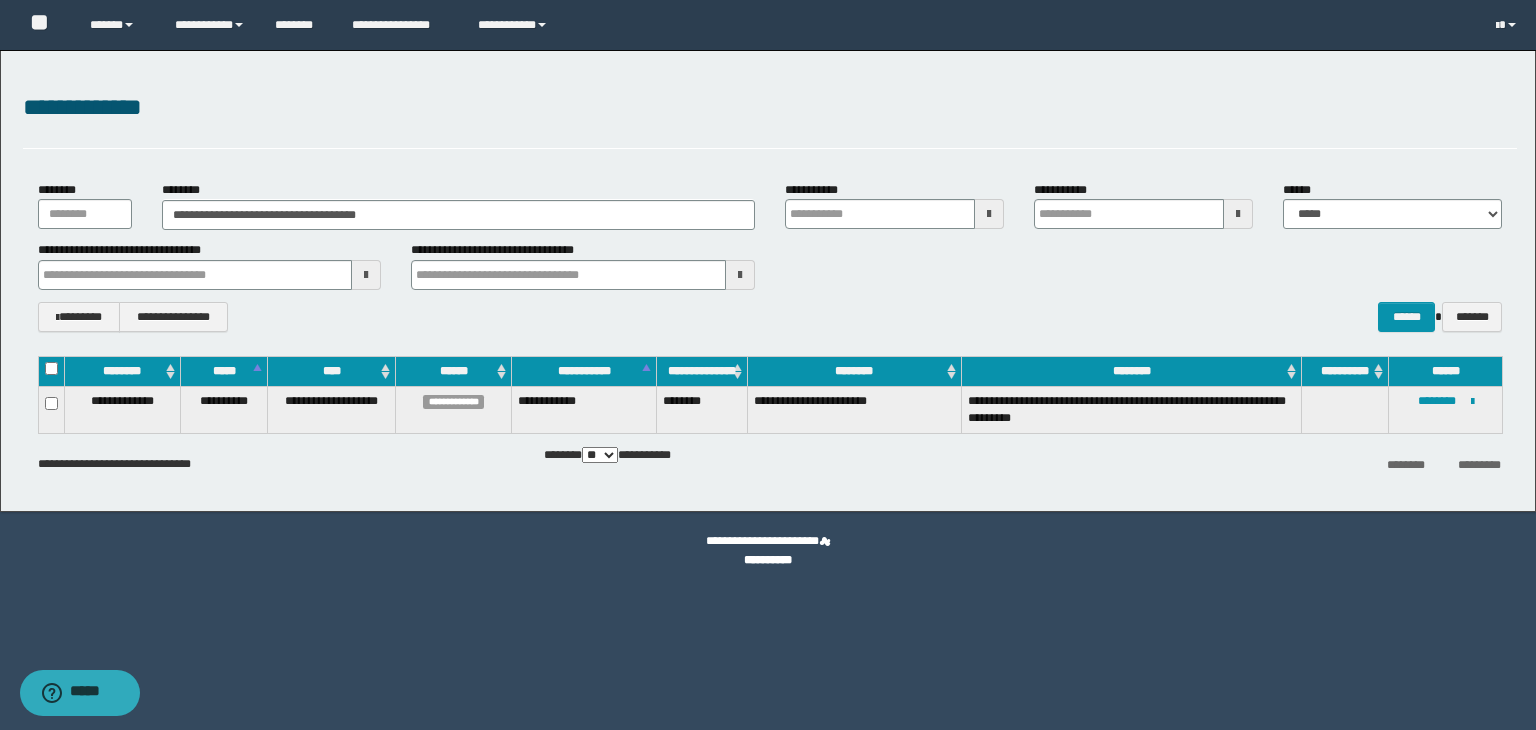 type 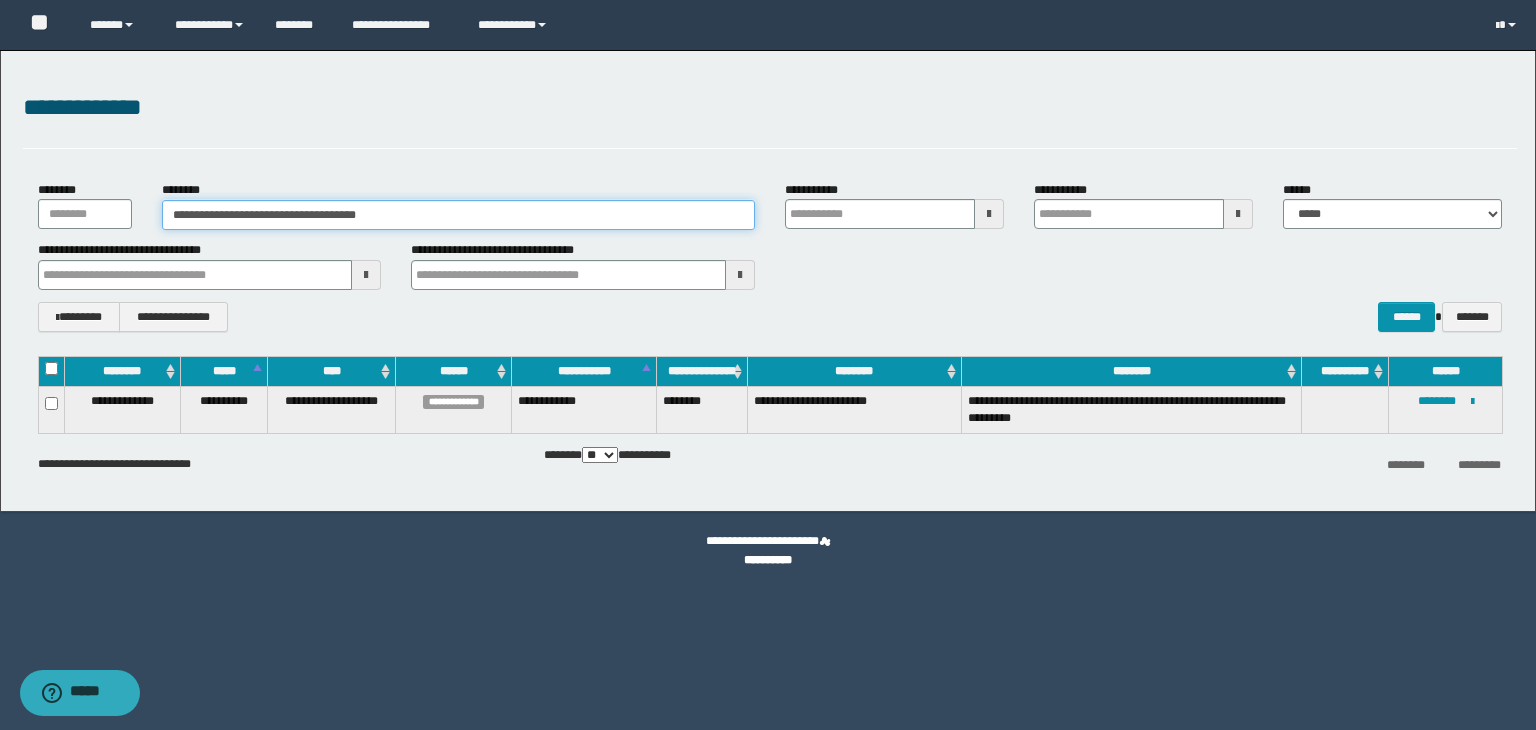 drag, startPoint x: 412, startPoint y: 214, endPoint x: 116, endPoint y: 191, distance: 296.89224 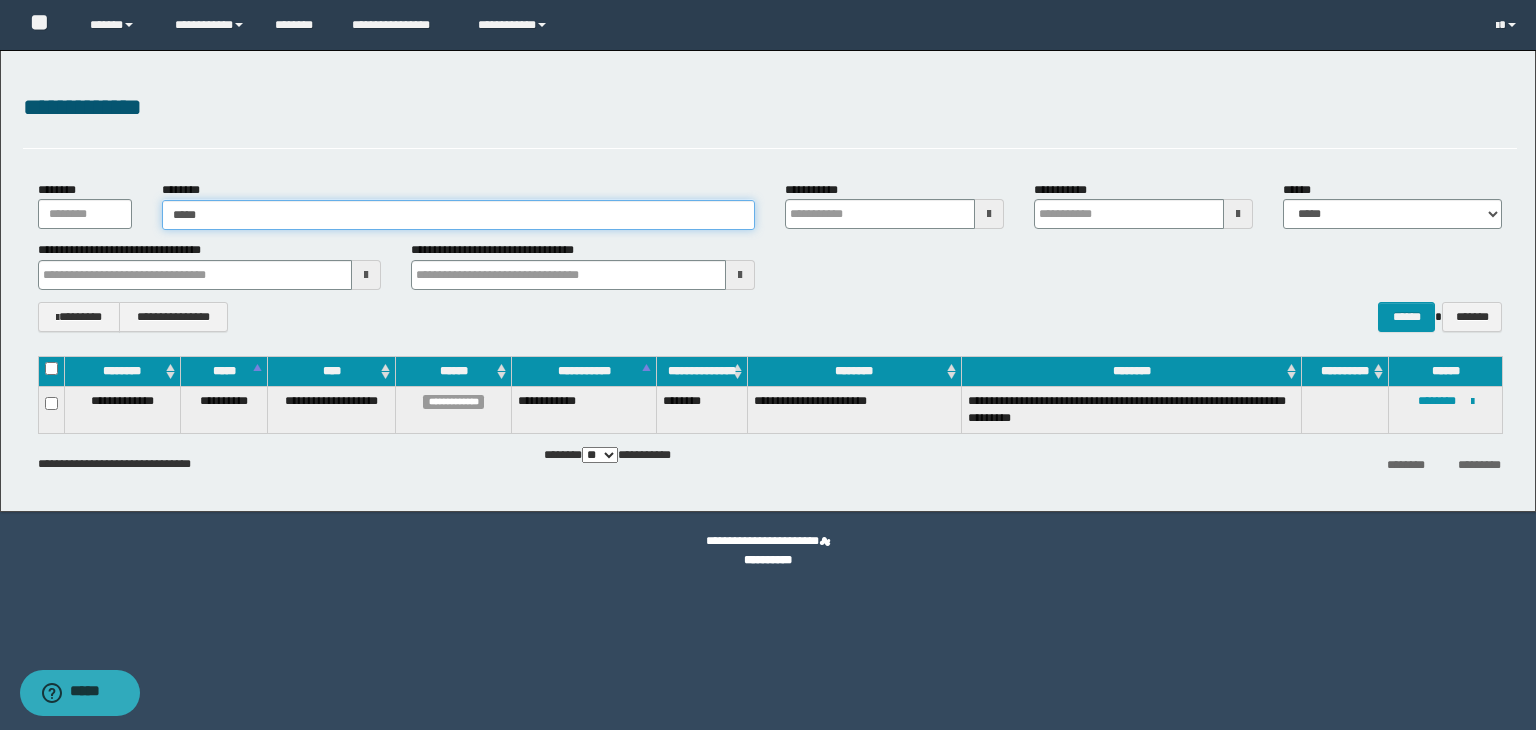 type on "******" 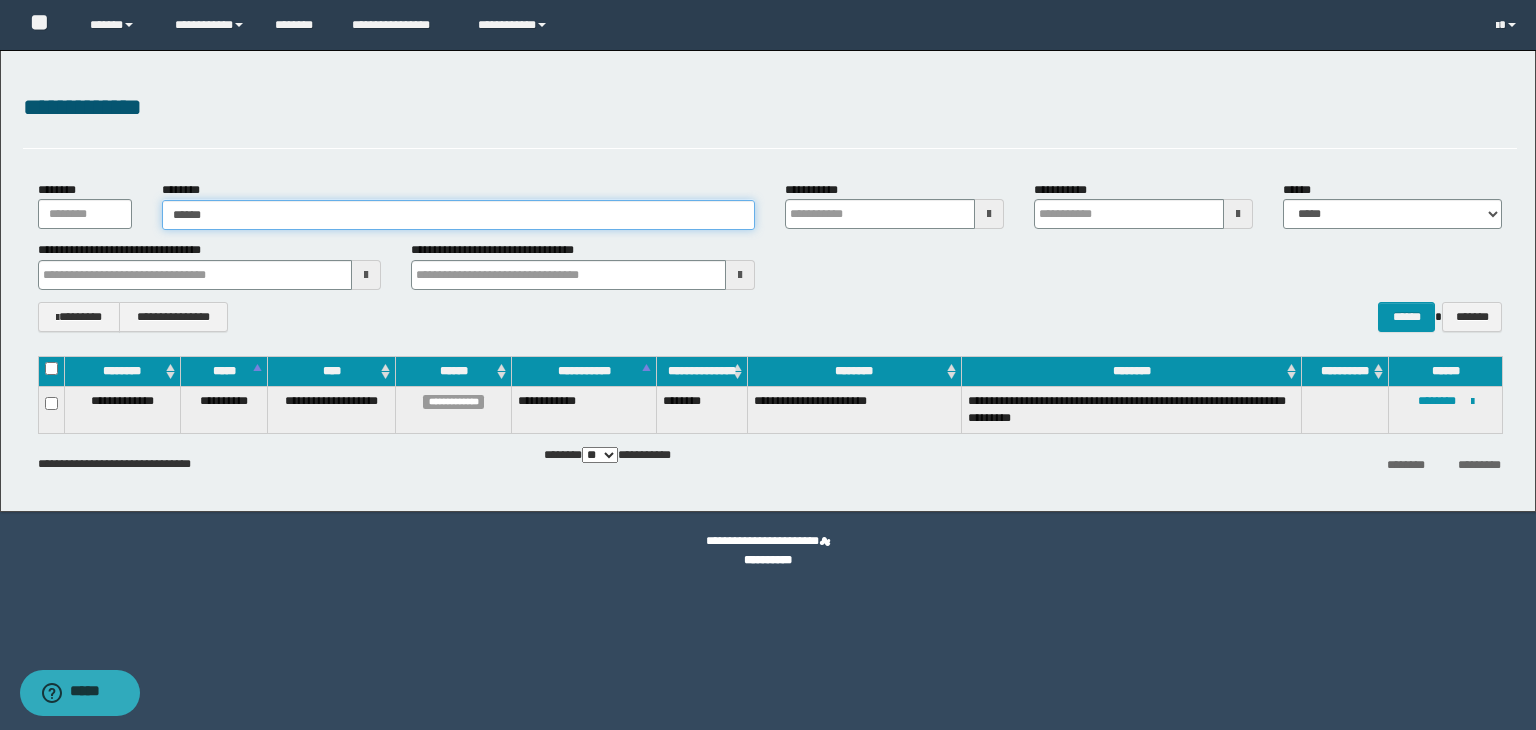 type on "******" 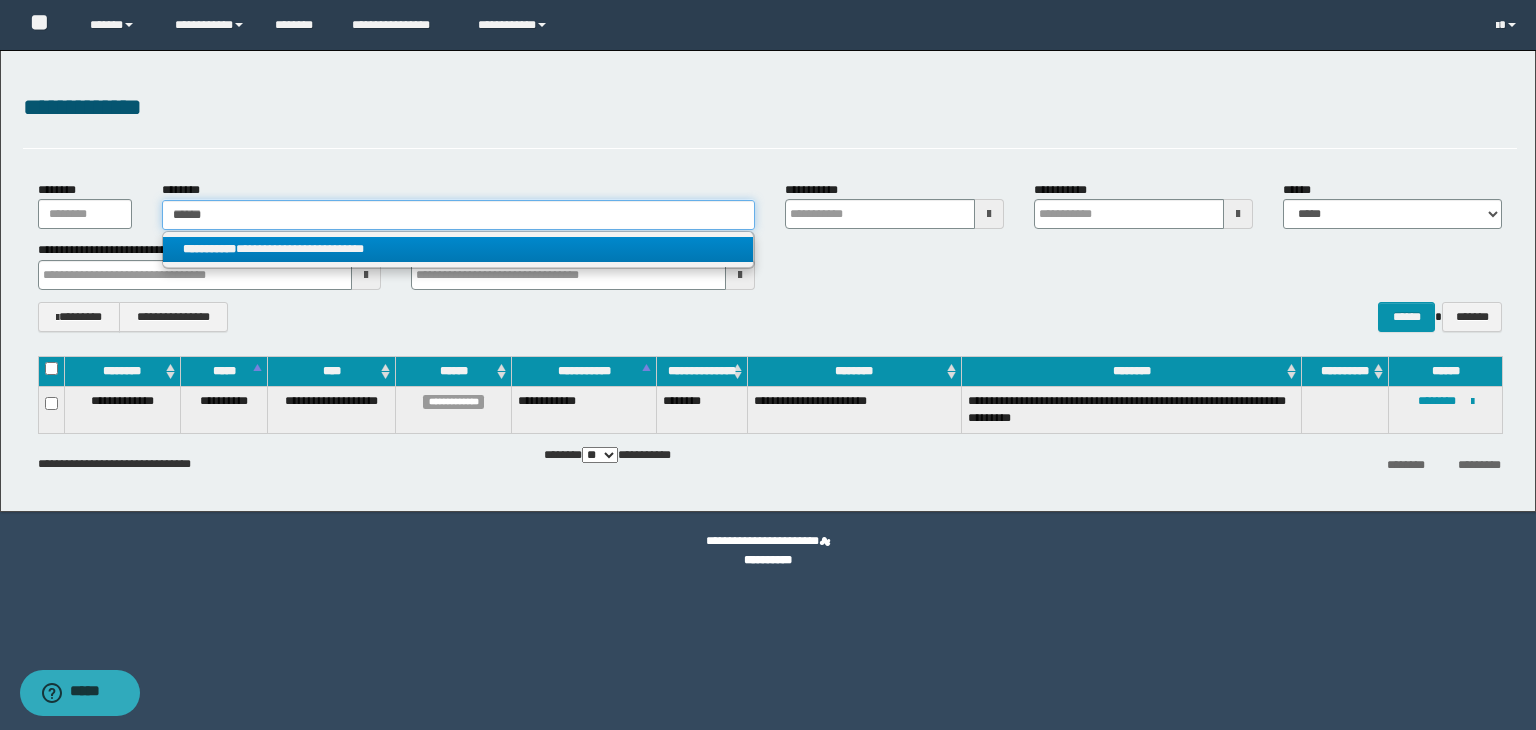 type 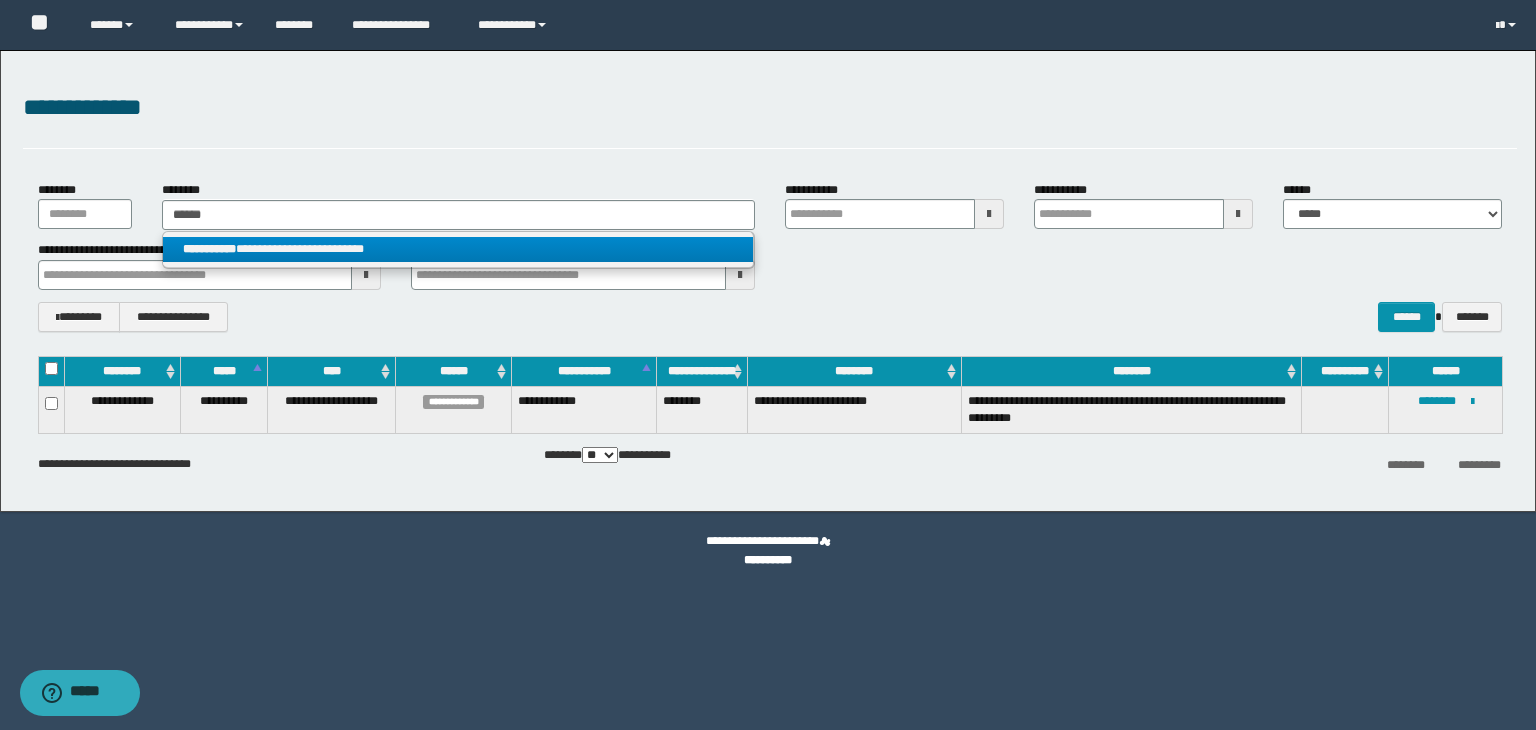 click on "**********" at bounding box center (458, 249) 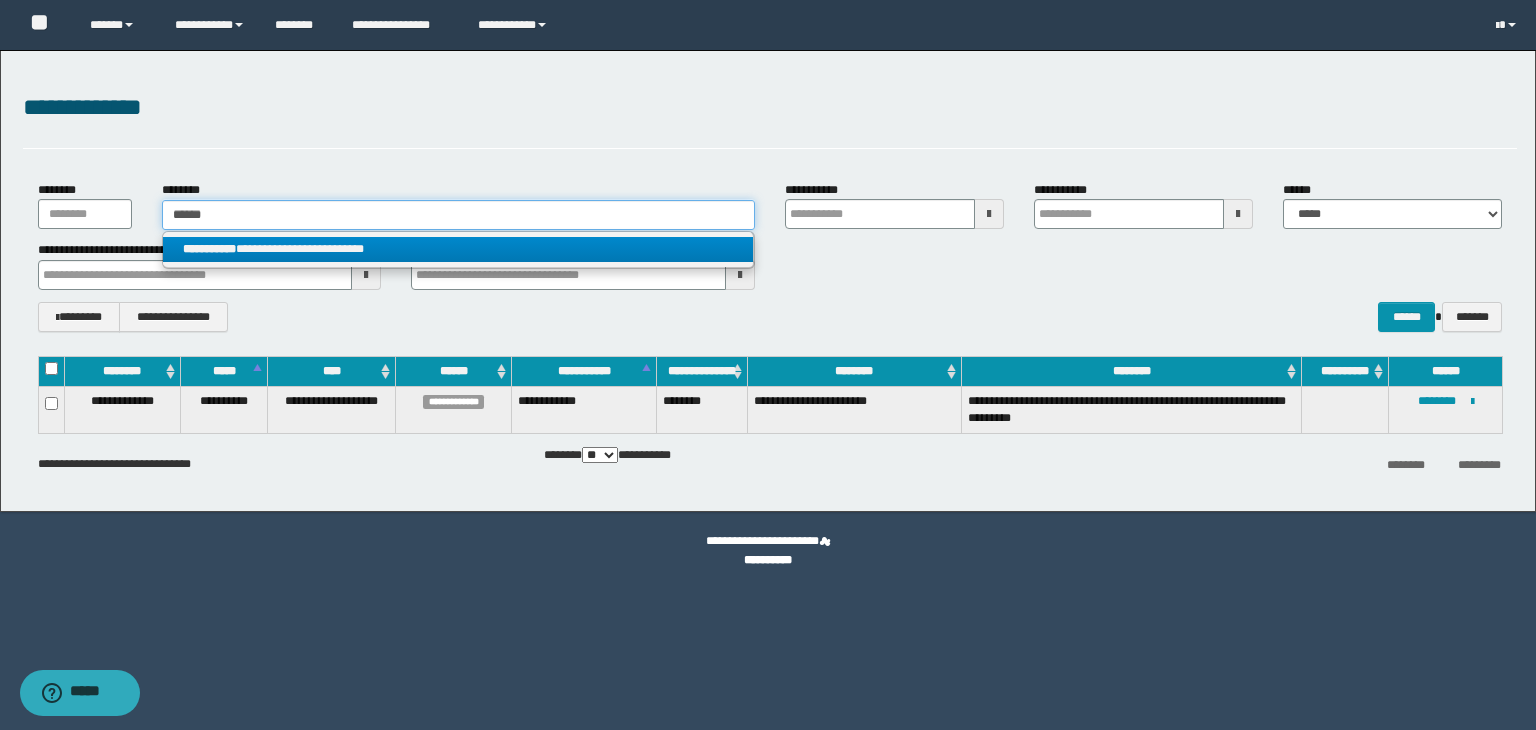 type 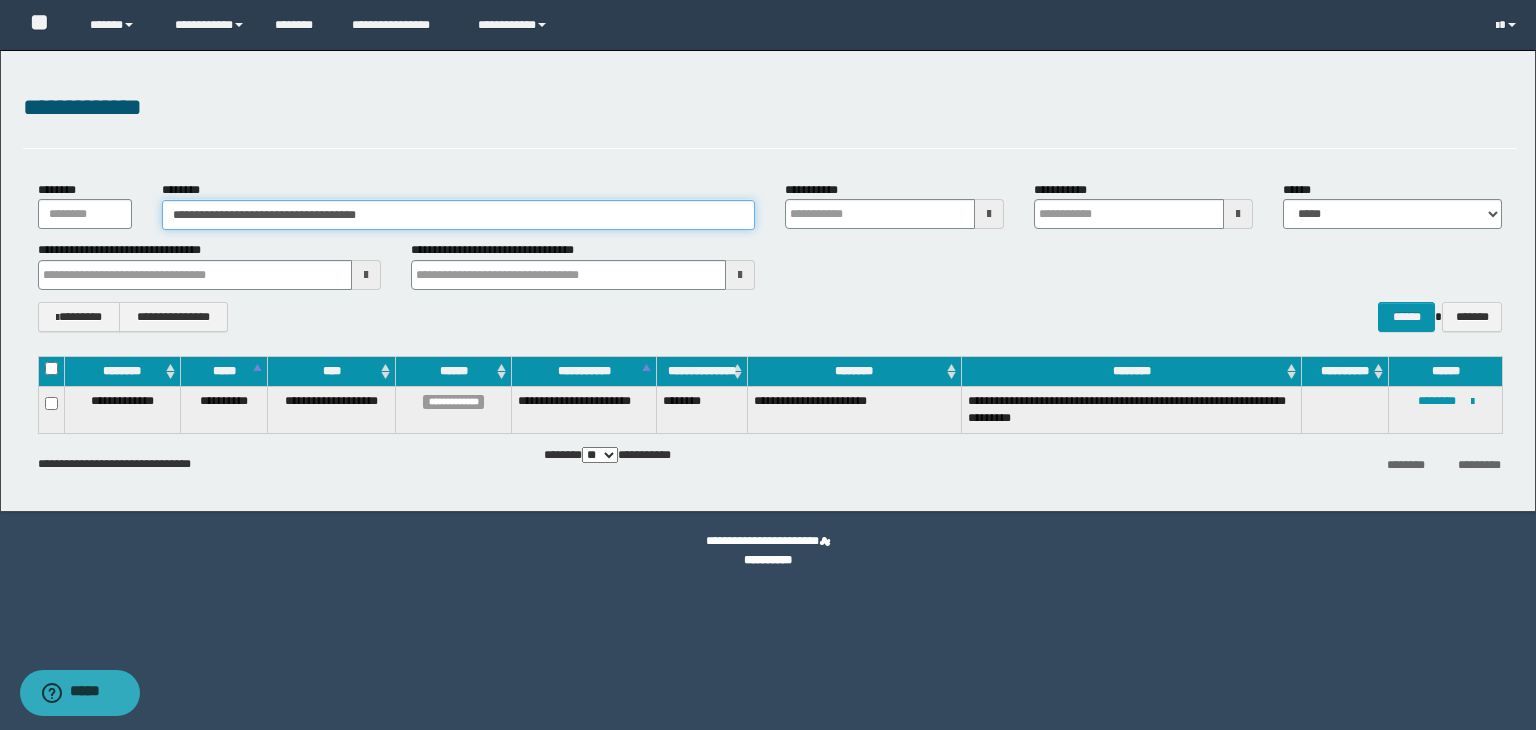 type 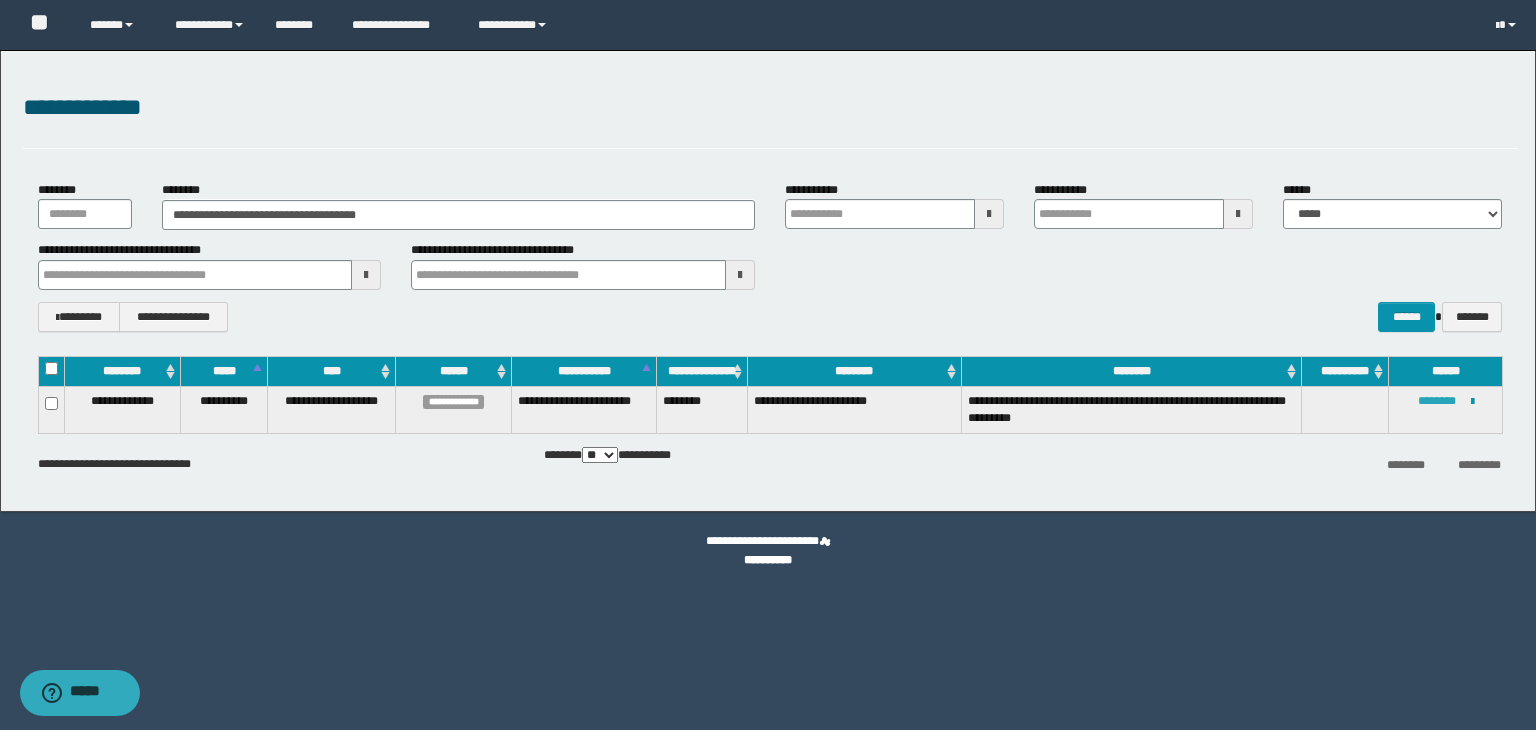 click on "********" at bounding box center (1437, 401) 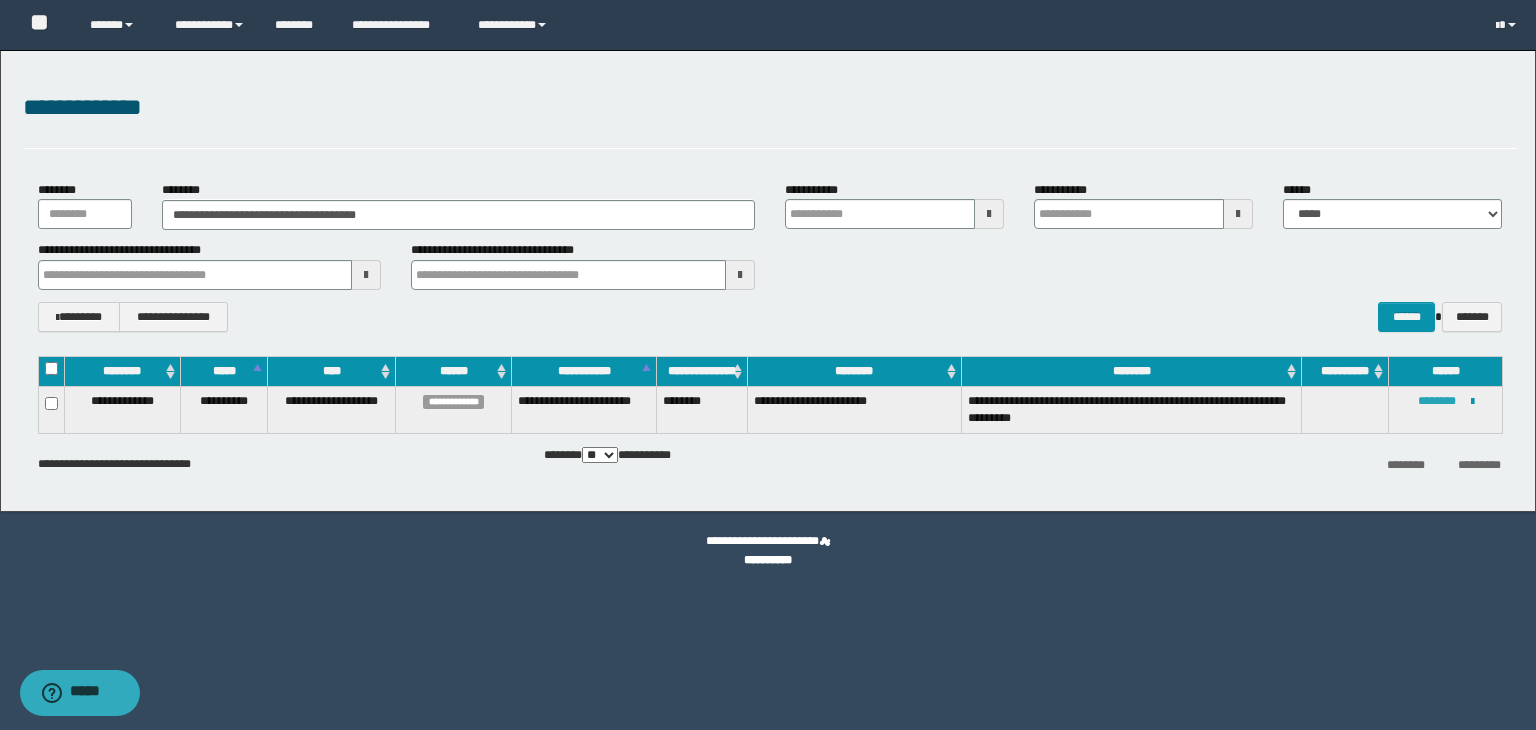 type 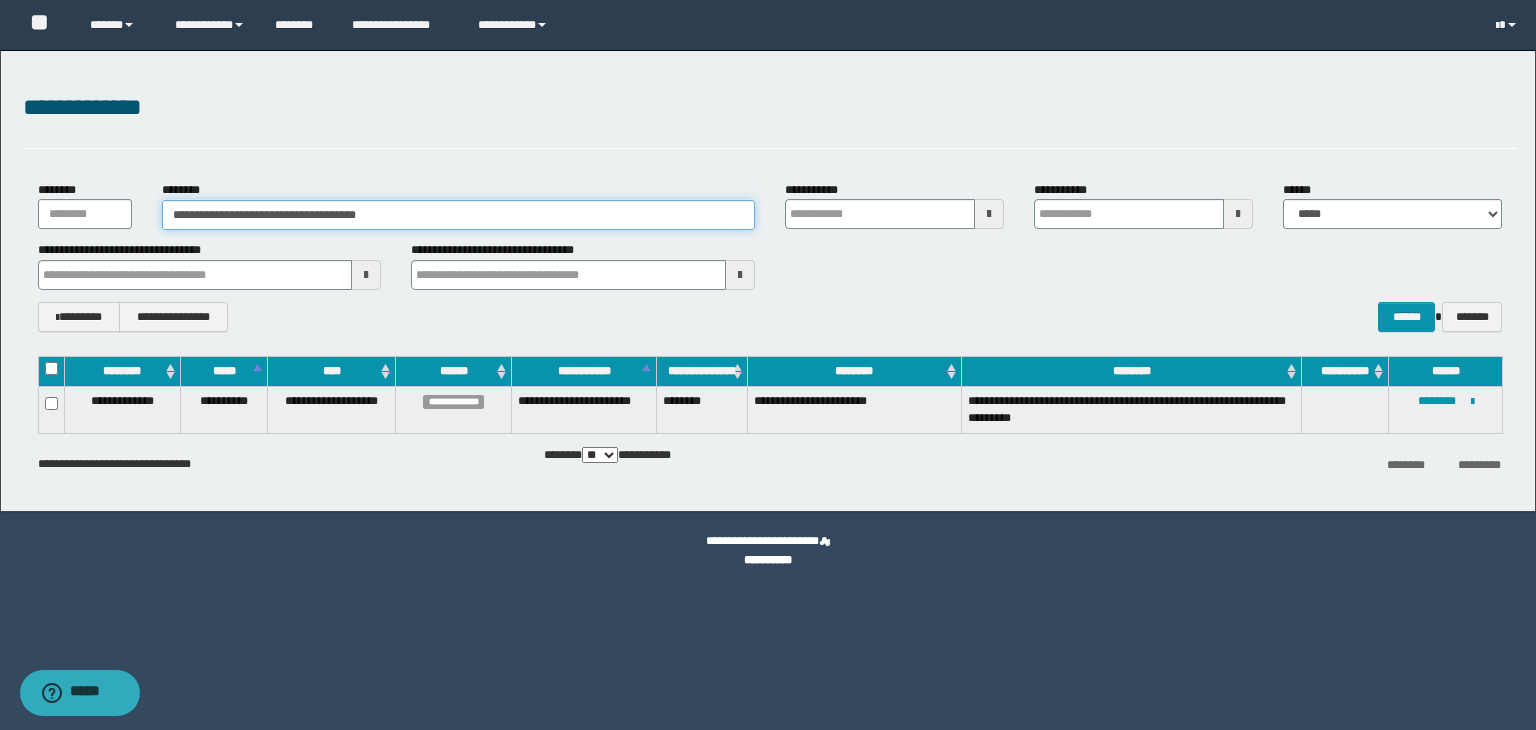 drag, startPoint x: 424, startPoint y: 211, endPoint x: 0, endPoint y: 173, distance: 425.69943 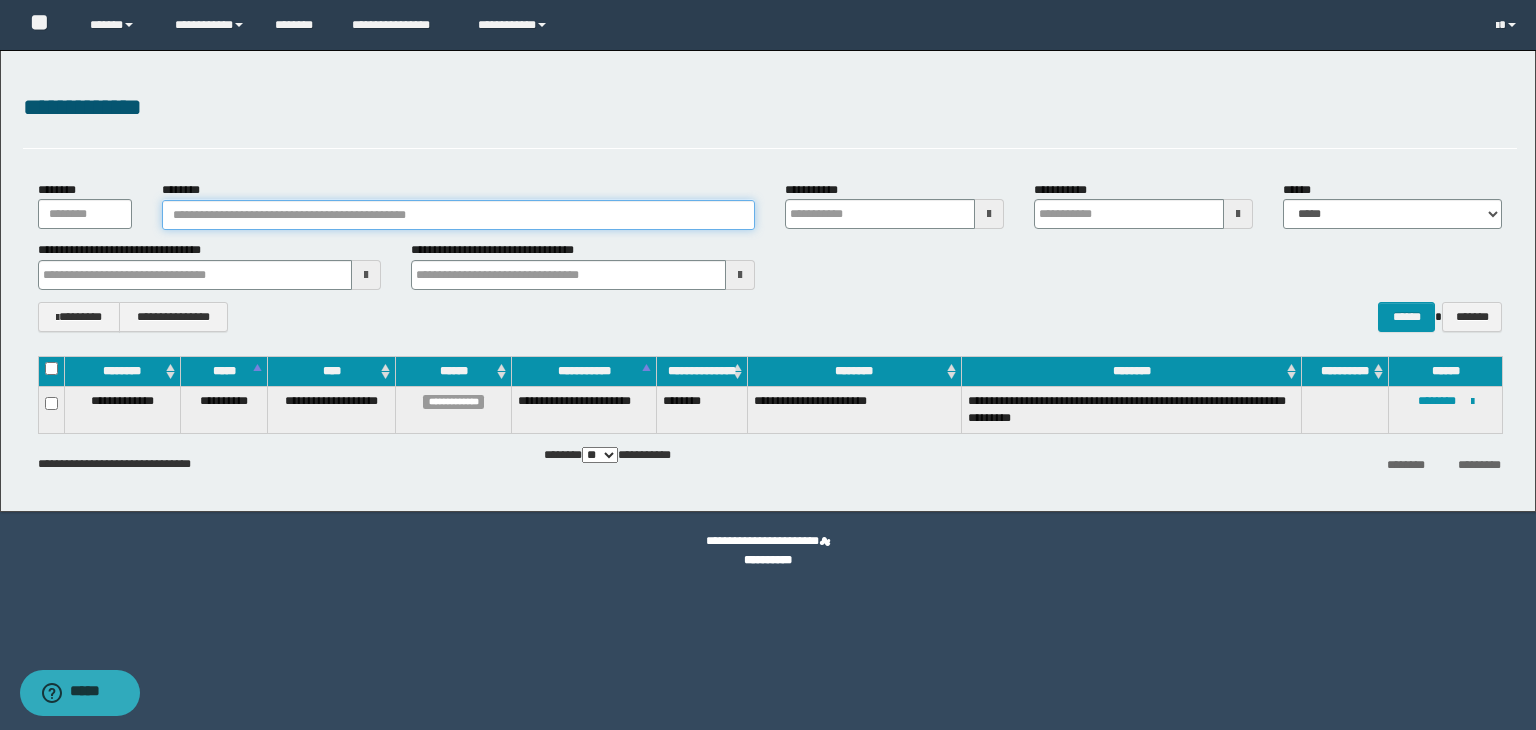 type 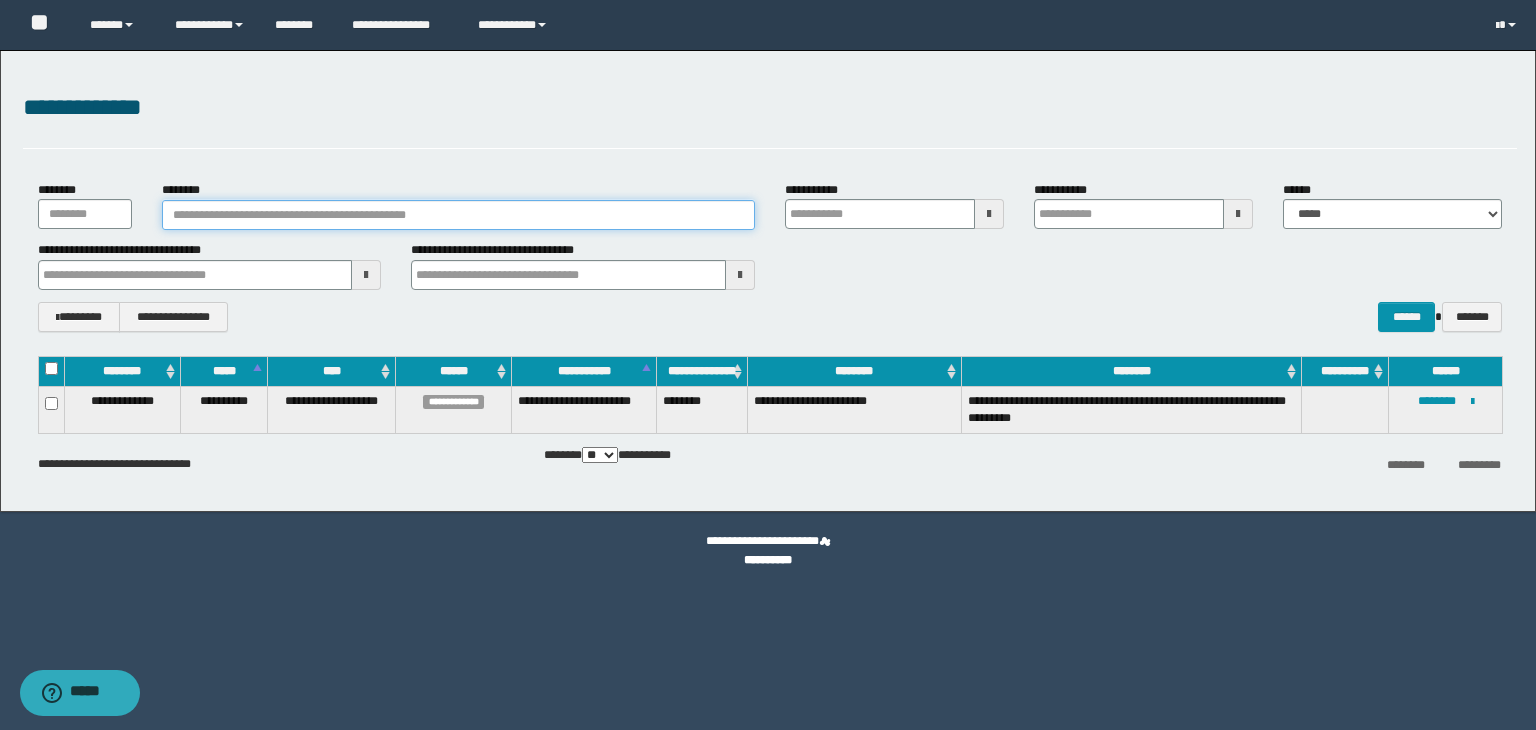 type 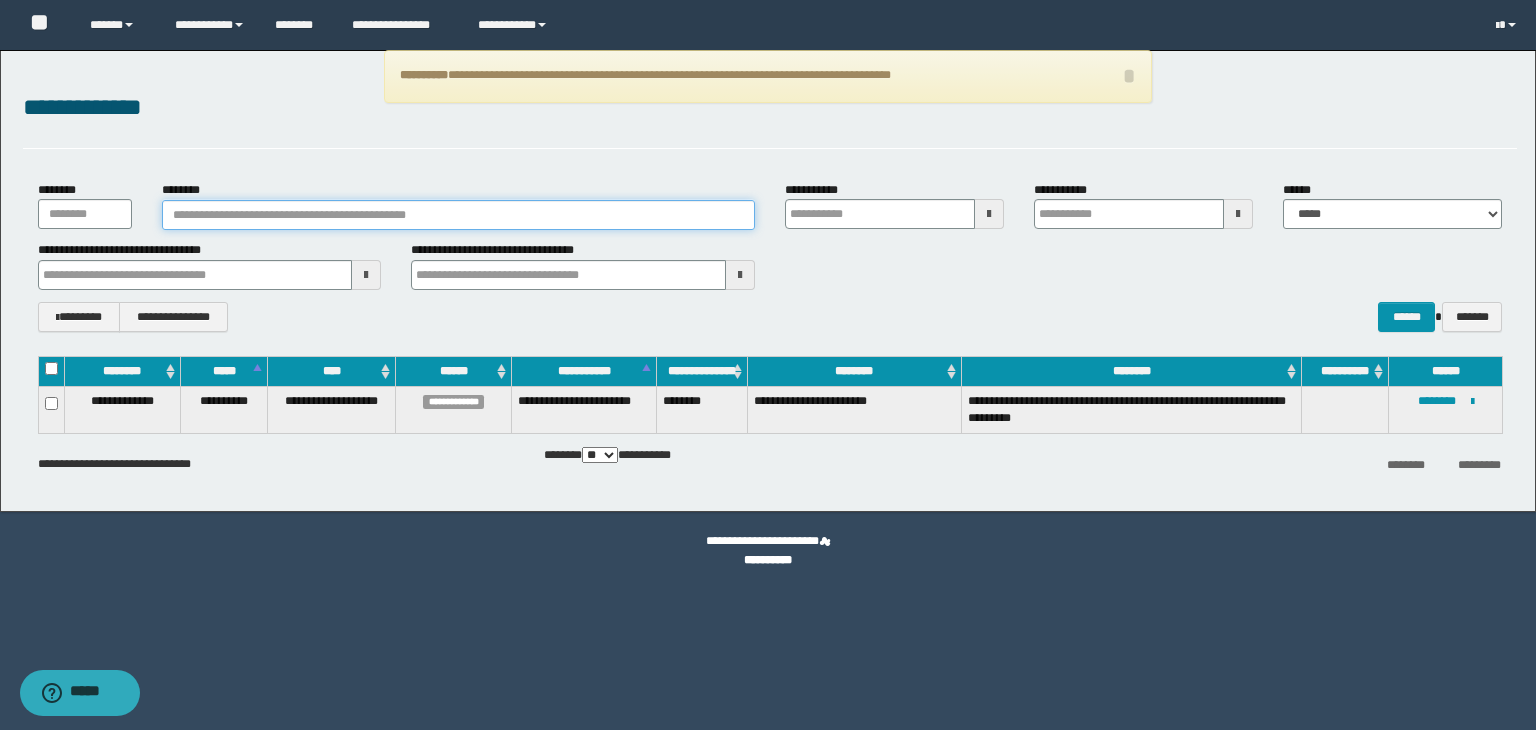 type 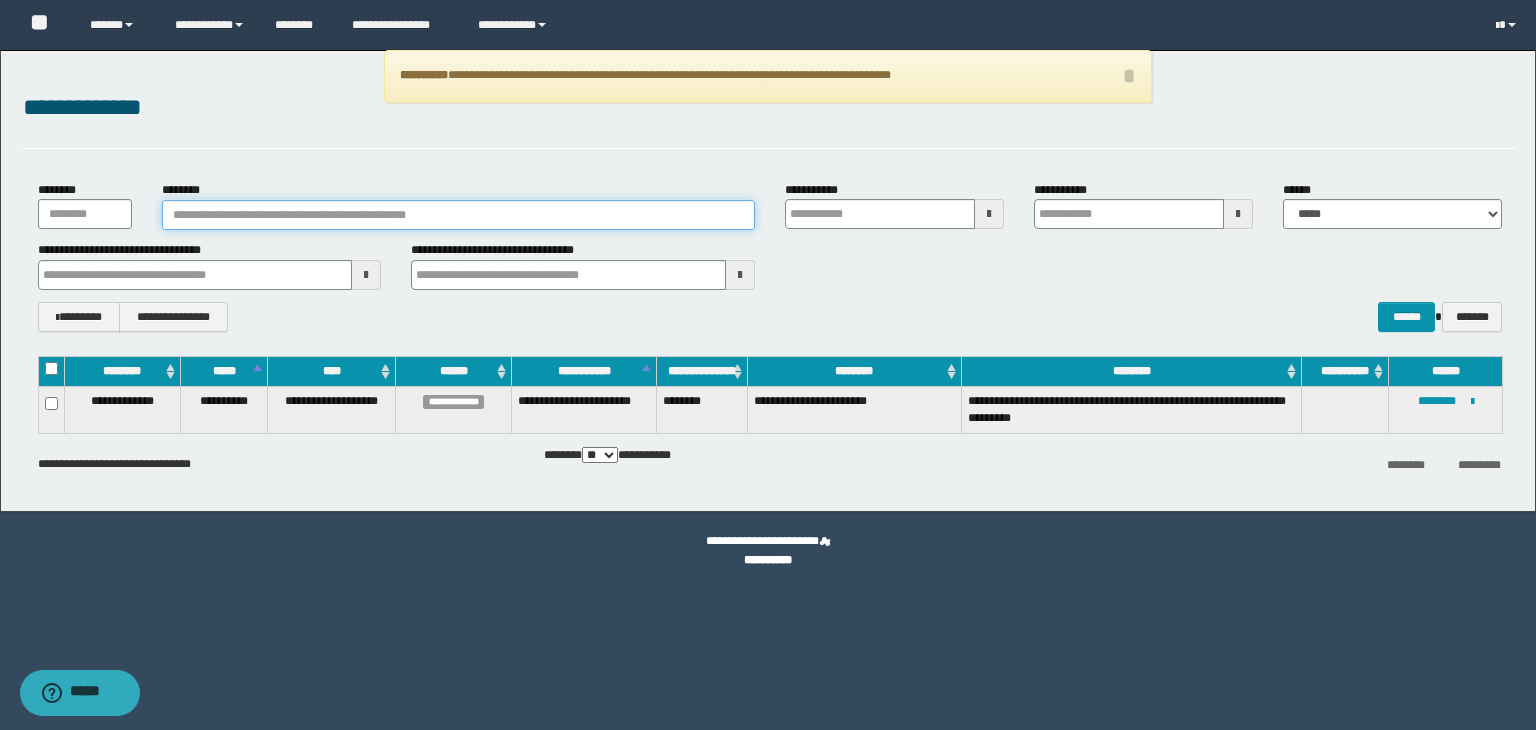 click on "********" at bounding box center [458, 215] 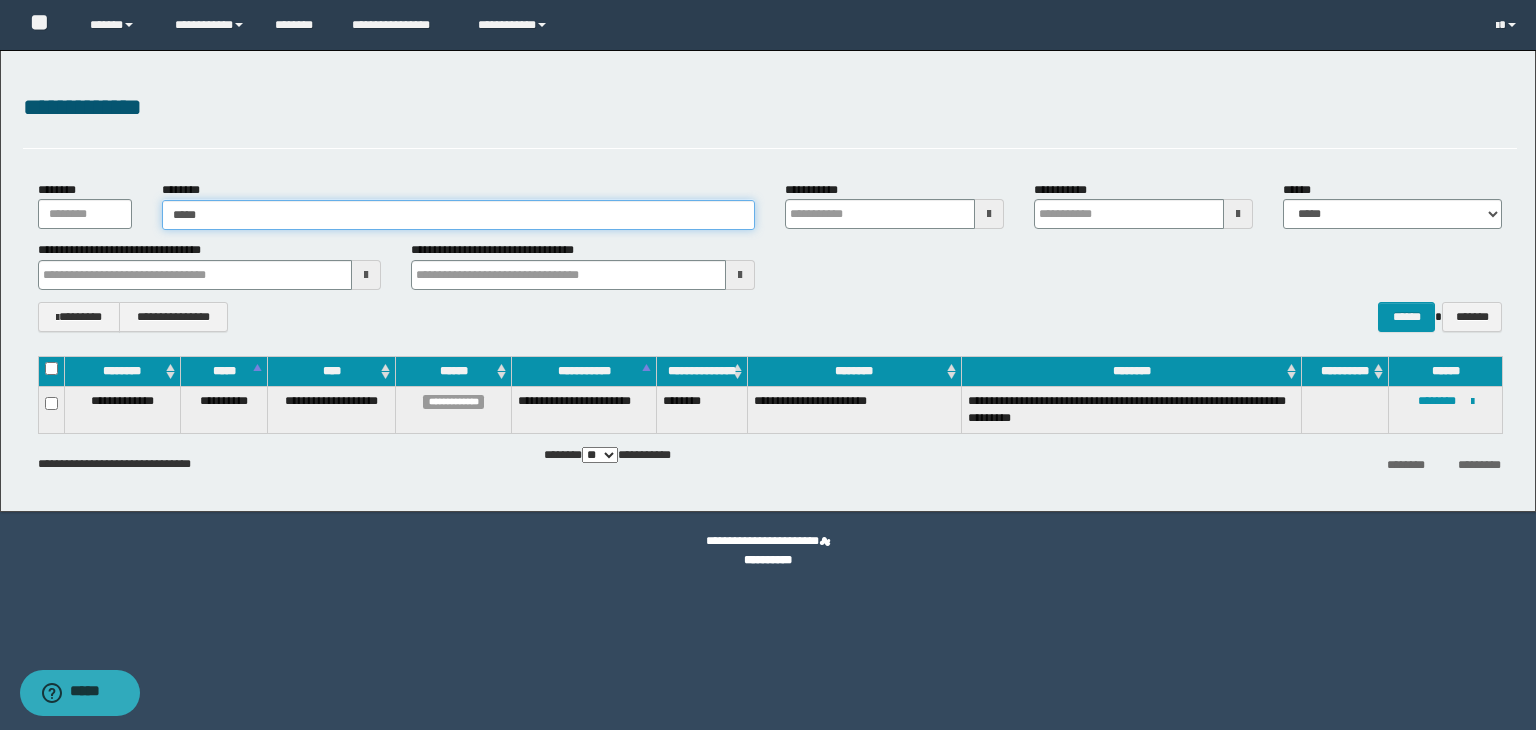 type on "******" 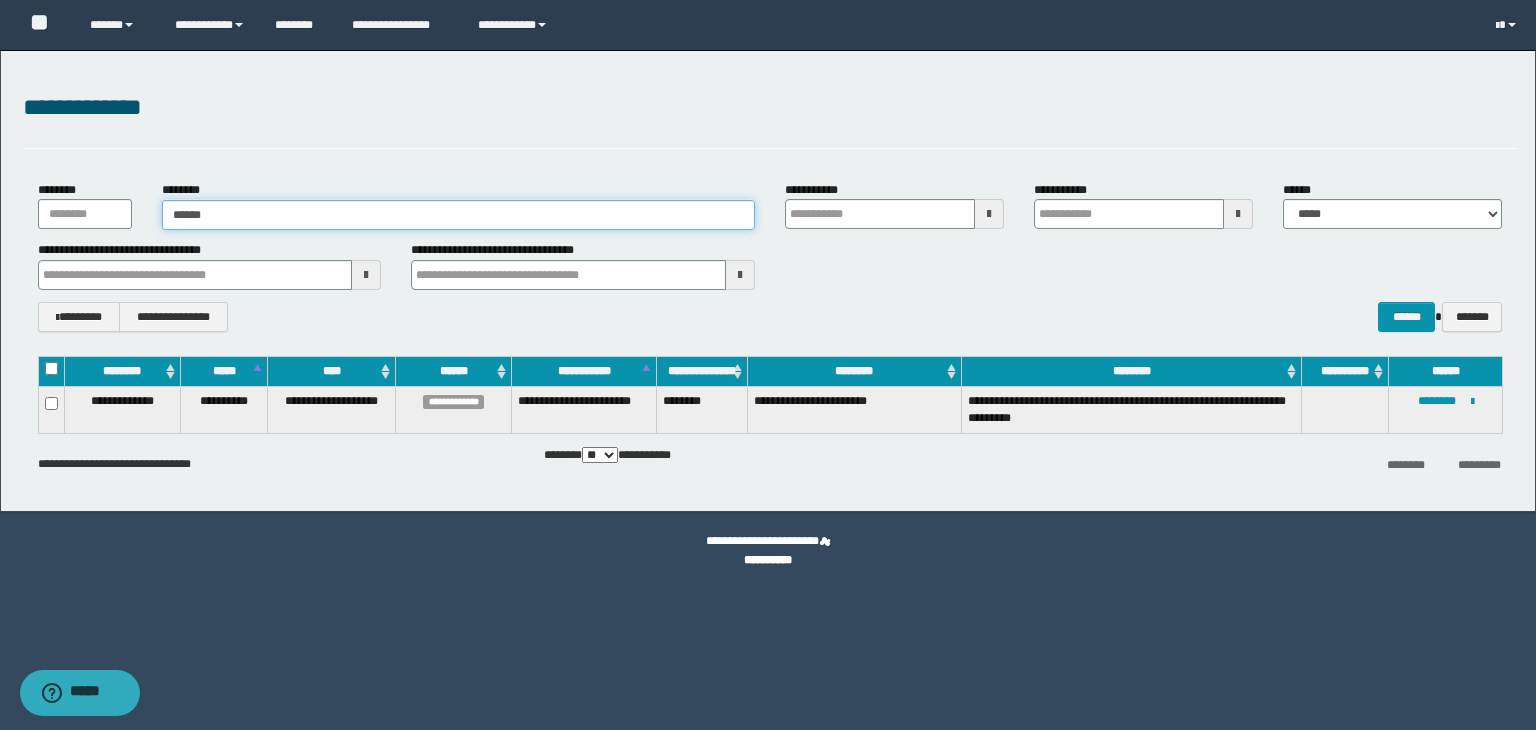 type on "******" 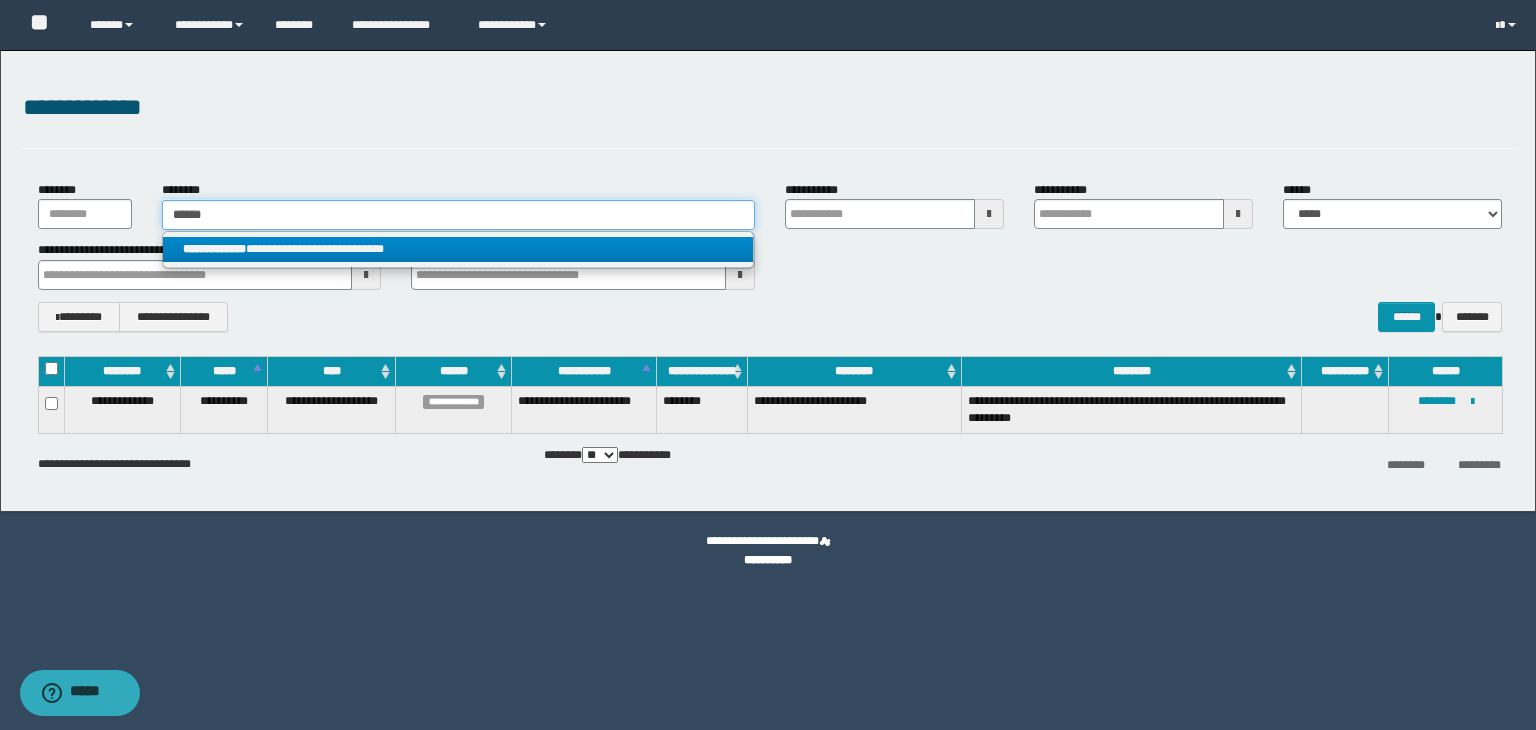 type on "******" 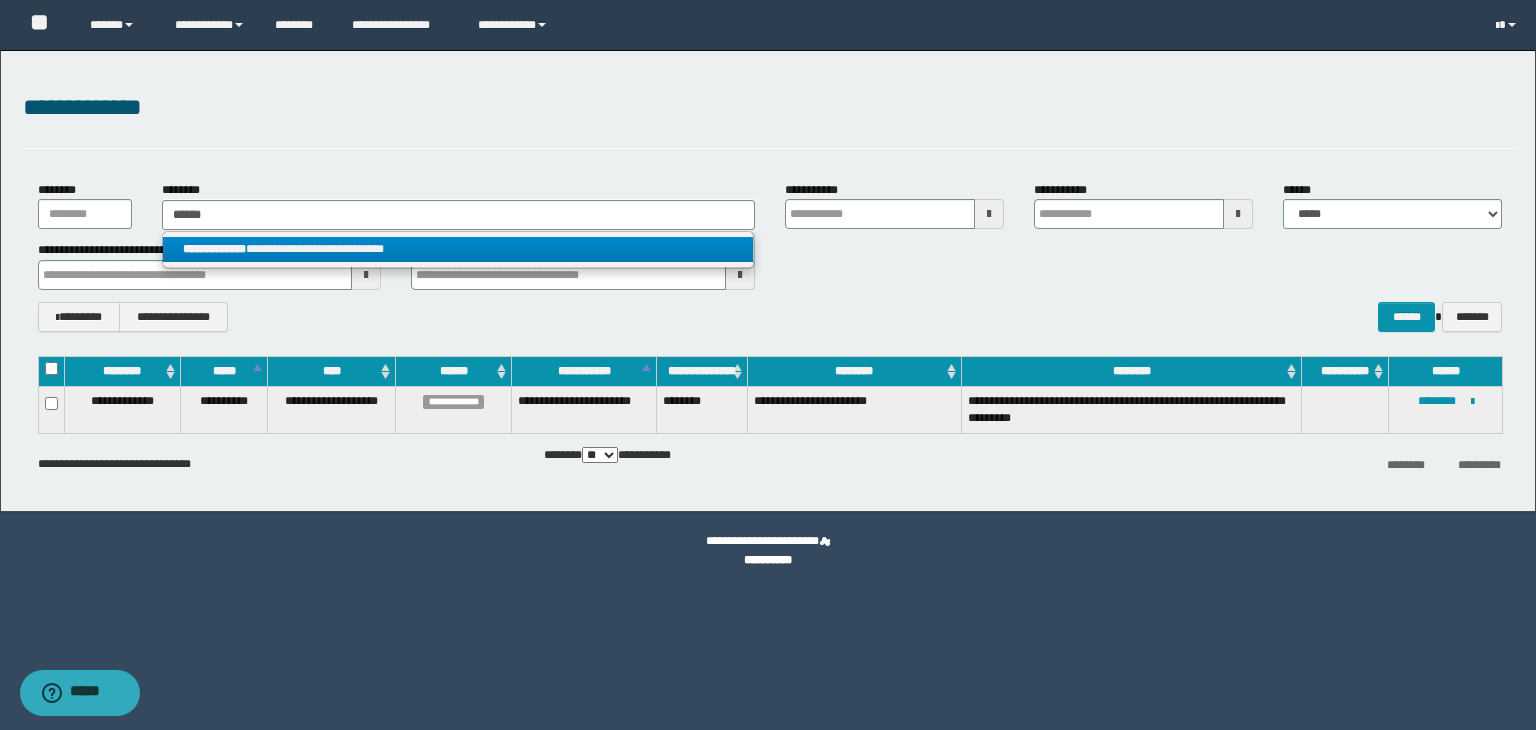 click on "**********" at bounding box center [458, 249] 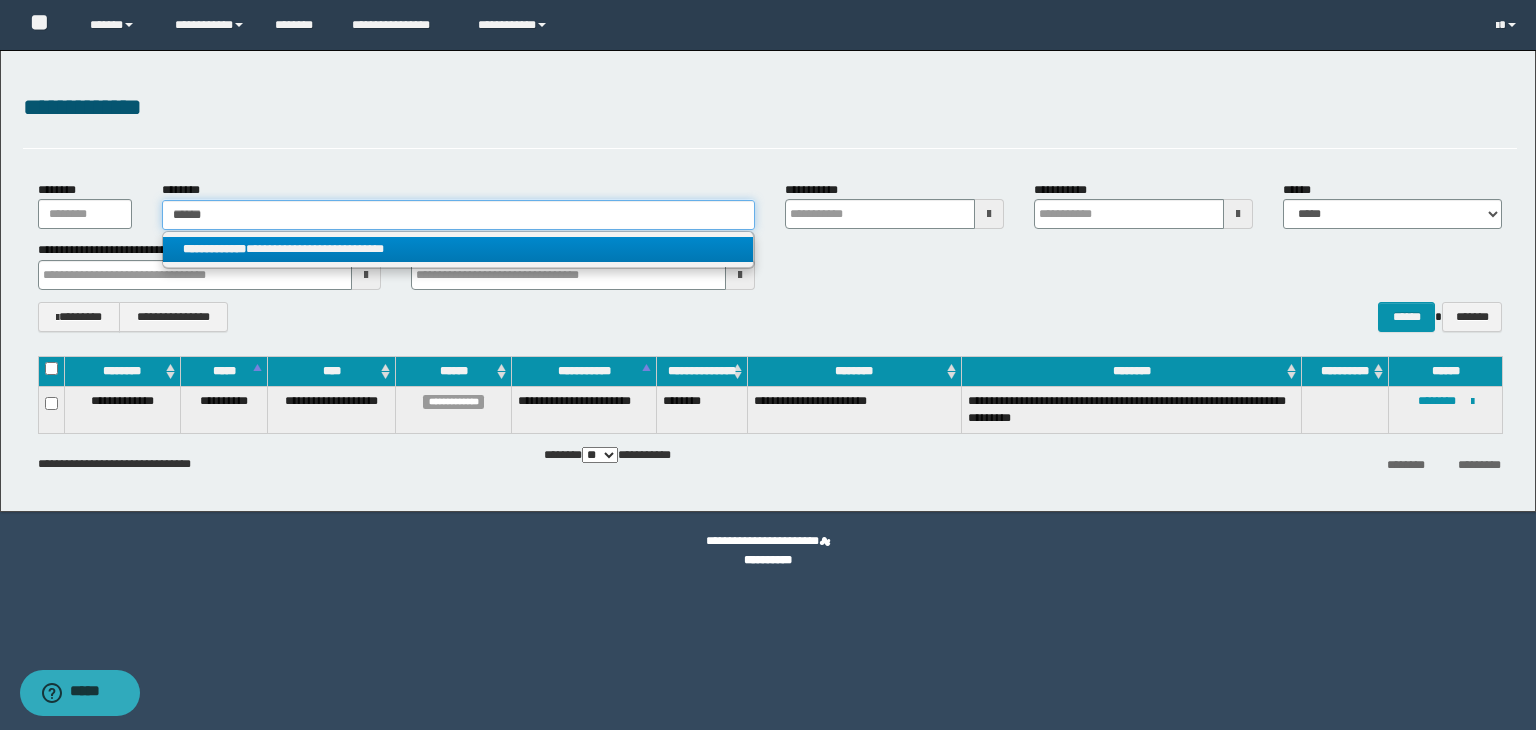 type 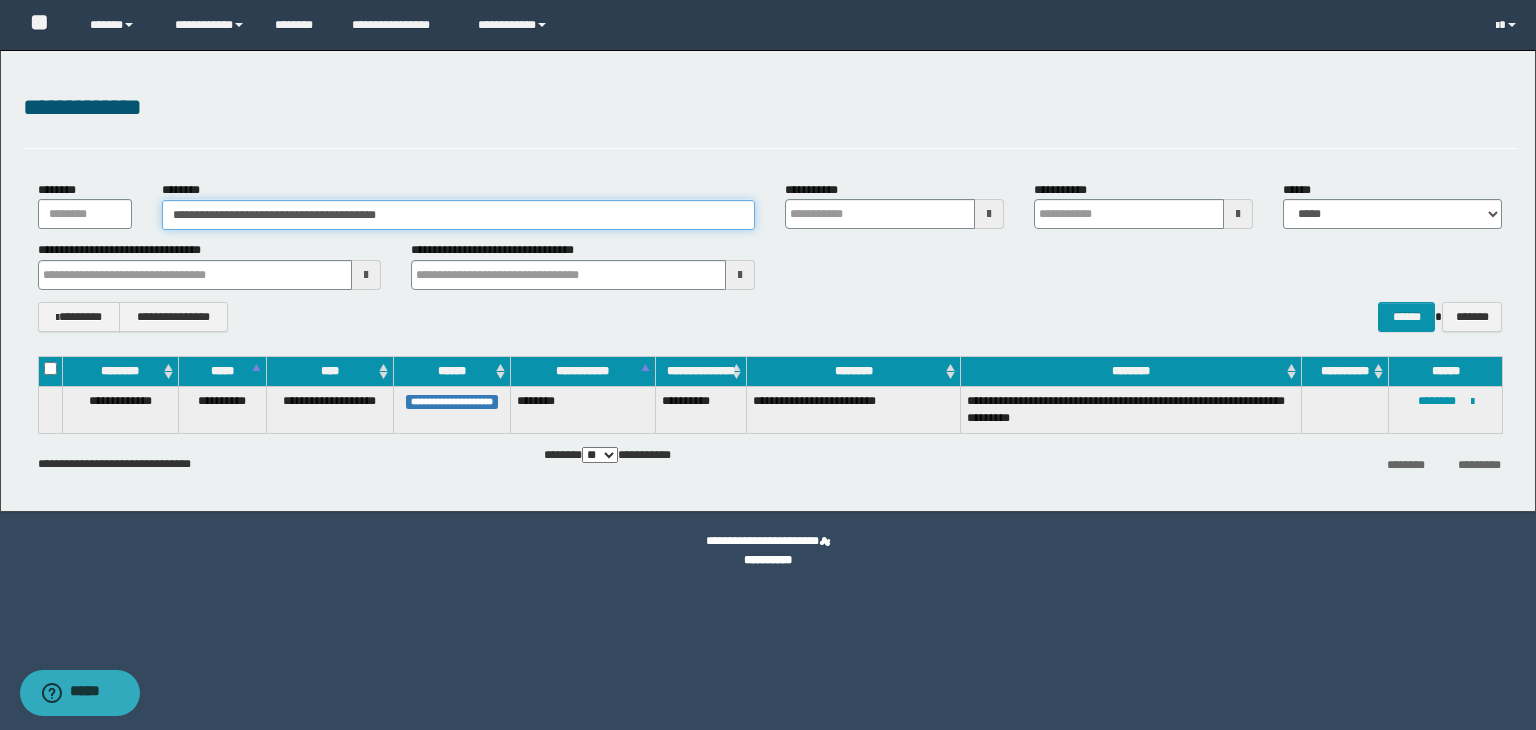 type 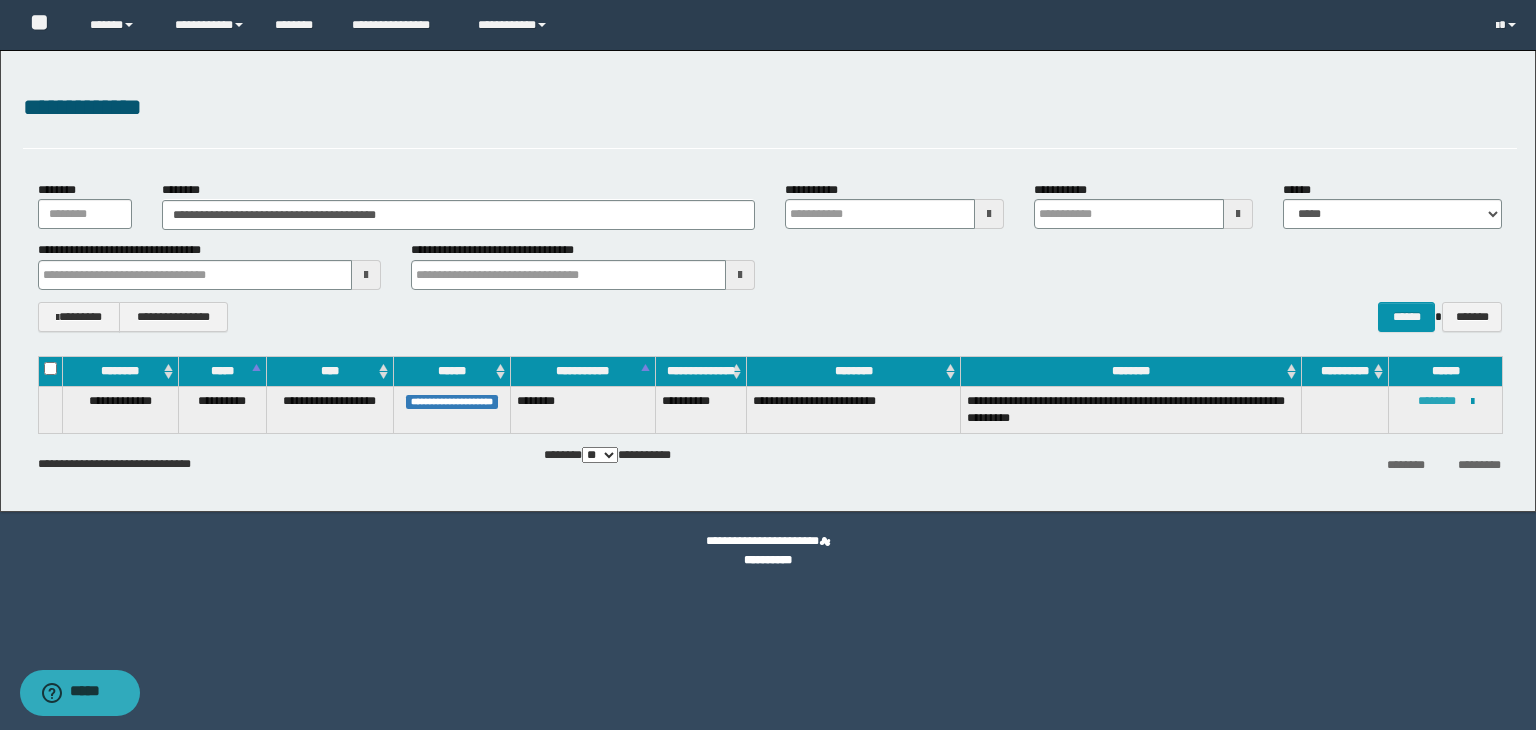 click on "********" at bounding box center (1437, 401) 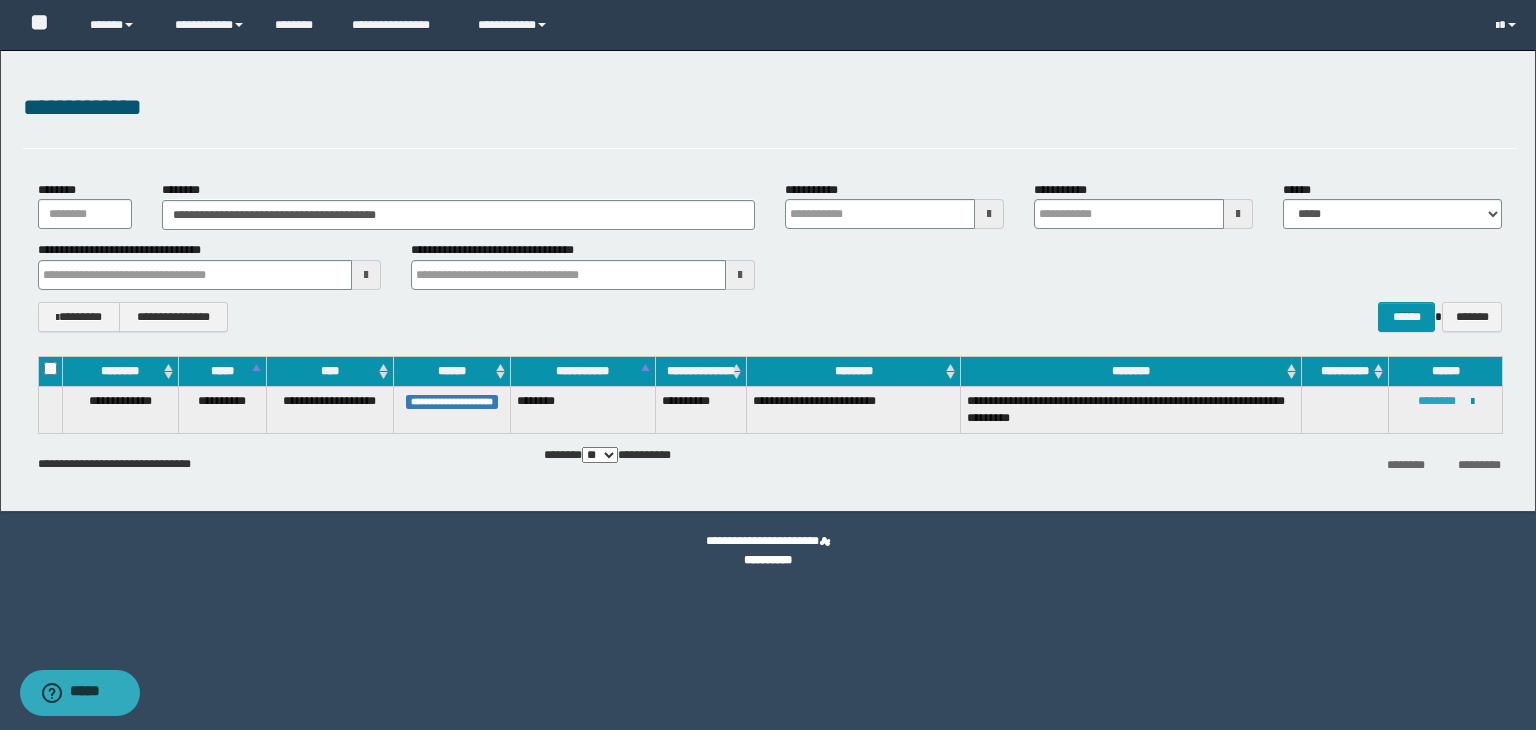 type 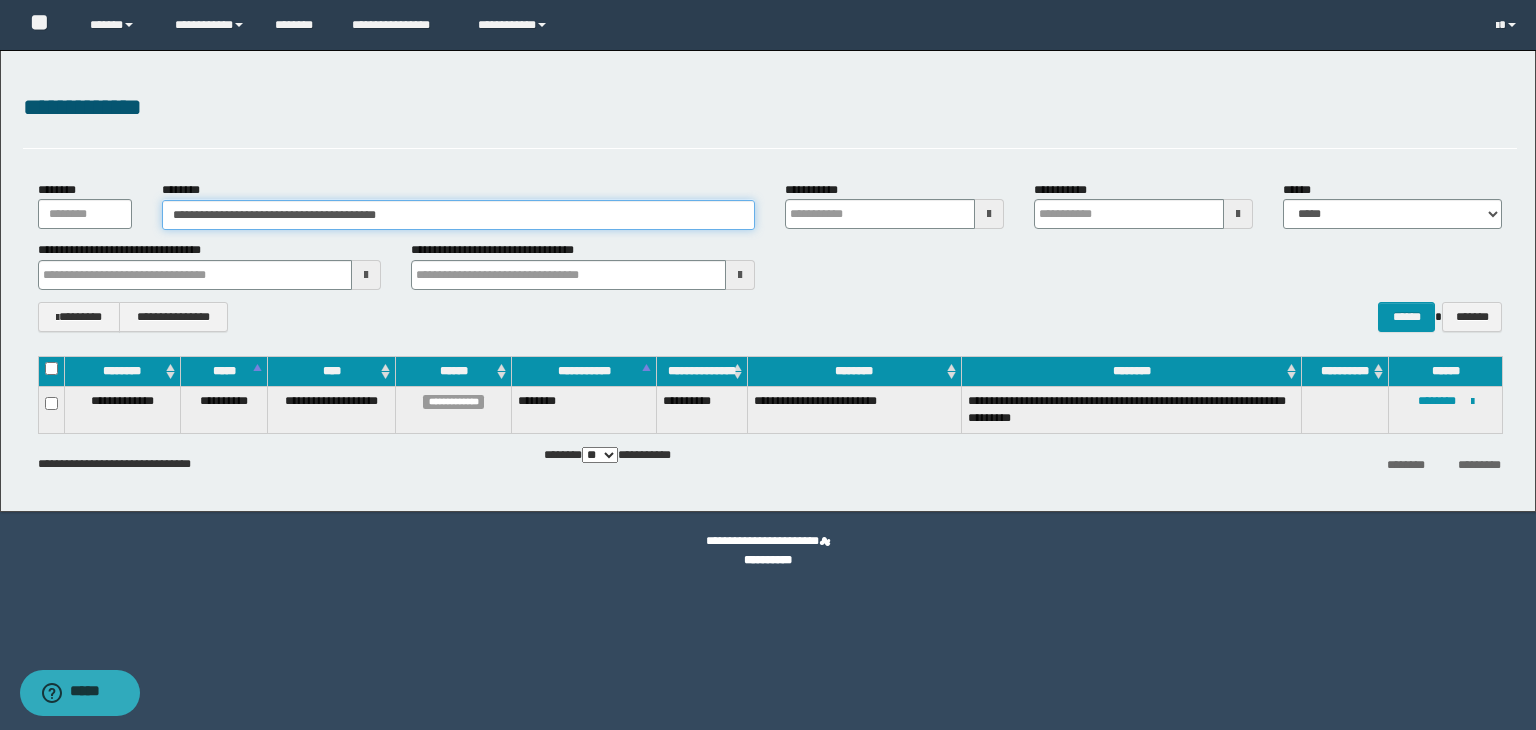 drag, startPoint x: 444, startPoint y: 216, endPoint x: 160, endPoint y: 213, distance: 284.01584 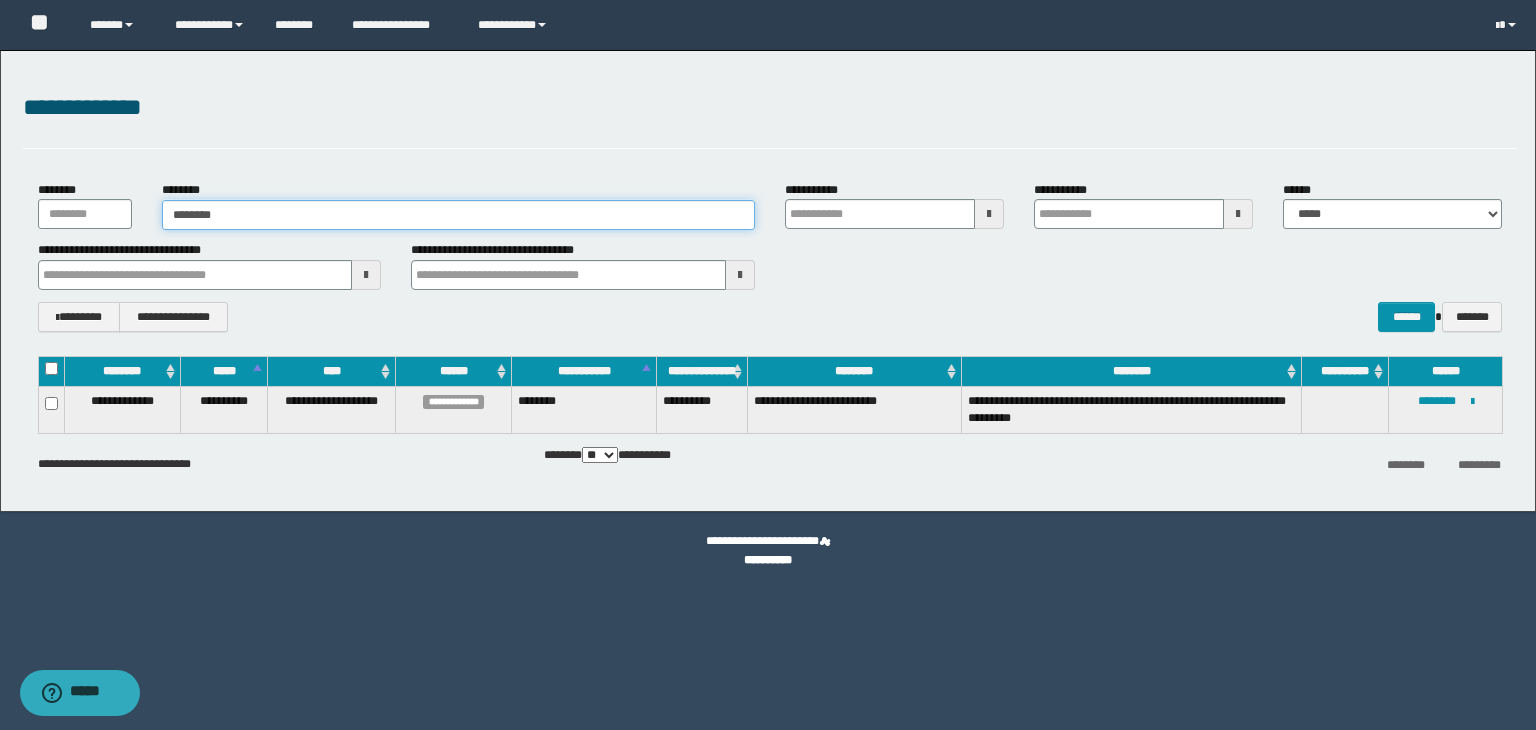 type on "*********" 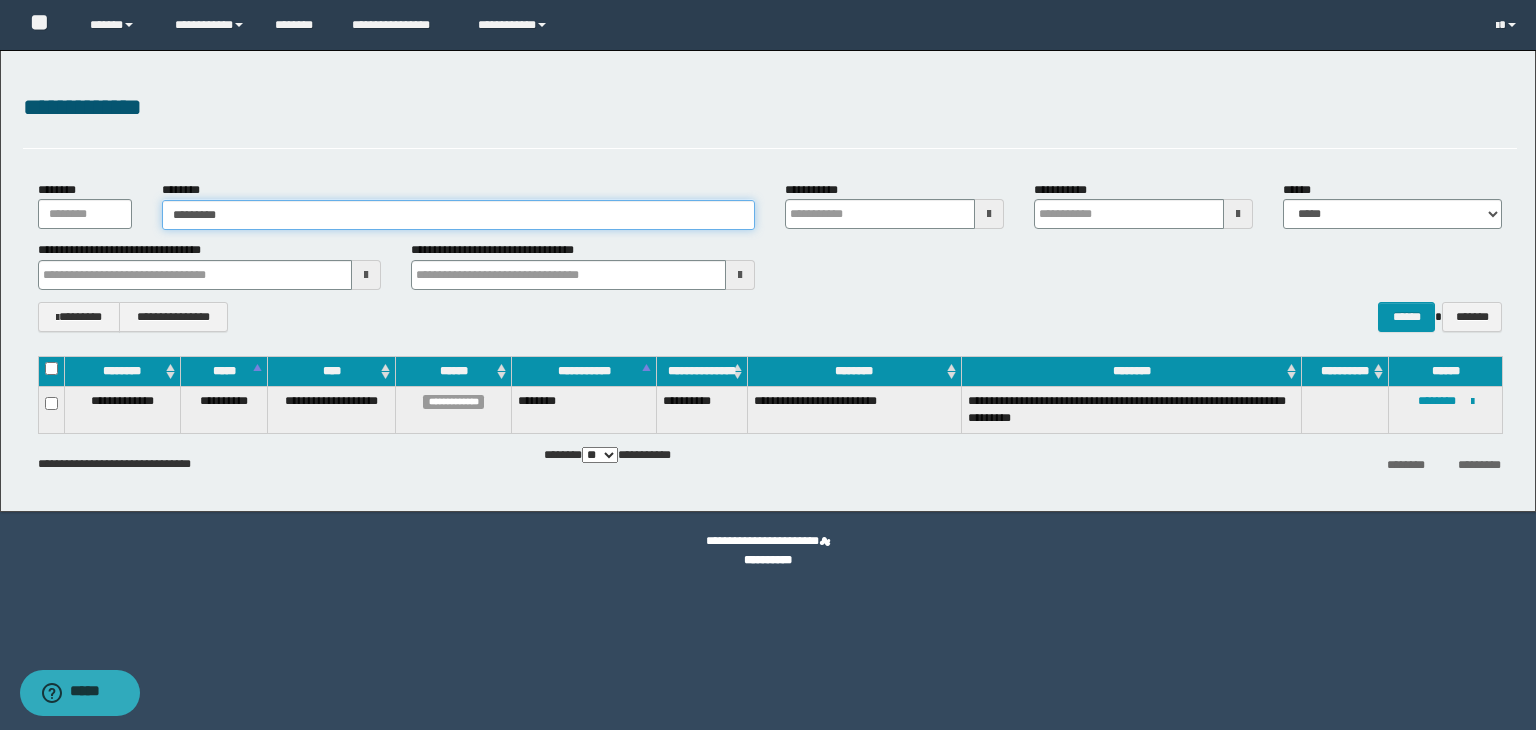 type on "*********" 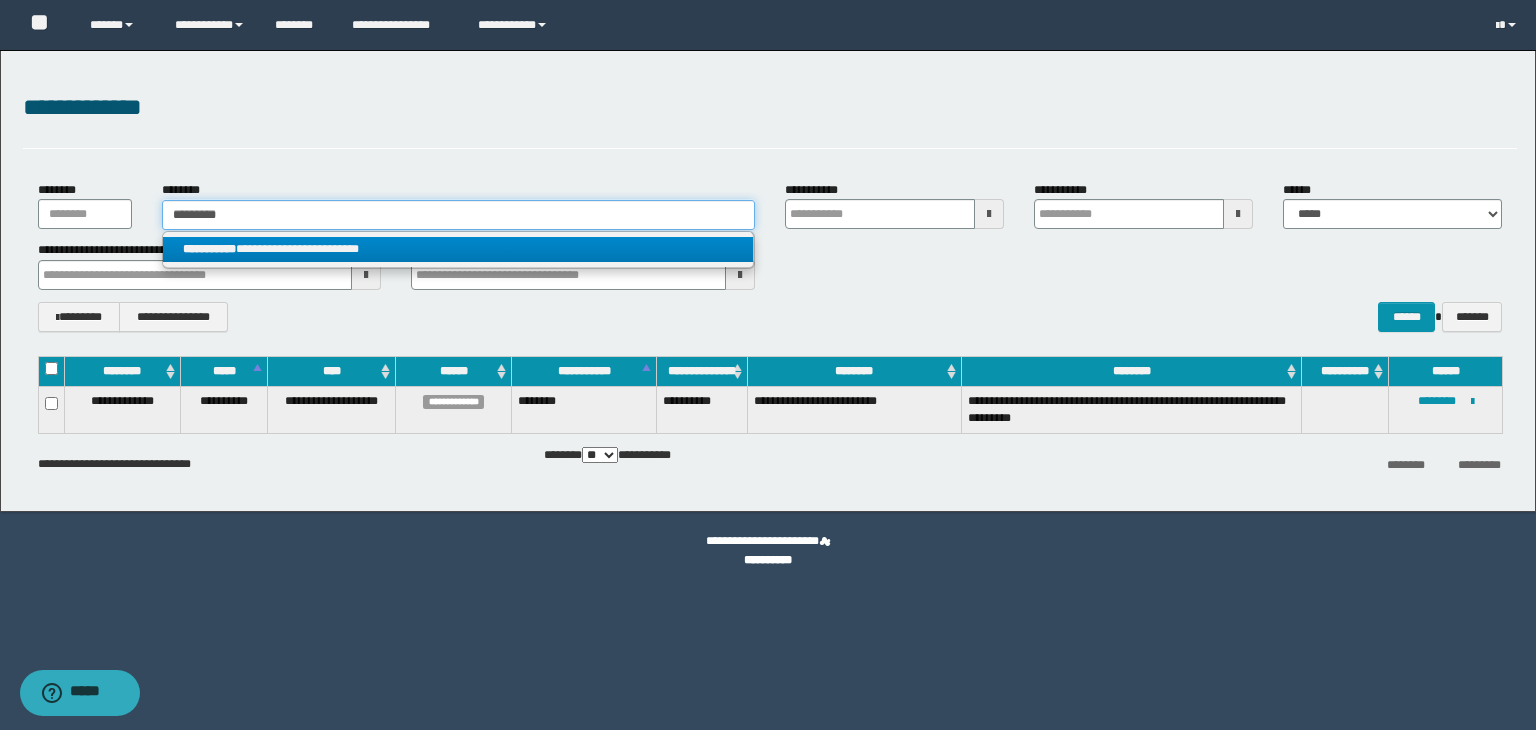type on "*********" 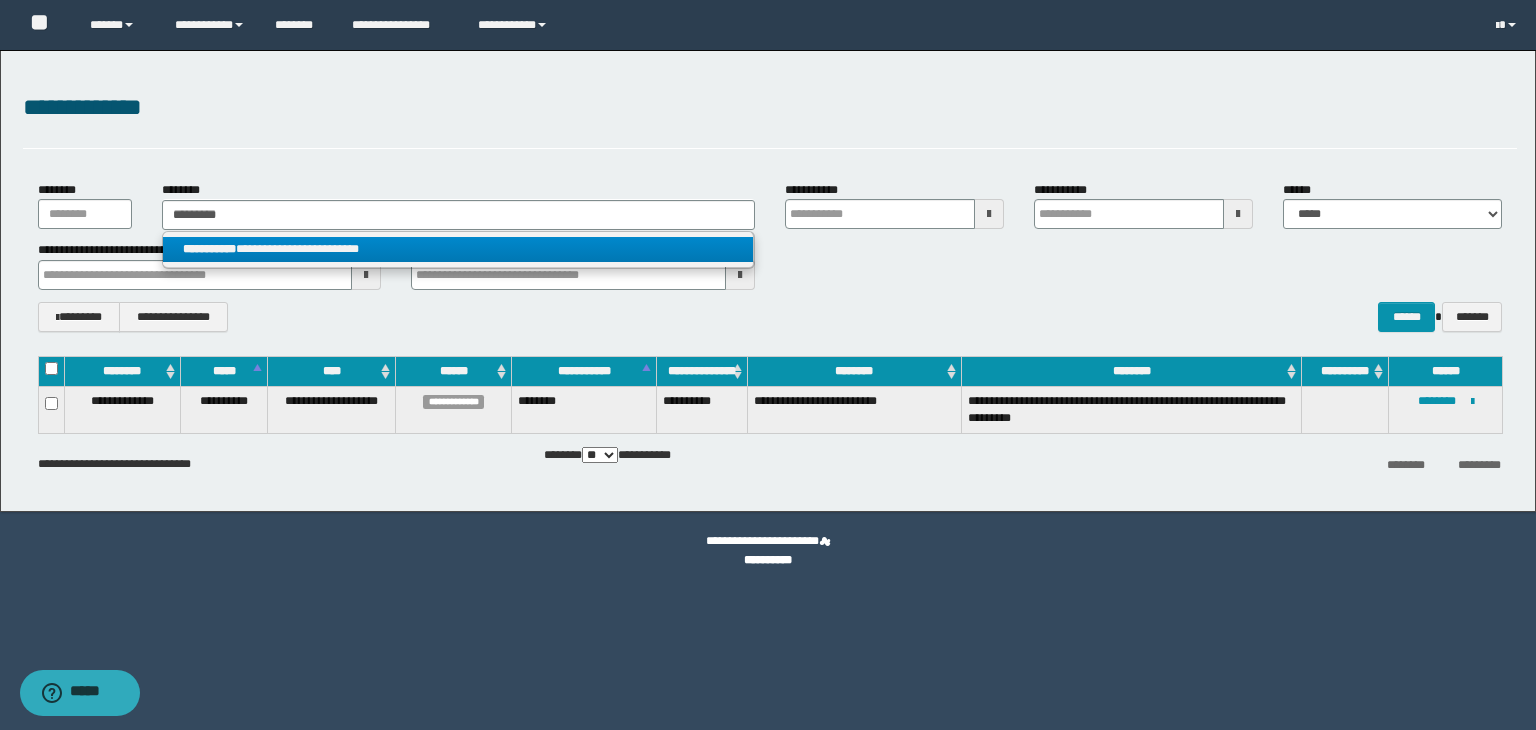 click on "**********" at bounding box center [209, 249] 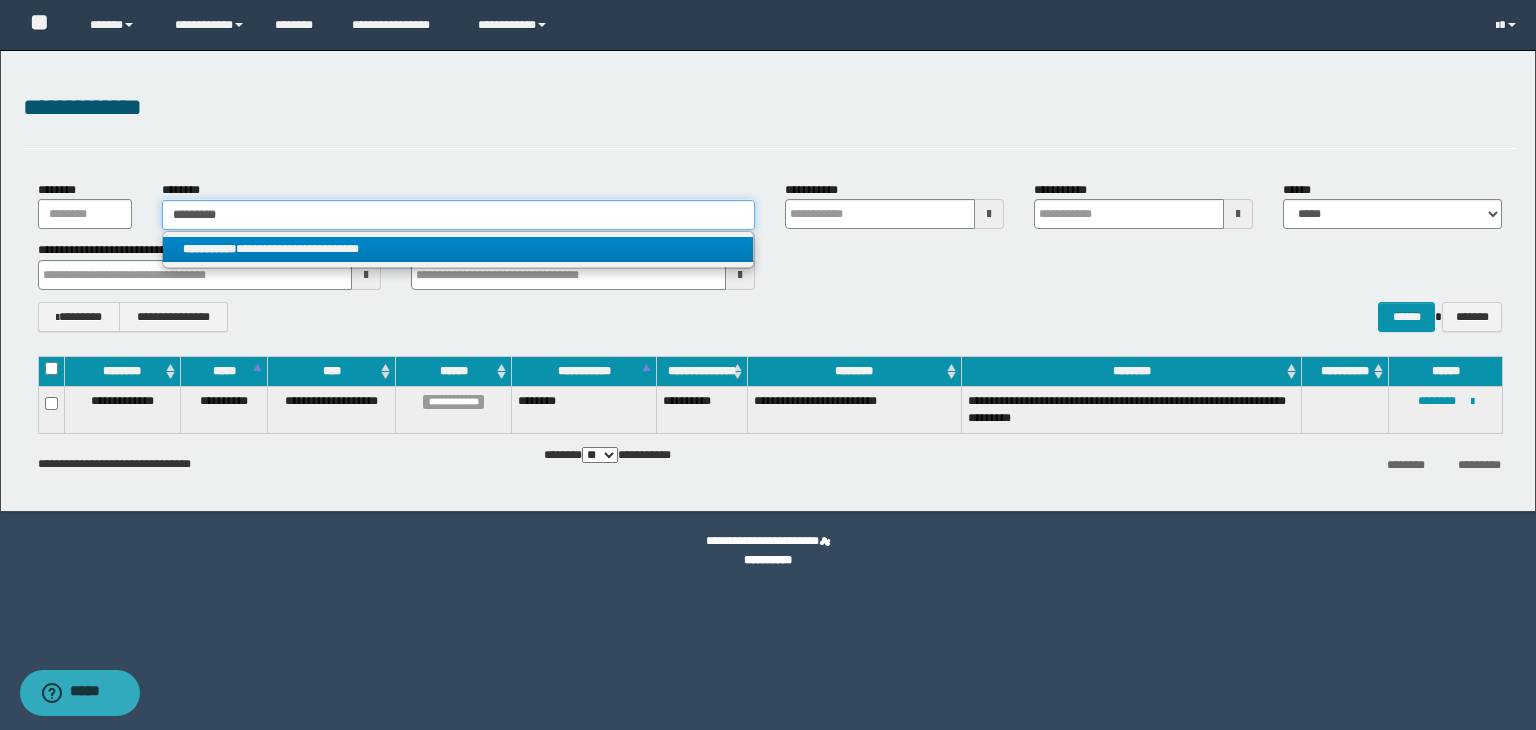type 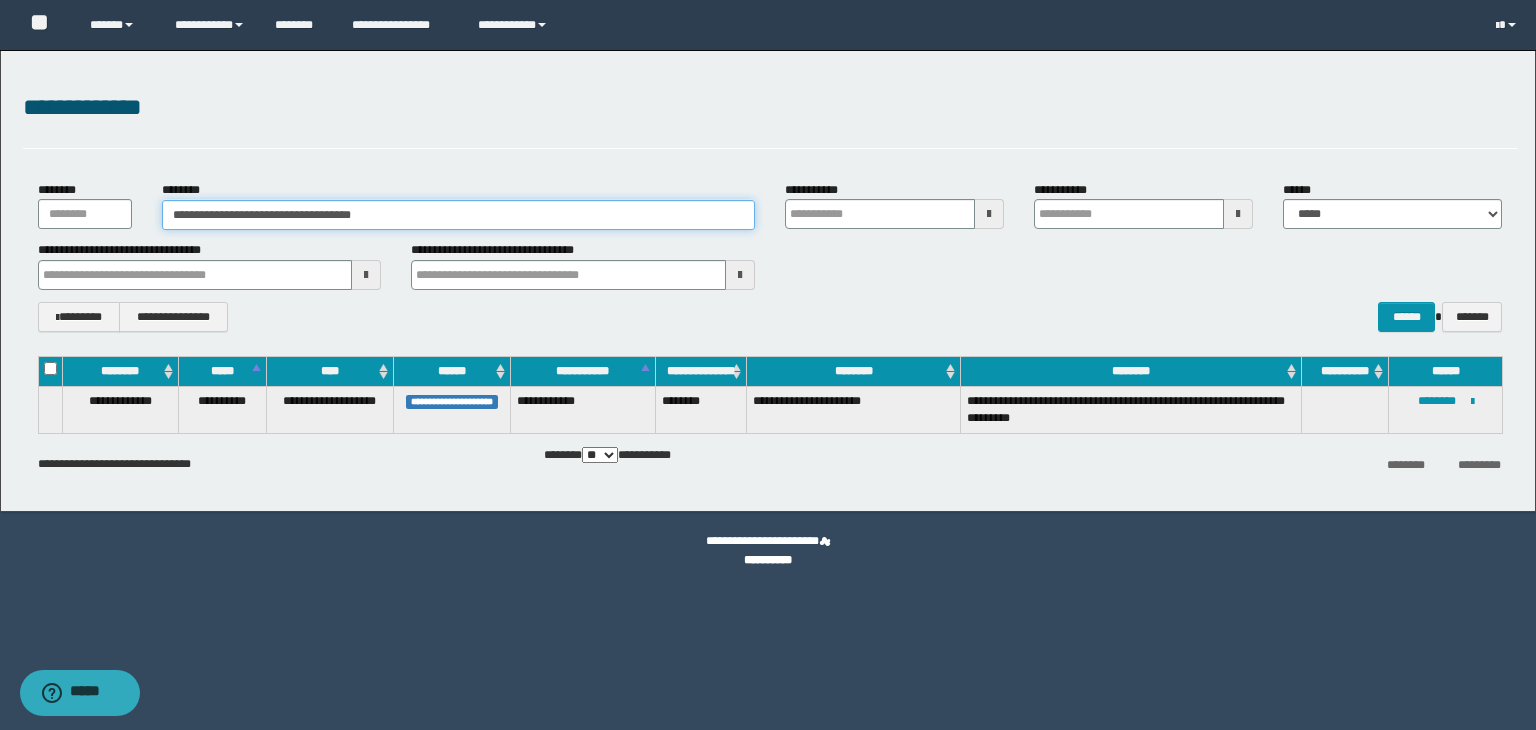 type 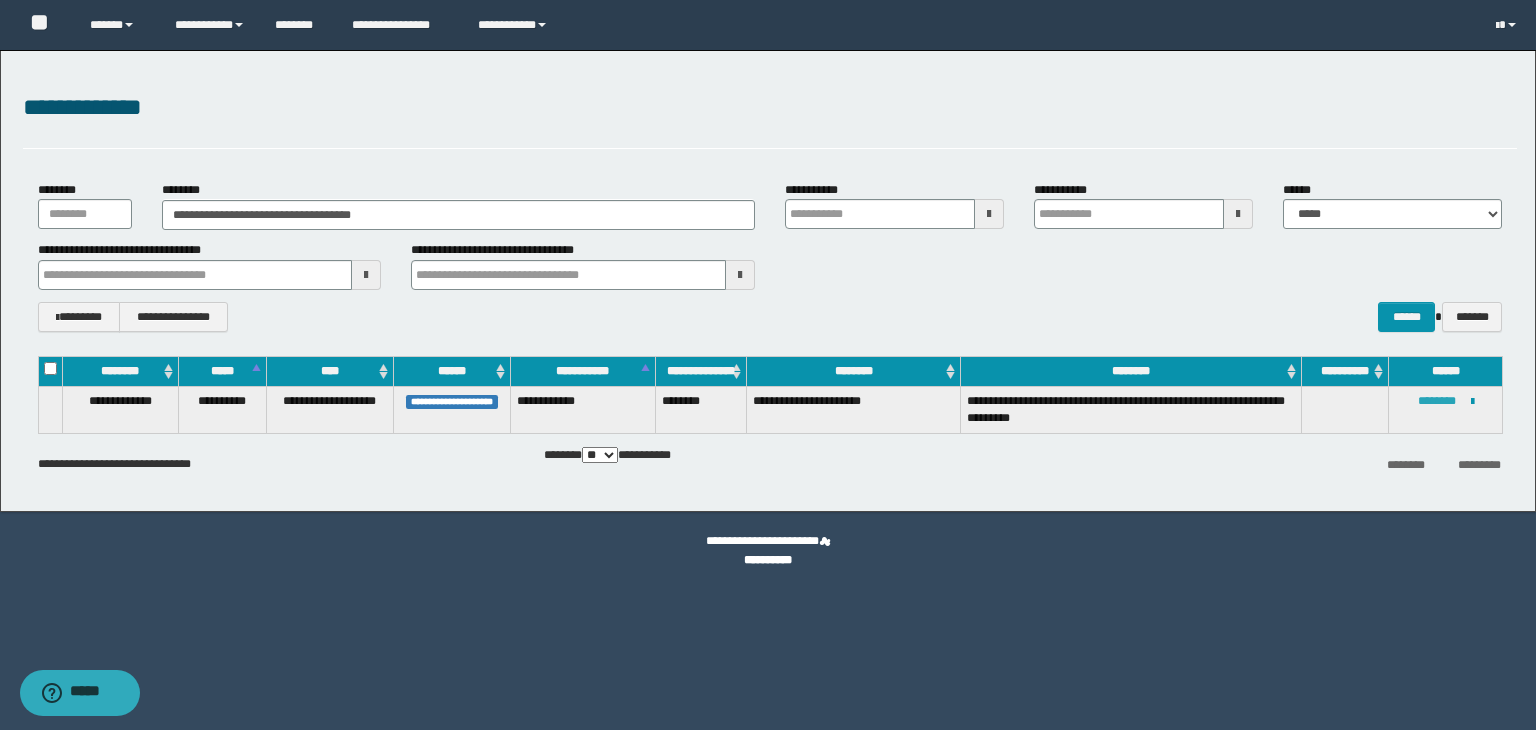 click on "********" at bounding box center (1437, 401) 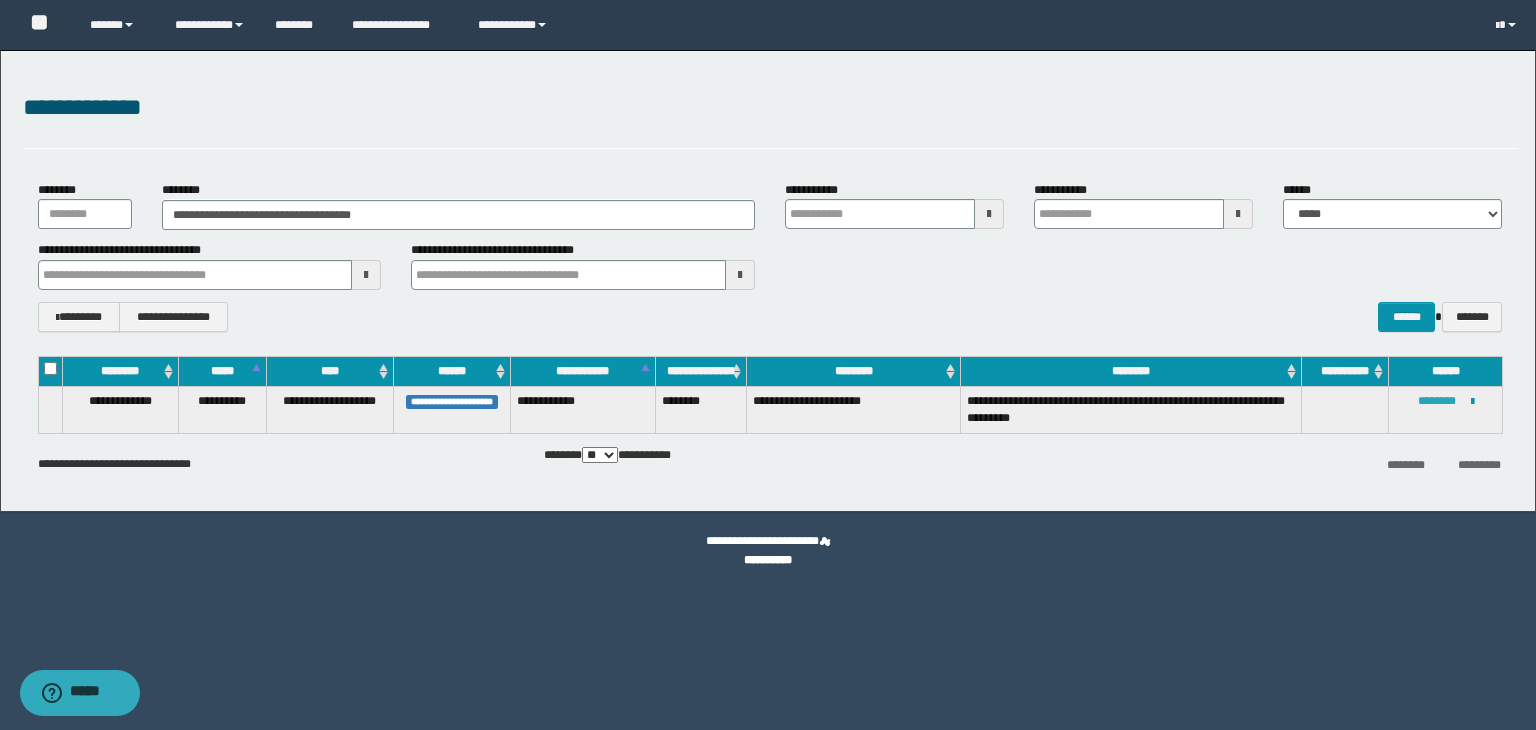 type 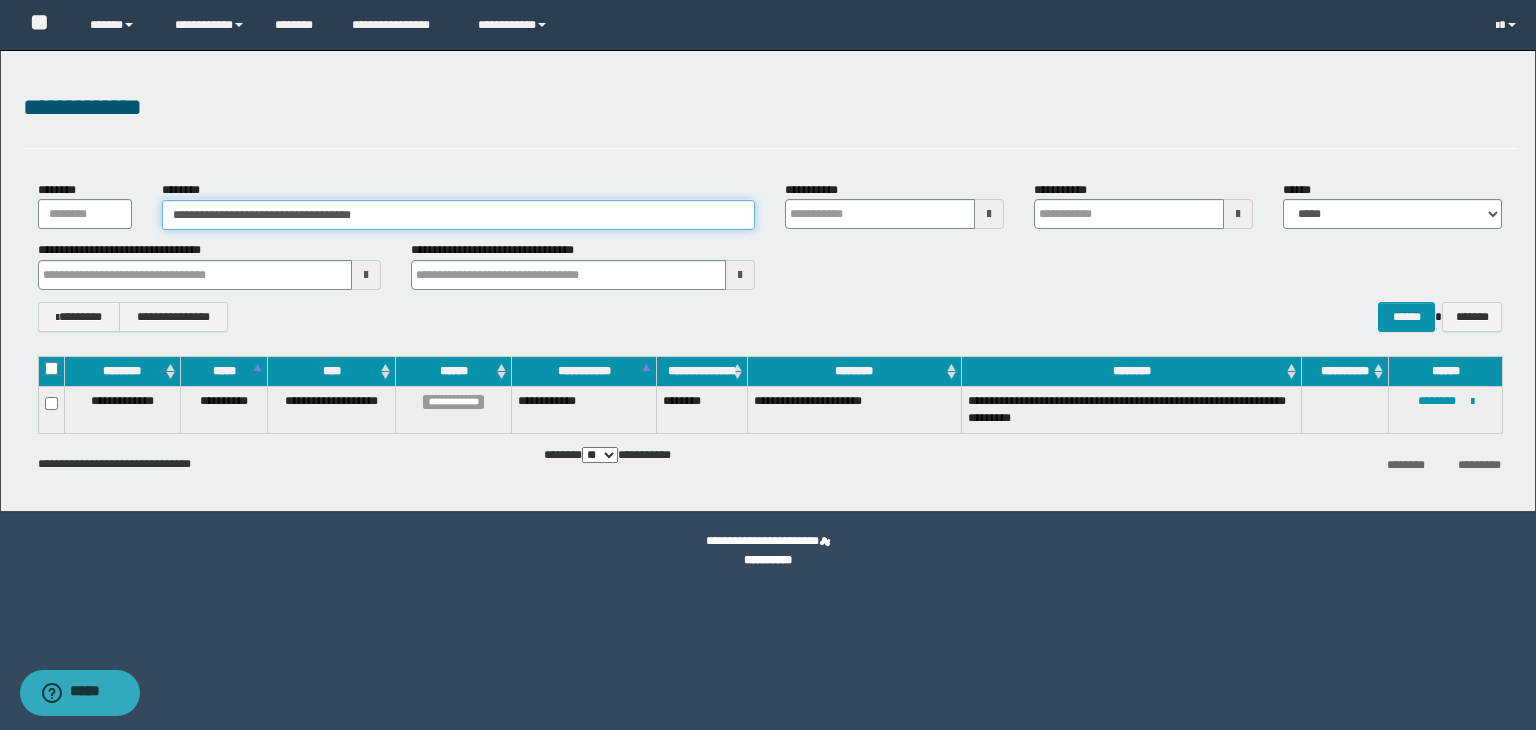 drag, startPoint x: 424, startPoint y: 206, endPoint x: 137, endPoint y: 173, distance: 288.891 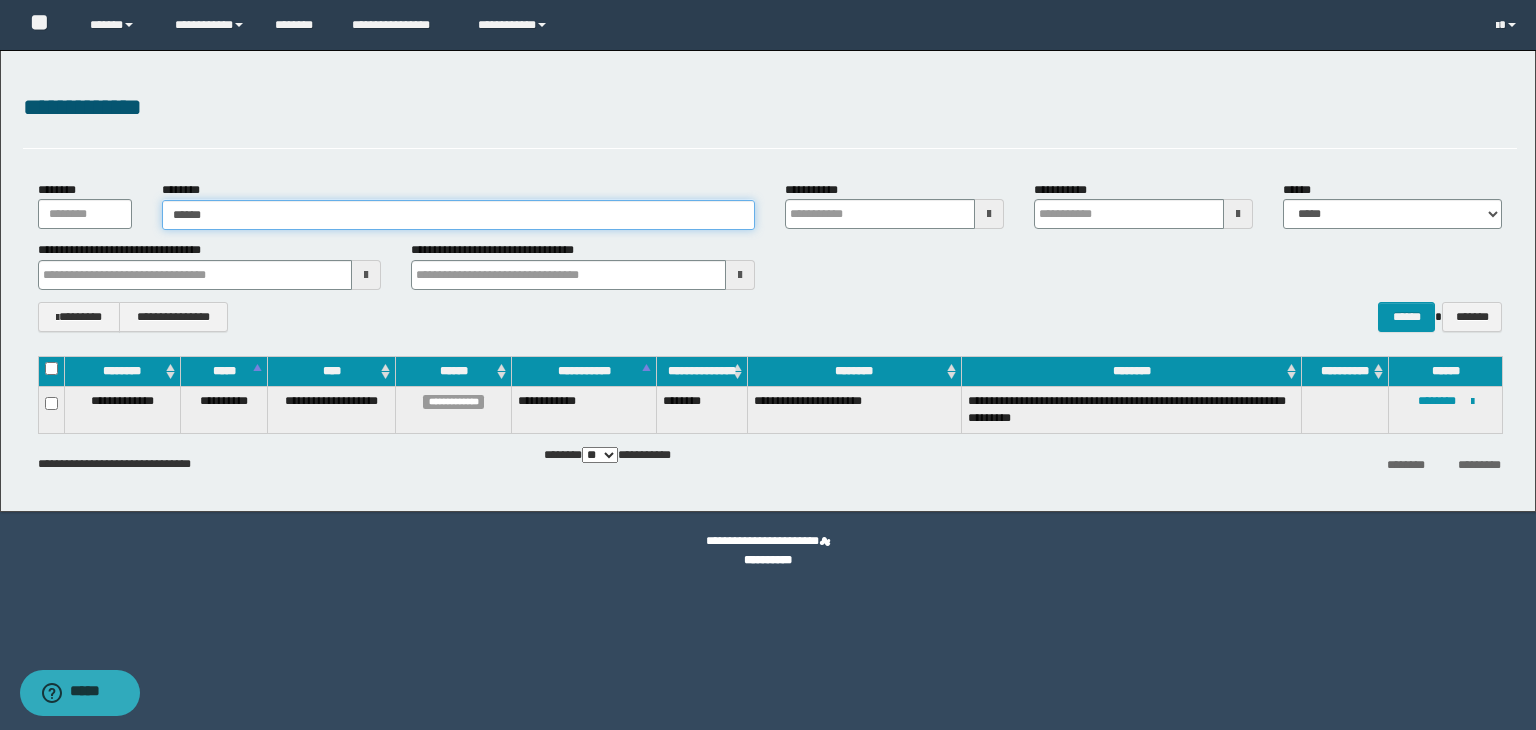 type on "*****" 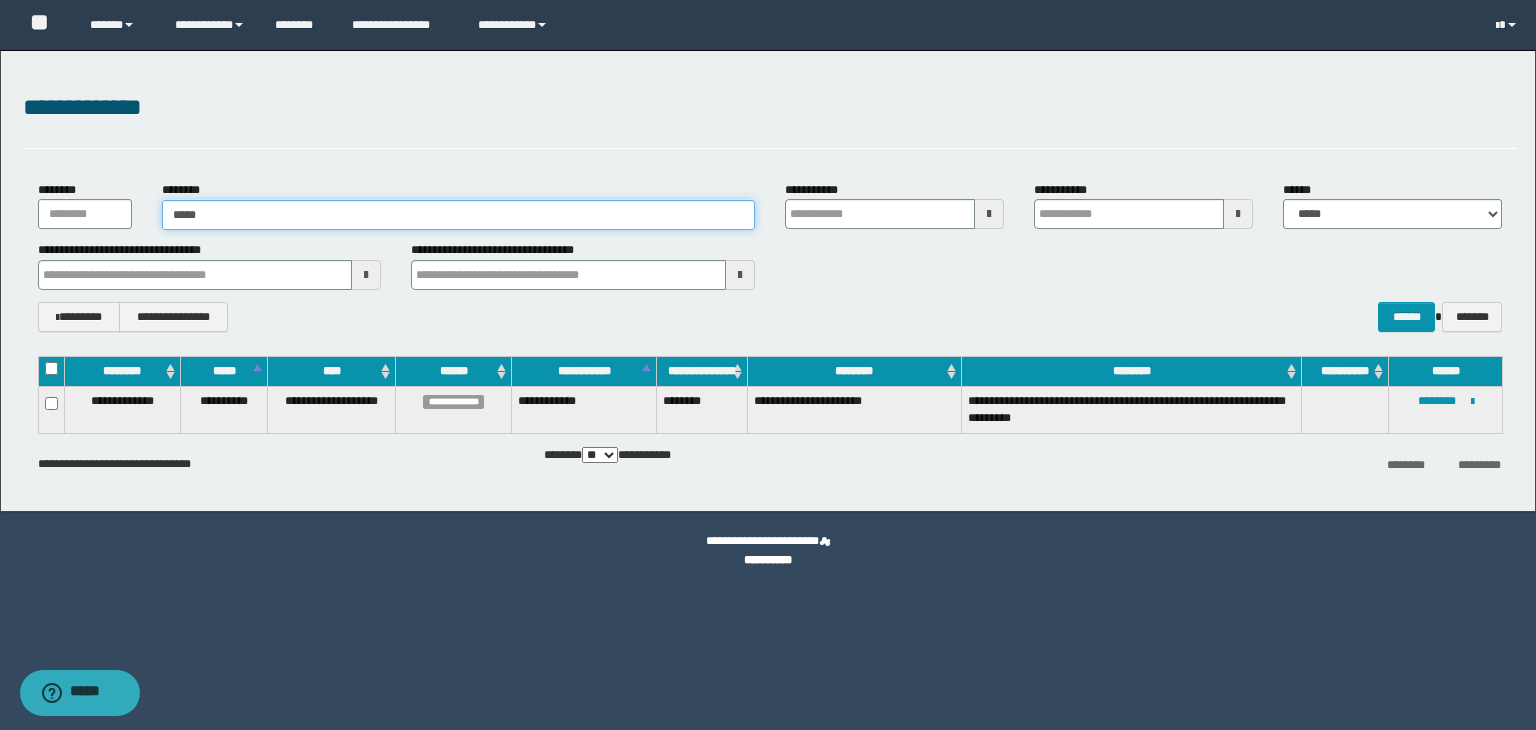 type on "*****" 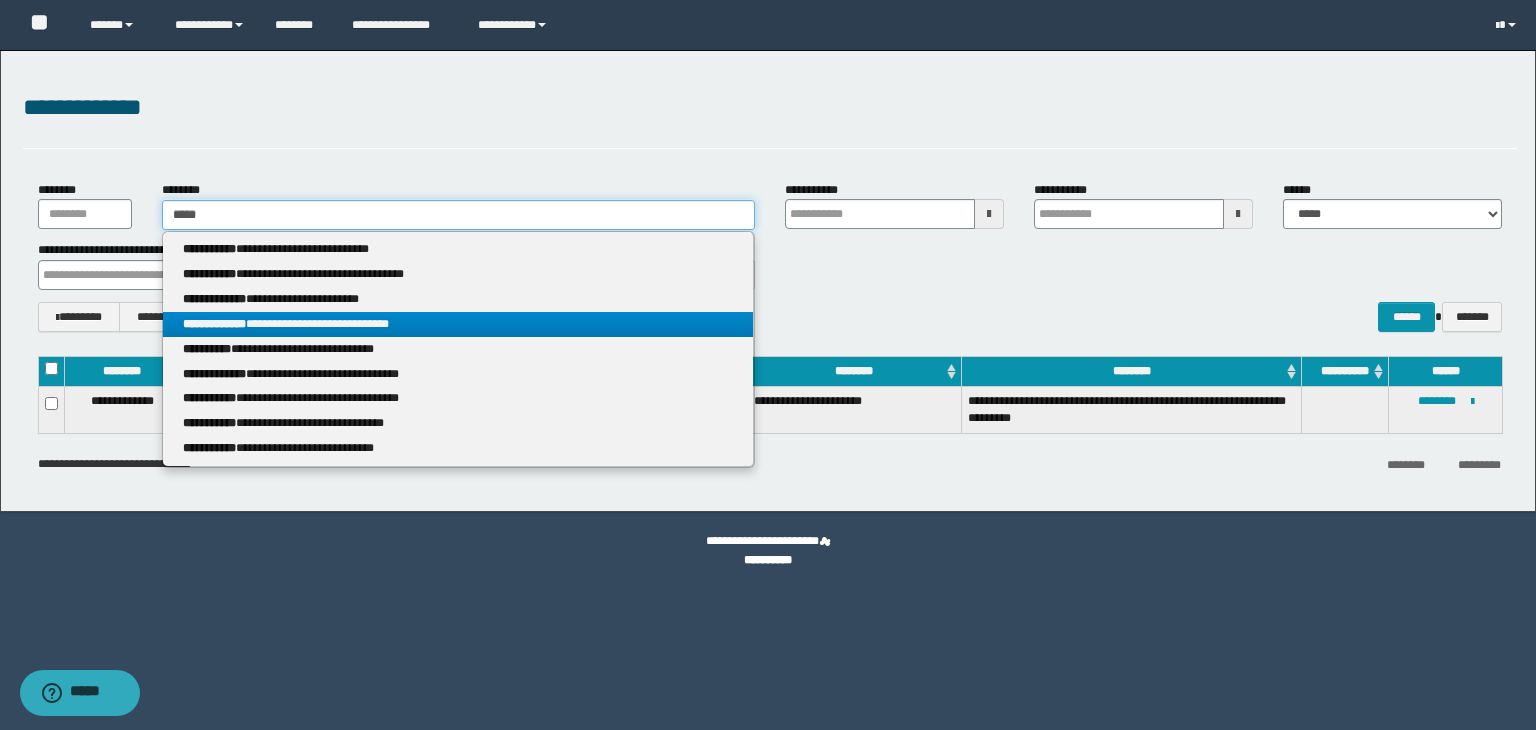 type on "*****" 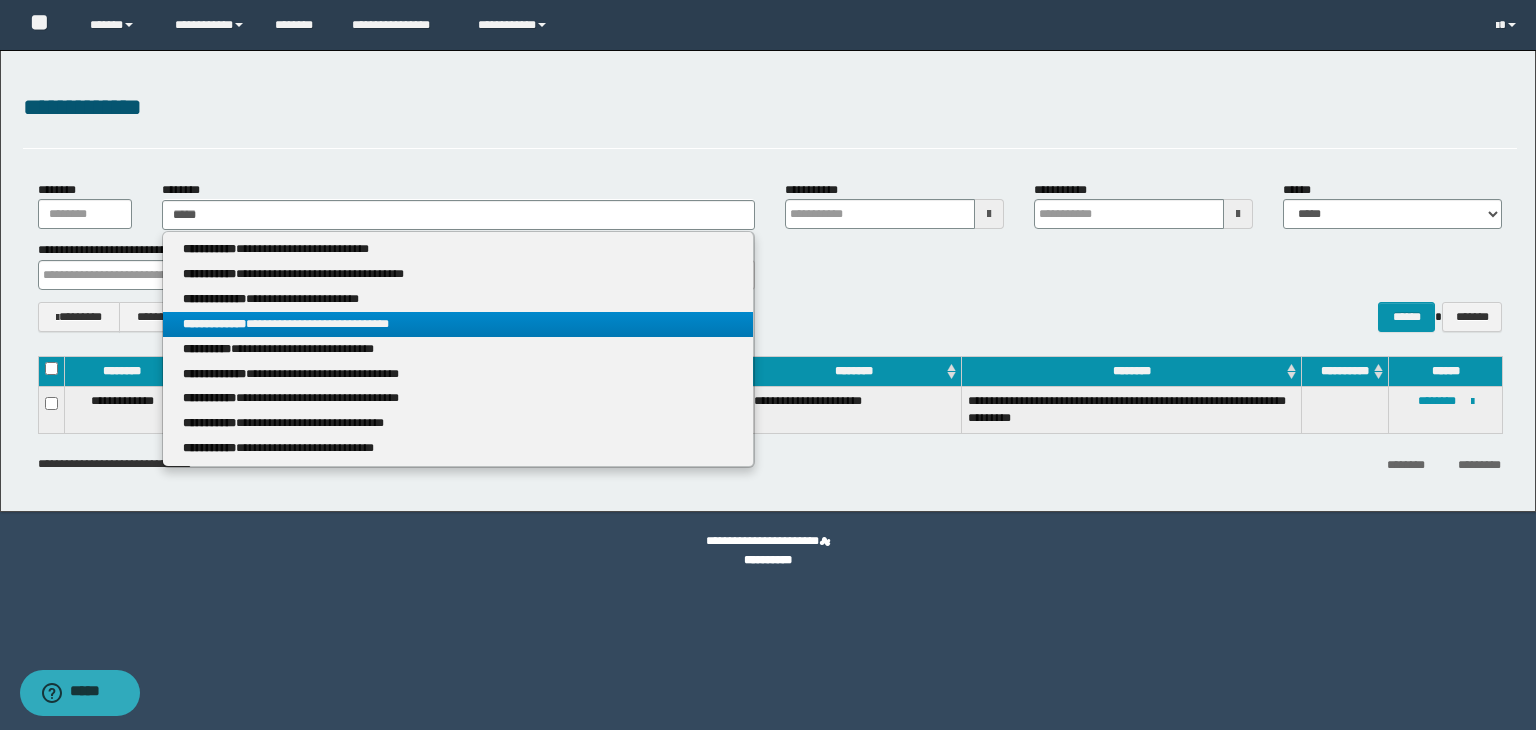 click on "**********" at bounding box center (458, 324) 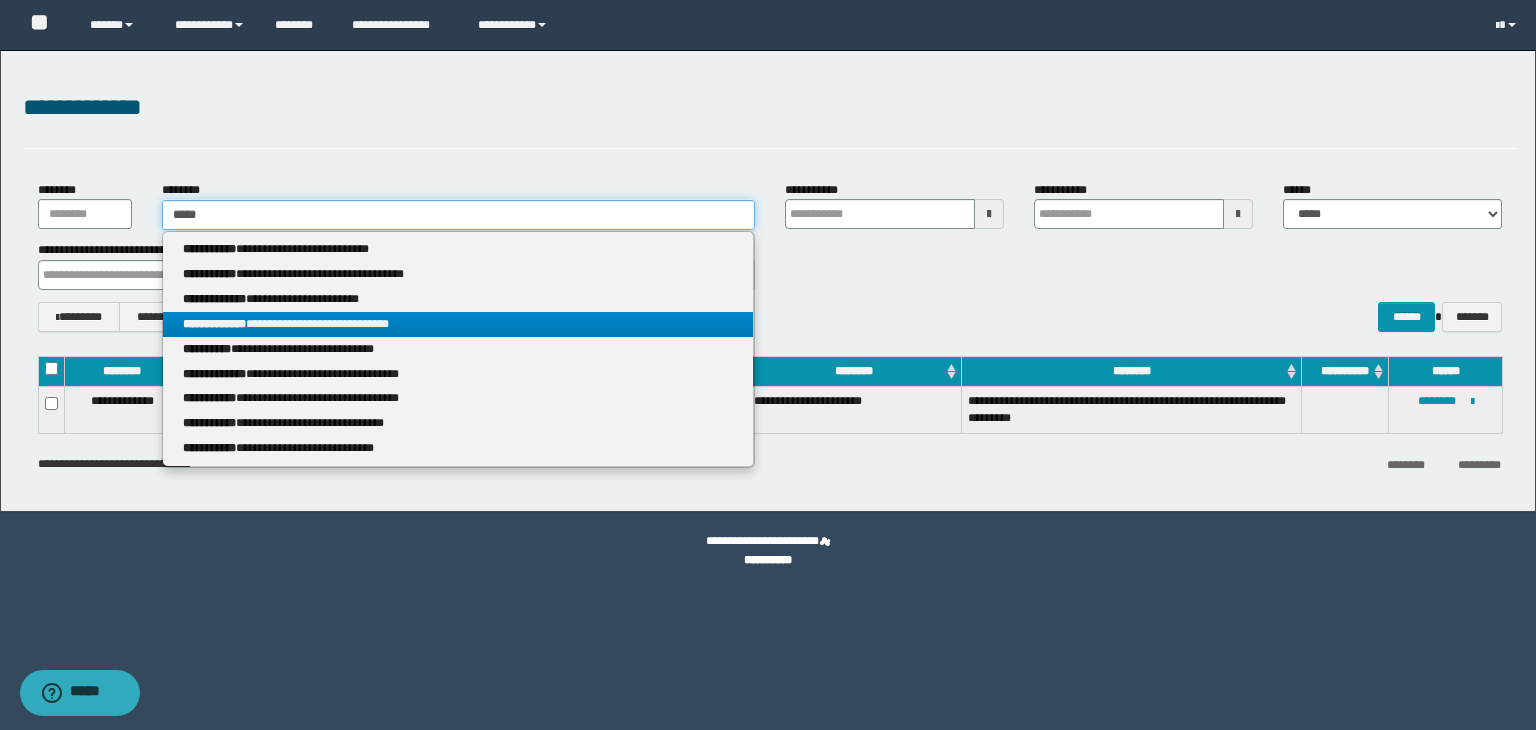 type 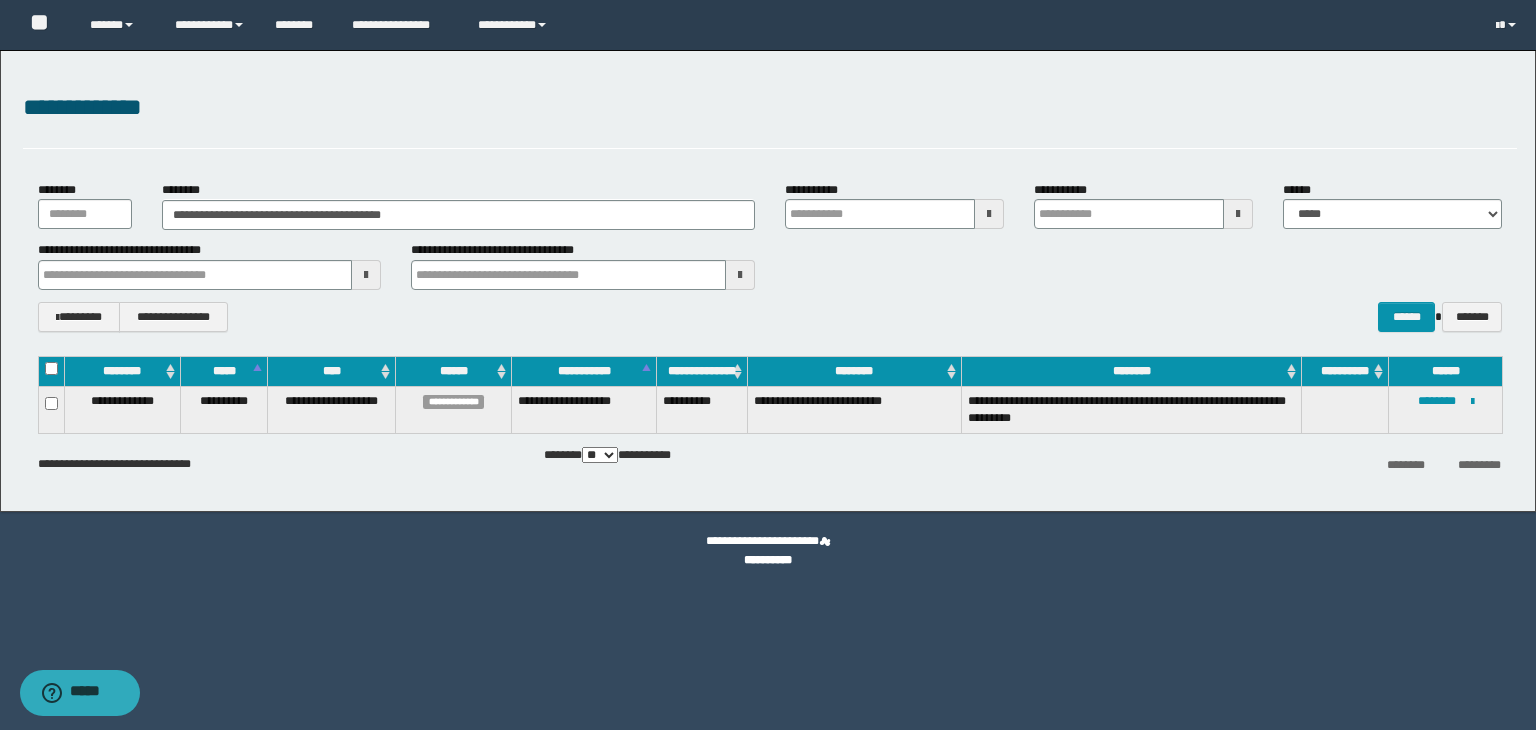 click on "**********" at bounding box center [1446, 409] 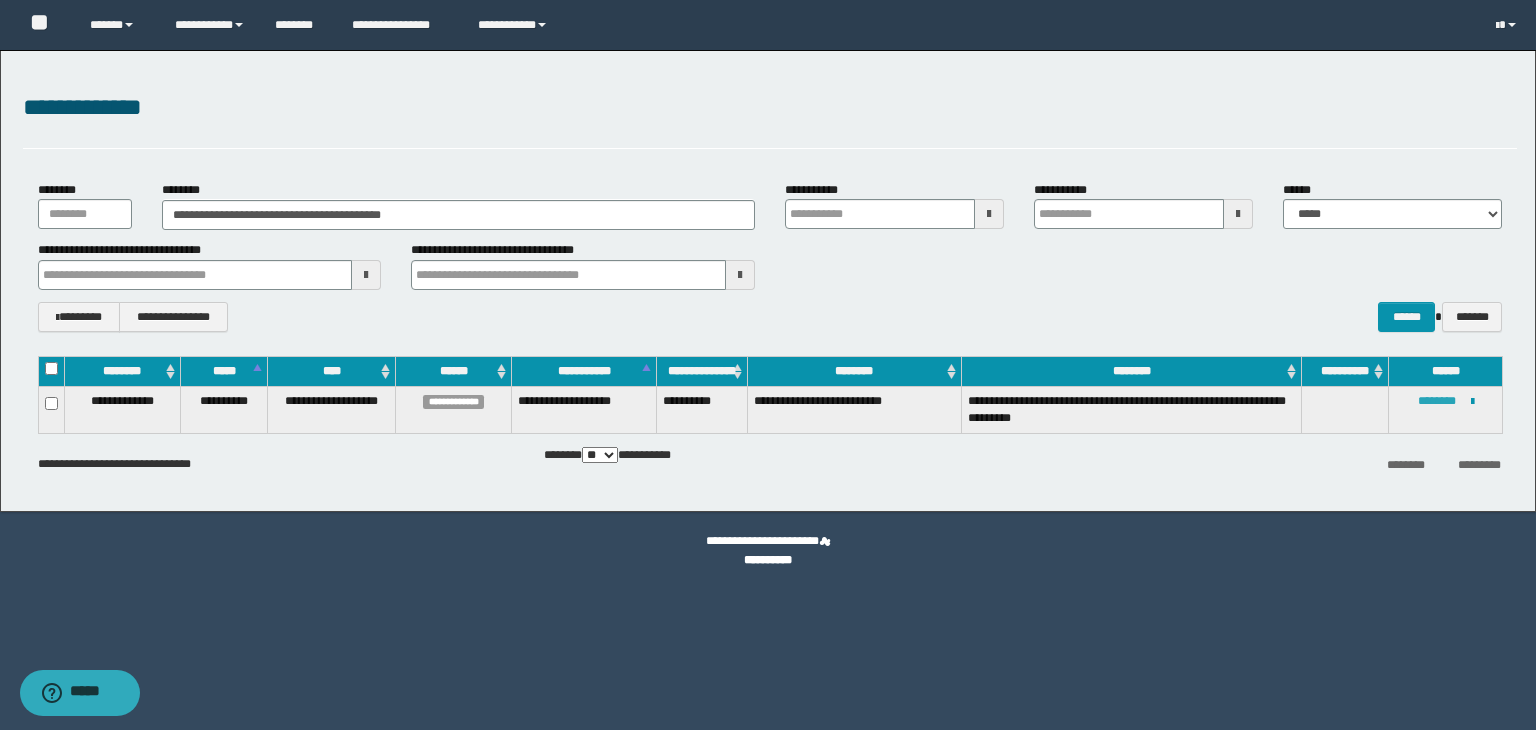 click on "********" at bounding box center [1437, 401] 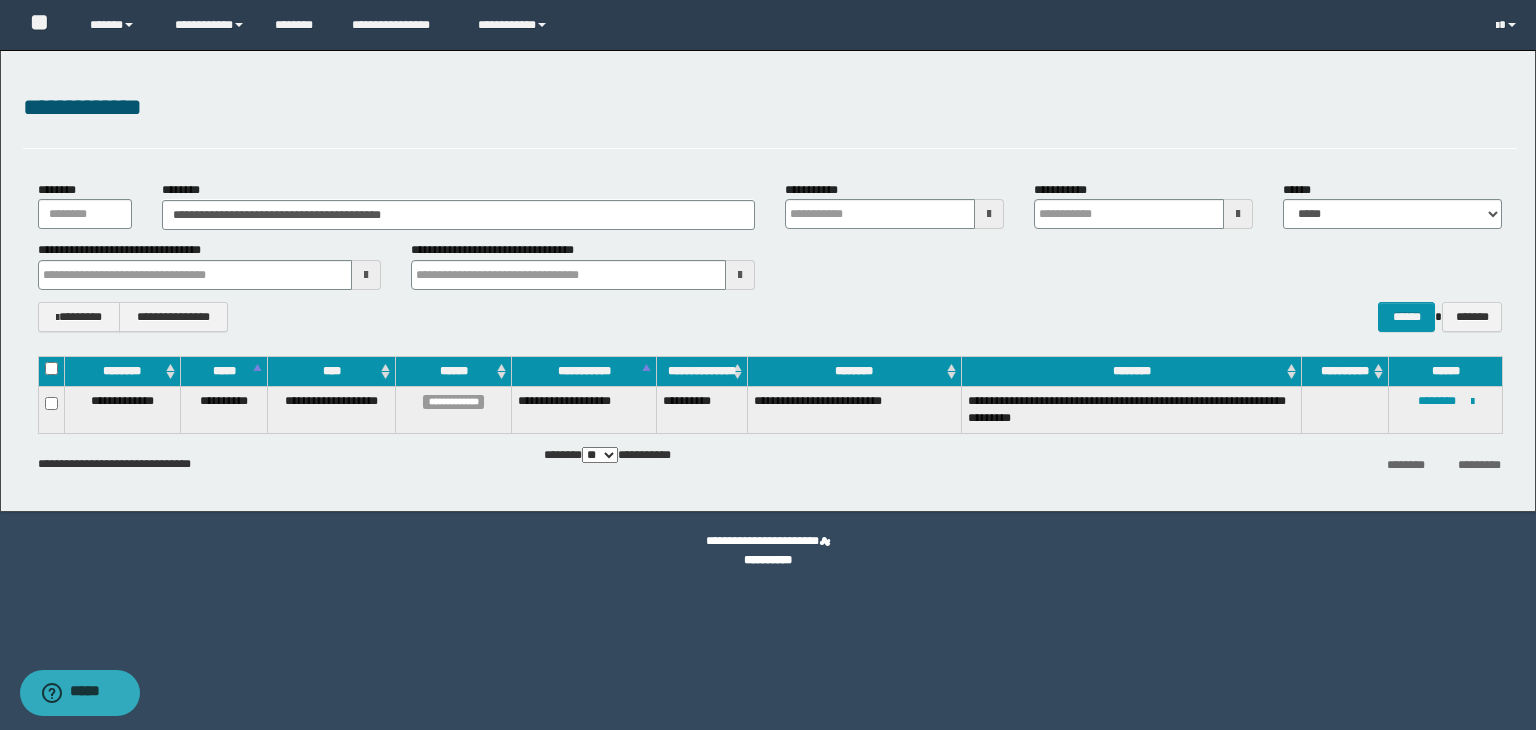 type 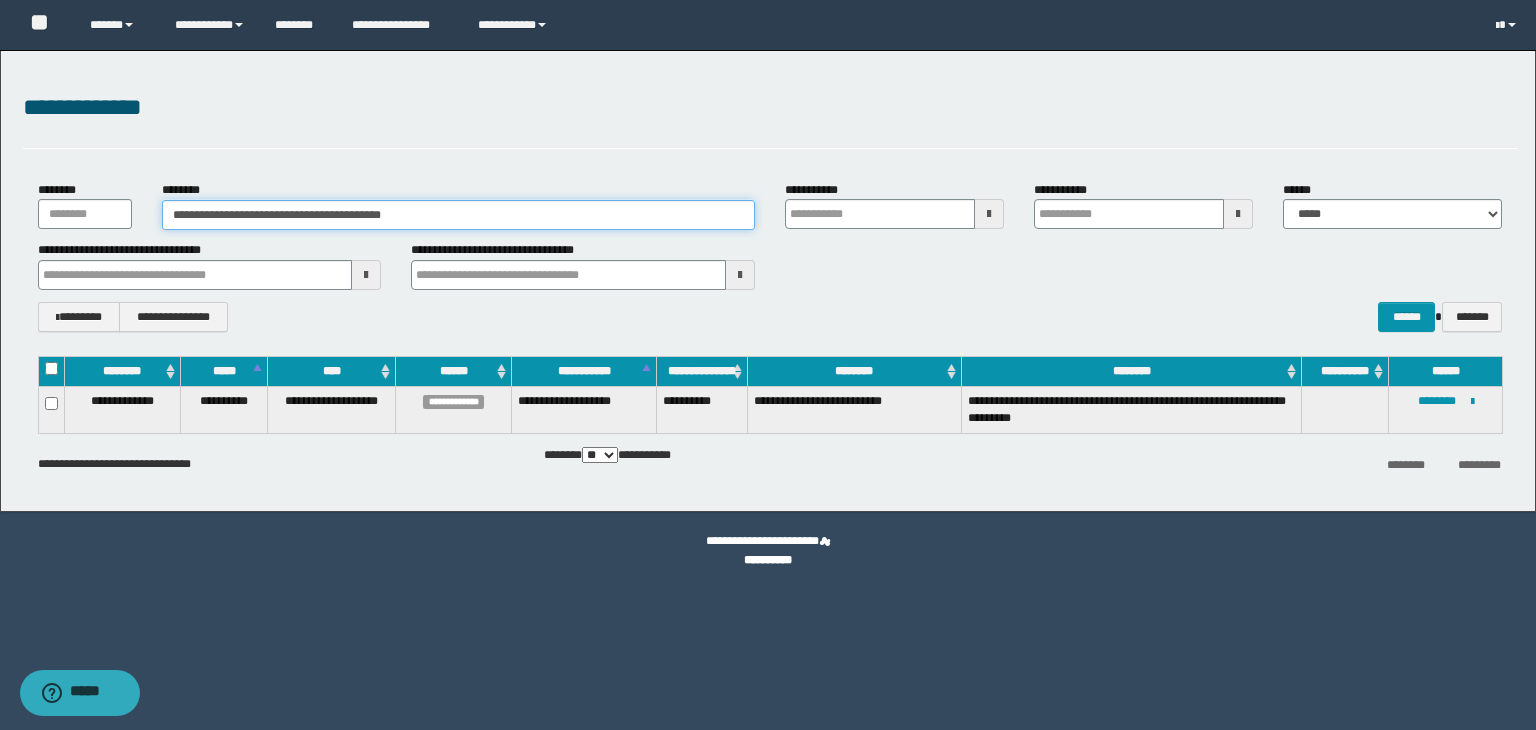 drag, startPoint x: 464, startPoint y: 218, endPoint x: 51, endPoint y: 197, distance: 413.53354 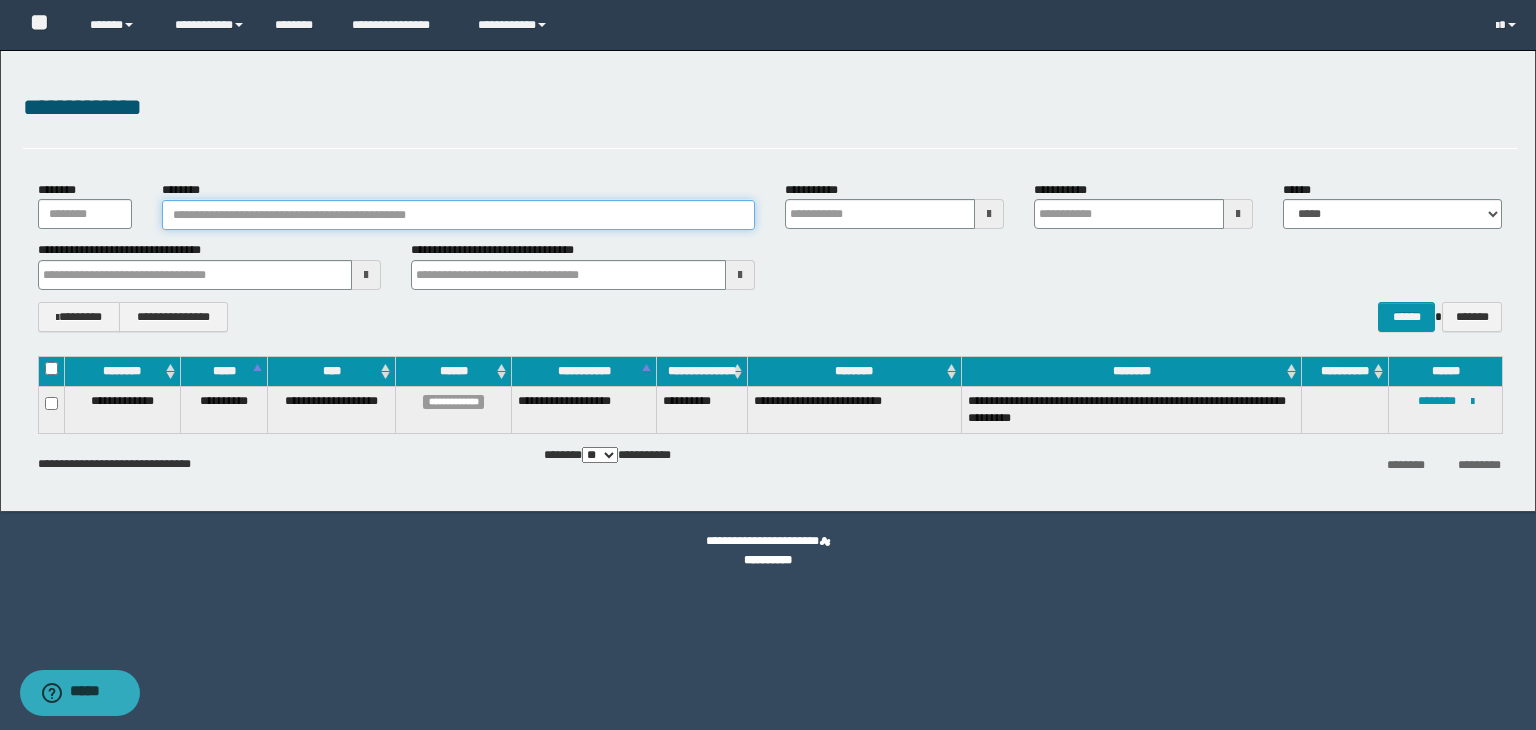 click on "********" at bounding box center [458, 215] 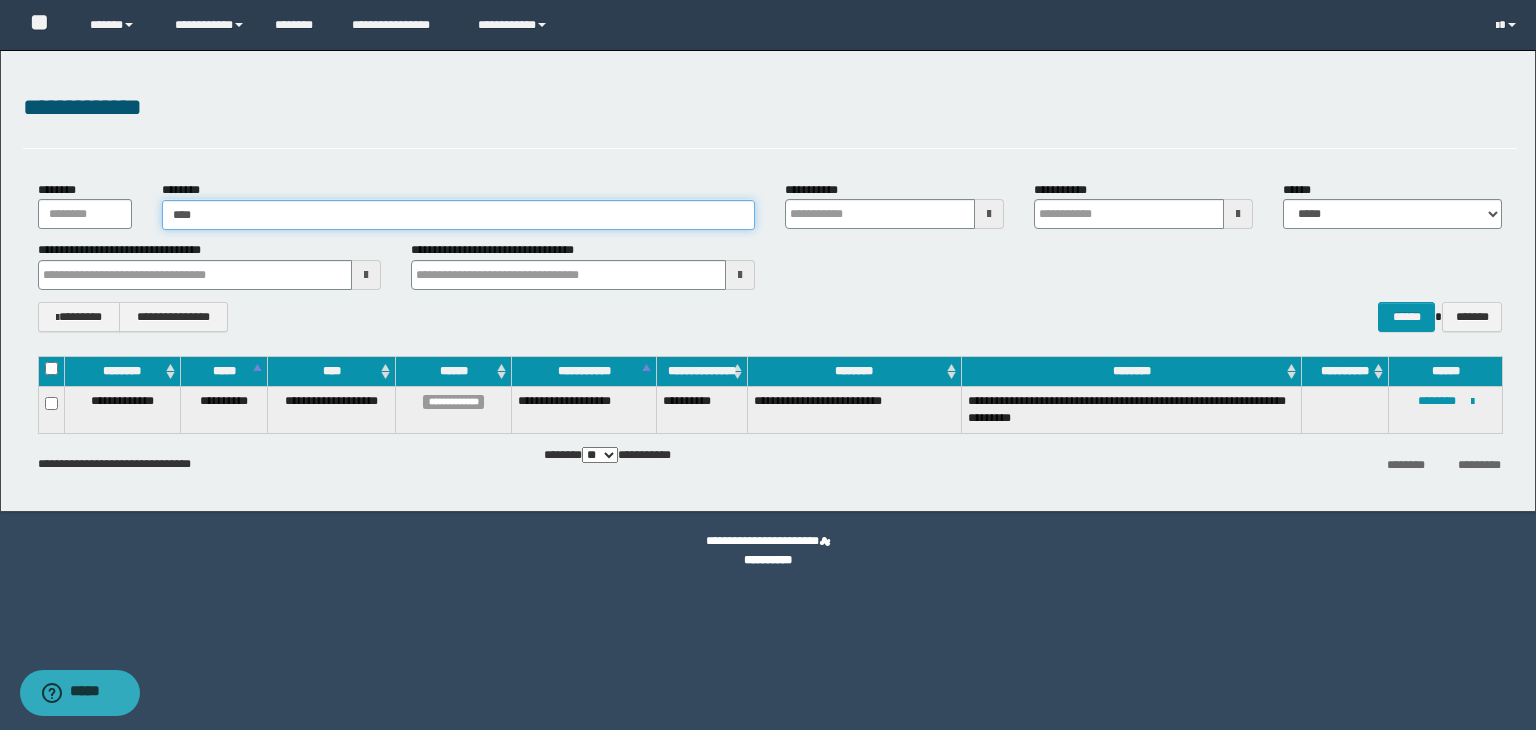 type on "*****" 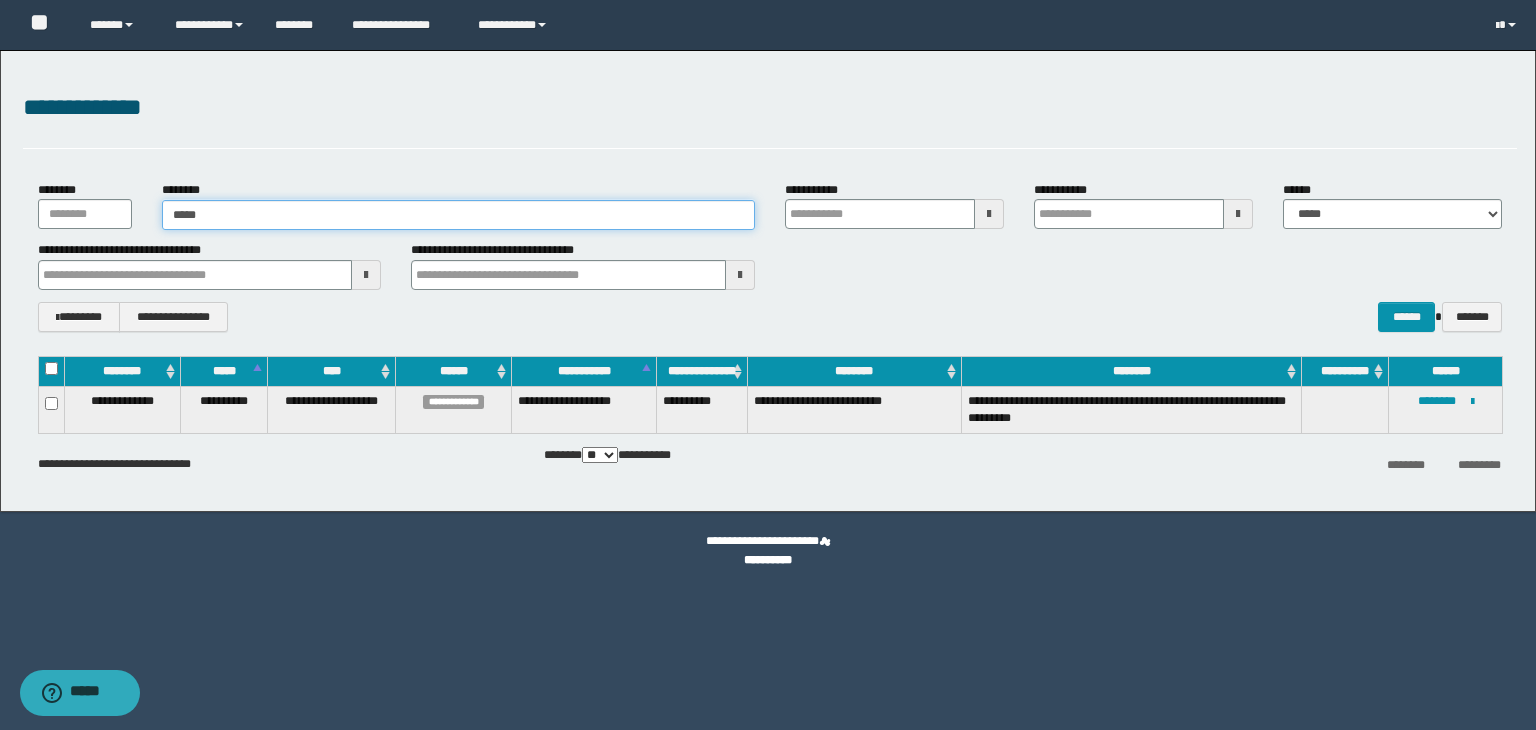 type on "*****" 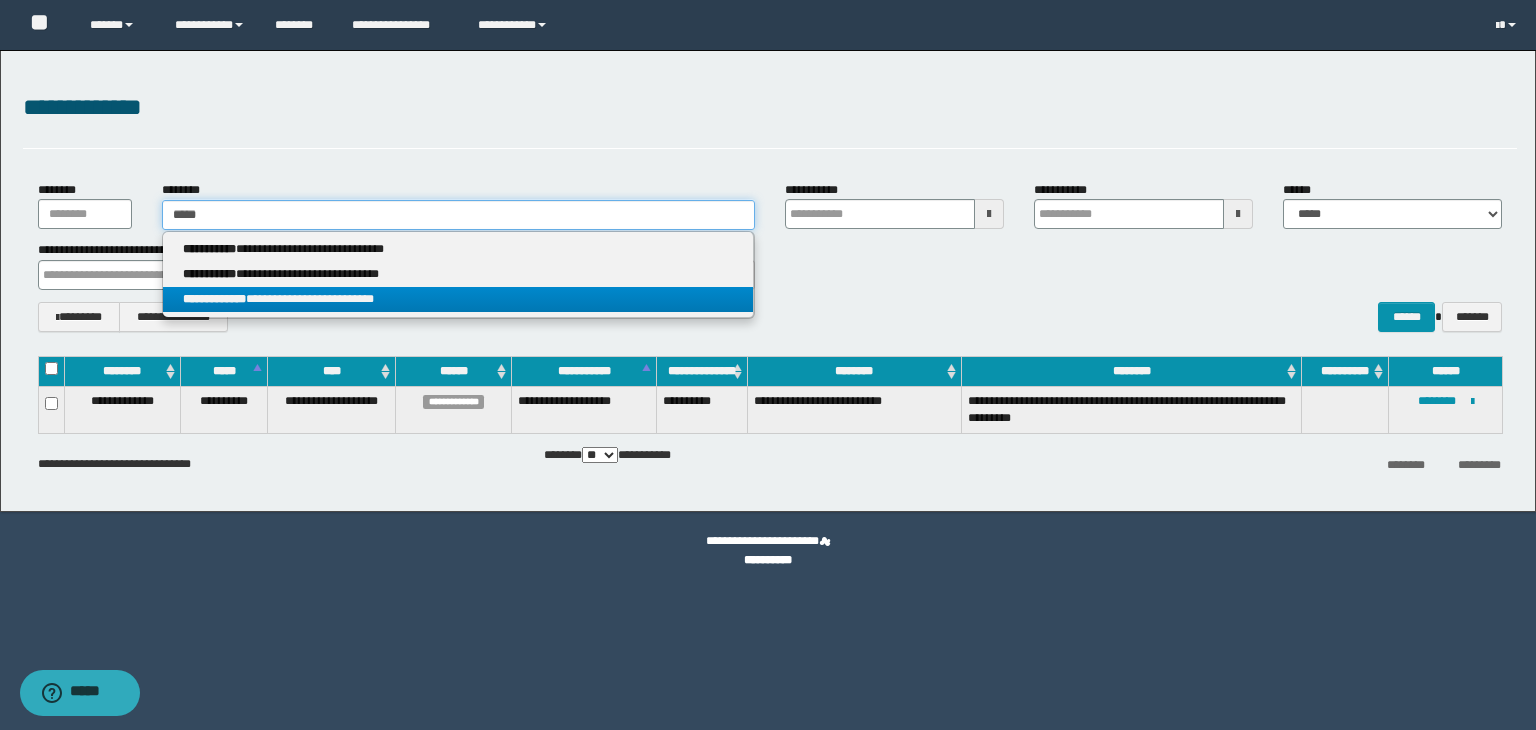 type on "*****" 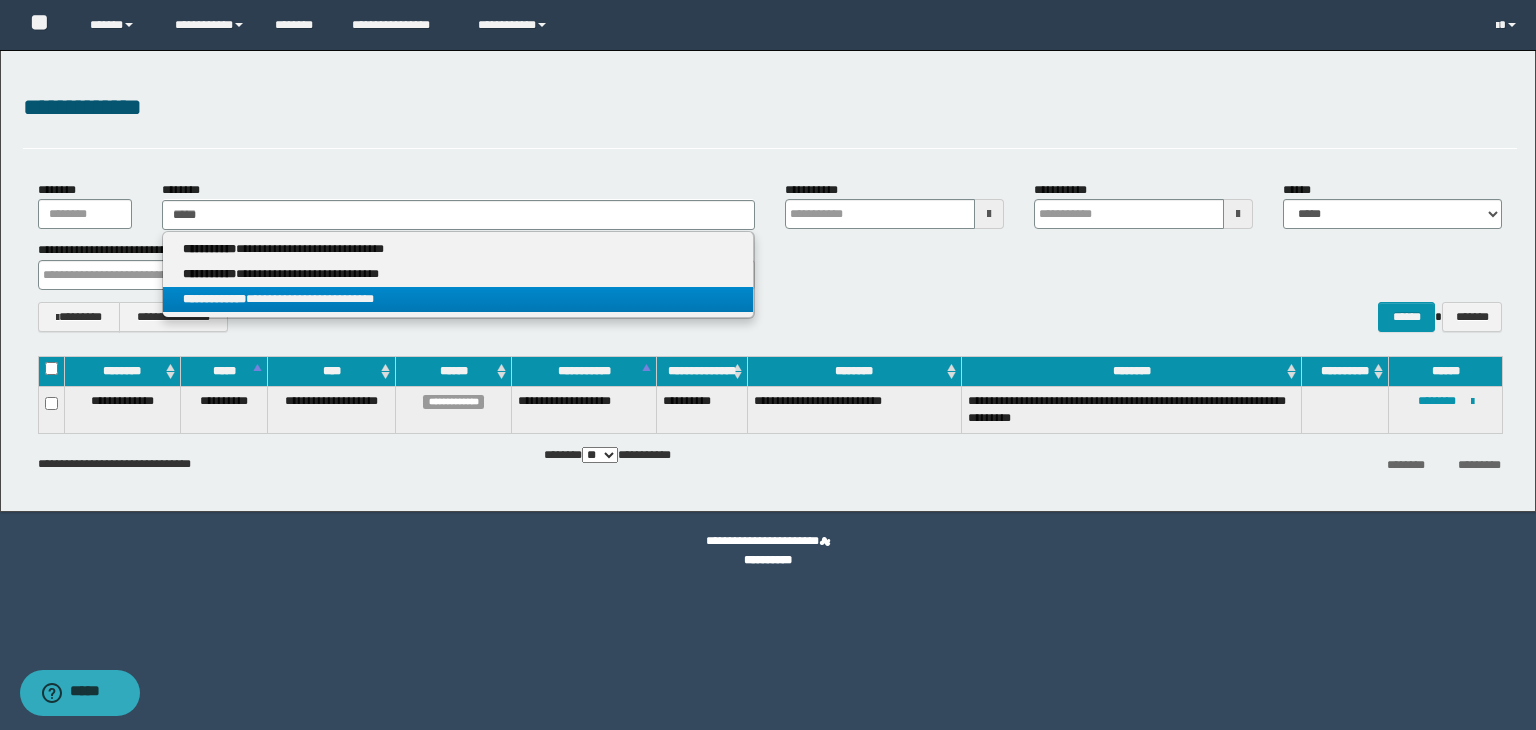 click on "**********" at bounding box center (458, 299) 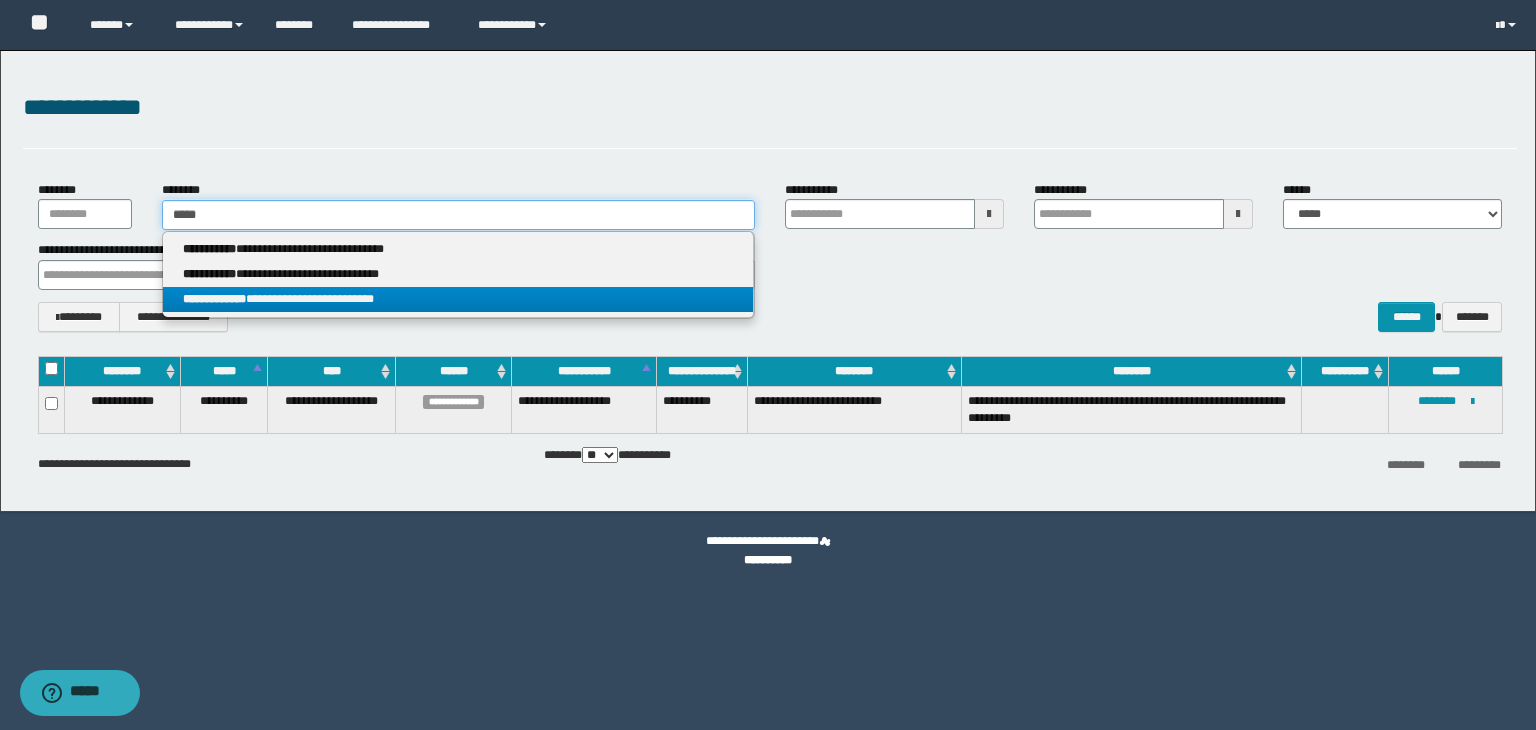 type 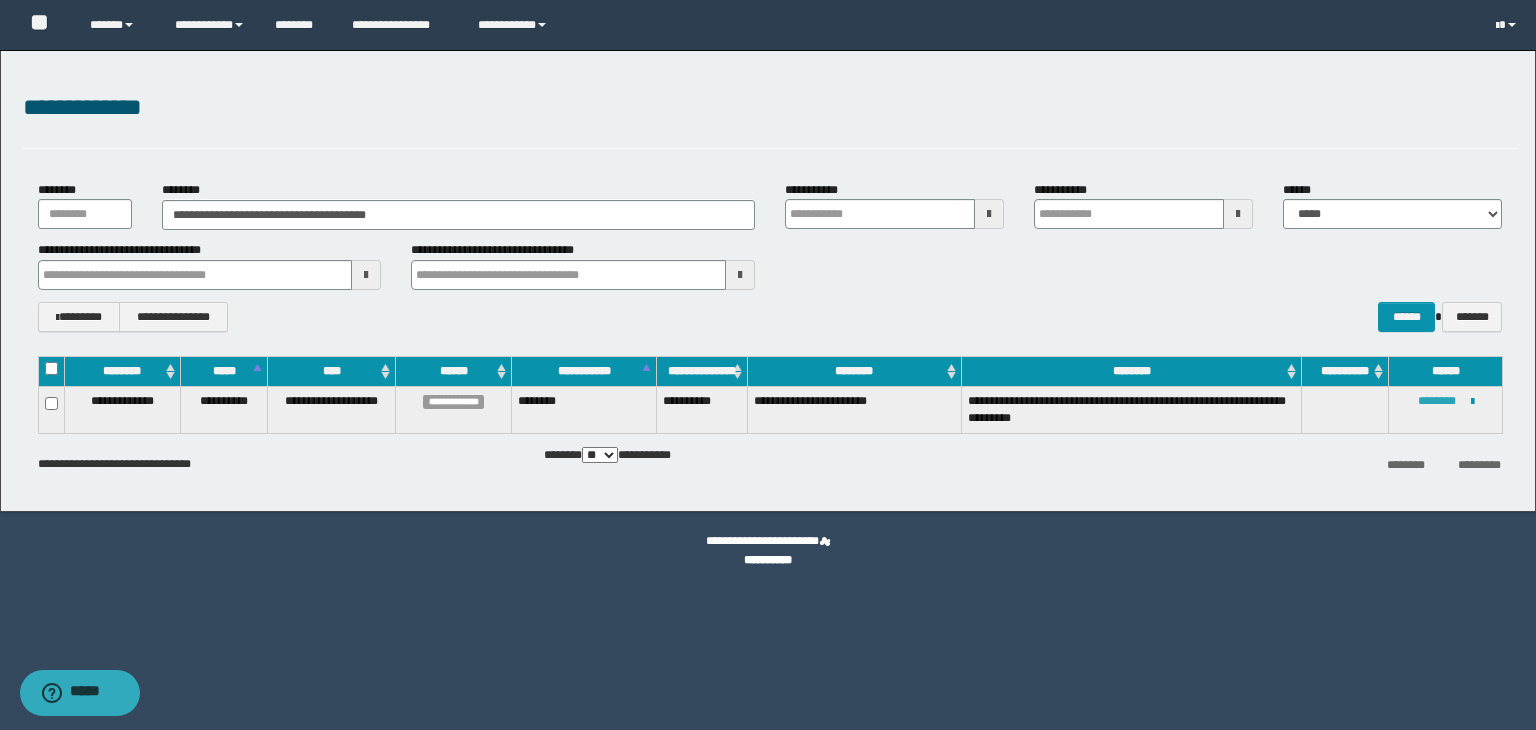 click on "********" at bounding box center (1437, 401) 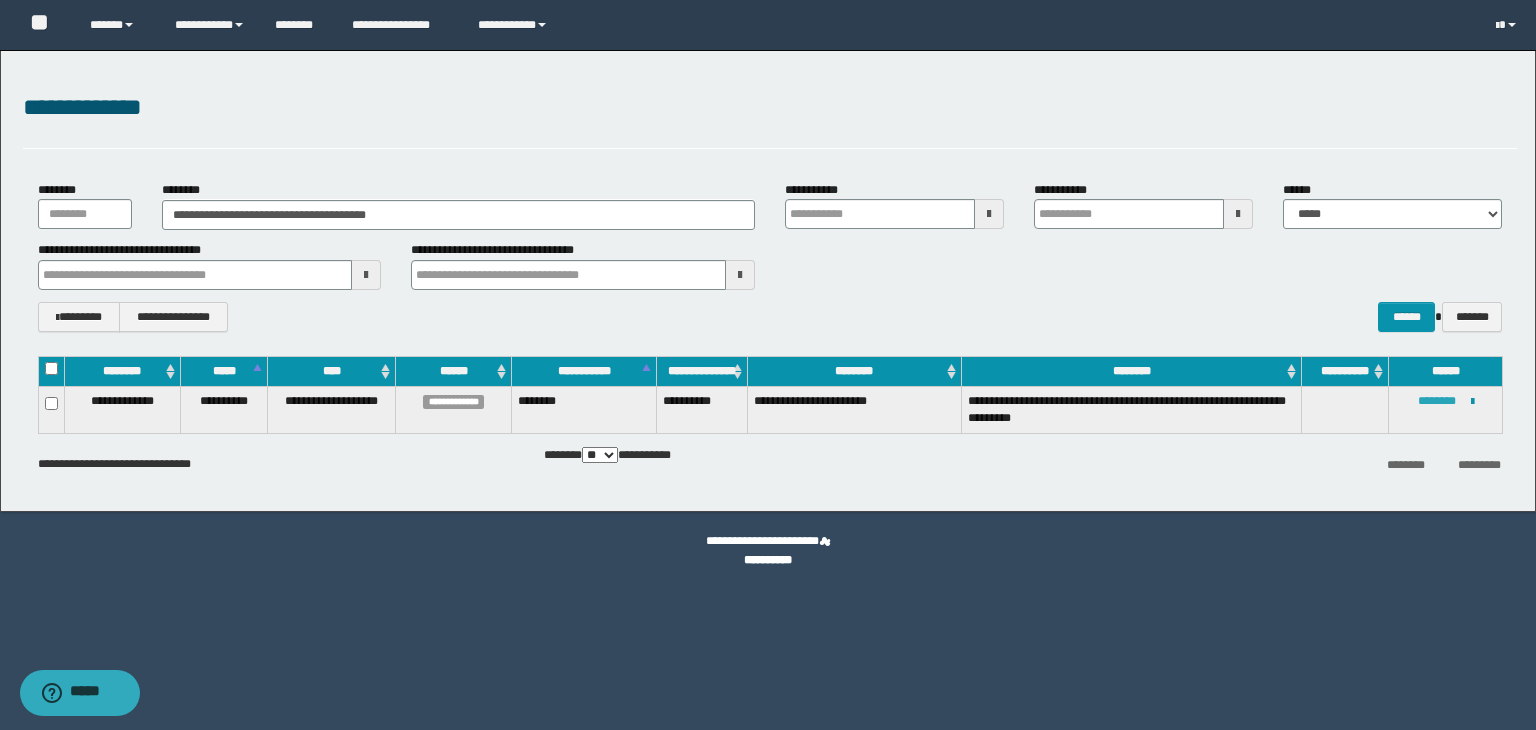 type 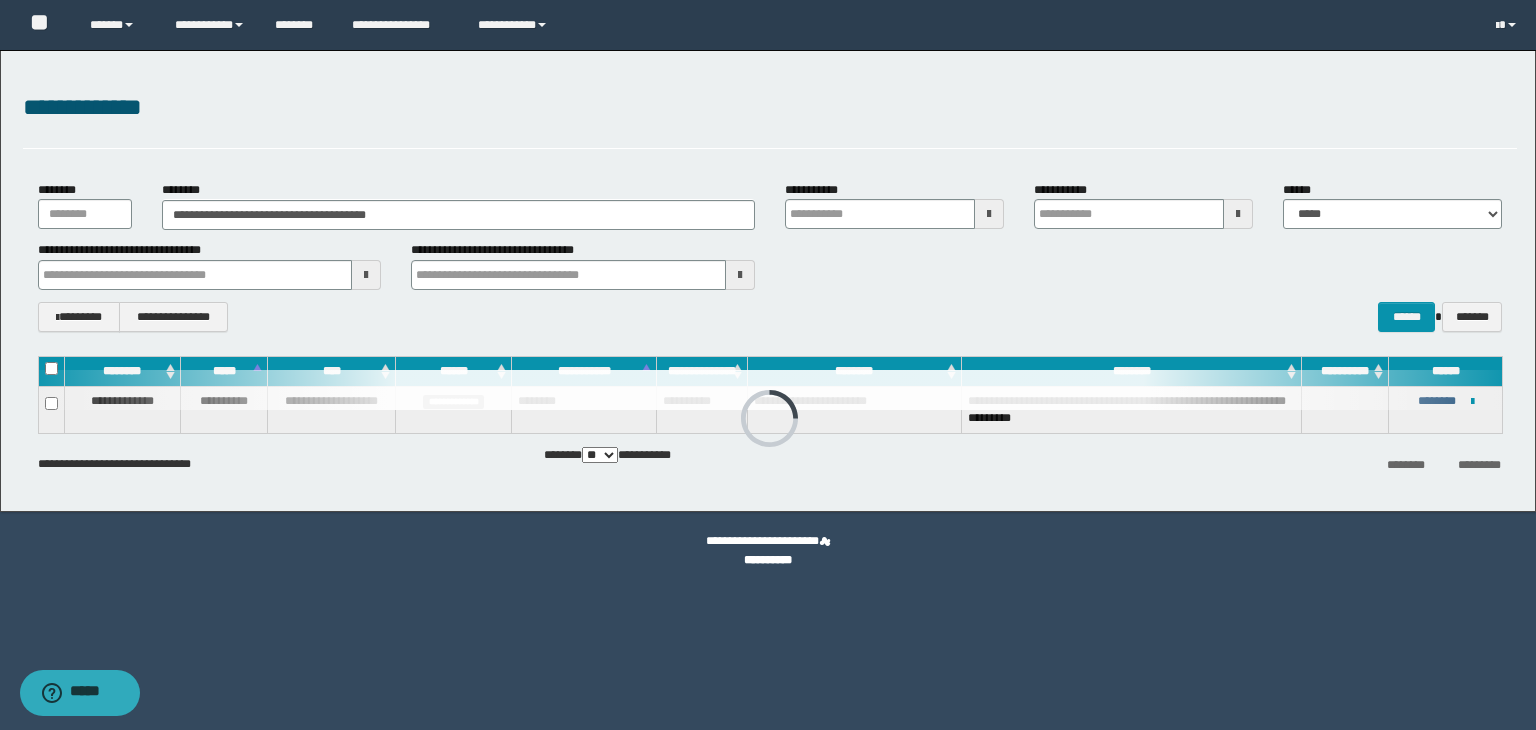 type 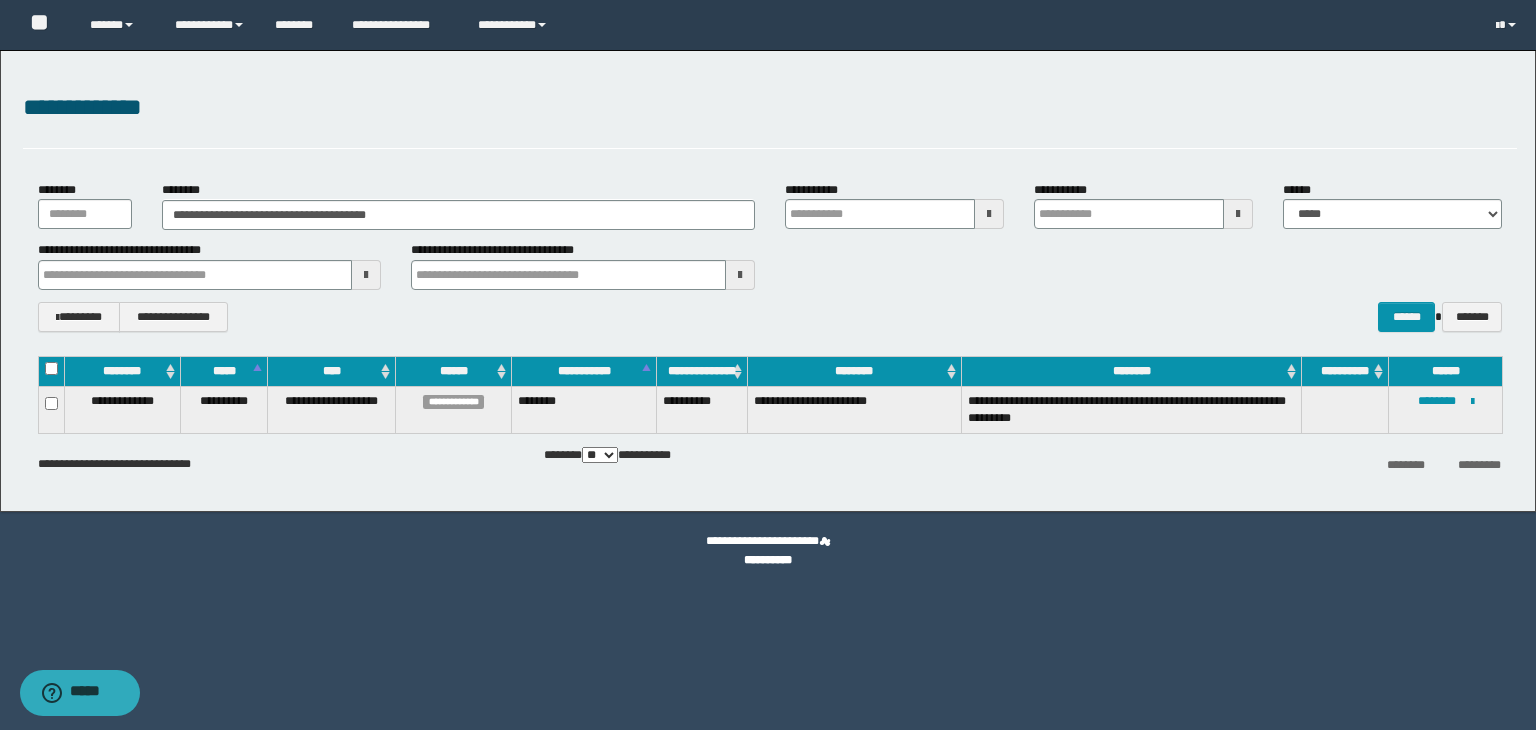 type 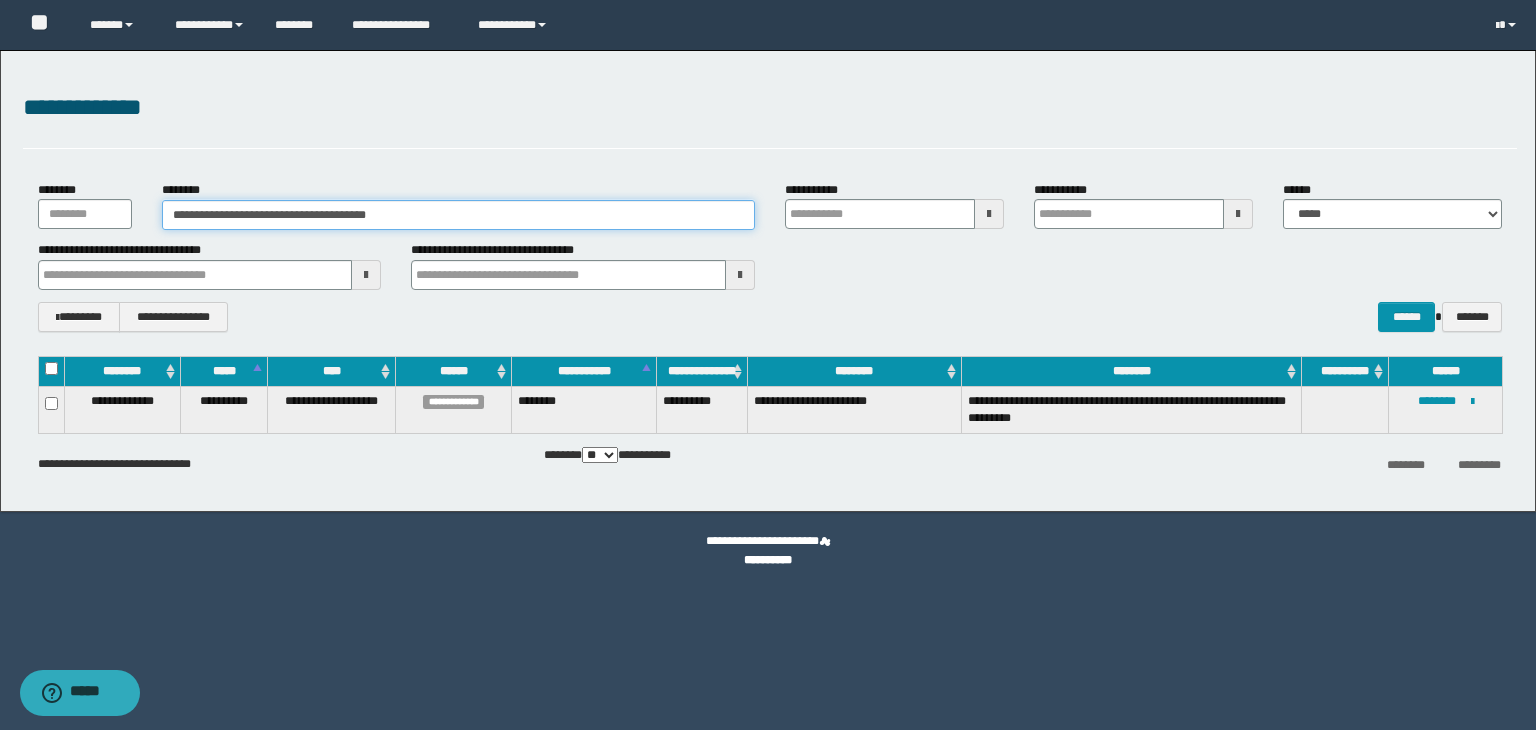 drag, startPoint x: 448, startPoint y: 213, endPoint x: 0, endPoint y: 205, distance: 448.0714 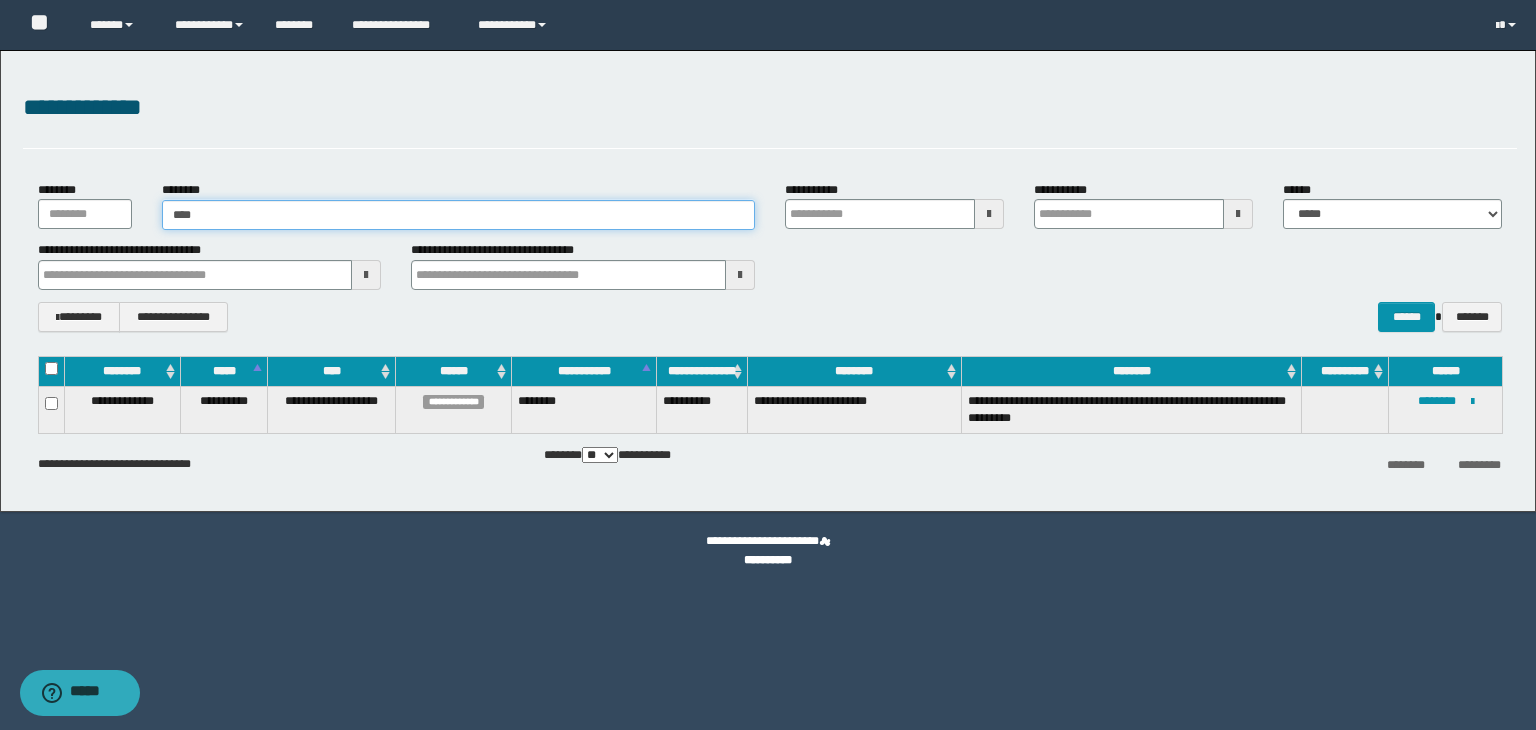 type on "*****" 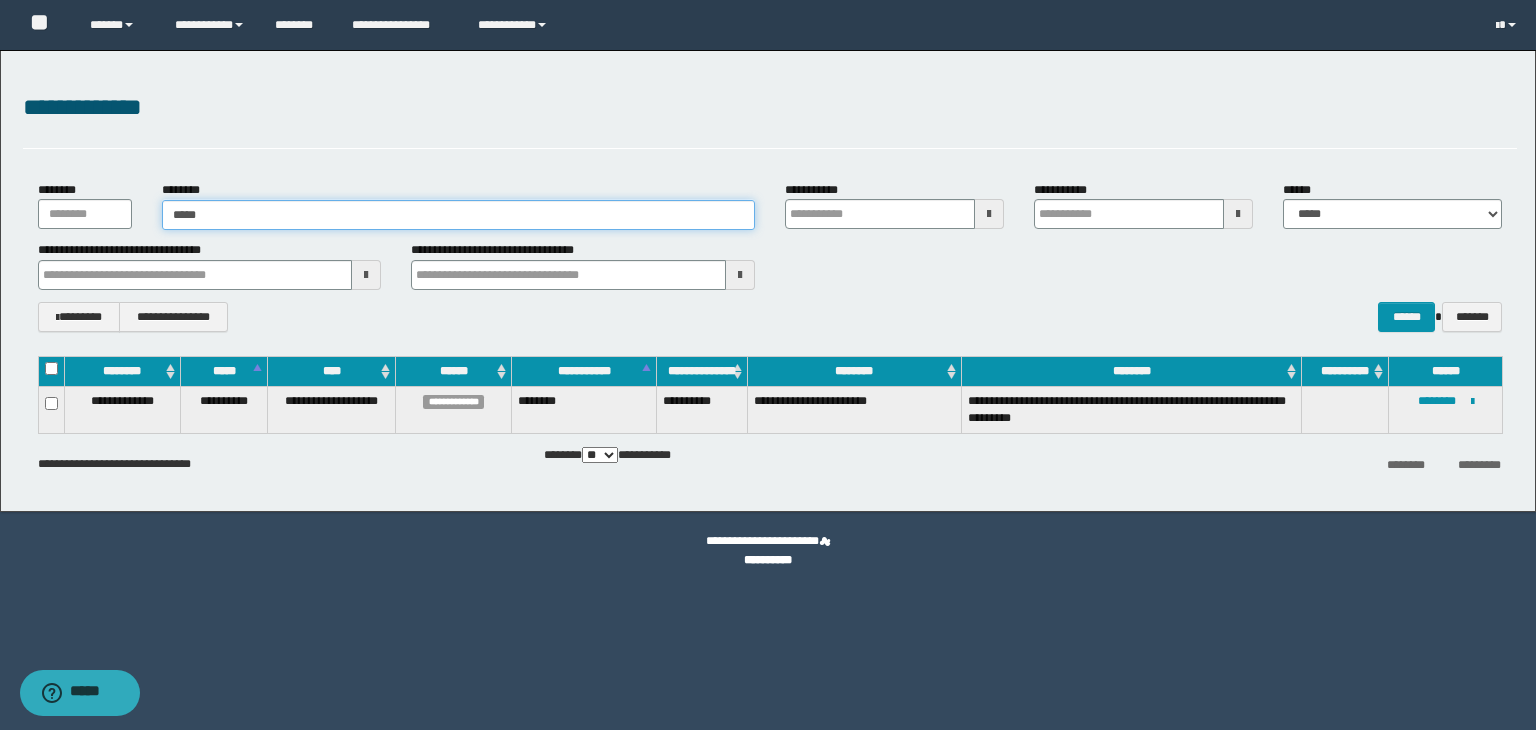 click on "*****" at bounding box center (458, 215) 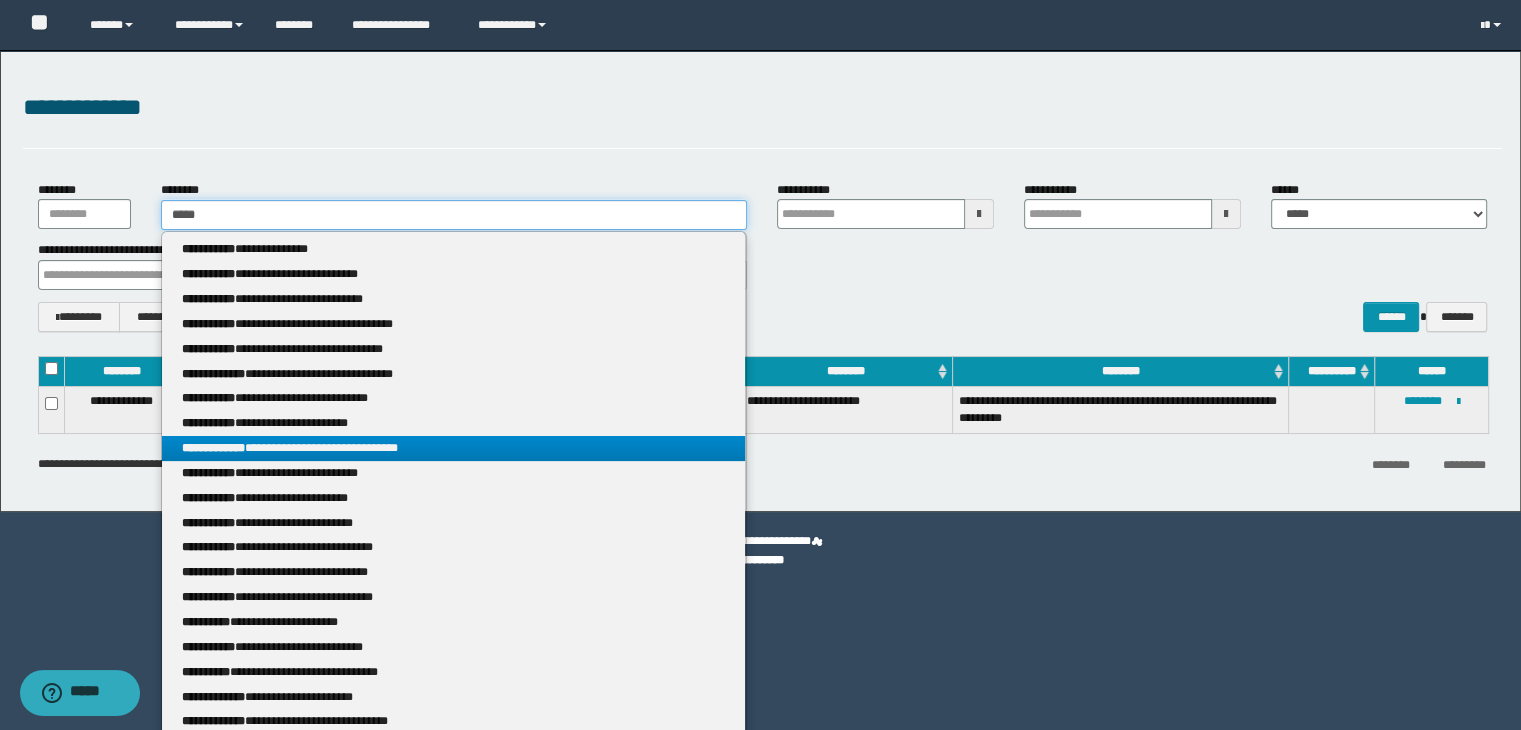 type on "*****" 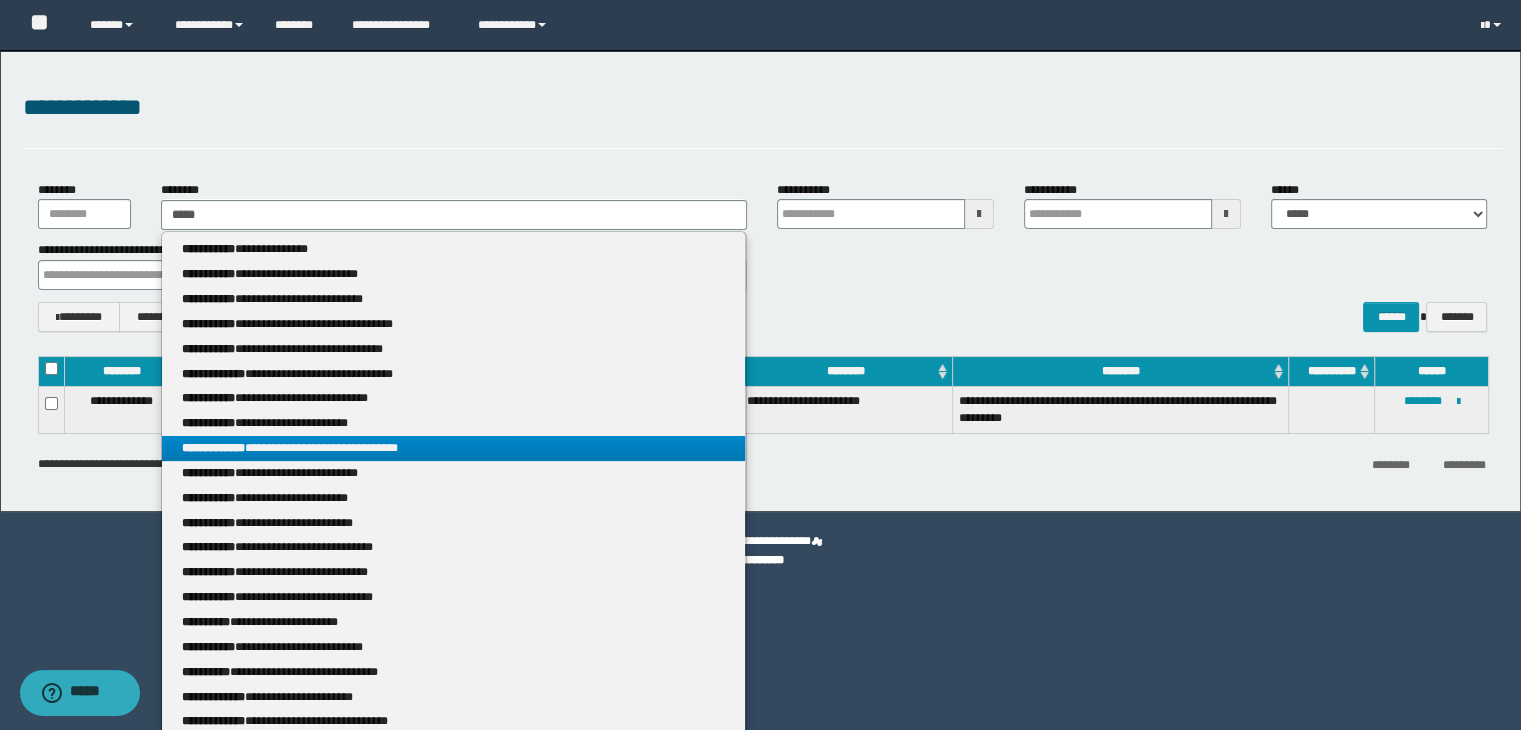 click on "**********" at bounding box center [454, 448] 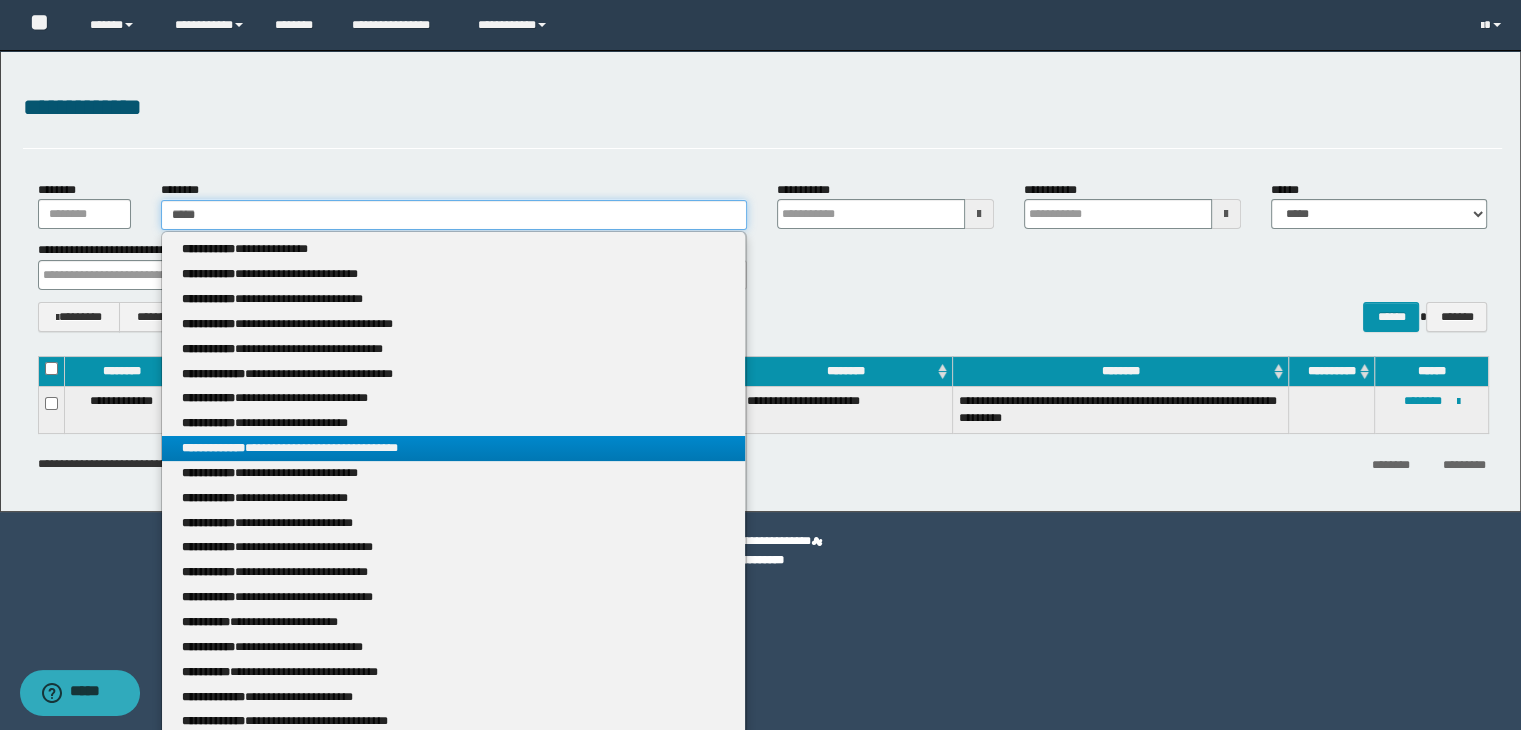 type 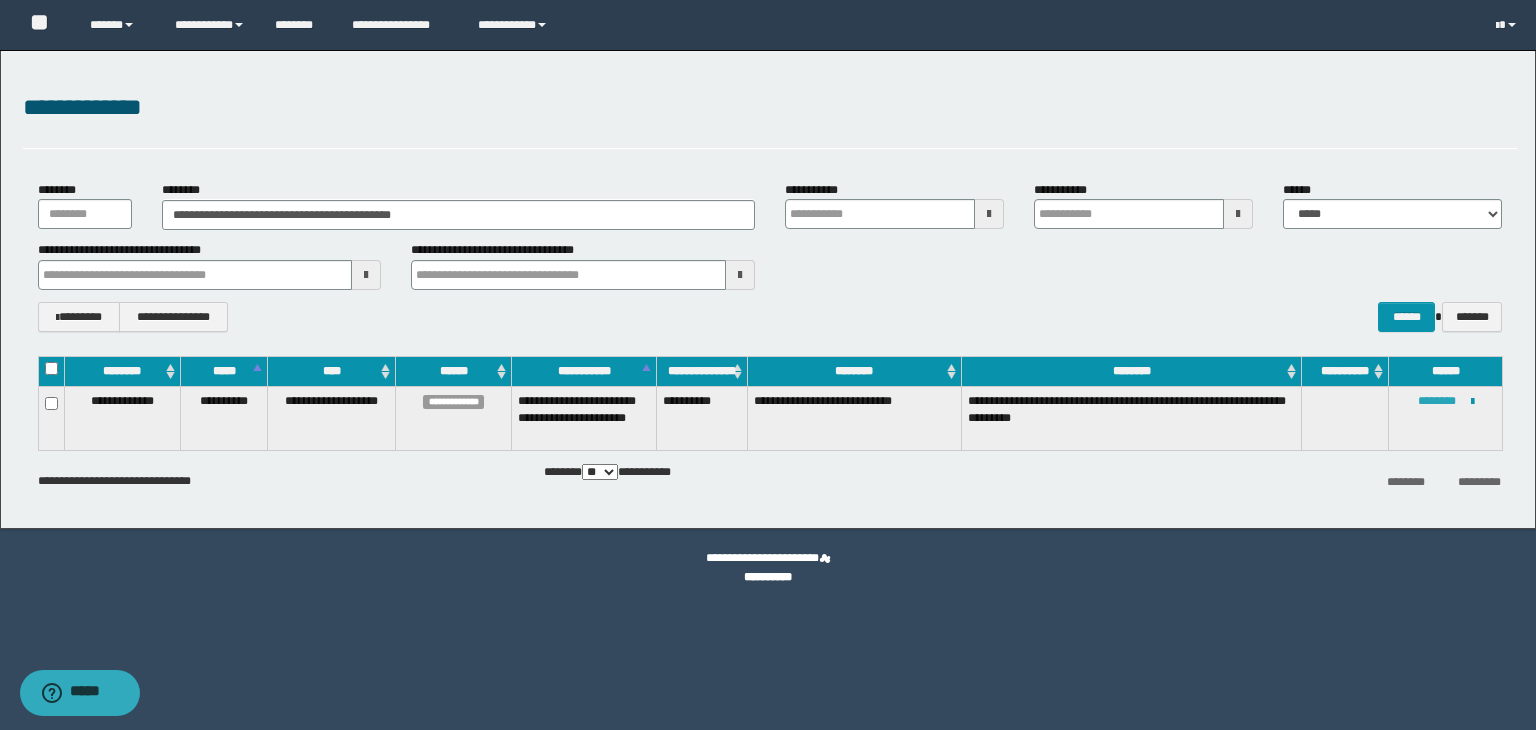 click on "********" at bounding box center [1437, 401] 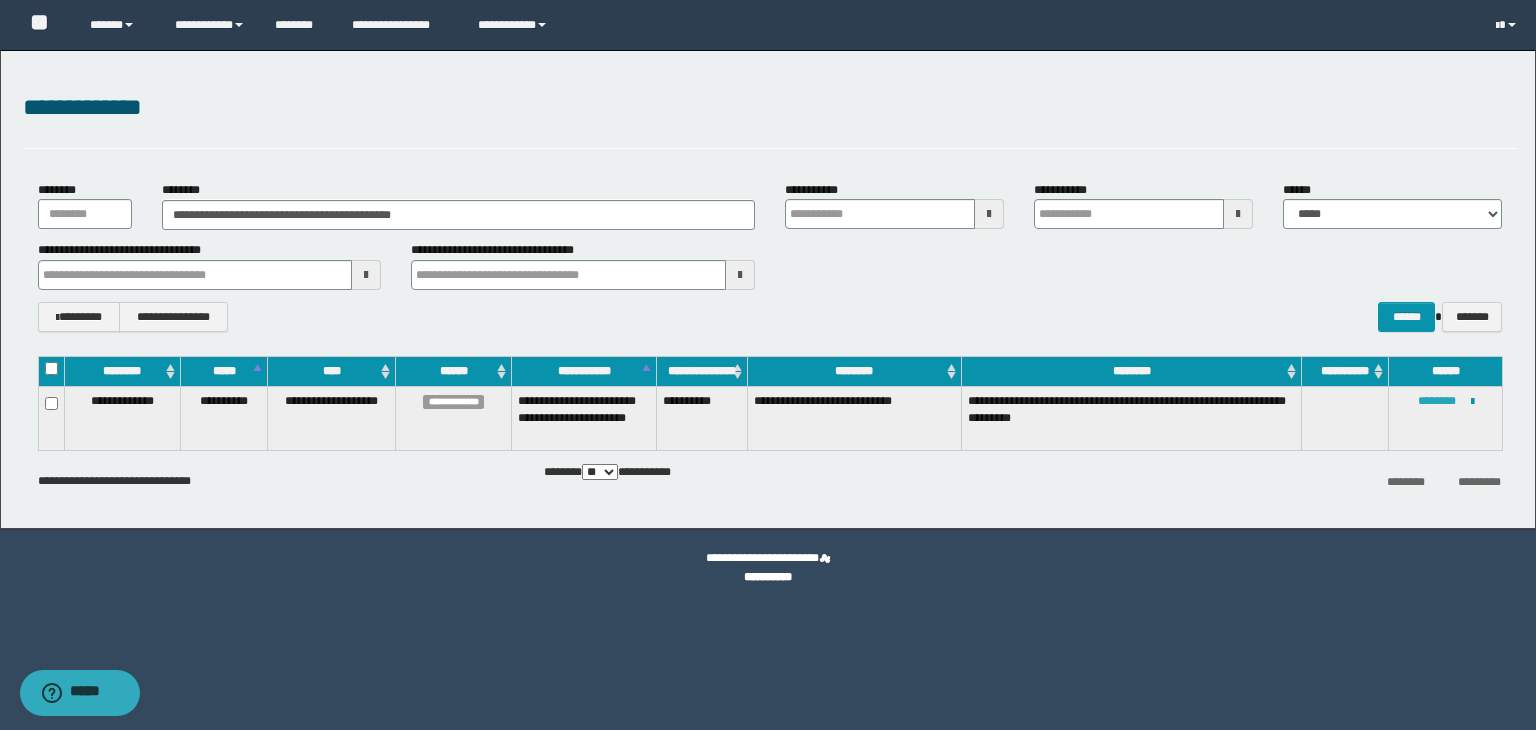 type 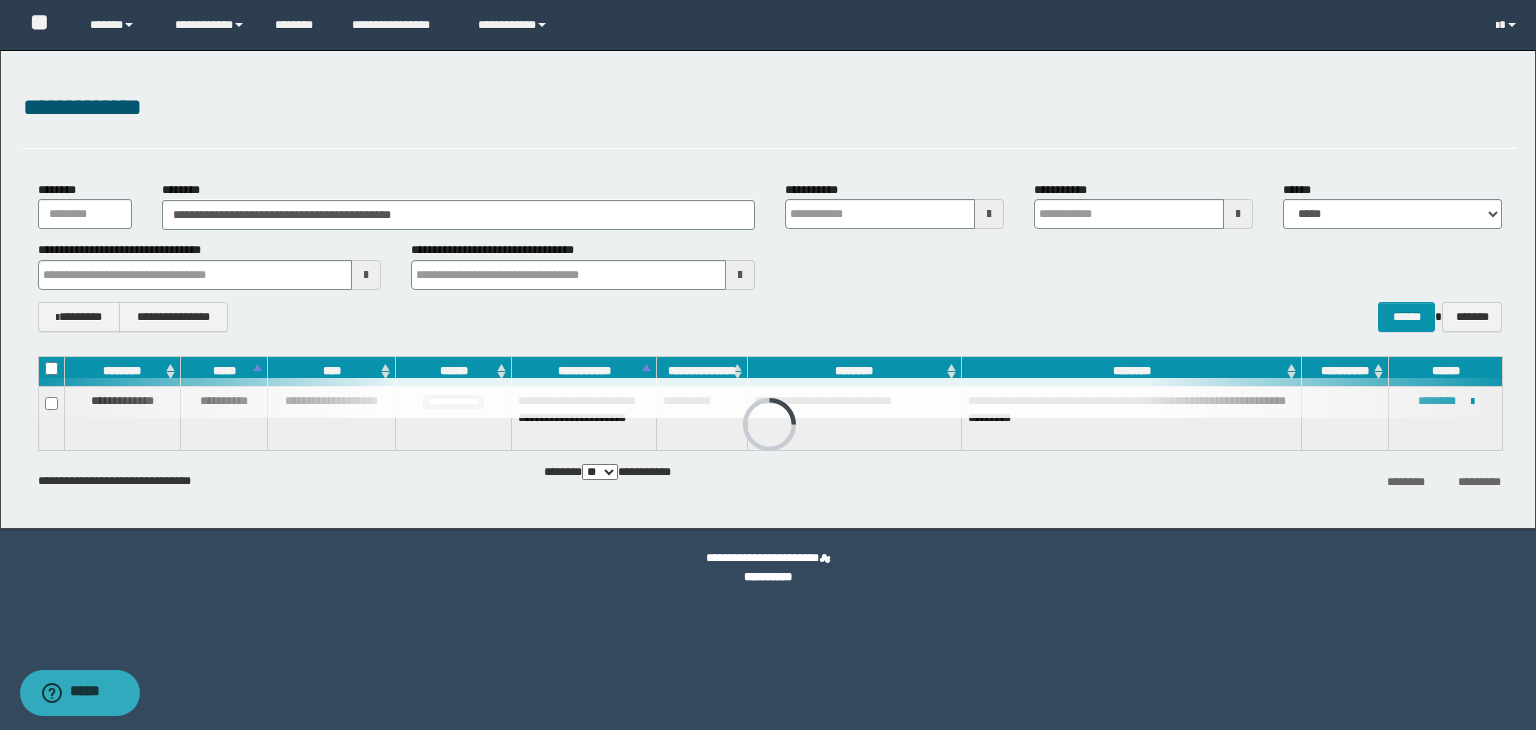 type 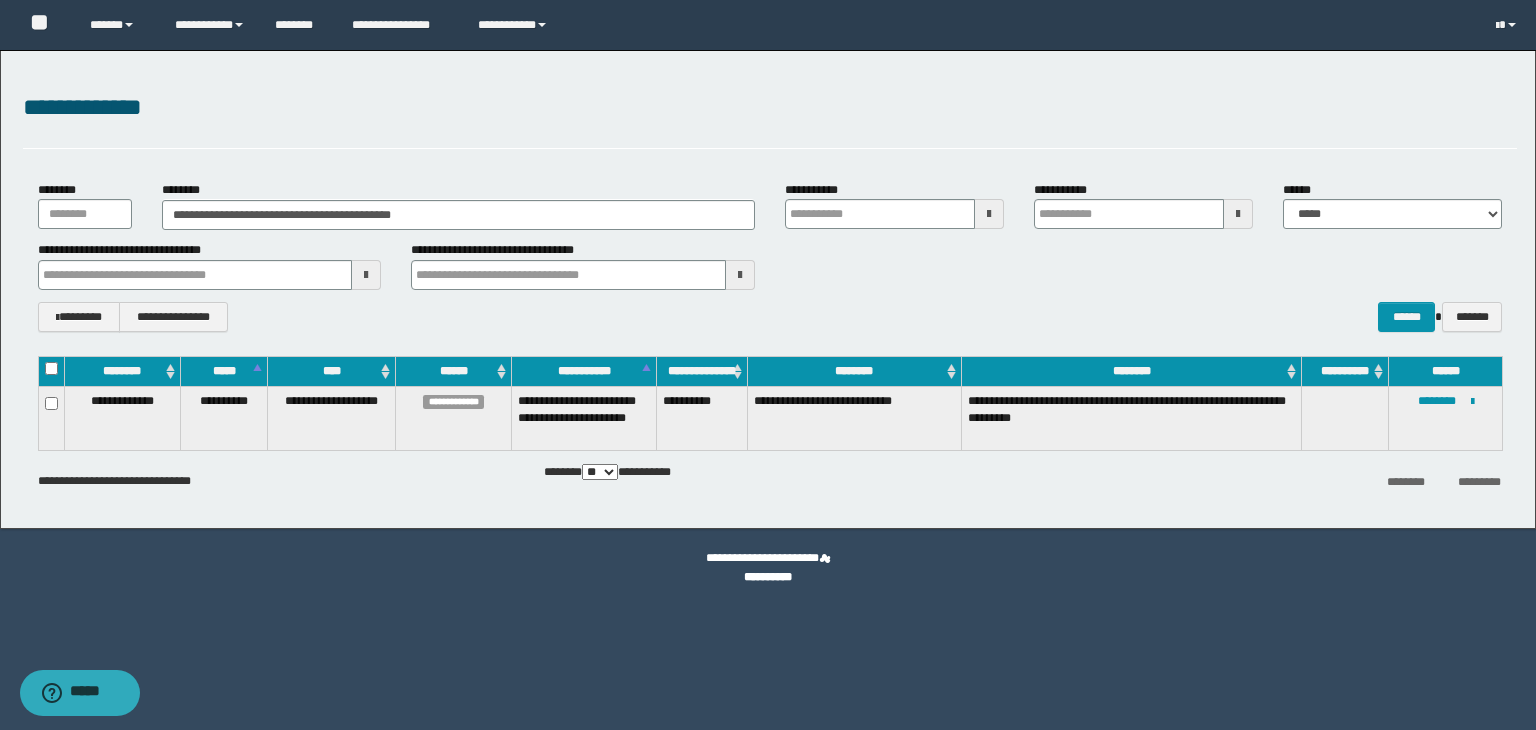 type 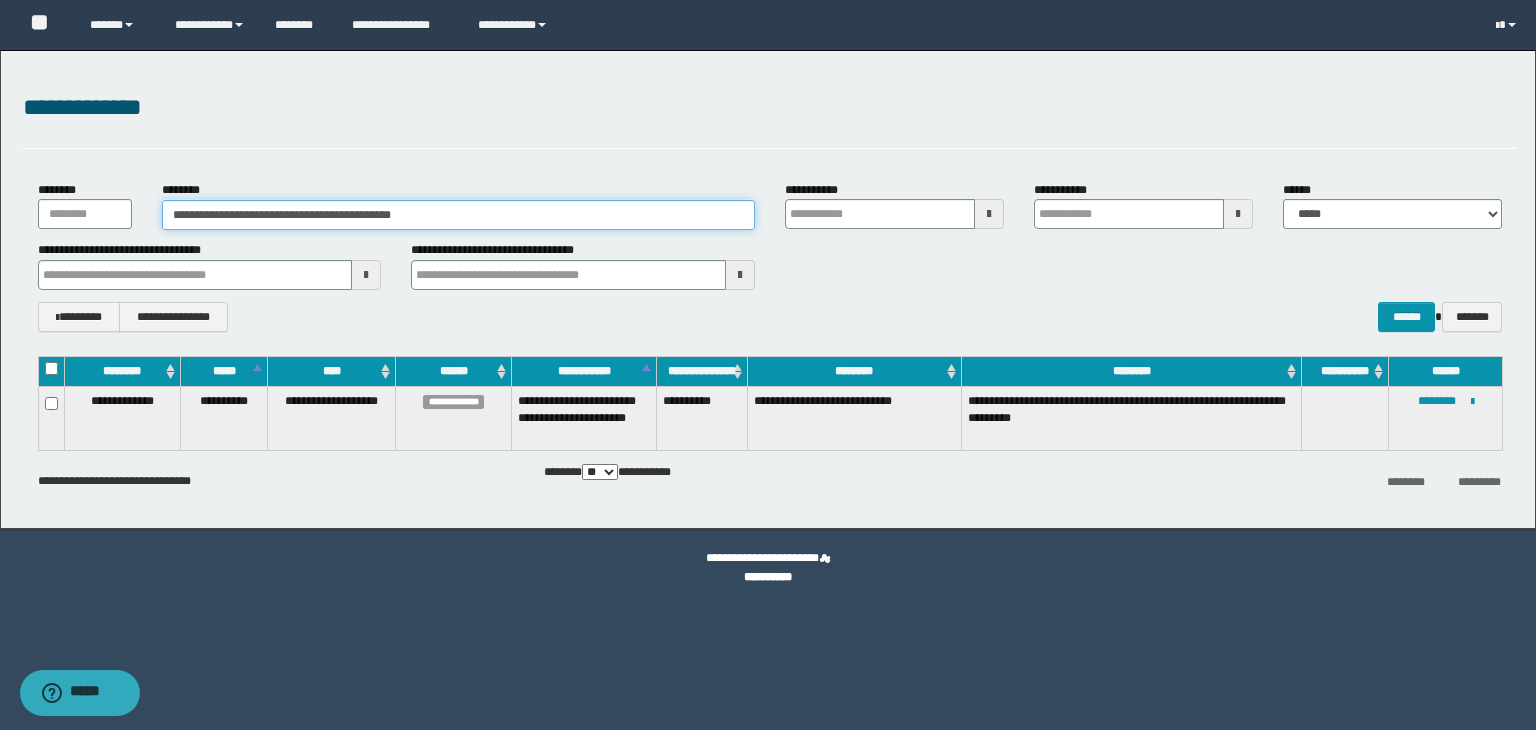drag, startPoint x: 460, startPoint y: 209, endPoint x: 0, endPoint y: 185, distance: 460.62567 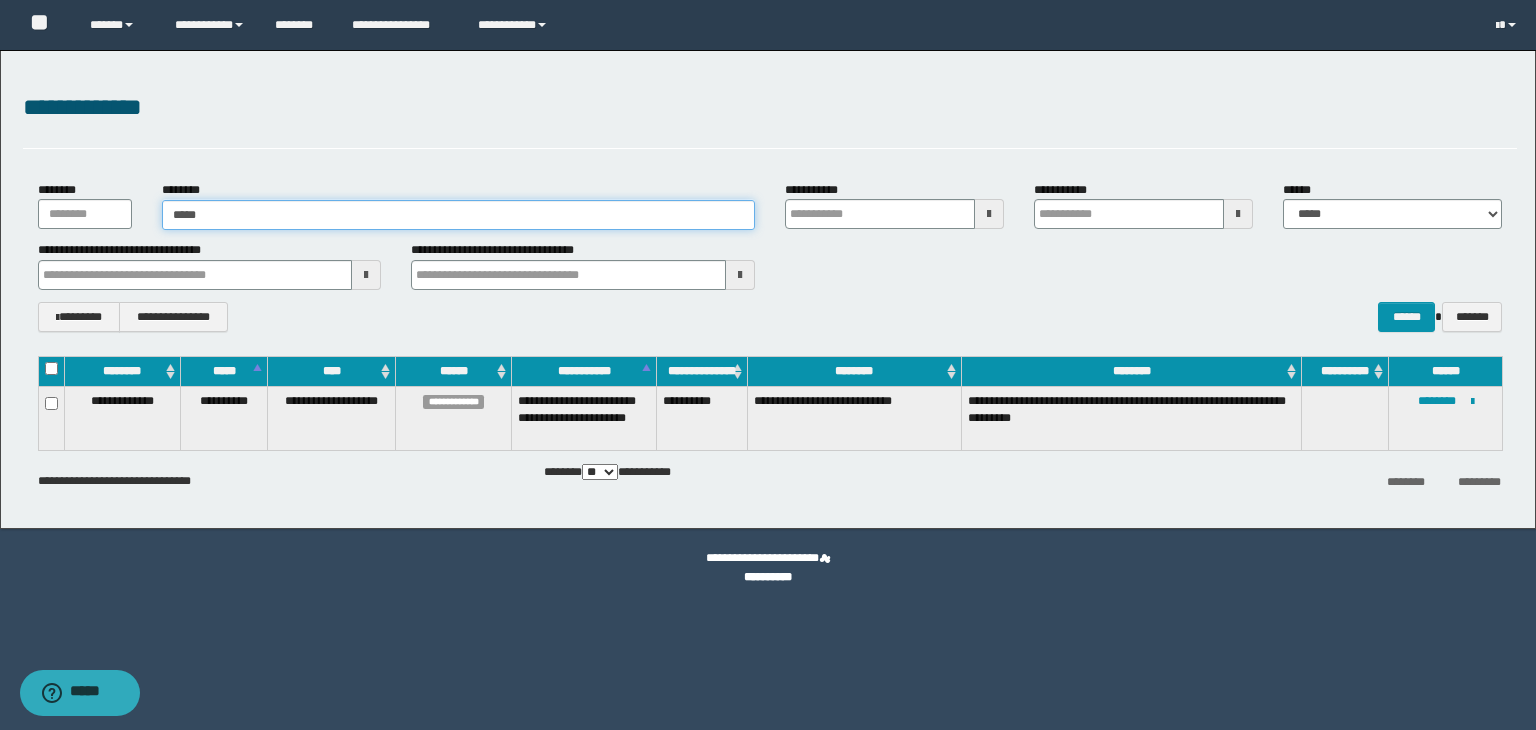 type on "******" 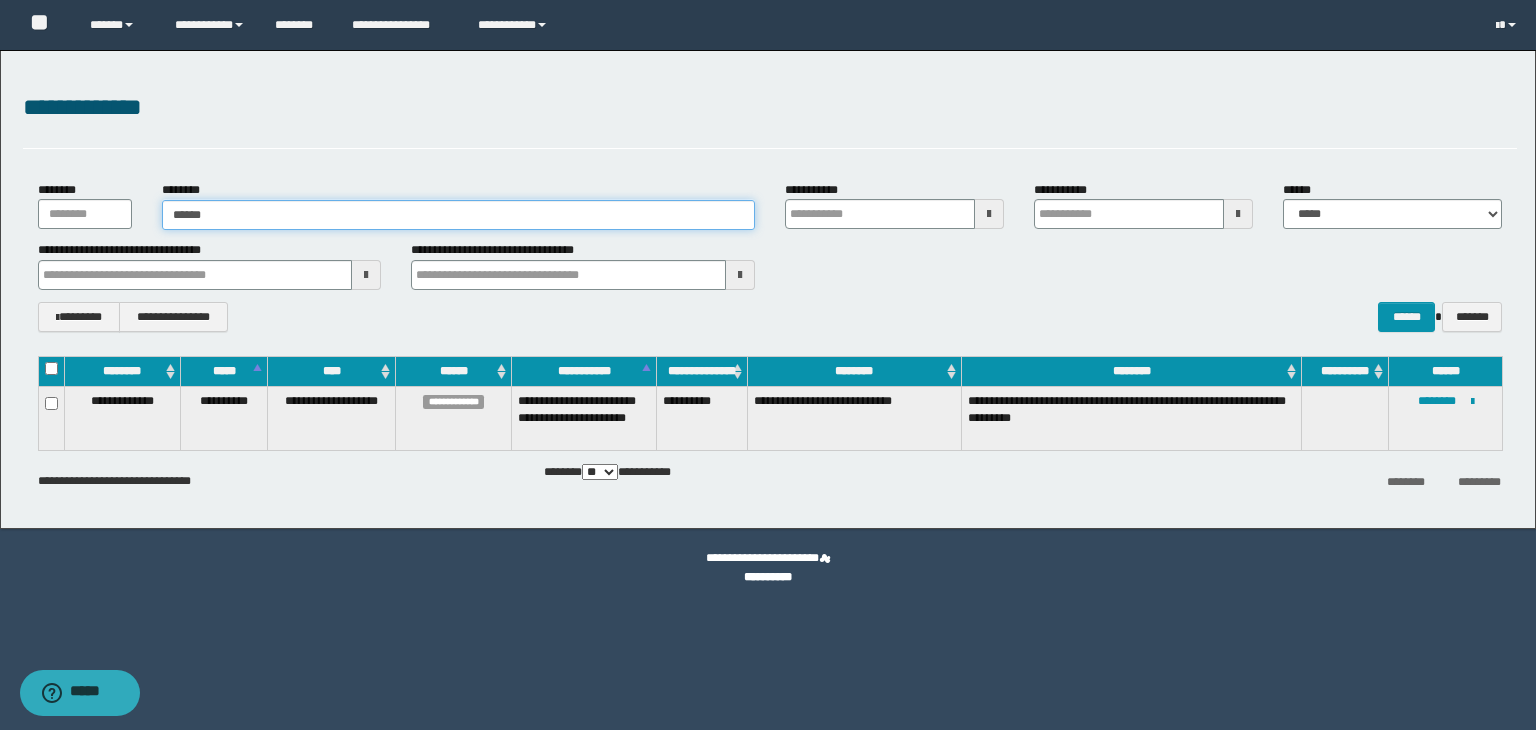 type on "******" 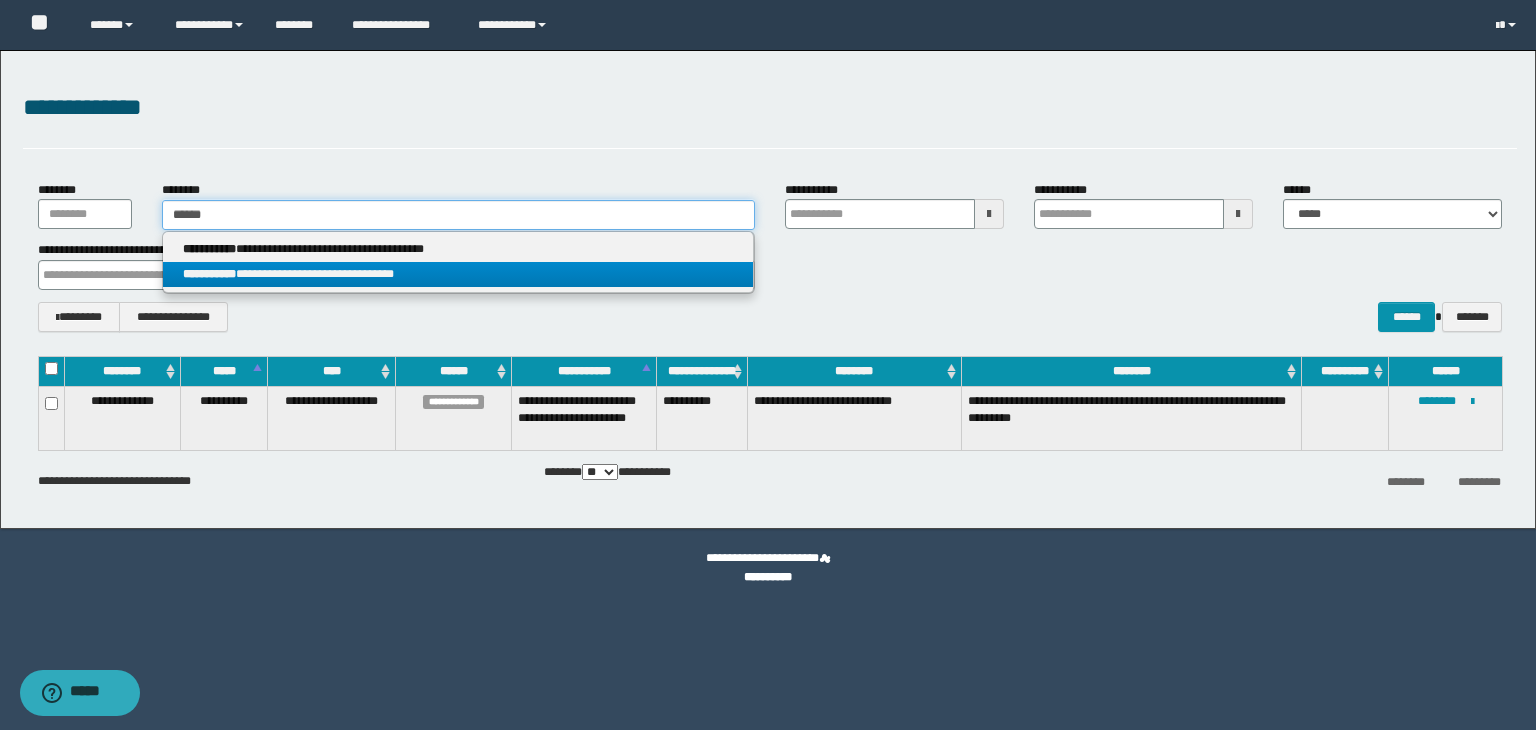 type on "******" 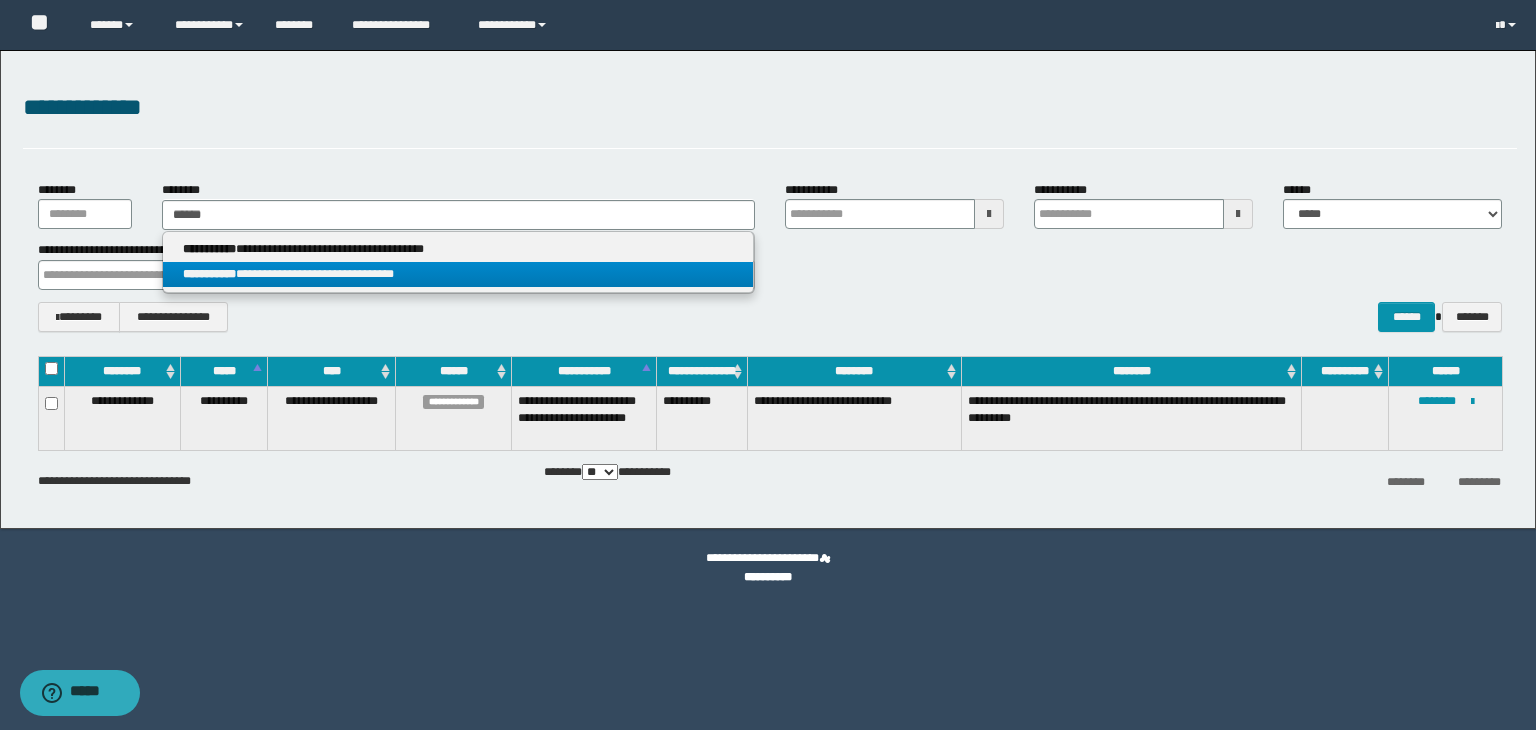 click on "**********" at bounding box center [458, 274] 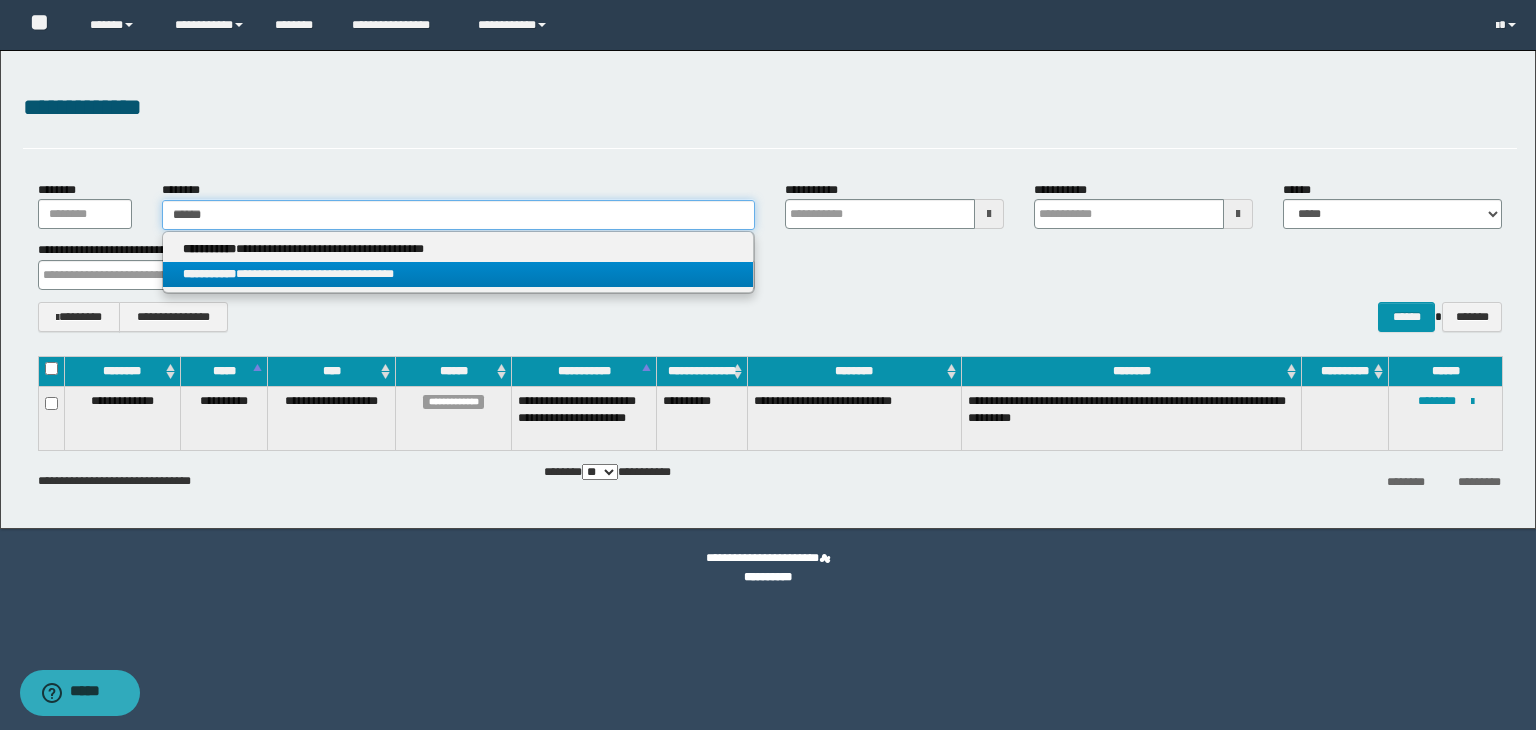 type 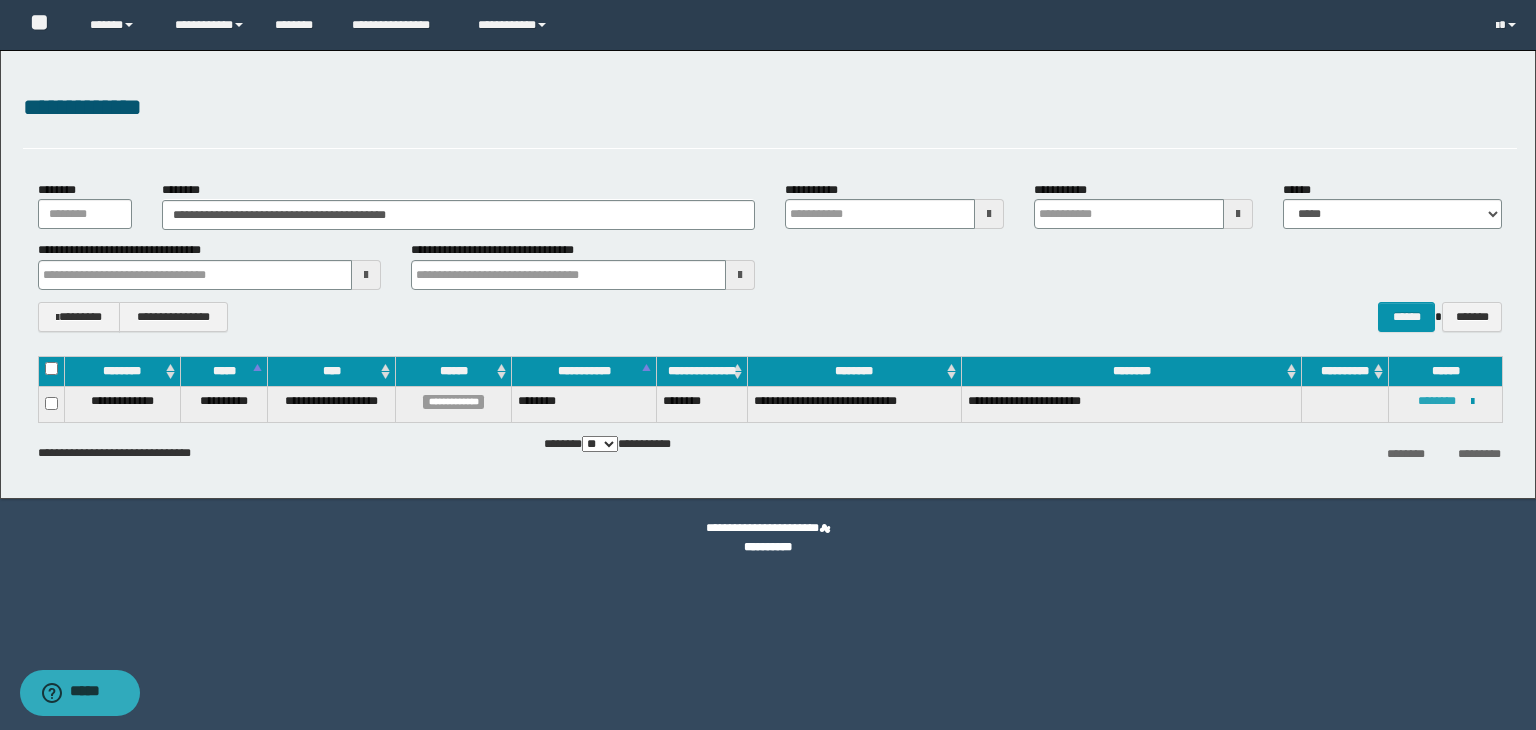 click on "********" at bounding box center (1437, 401) 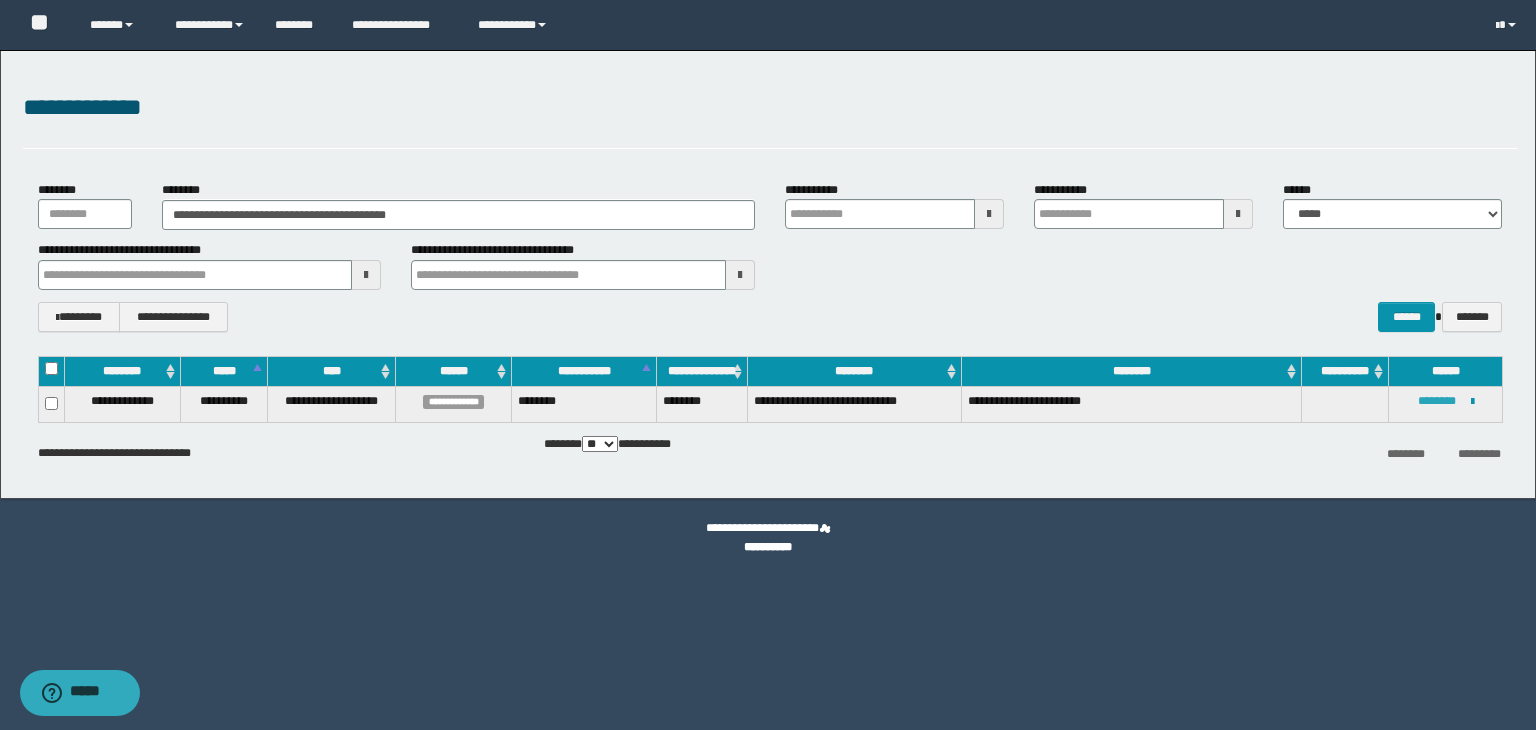 type 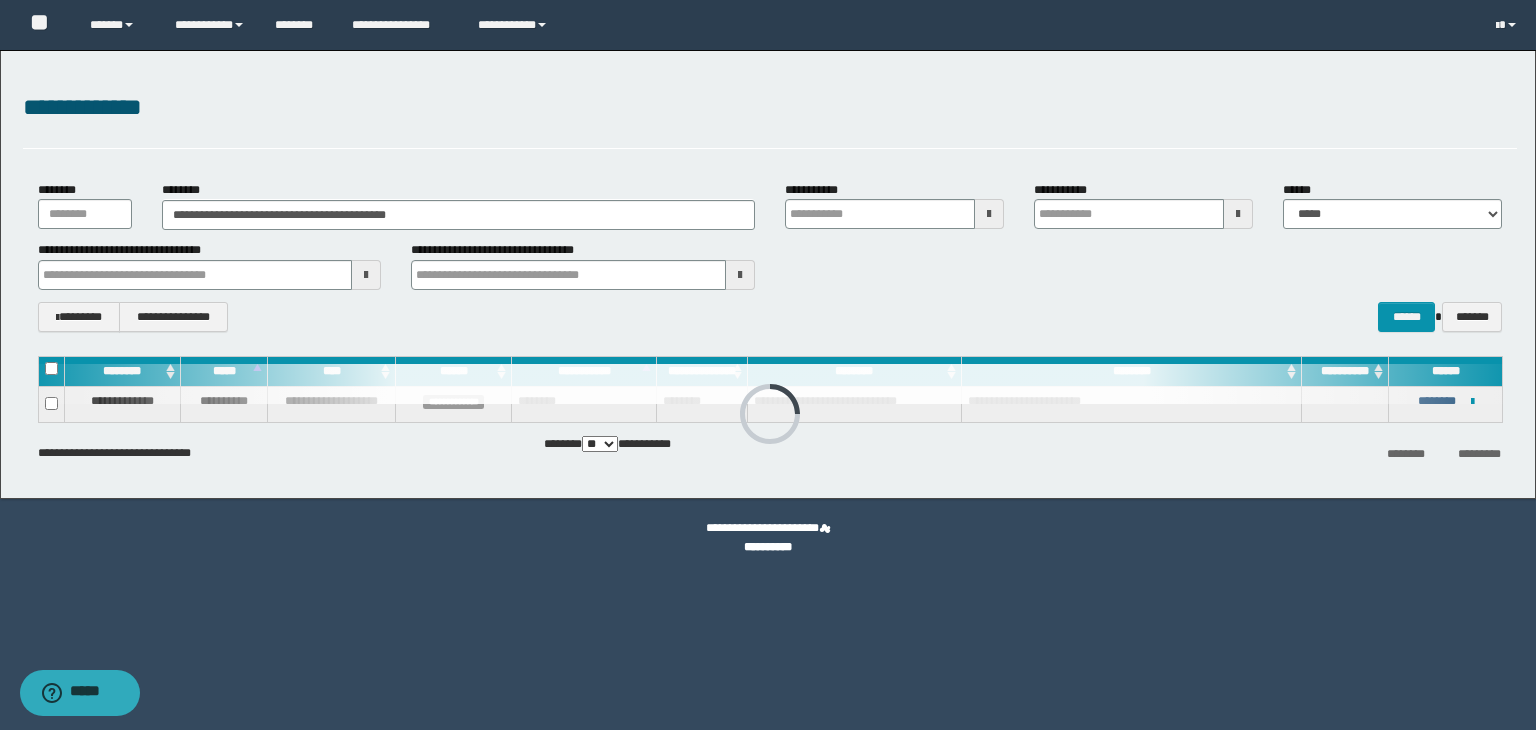 type 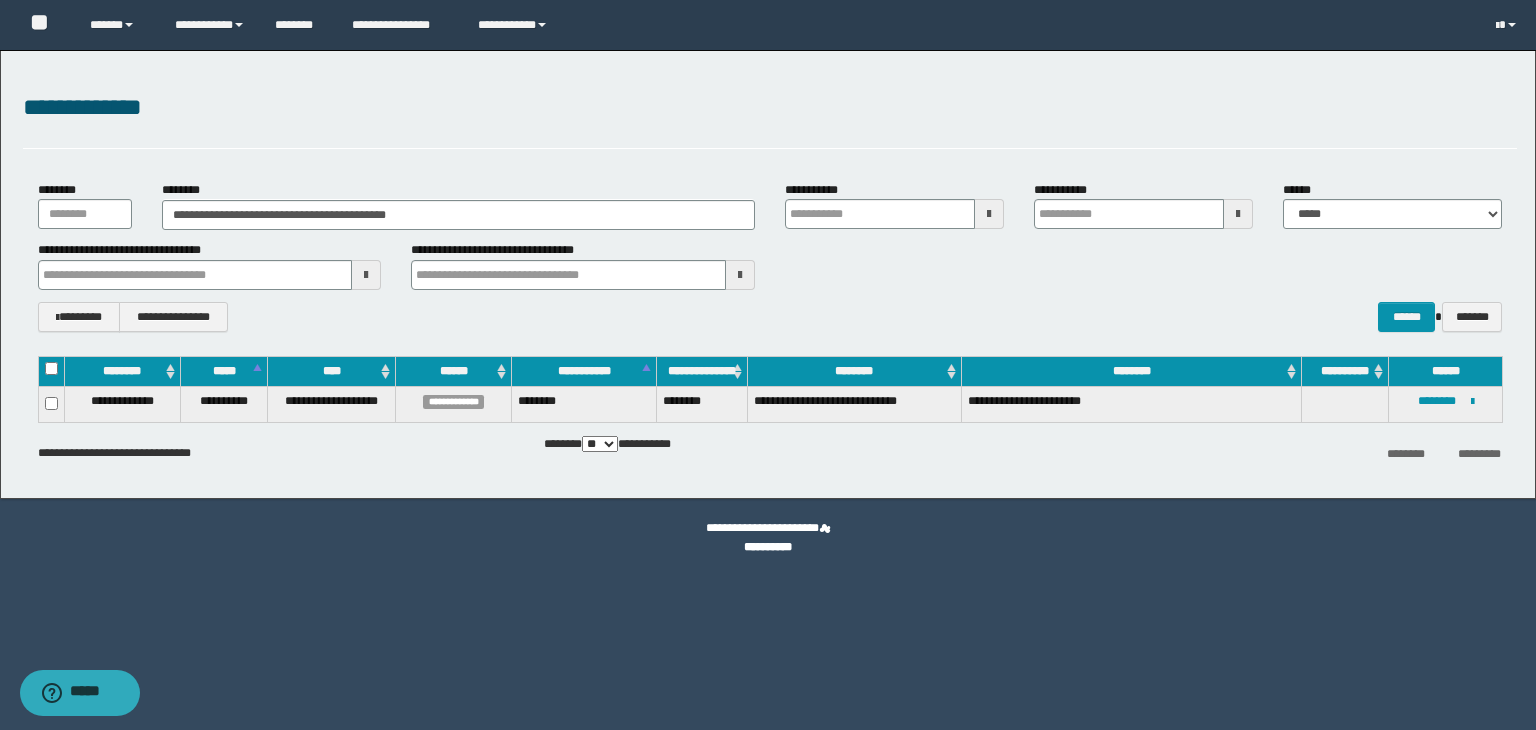 type 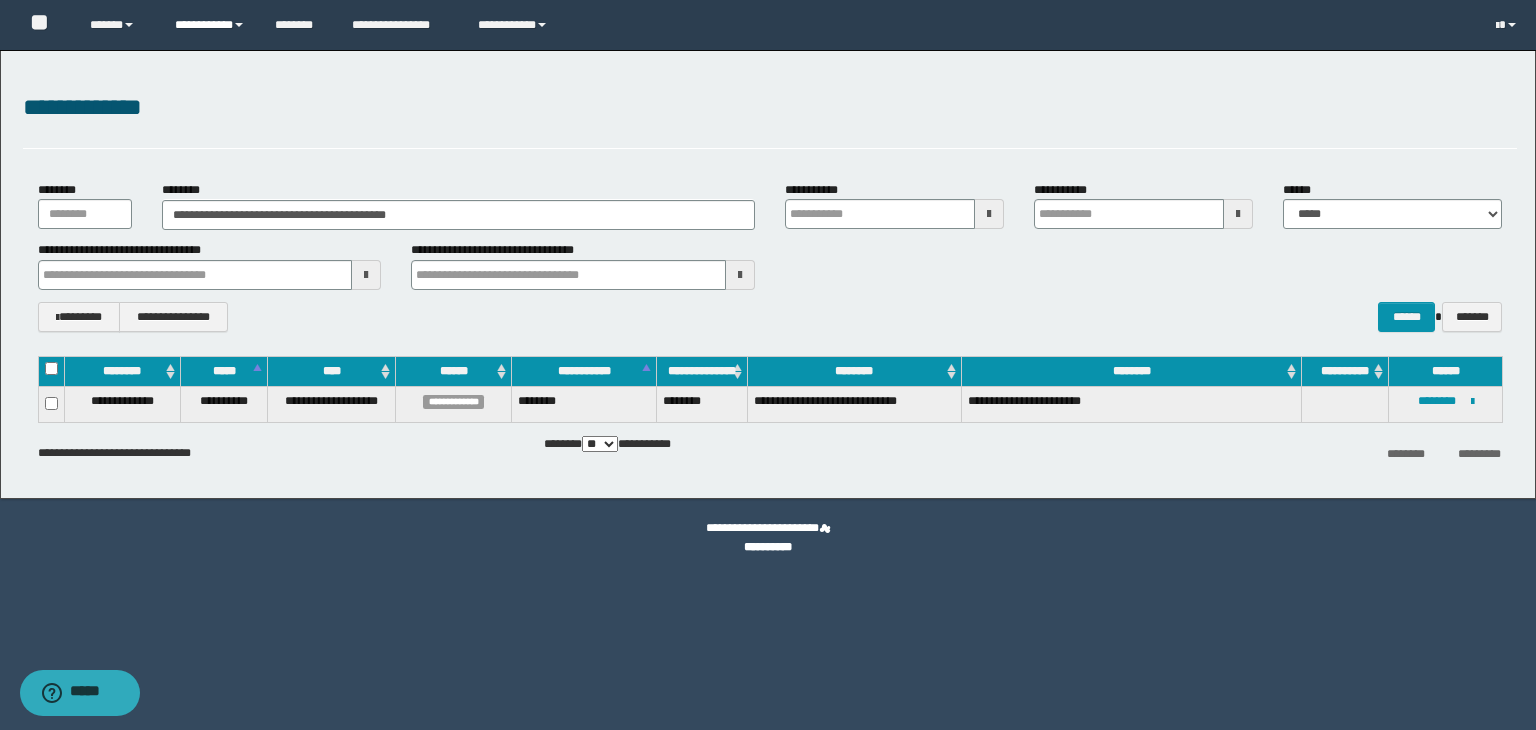 type 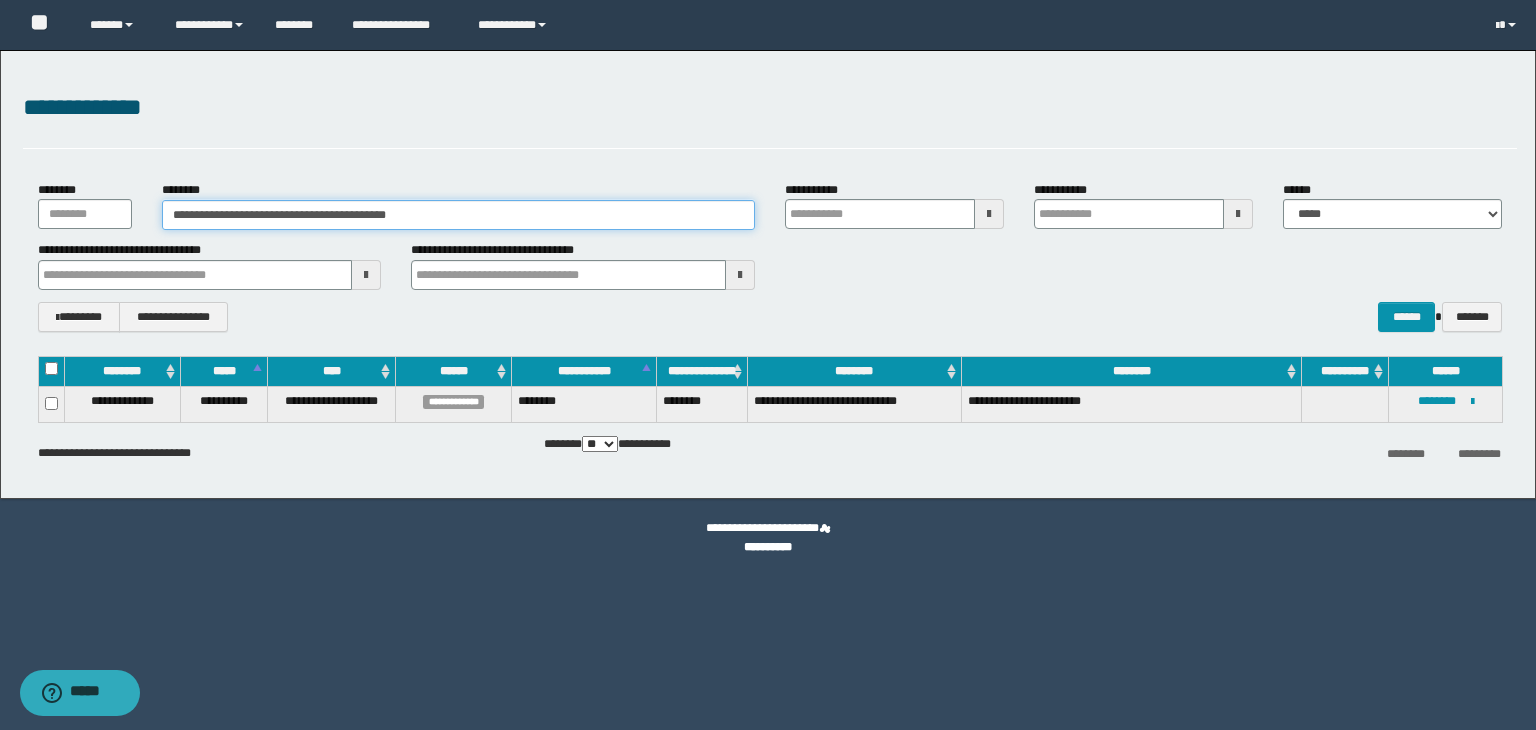 drag, startPoint x: 479, startPoint y: 212, endPoint x: 61, endPoint y: 185, distance: 418.8711 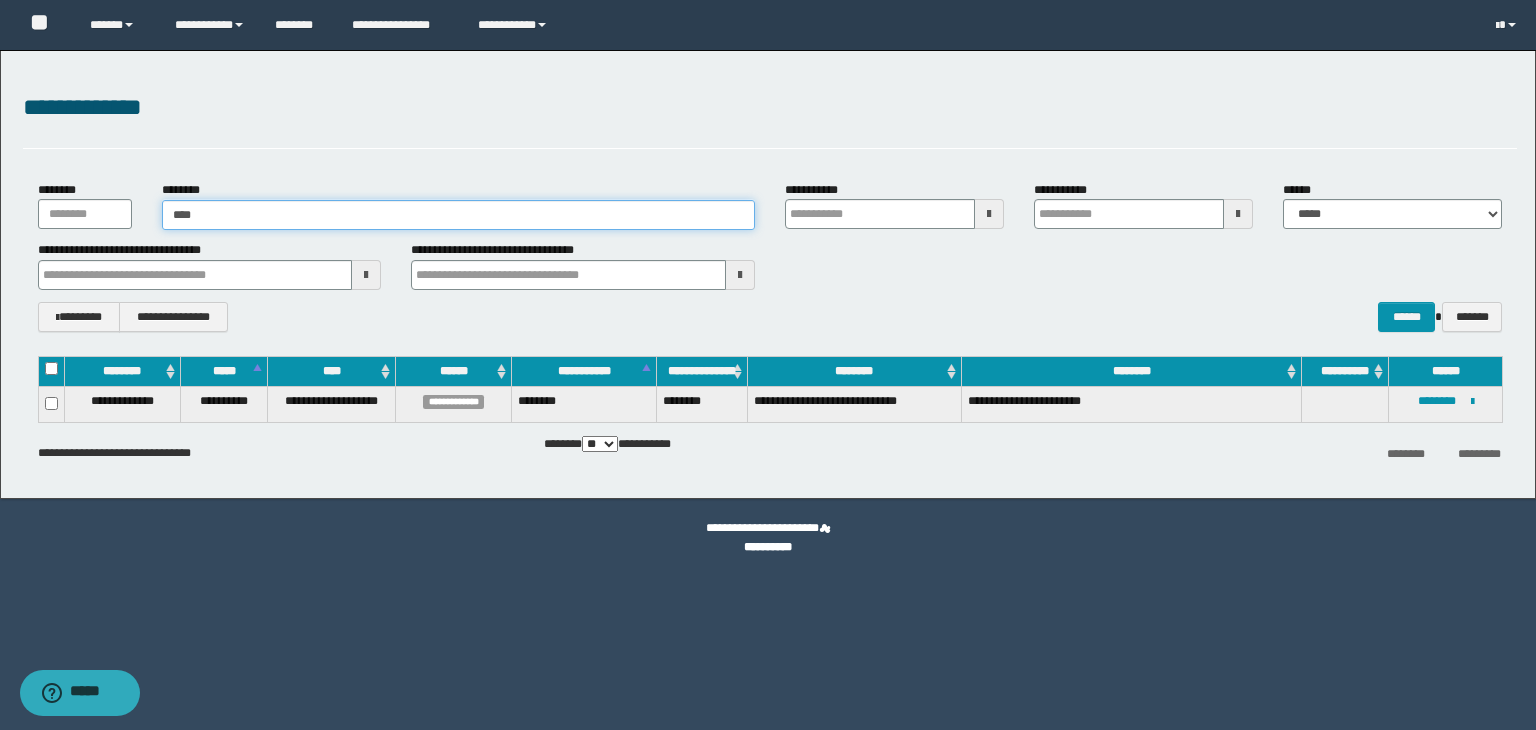 type on "*****" 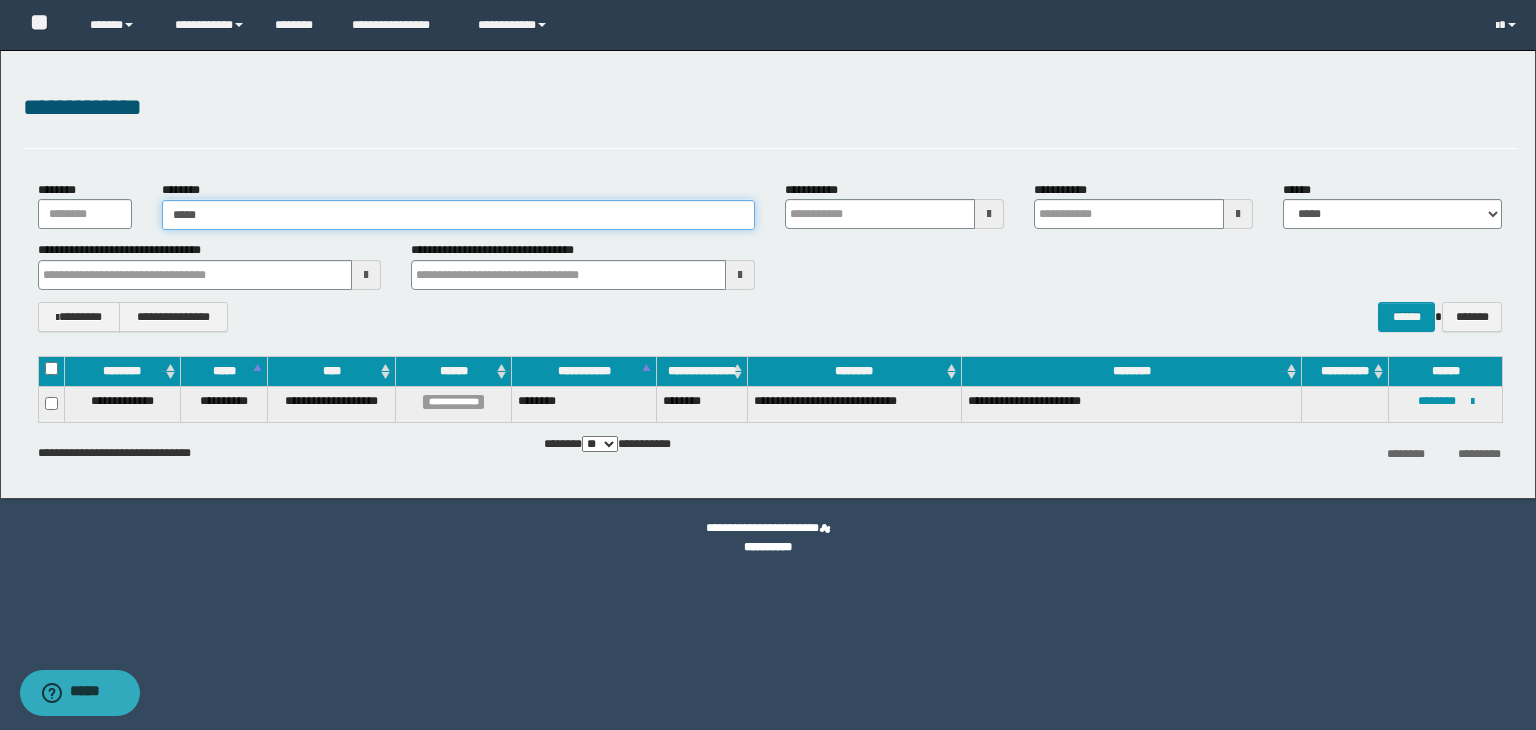 type on "*****" 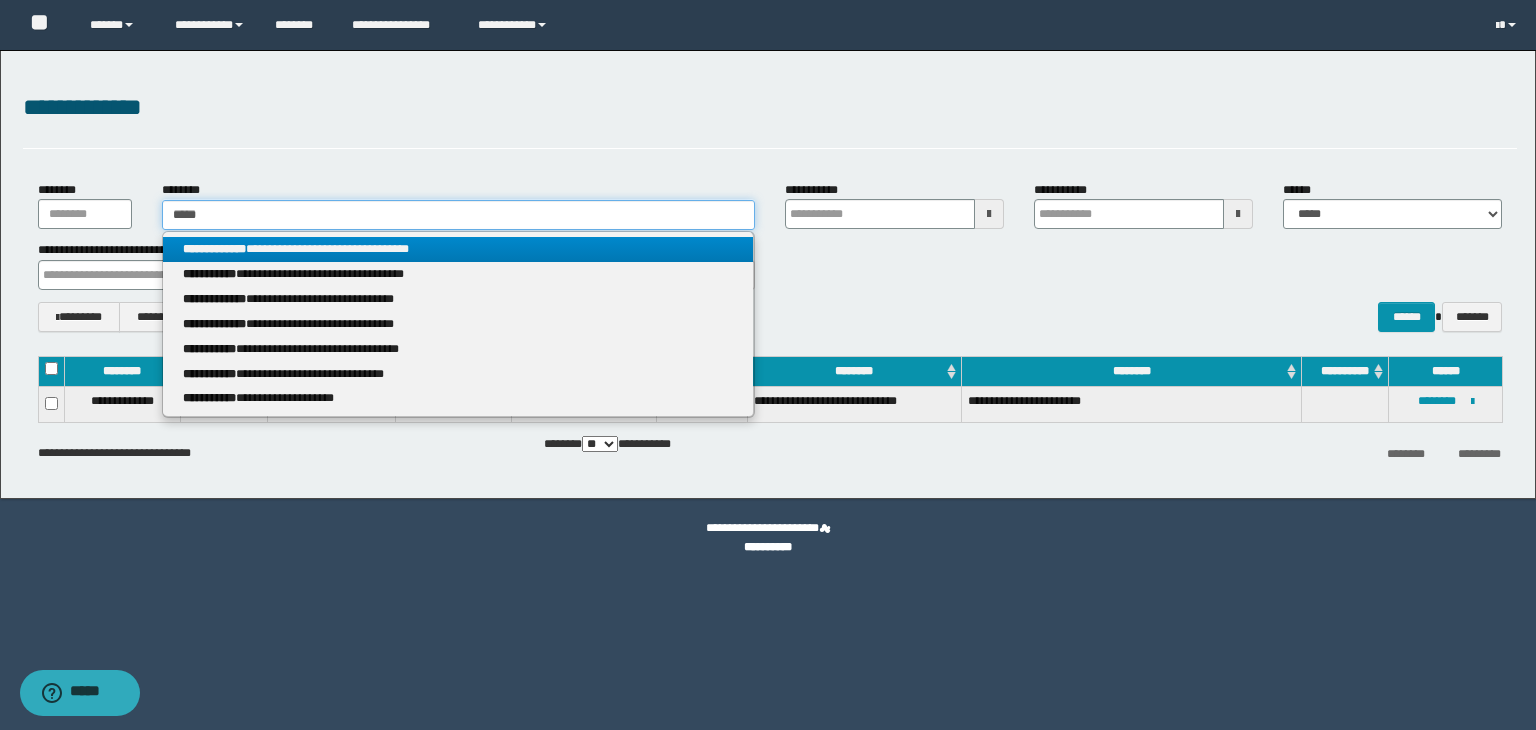 type on "*****" 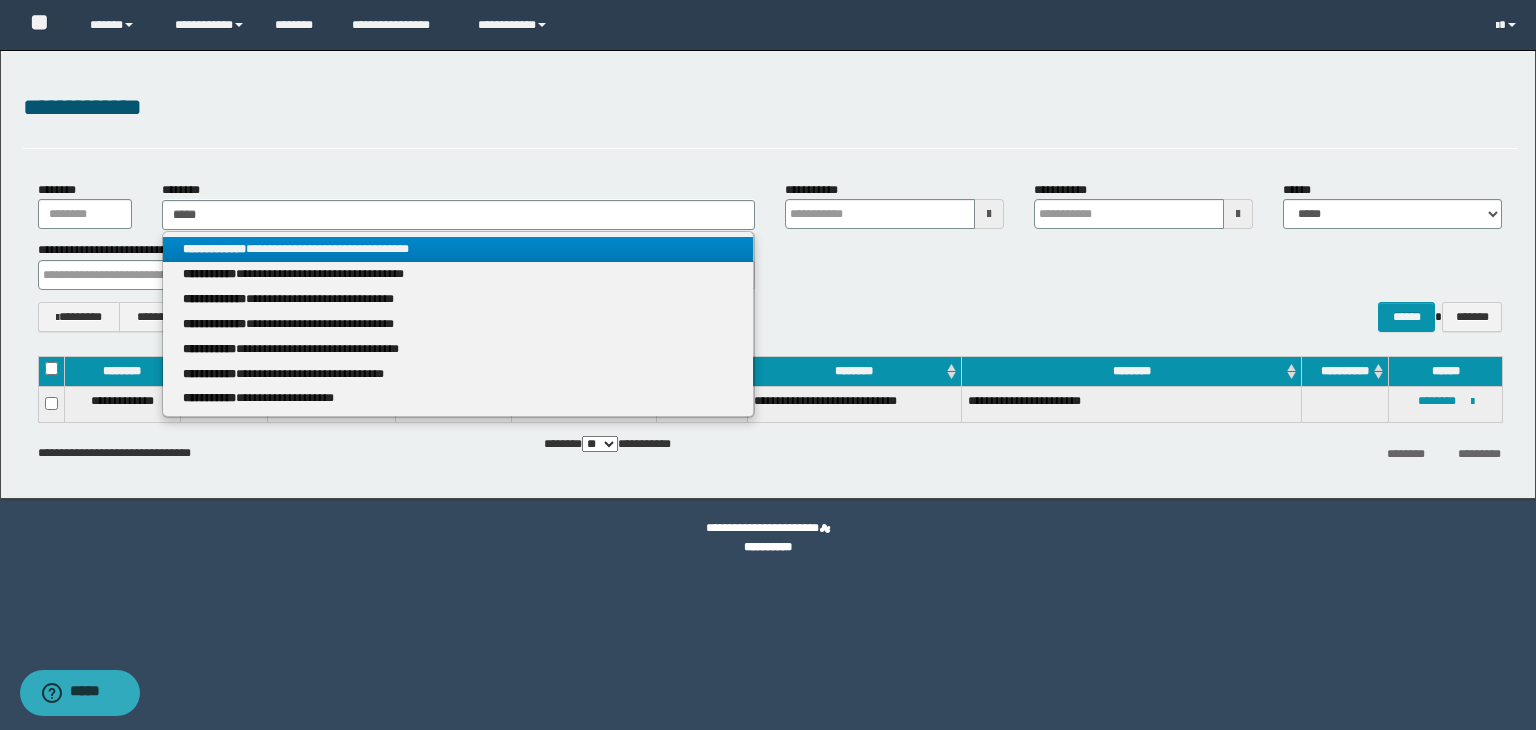 click on "**********" at bounding box center [458, 249] 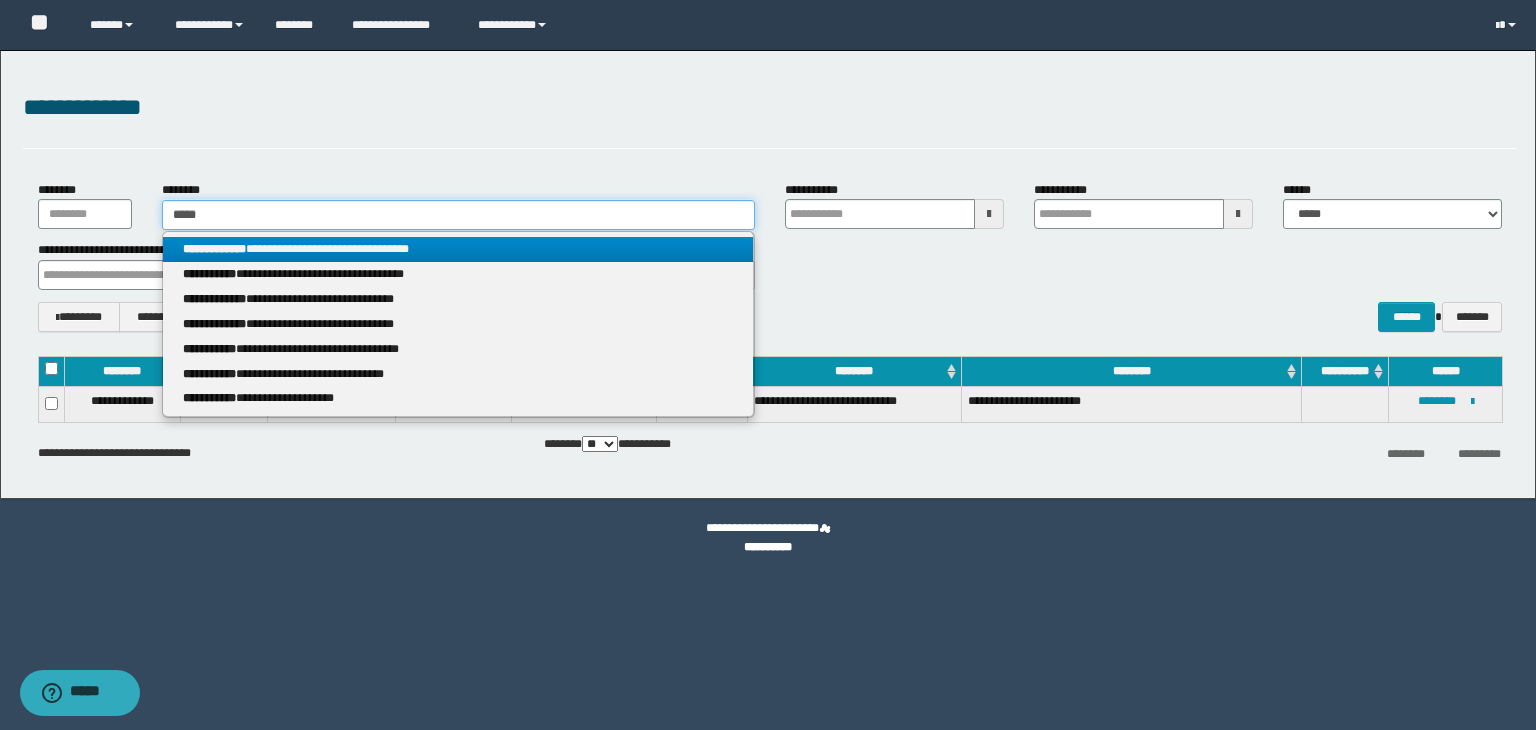 type 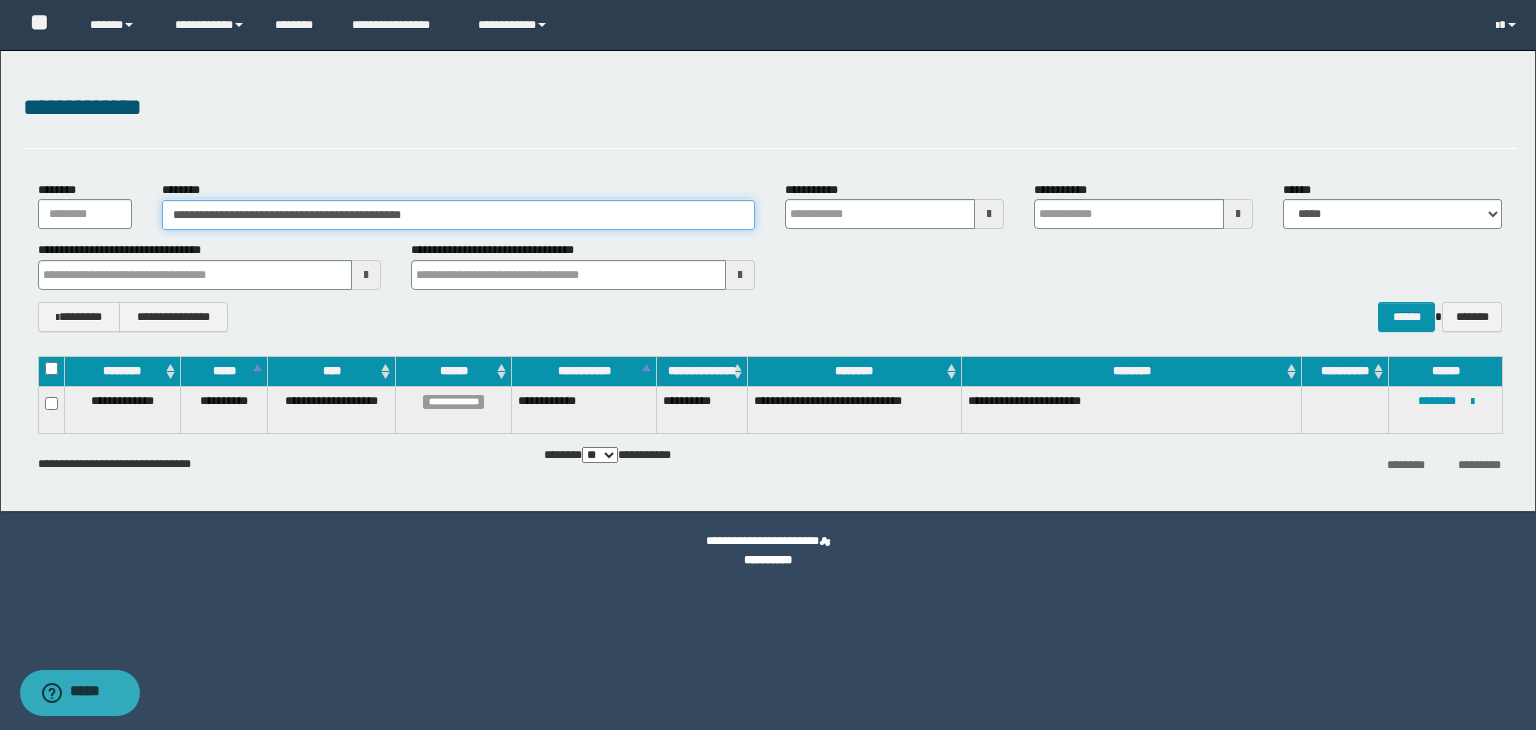 type 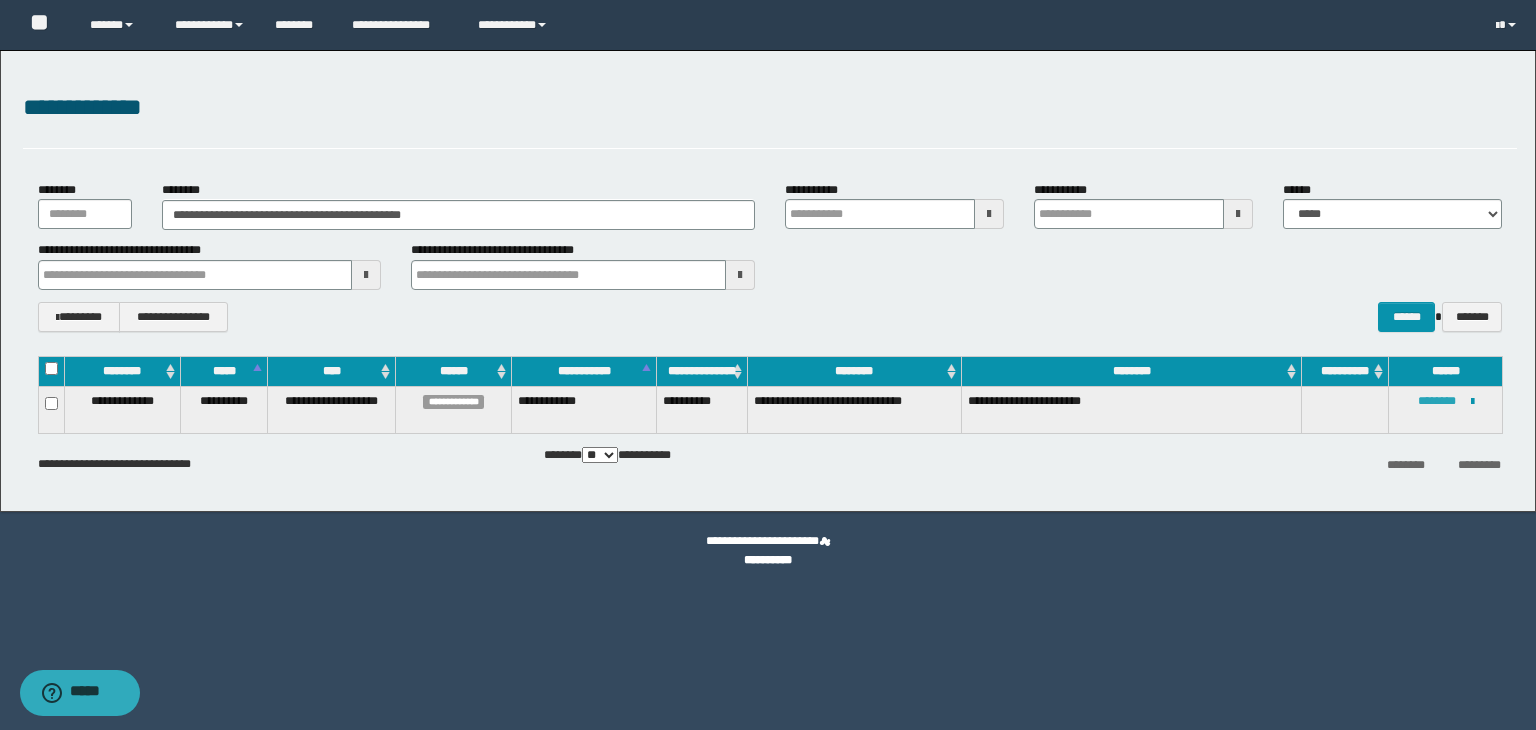 click on "********" at bounding box center [1437, 401] 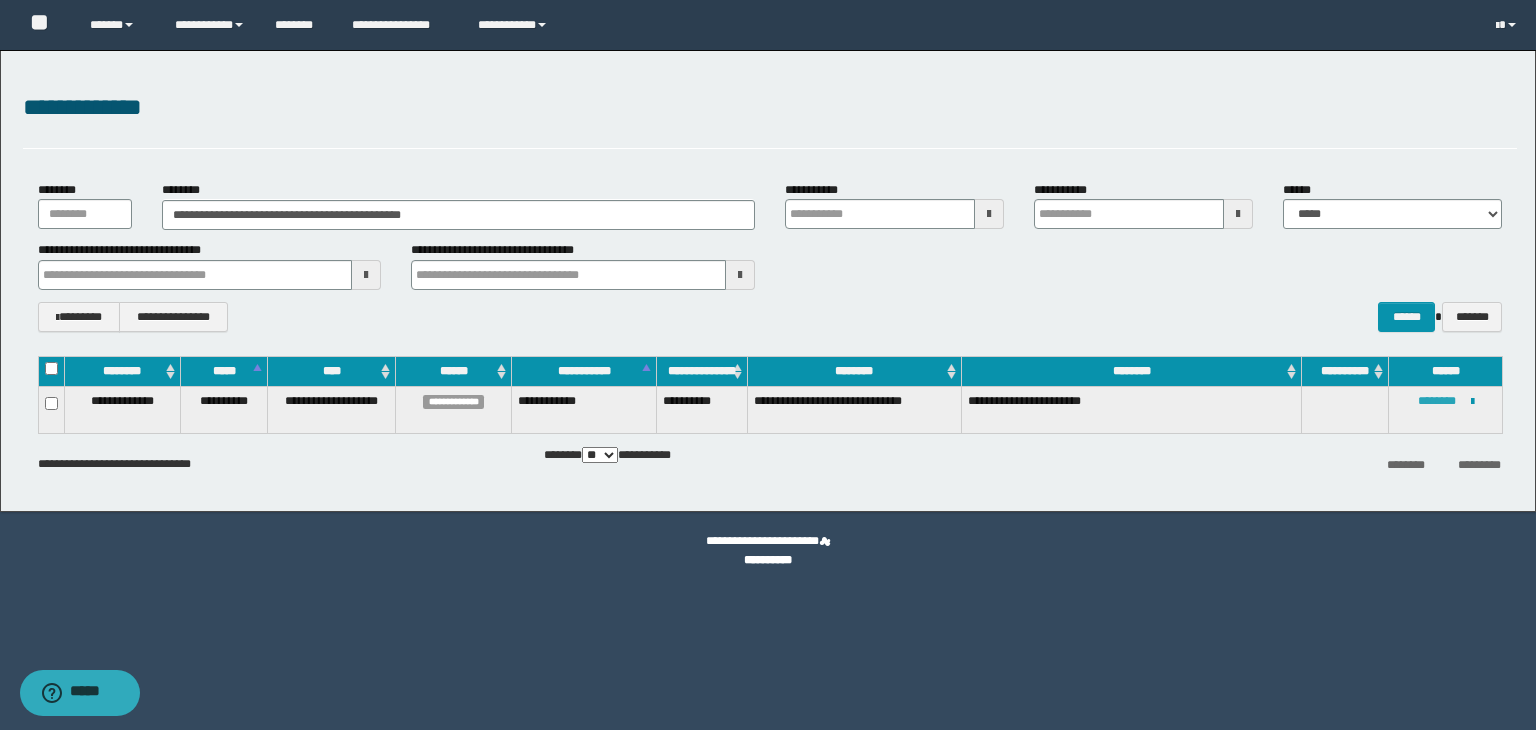 type 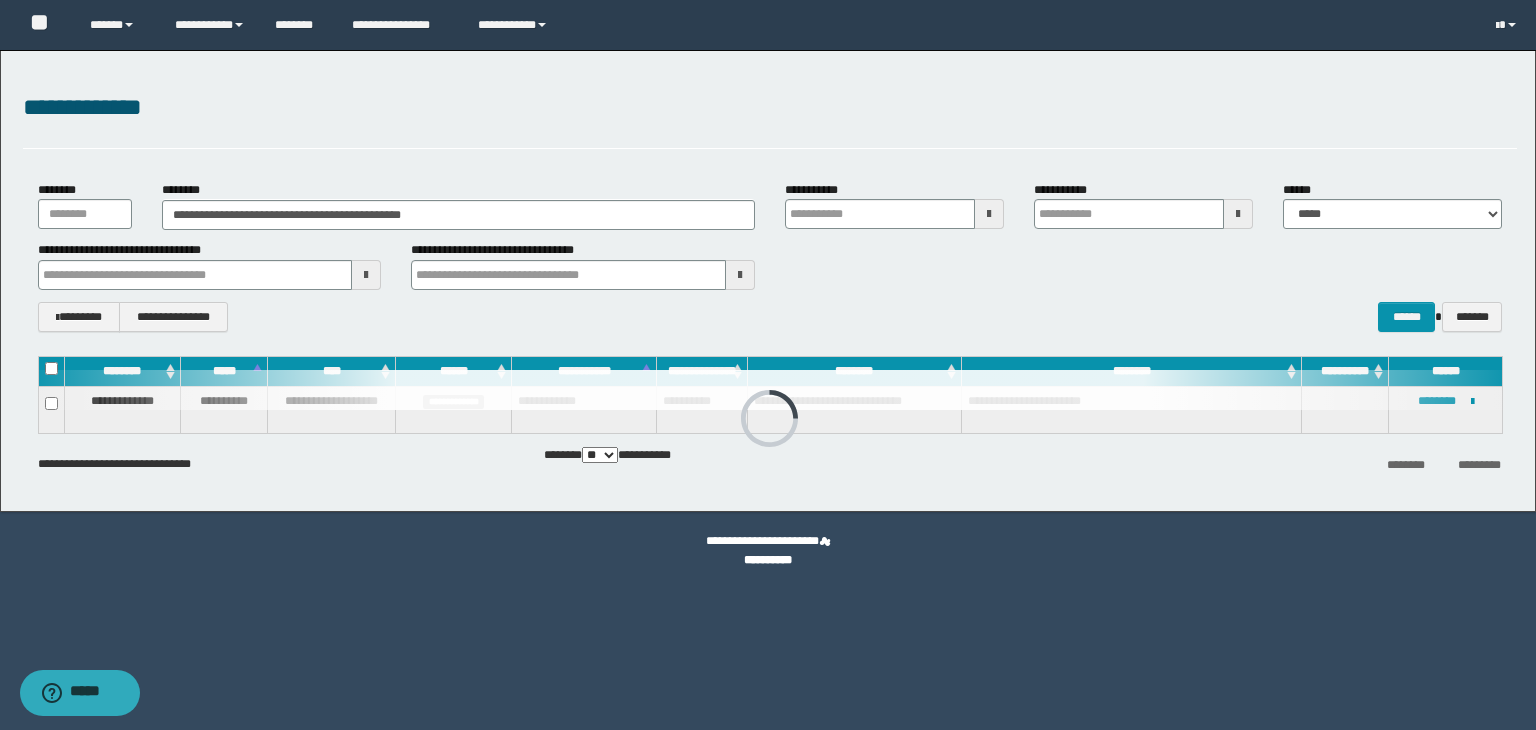 type 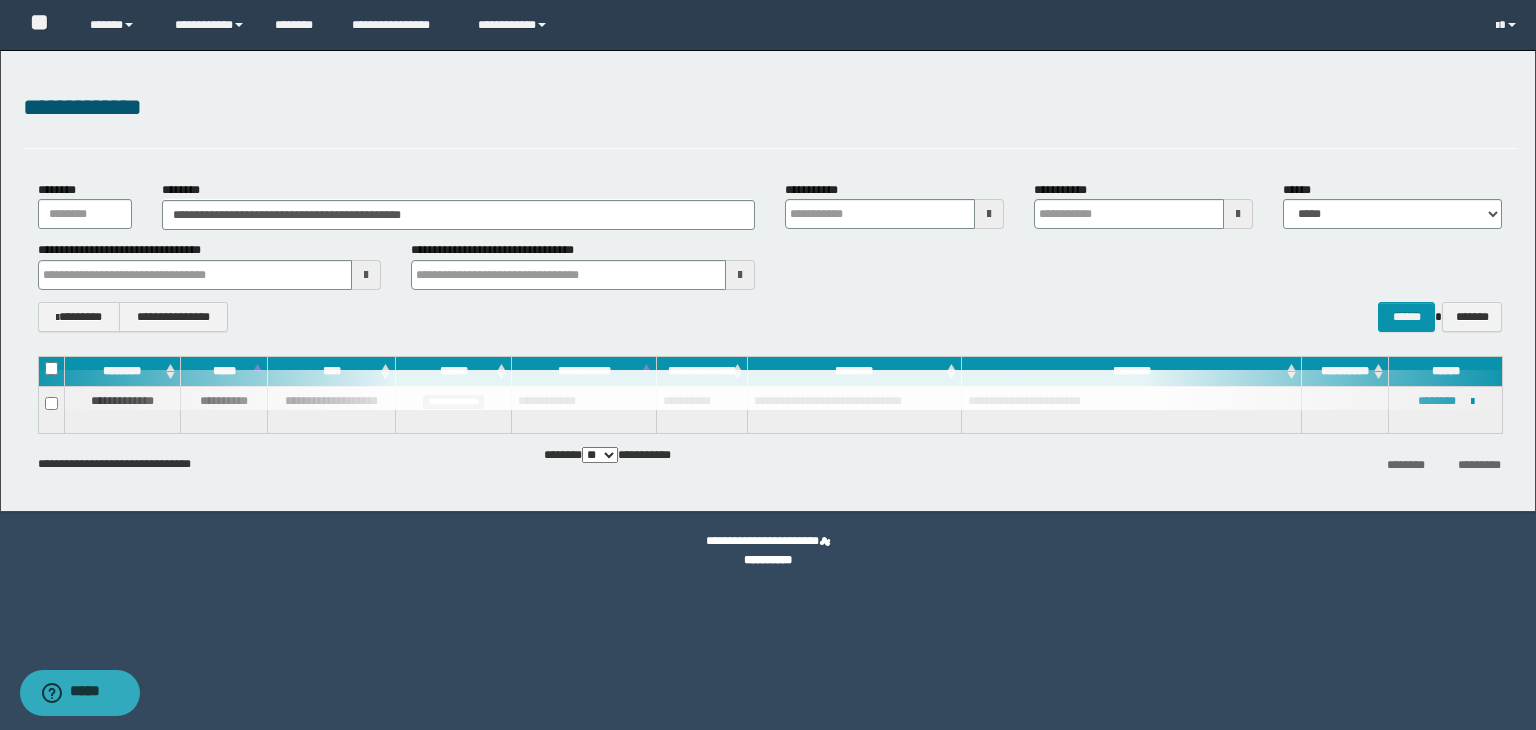 type 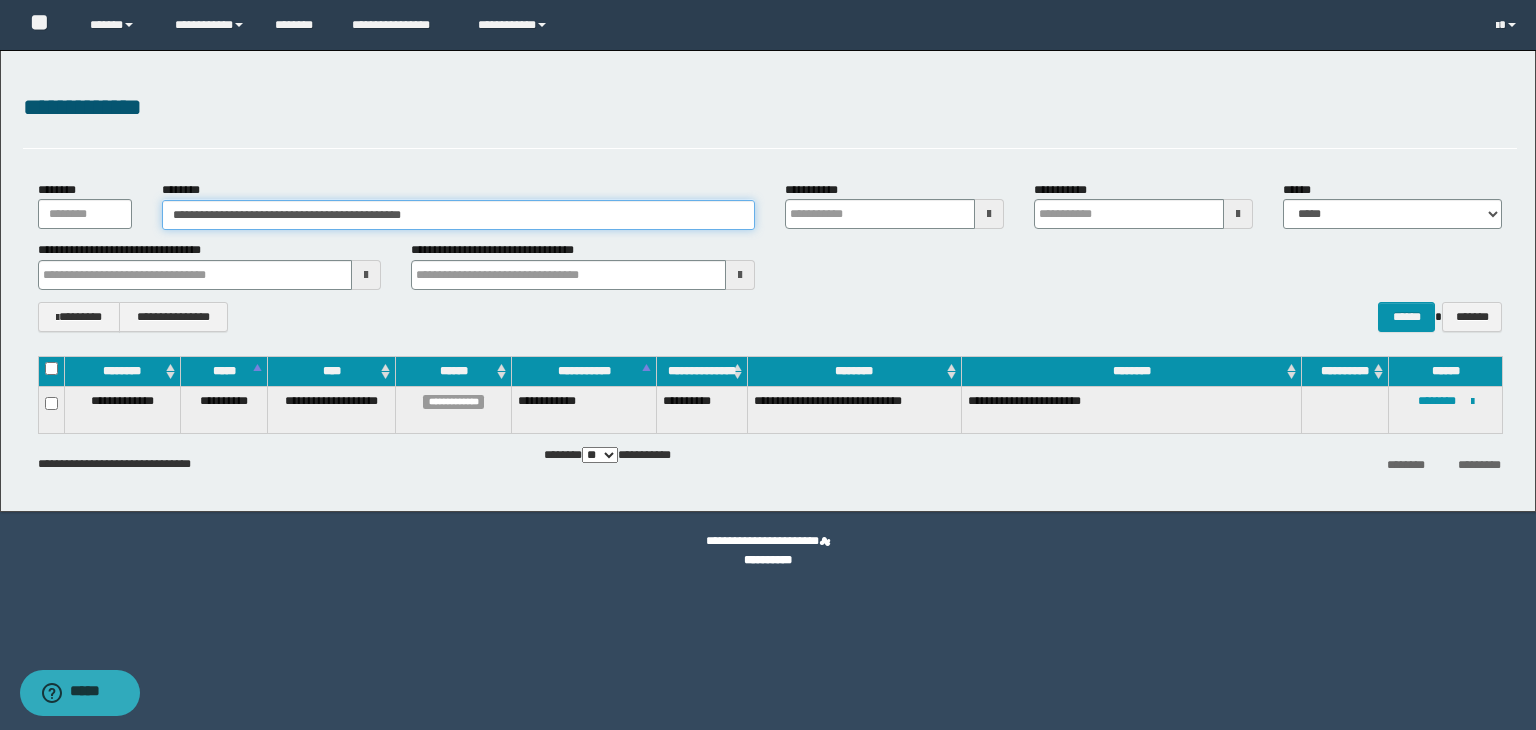 drag, startPoint x: 504, startPoint y: 211, endPoint x: 38, endPoint y: 161, distance: 468.6747 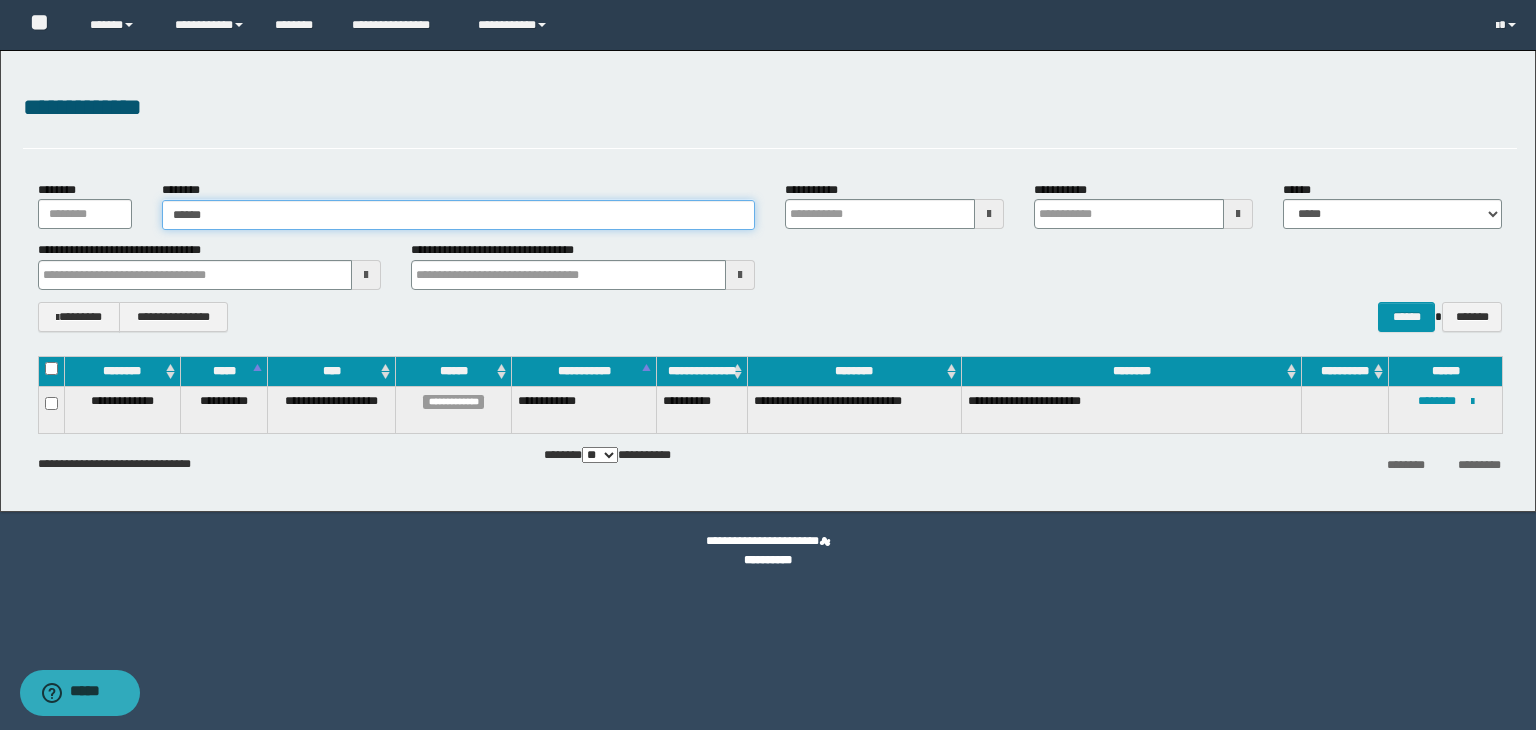 type on "*******" 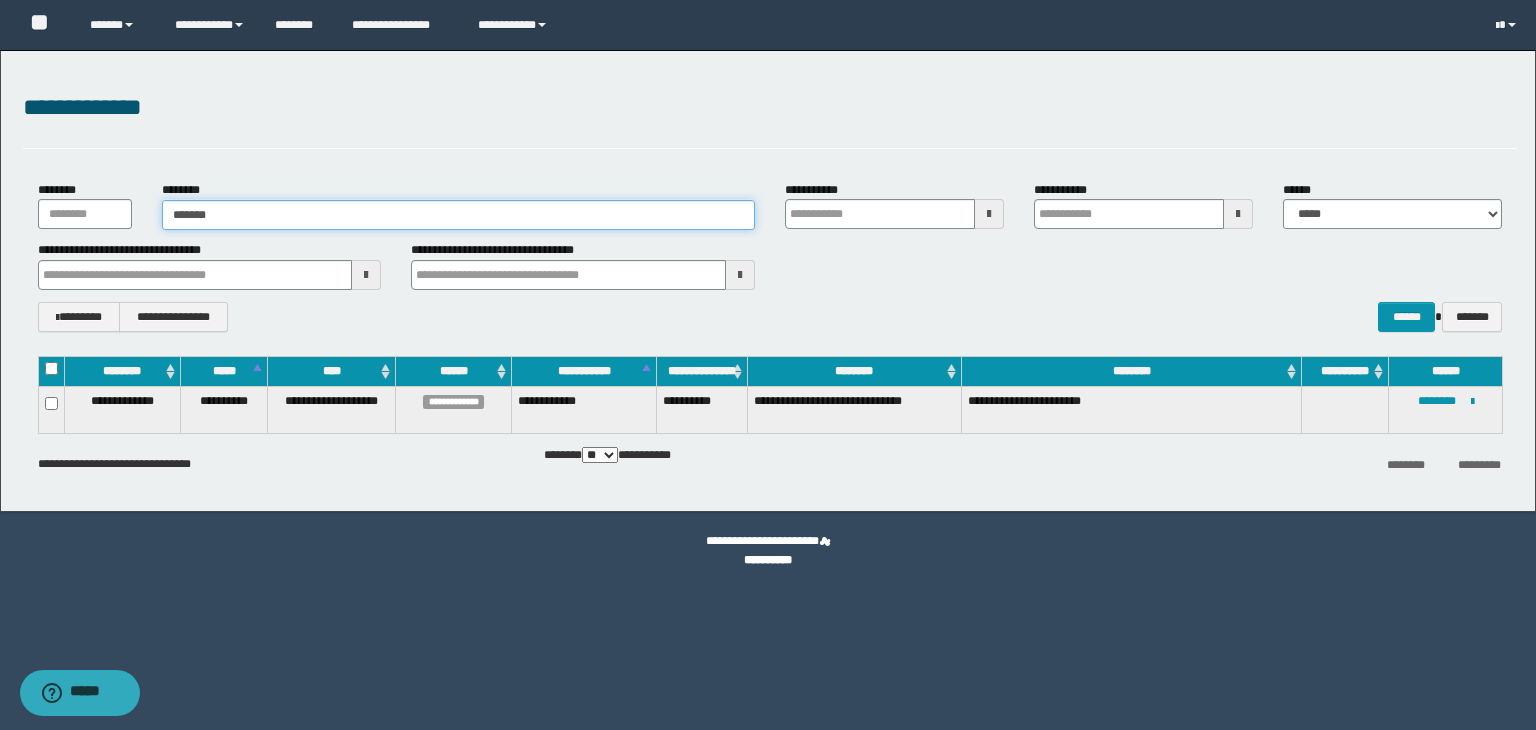 type on "*******" 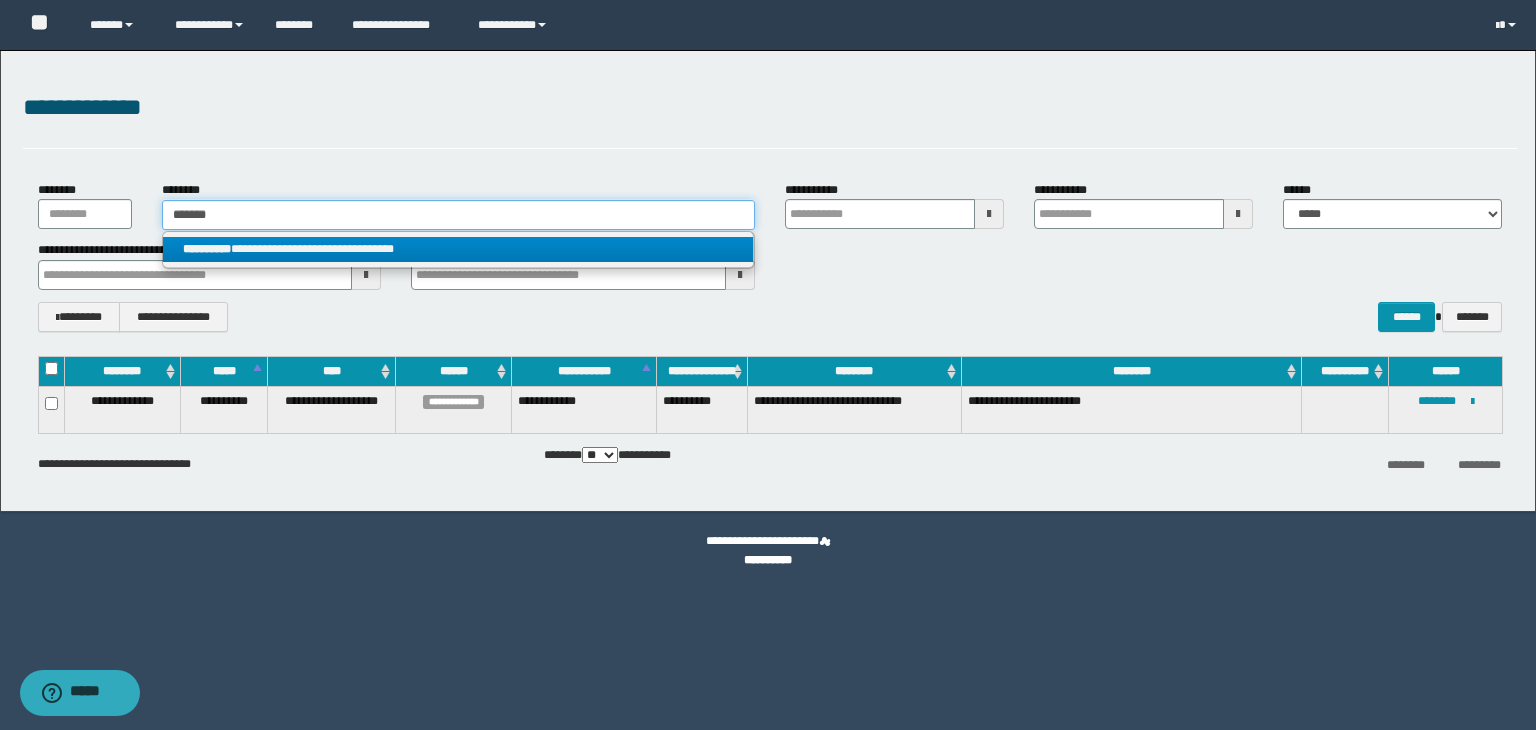 type on "*******" 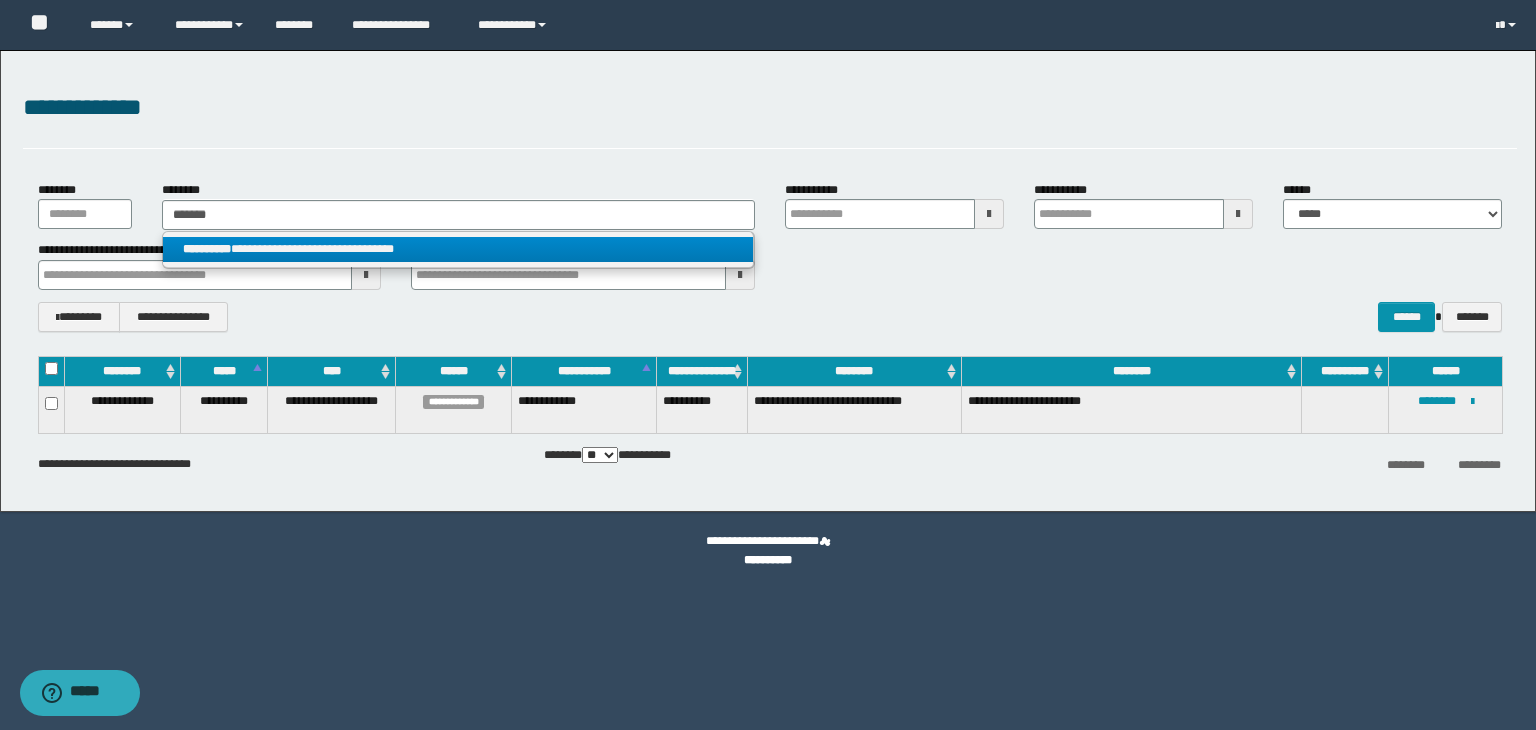 click on "**********" at bounding box center (458, 249) 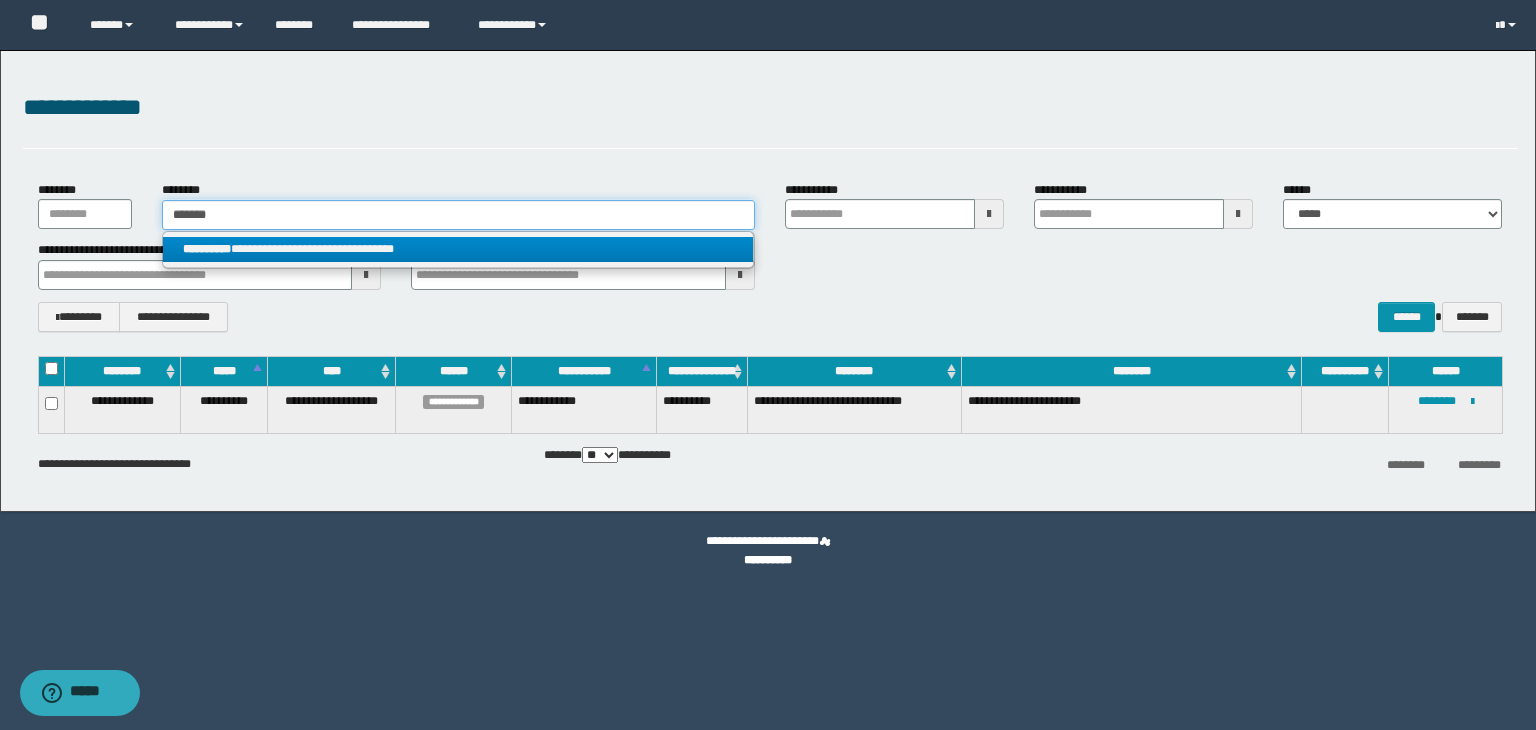type 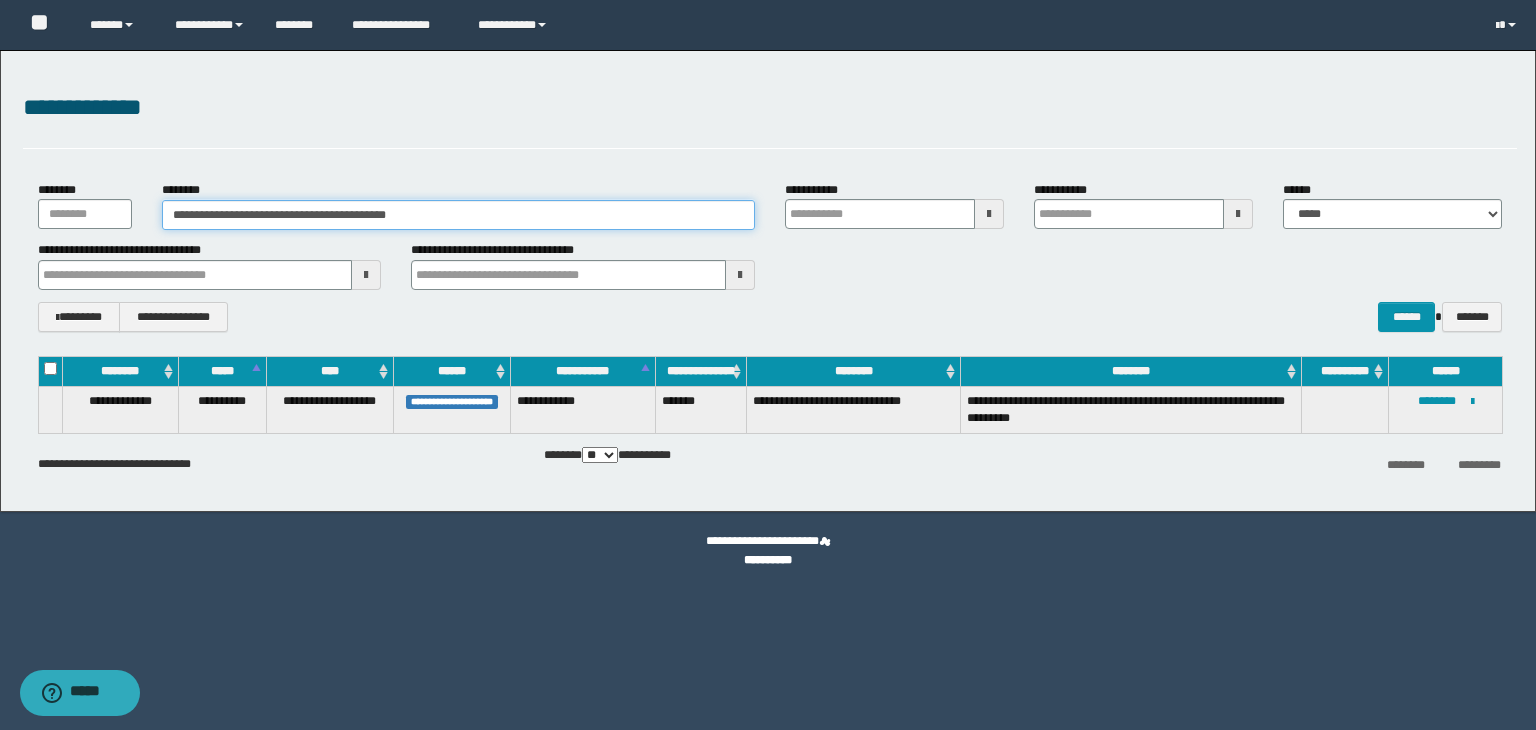 type 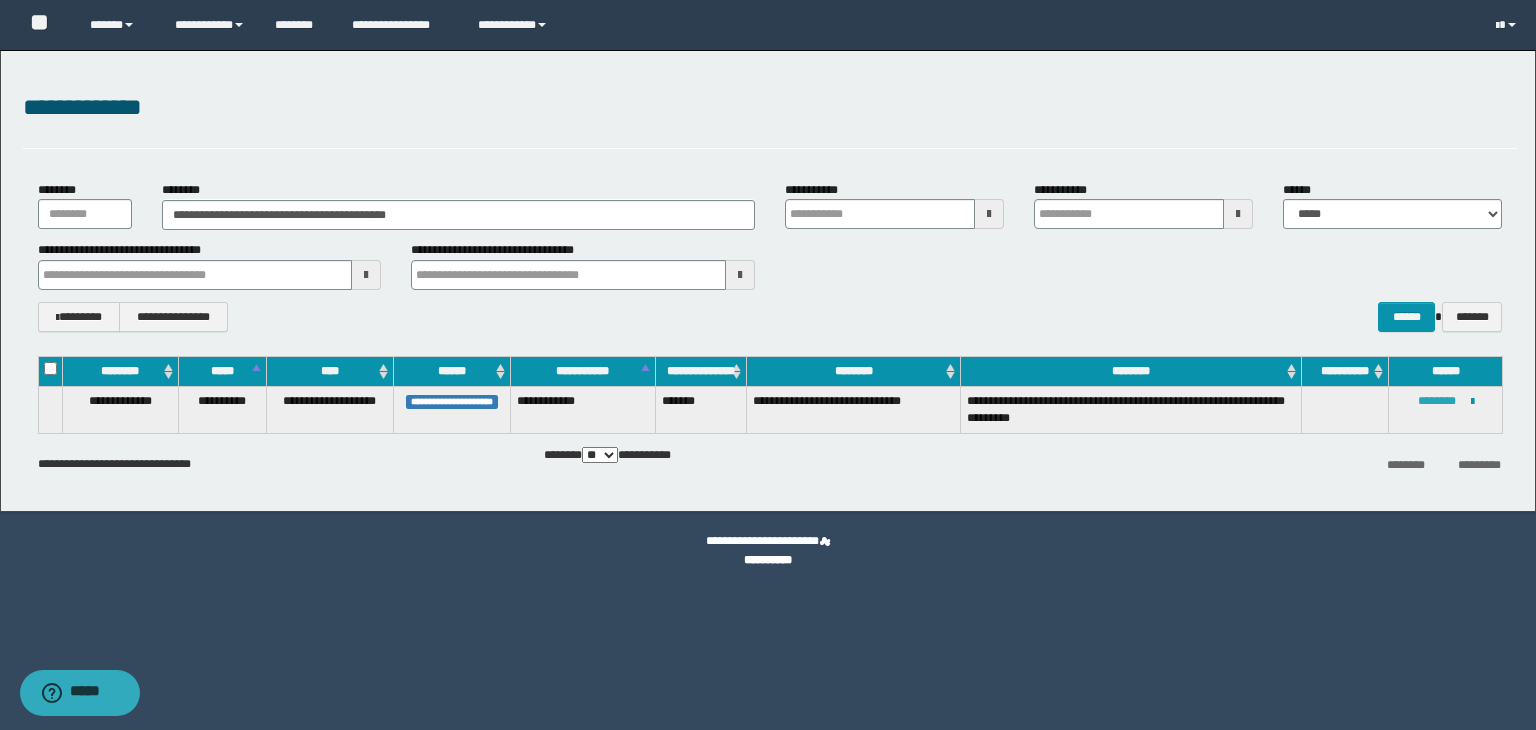 click on "********" at bounding box center (1437, 401) 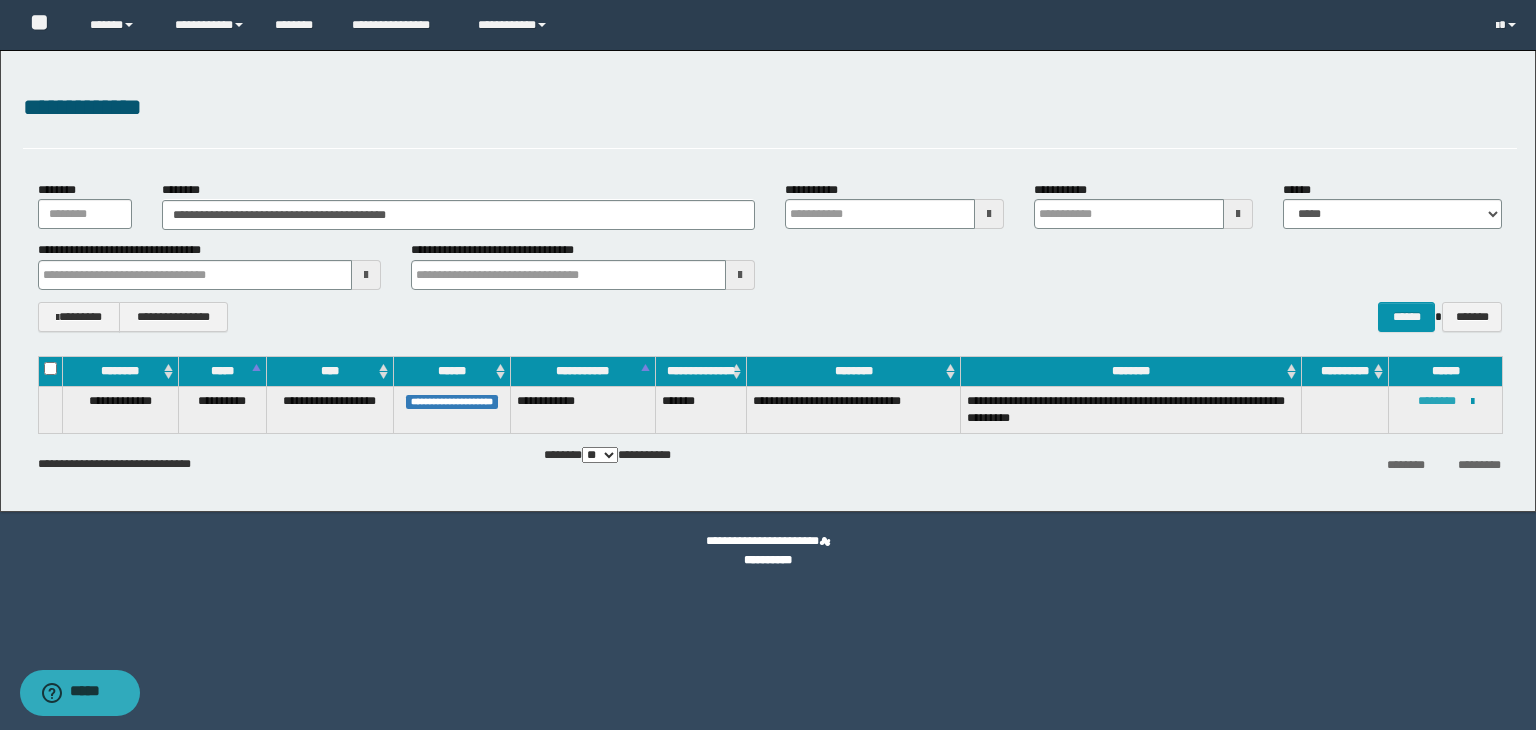 type 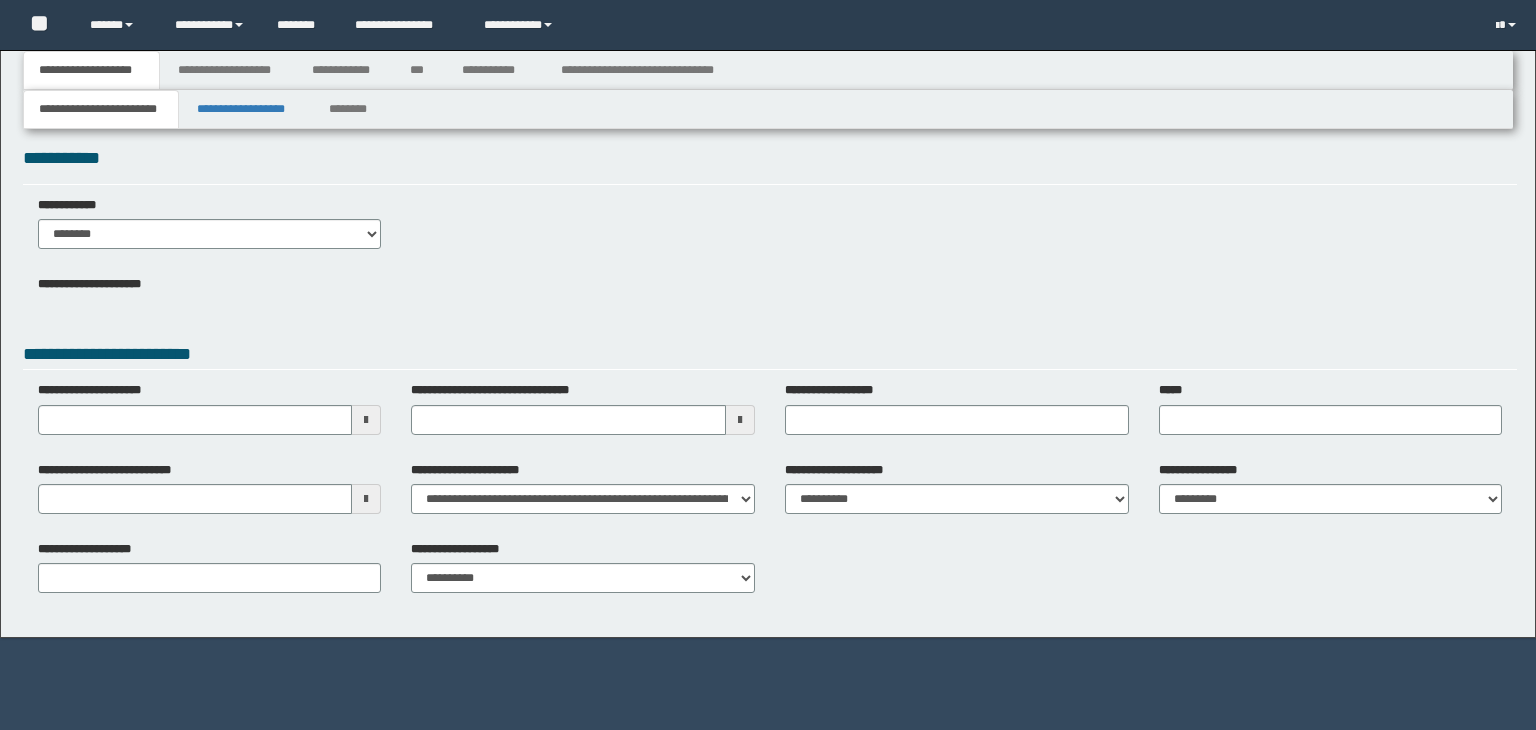 scroll, scrollTop: 0, scrollLeft: 0, axis: both 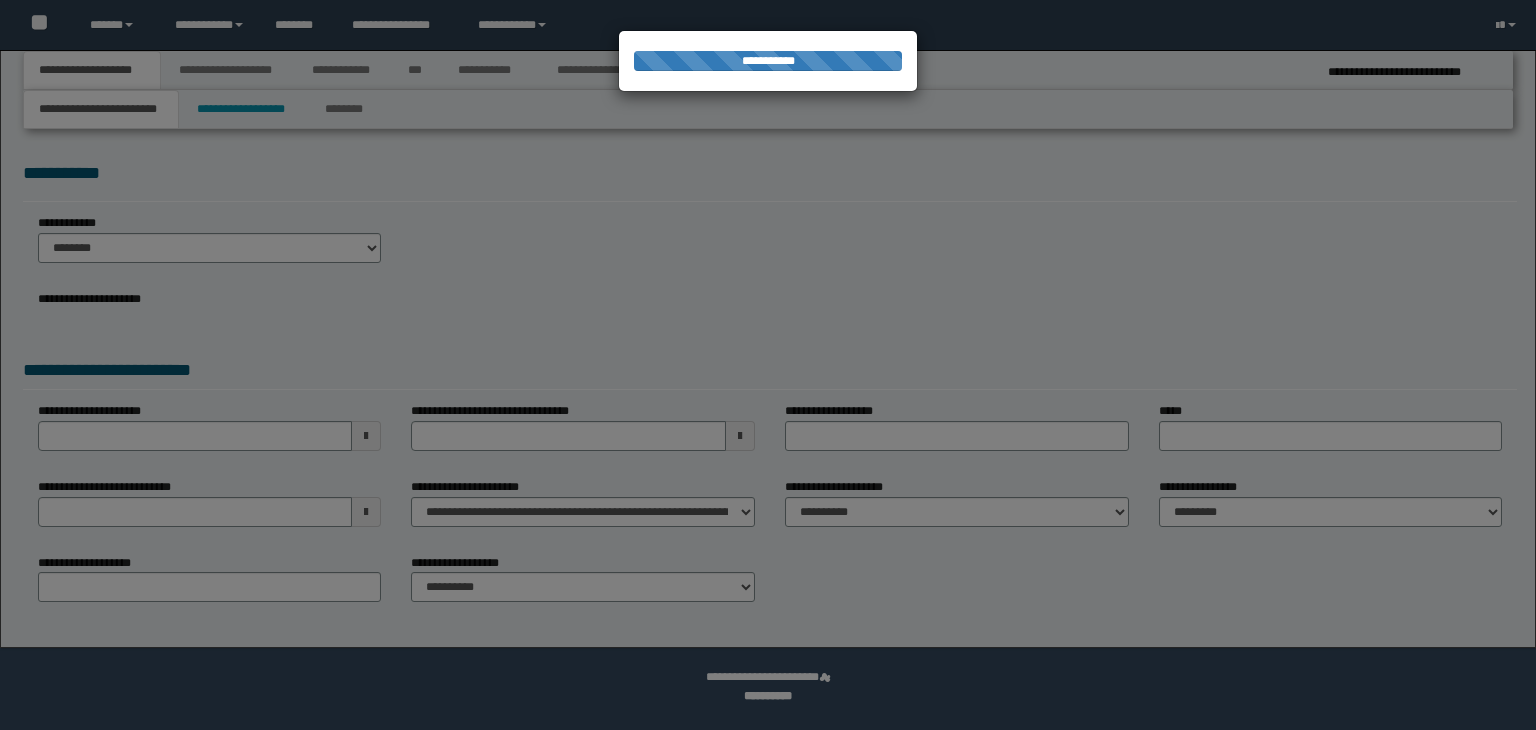 type on "**********" 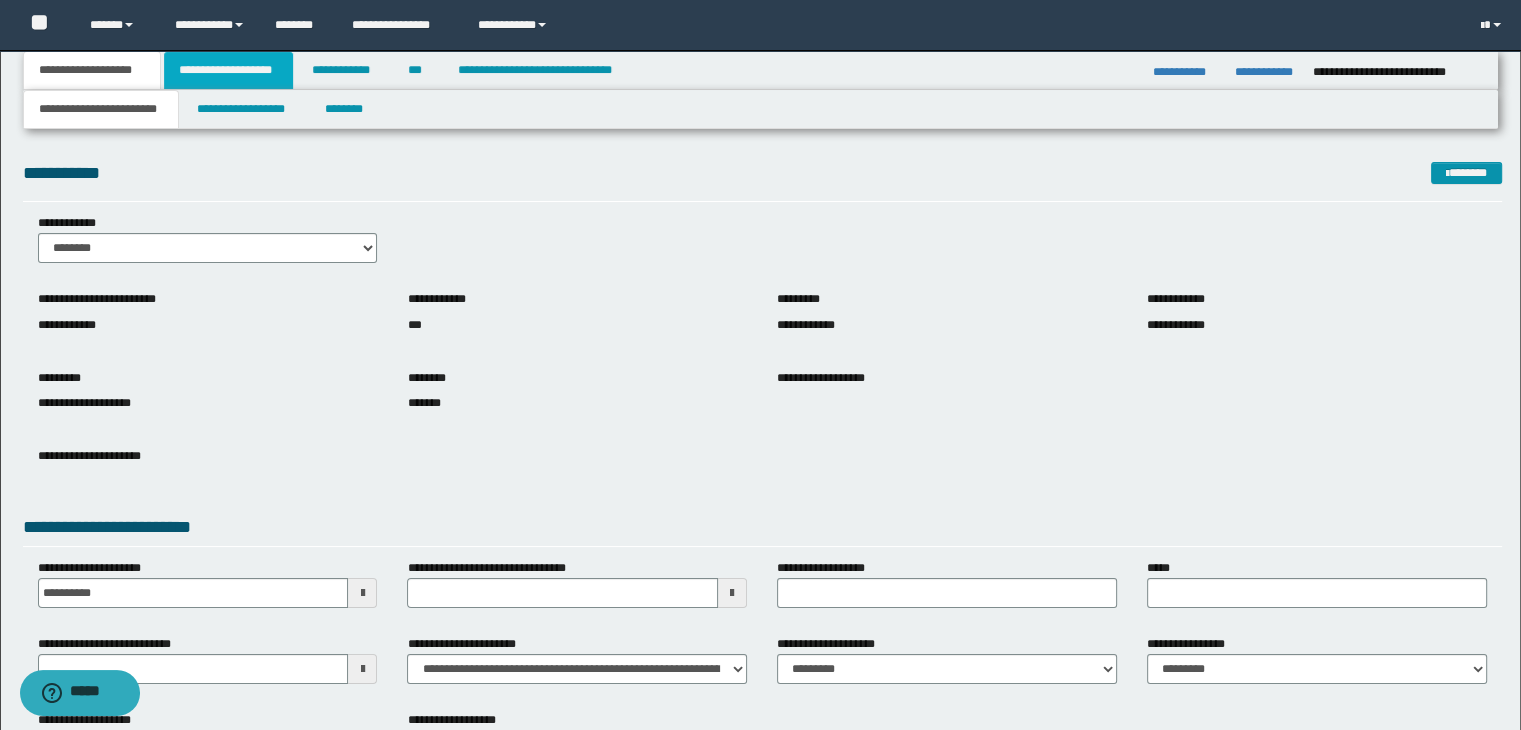click on "**********" at bounding box center [228, 70] 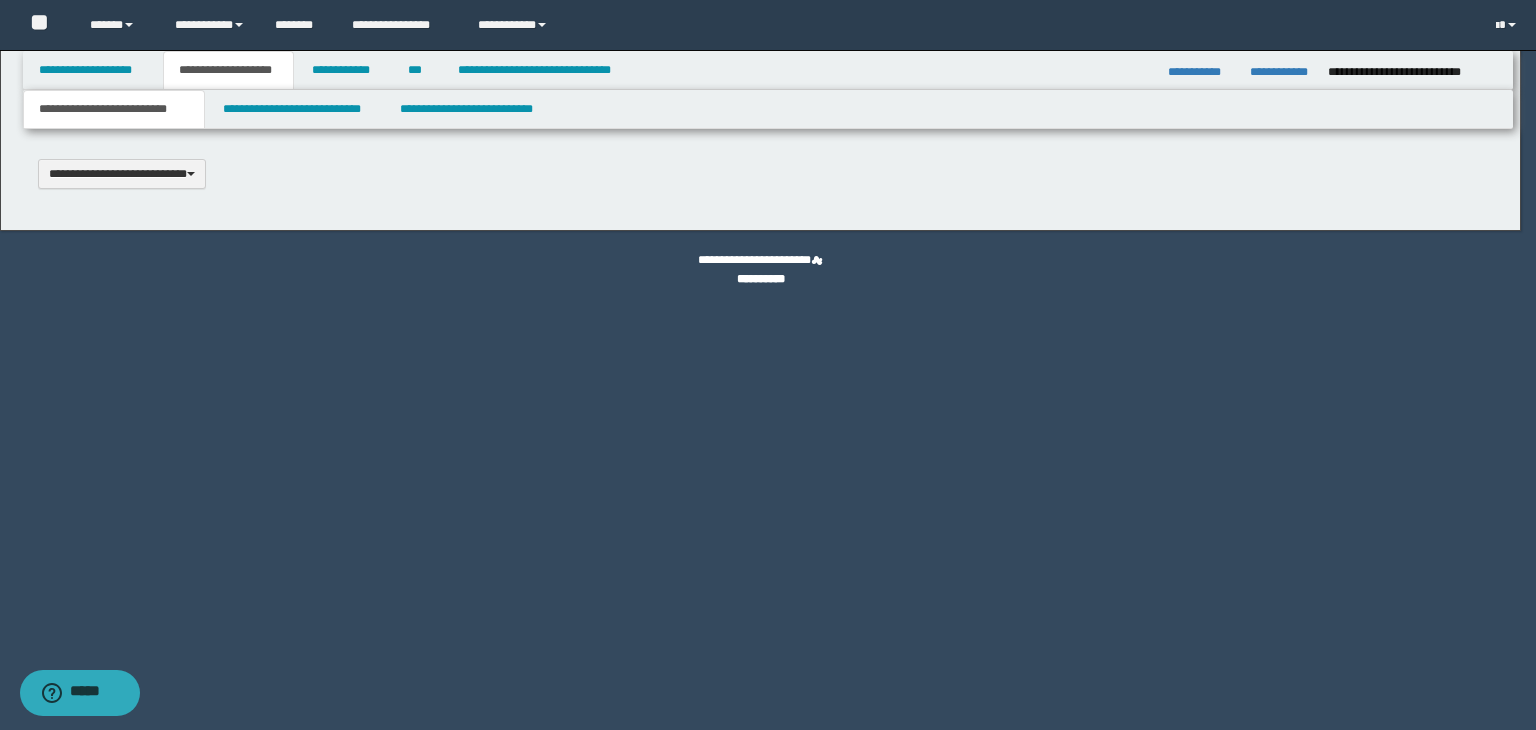type 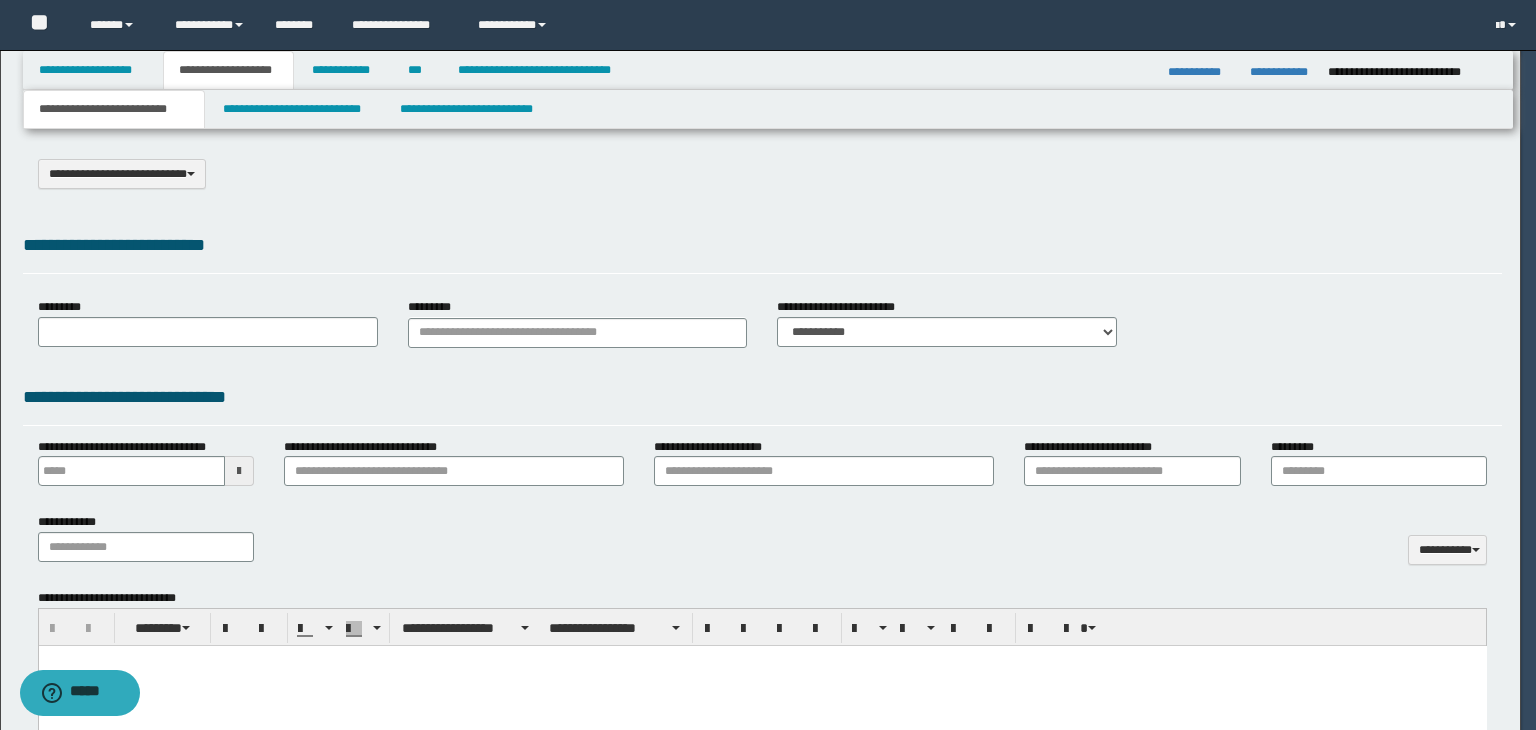 select on "*" 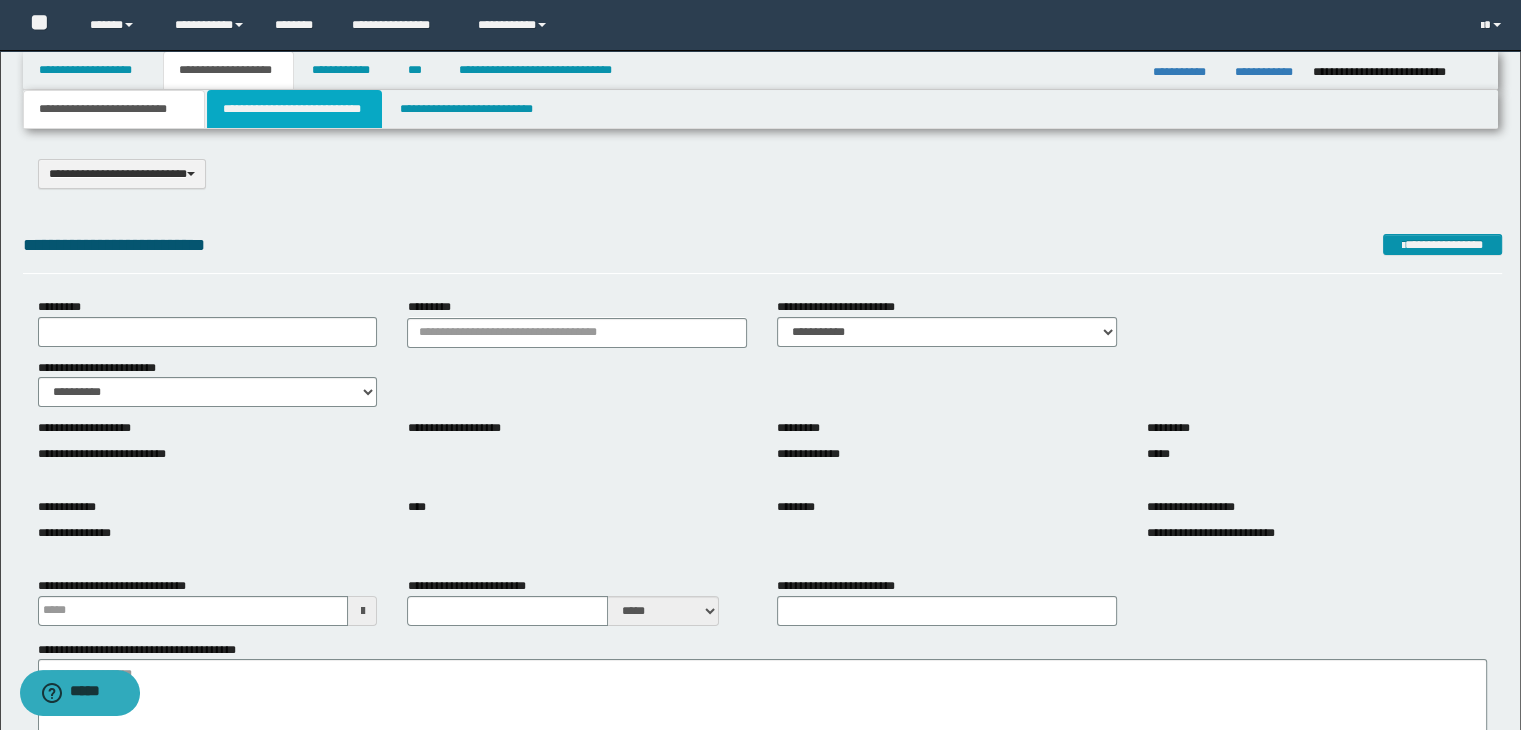 click on "**********" at bounding box center (294, 109) 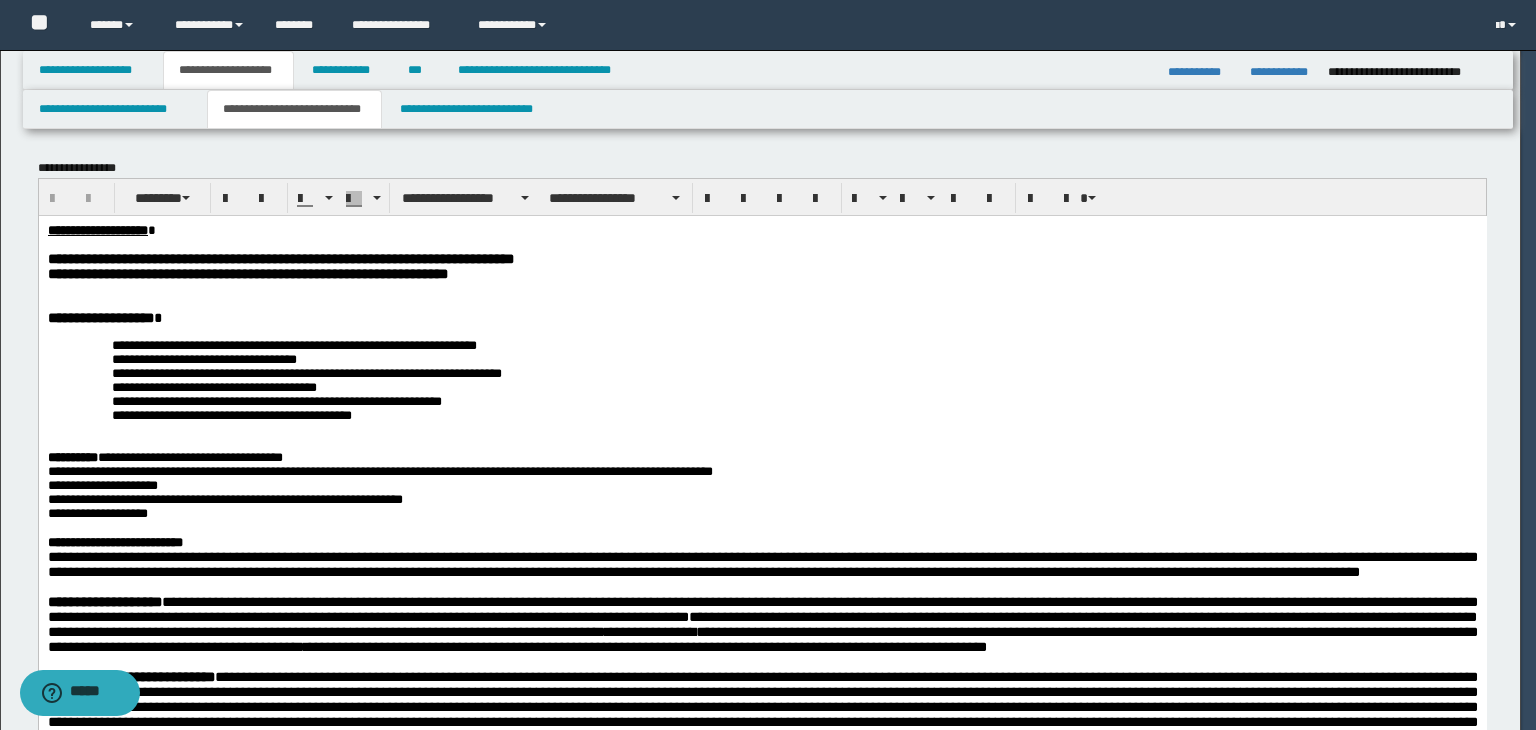 scroll, scrollTop: 0, scrollLeft: 0, axis: both 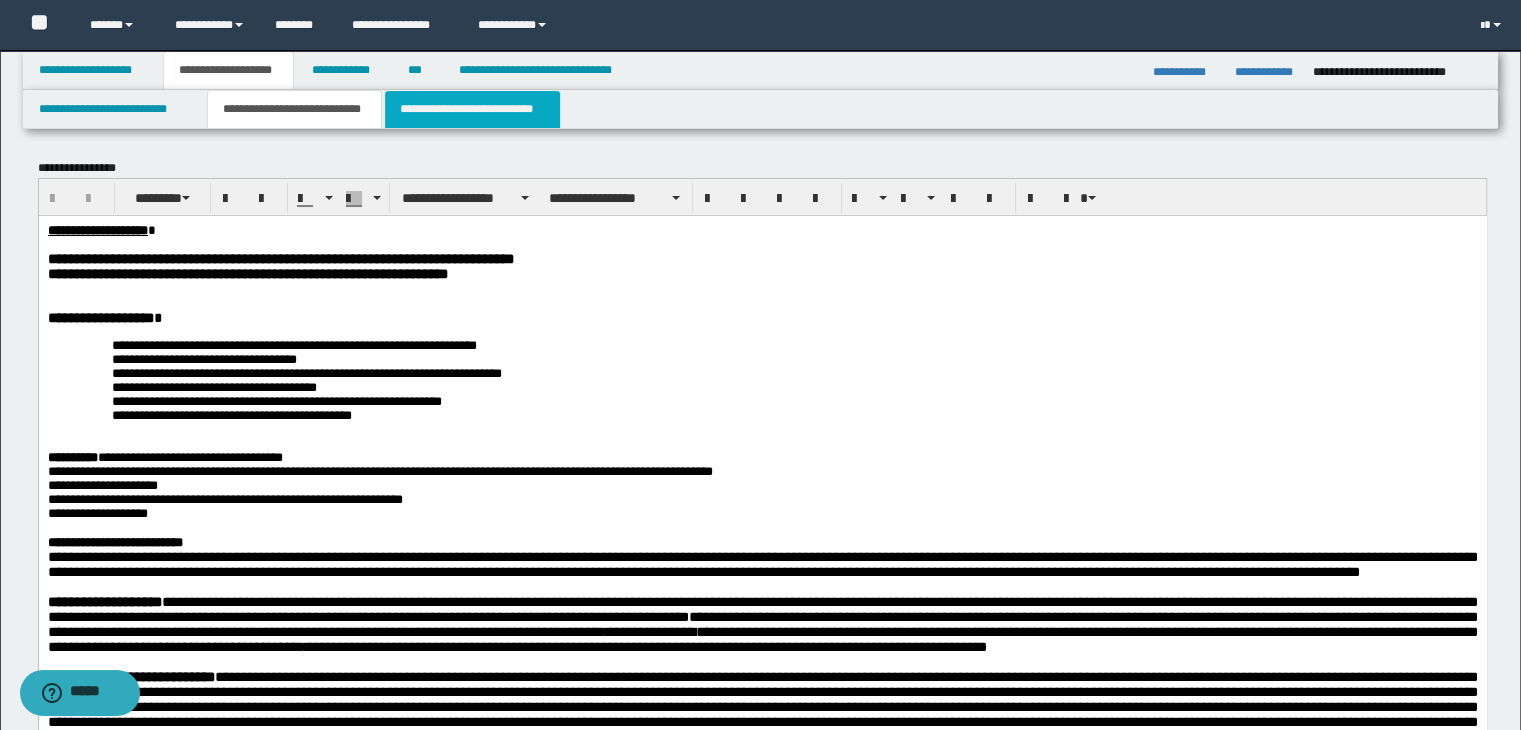 click on "**********" at bounding box center (472, 109) 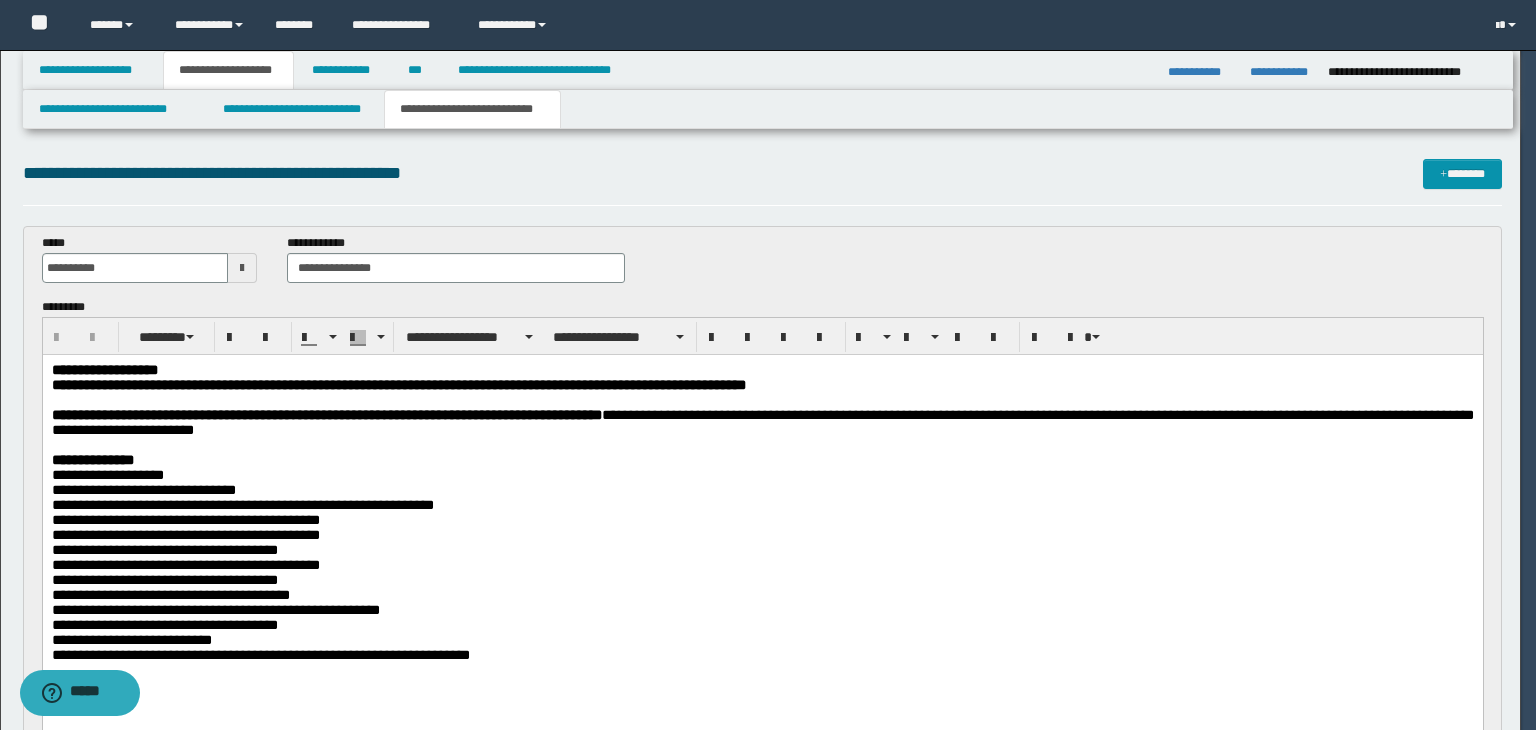 scroll, scrollTop: 0, scrollLeft: 0, axis: both 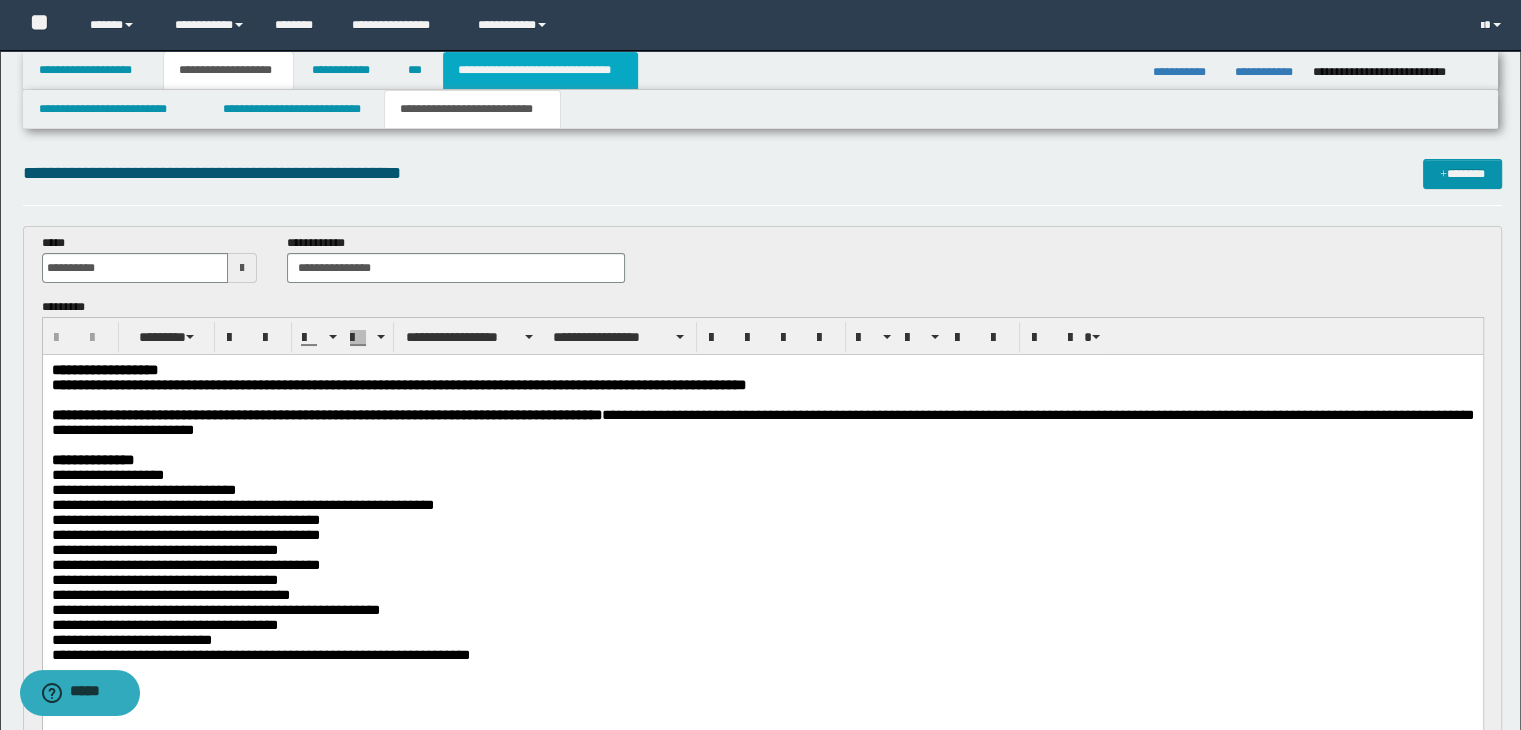 click on "**********" at bounding box center [540, 70] 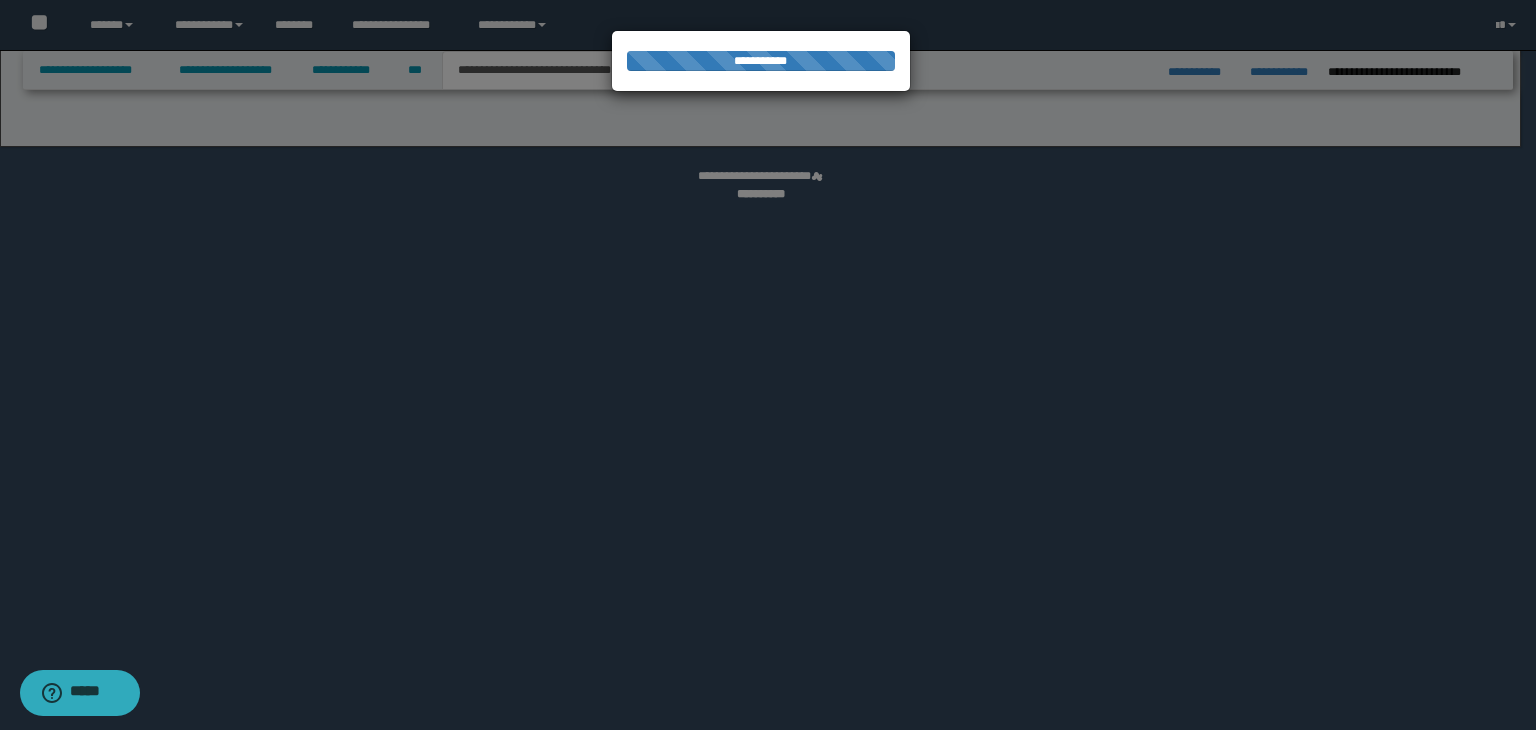 select on "*" 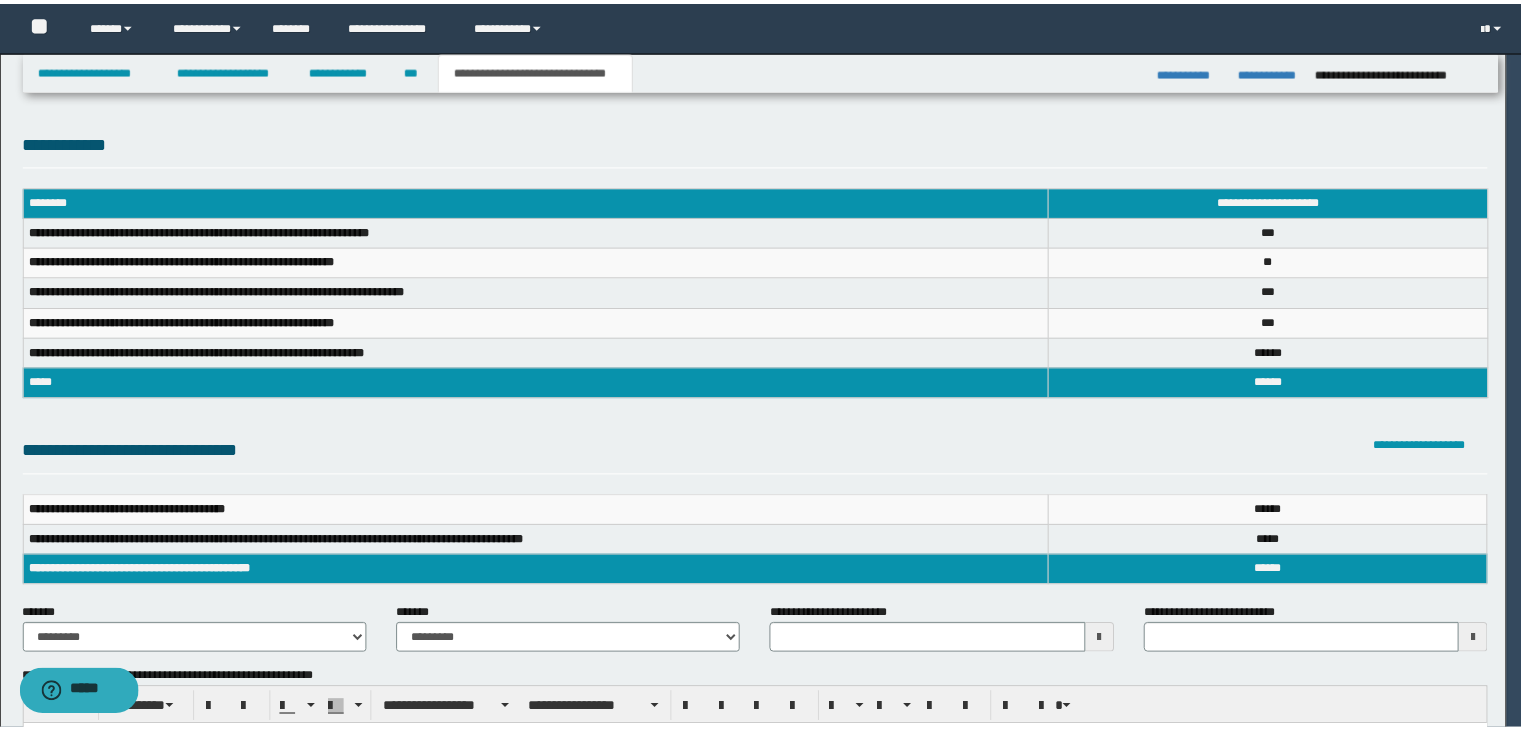 scroll, scrollTop: 0, scrollLeft: 0, axis: both 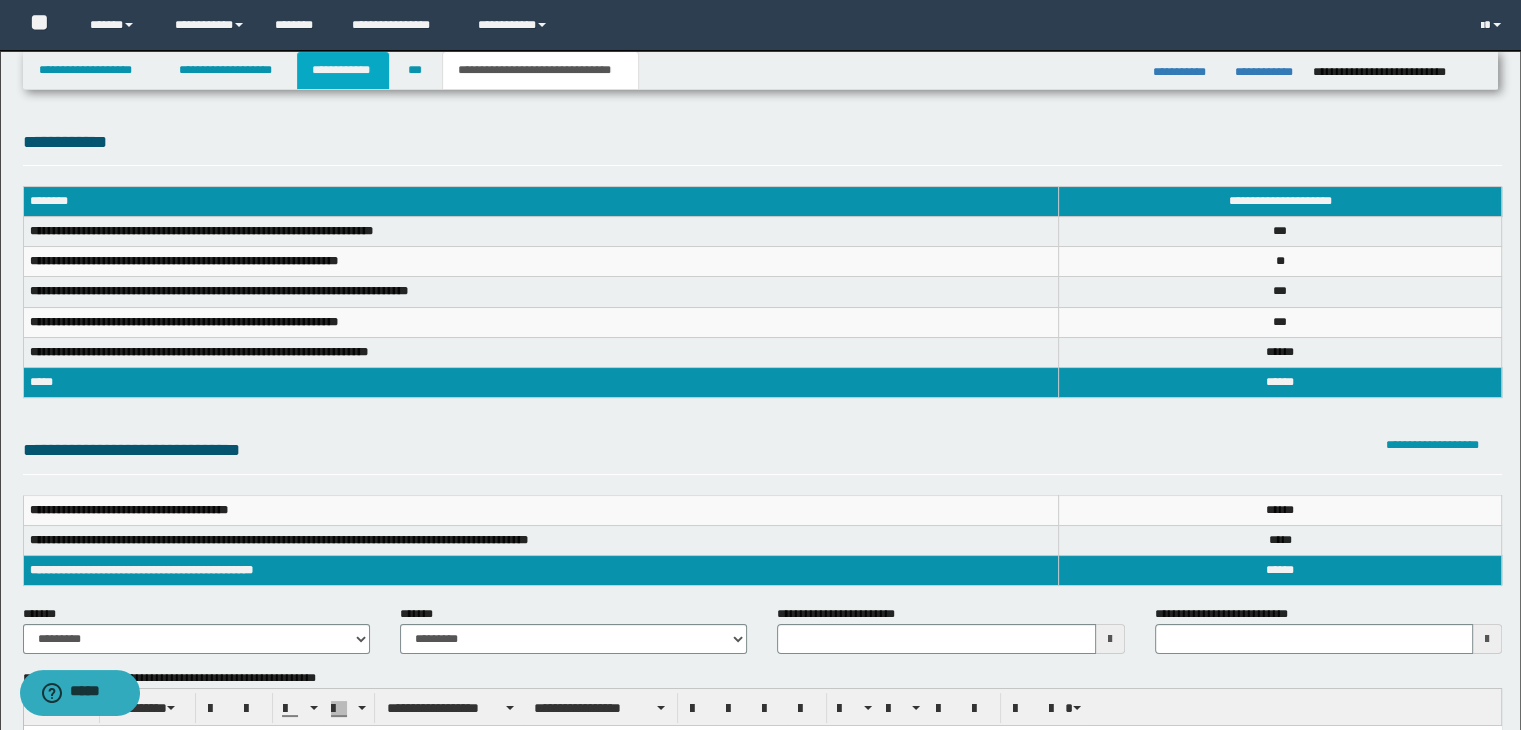 click on "**********" at bounding box center (343, 70) 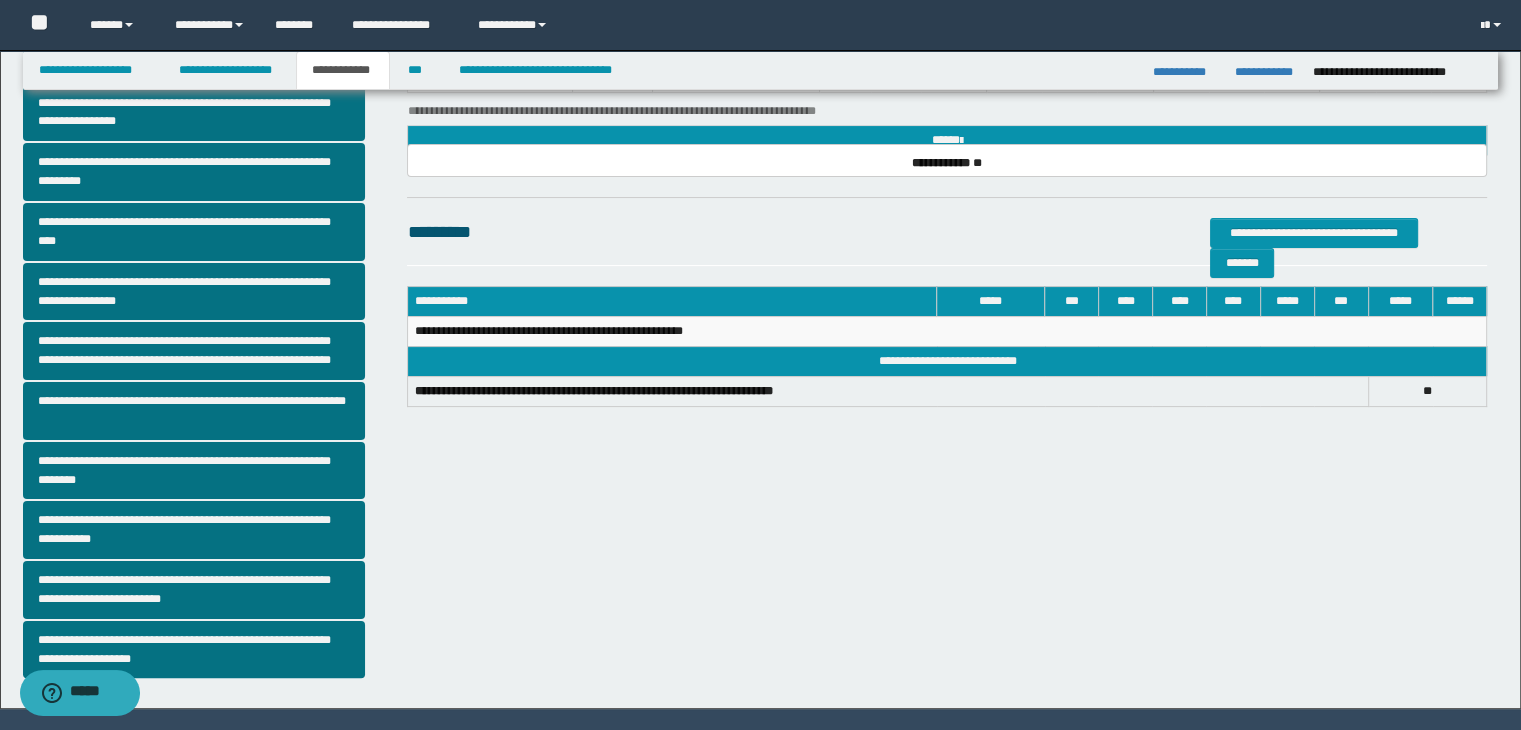 scroll, scrollTop: 381, scrollLeft: 0, axis: vertical 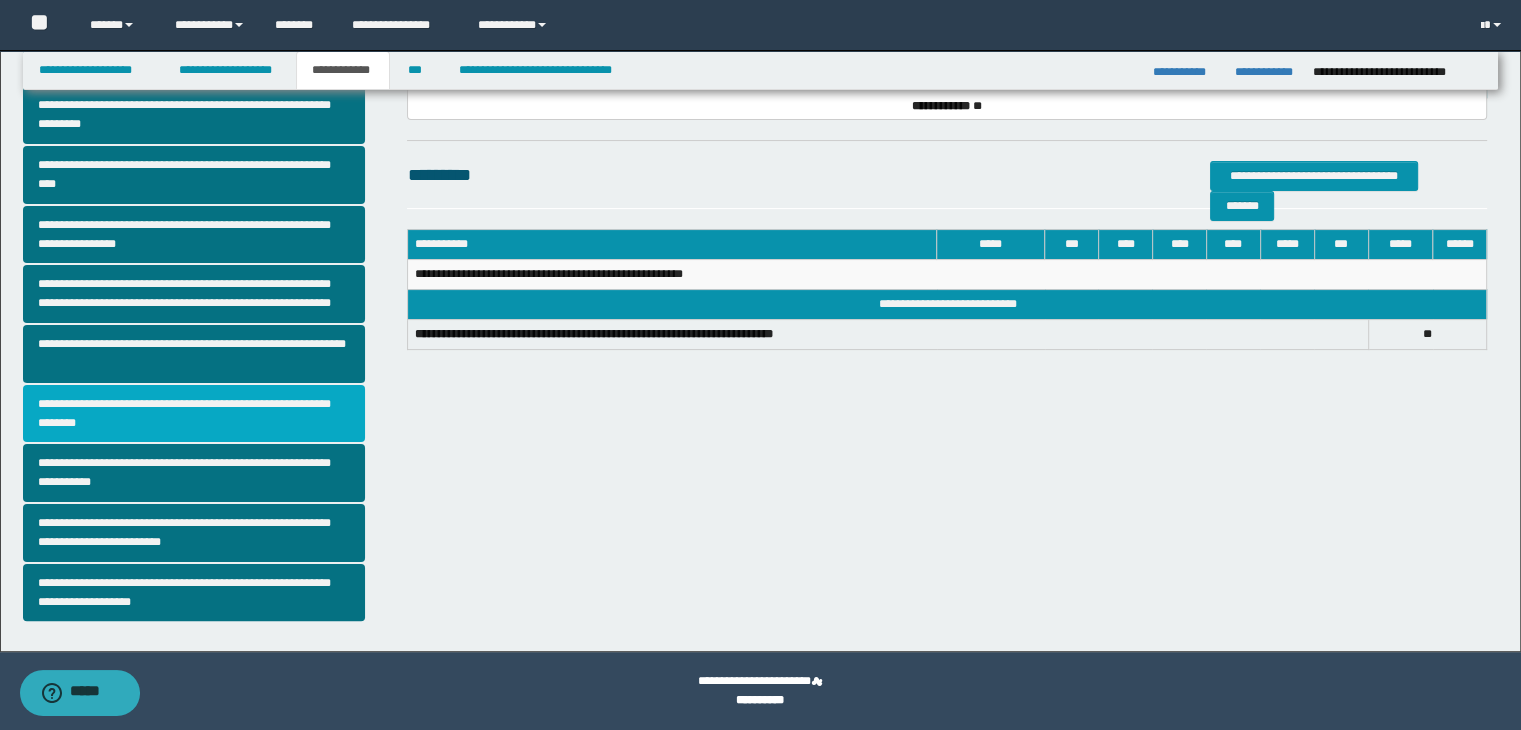 click on "**********" at bounding box center (194, 414) 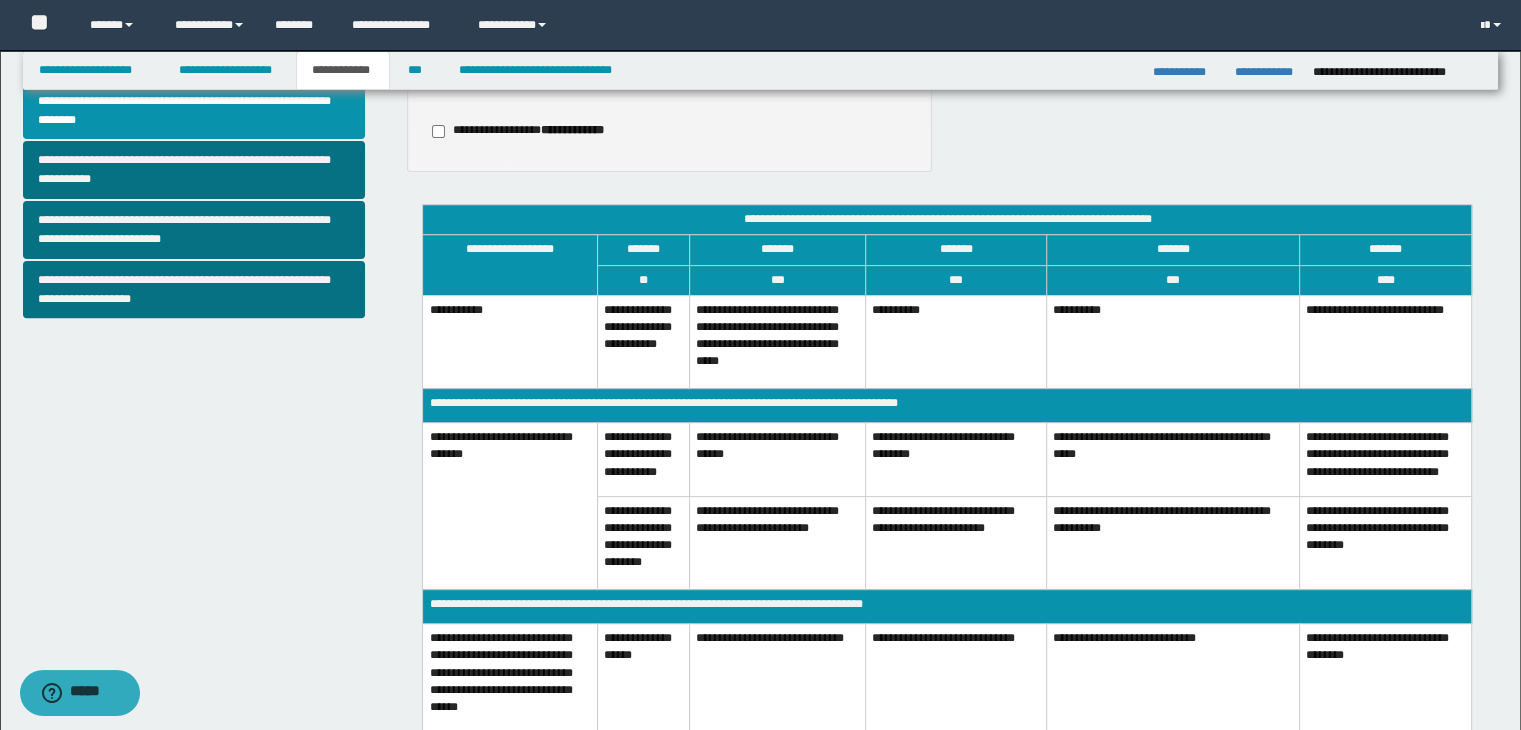 scroll, scrollTop: 688, scrollLeft: 0, axis: vertical 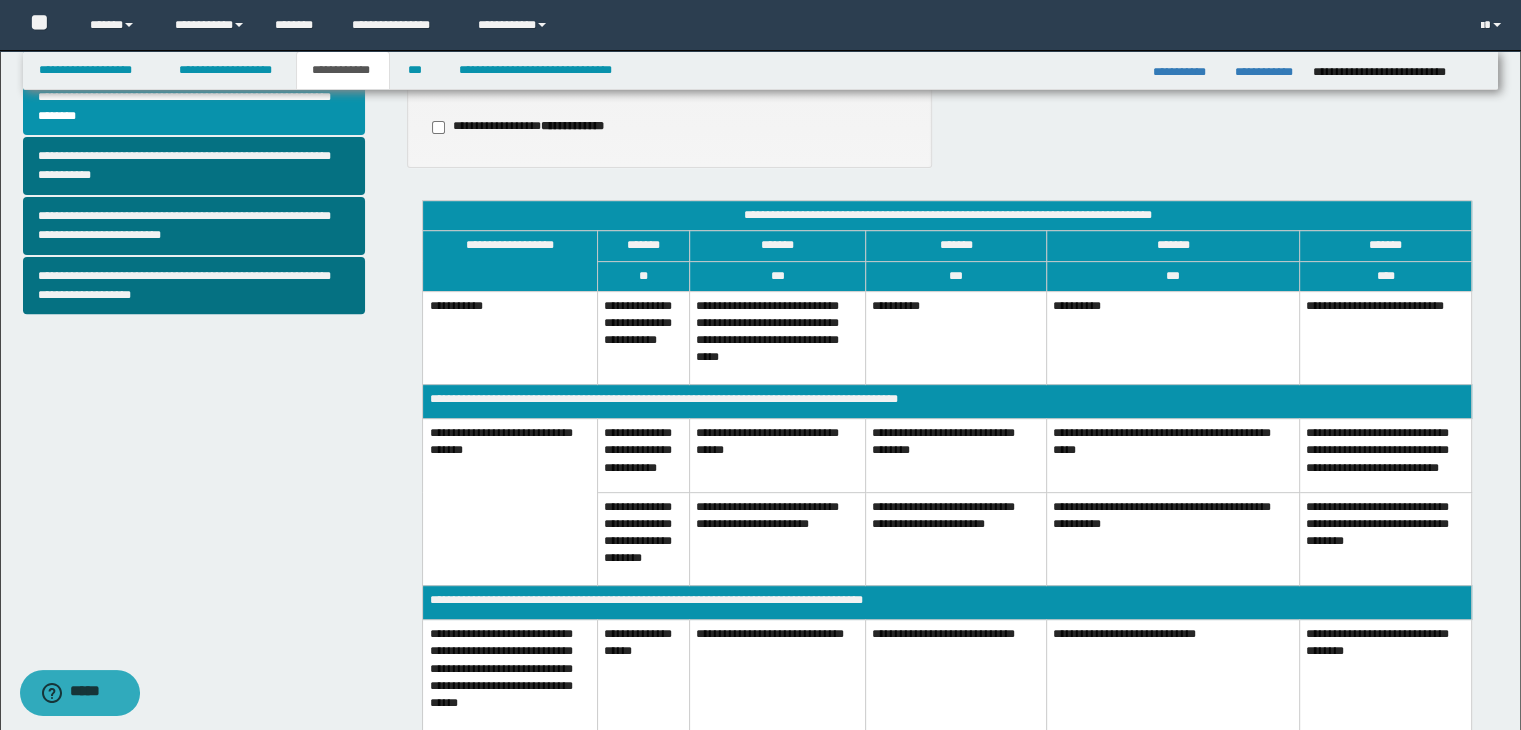 click on "**********" at bounding box center (778, 337) 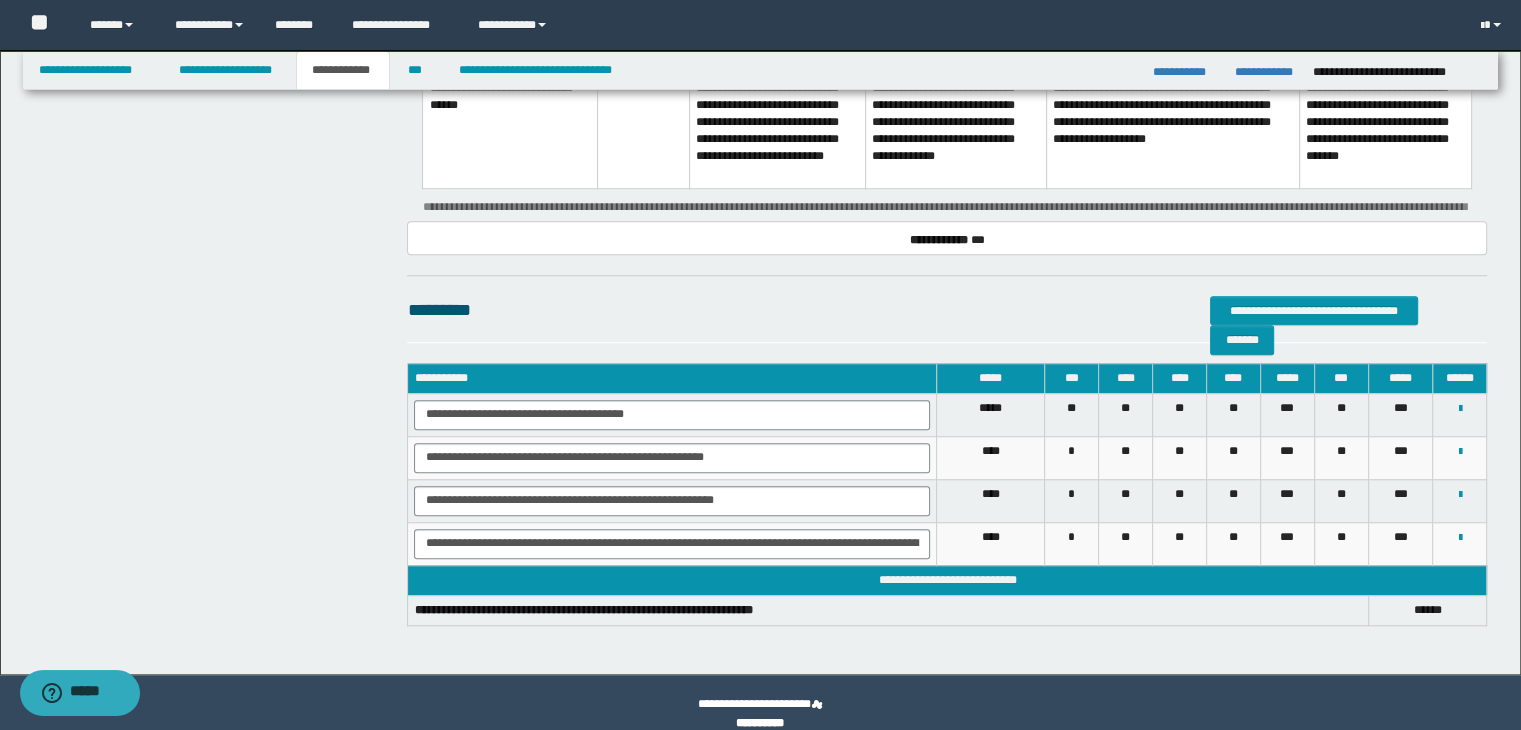 scroll, scrollTop: 1608, scrollLeft: 0, axis: vertical 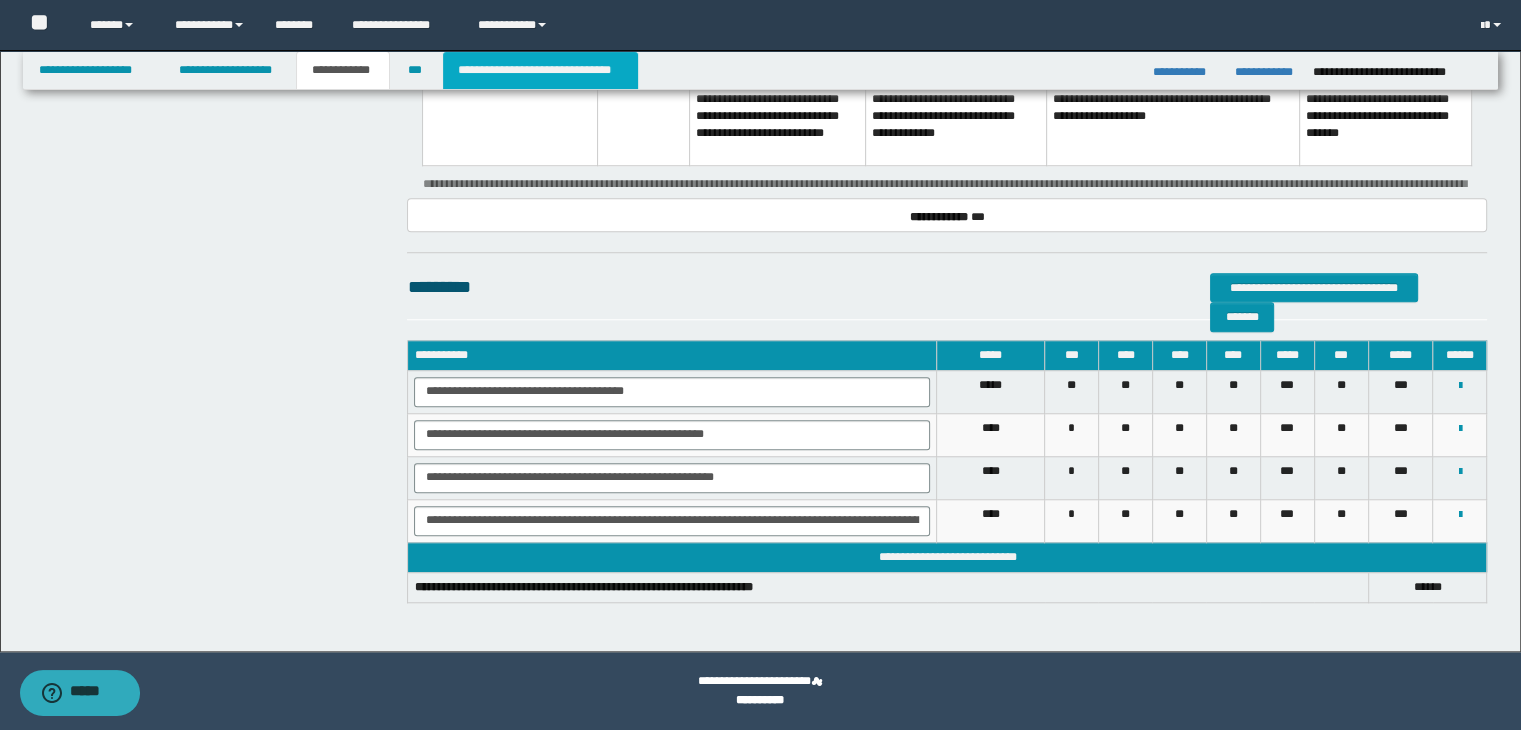 click on "**********" at bounding box center [540, 70] 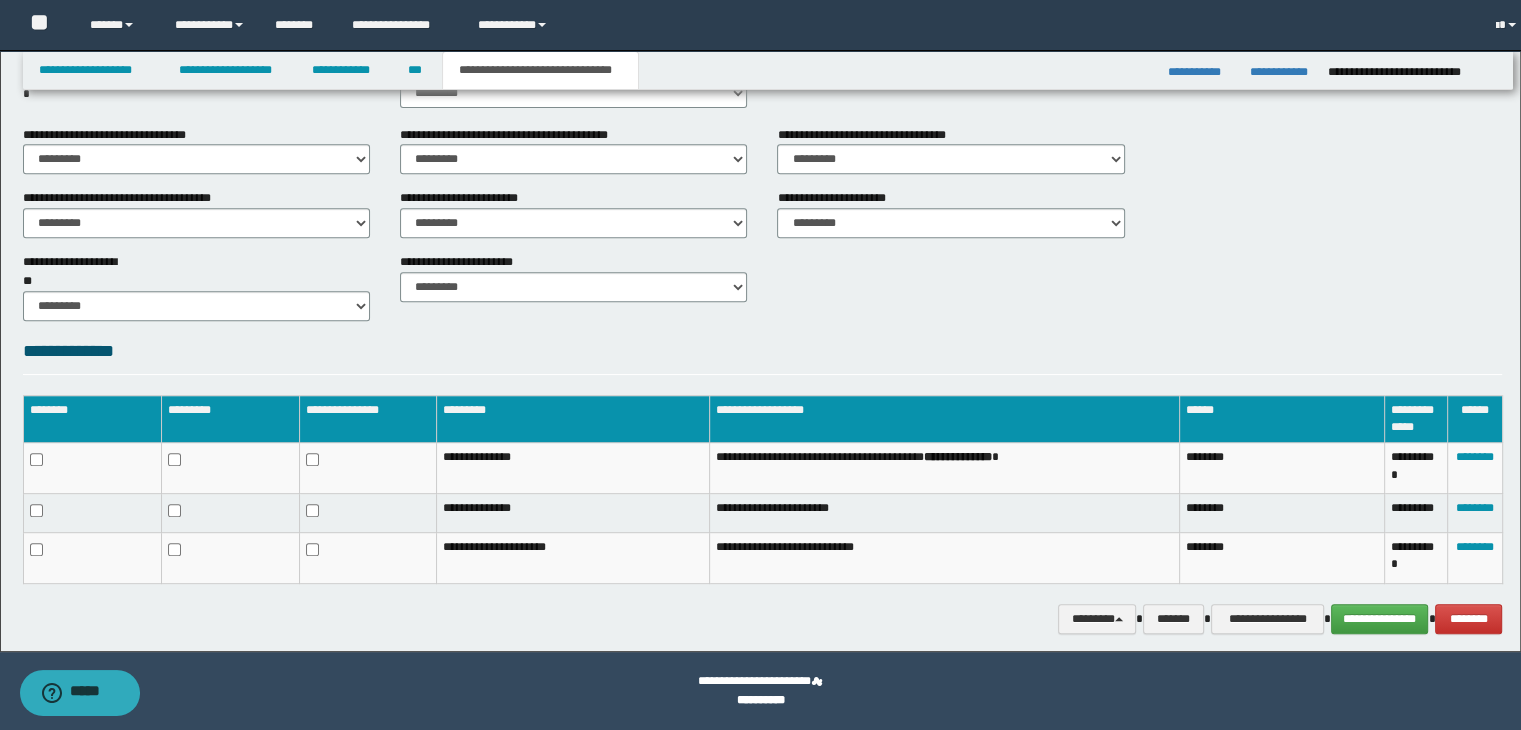 scroll, scrollTop: 838, scrollLeft: 0, axis: vertical 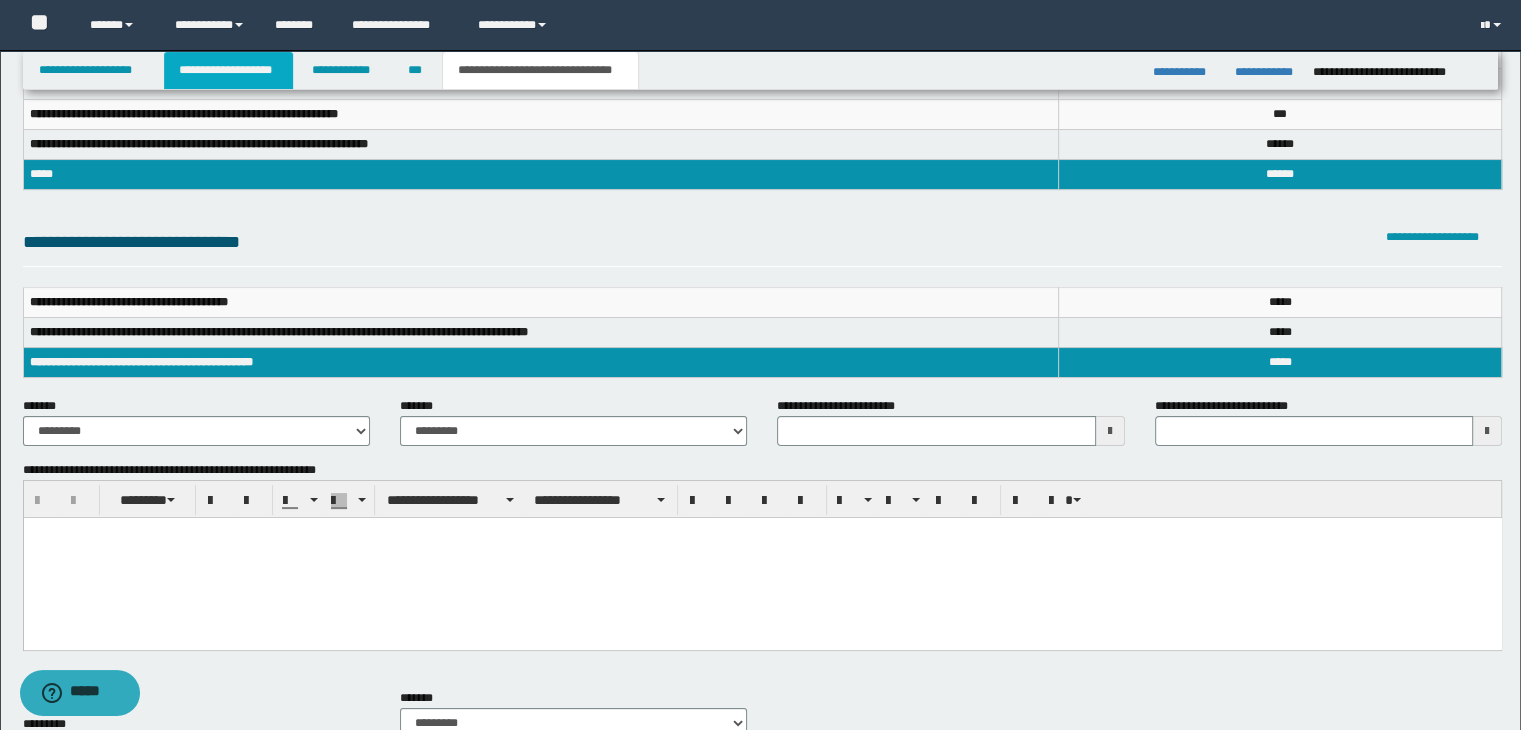 click on "**********" at bounding box center [228, 70] 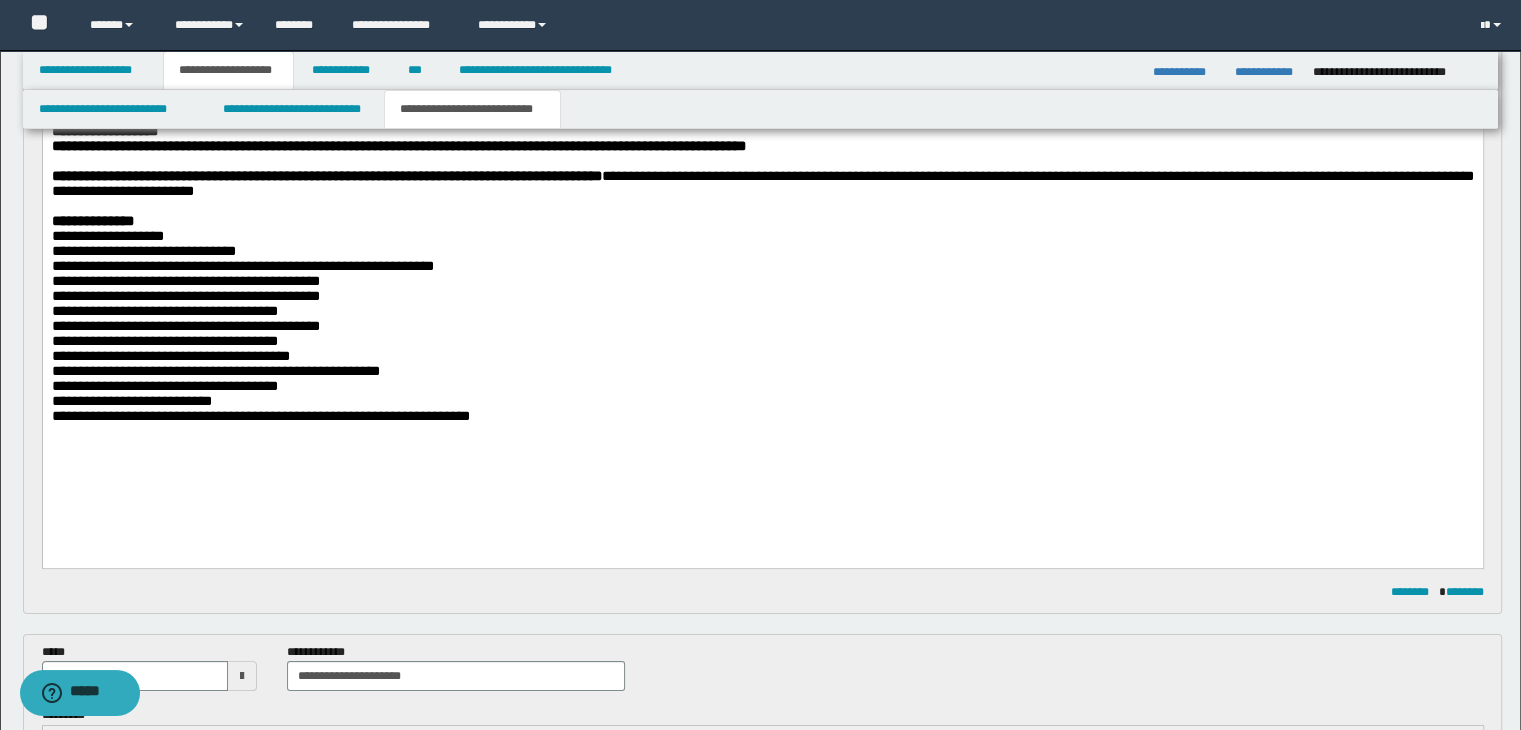 click at bounding box center [762, 160] 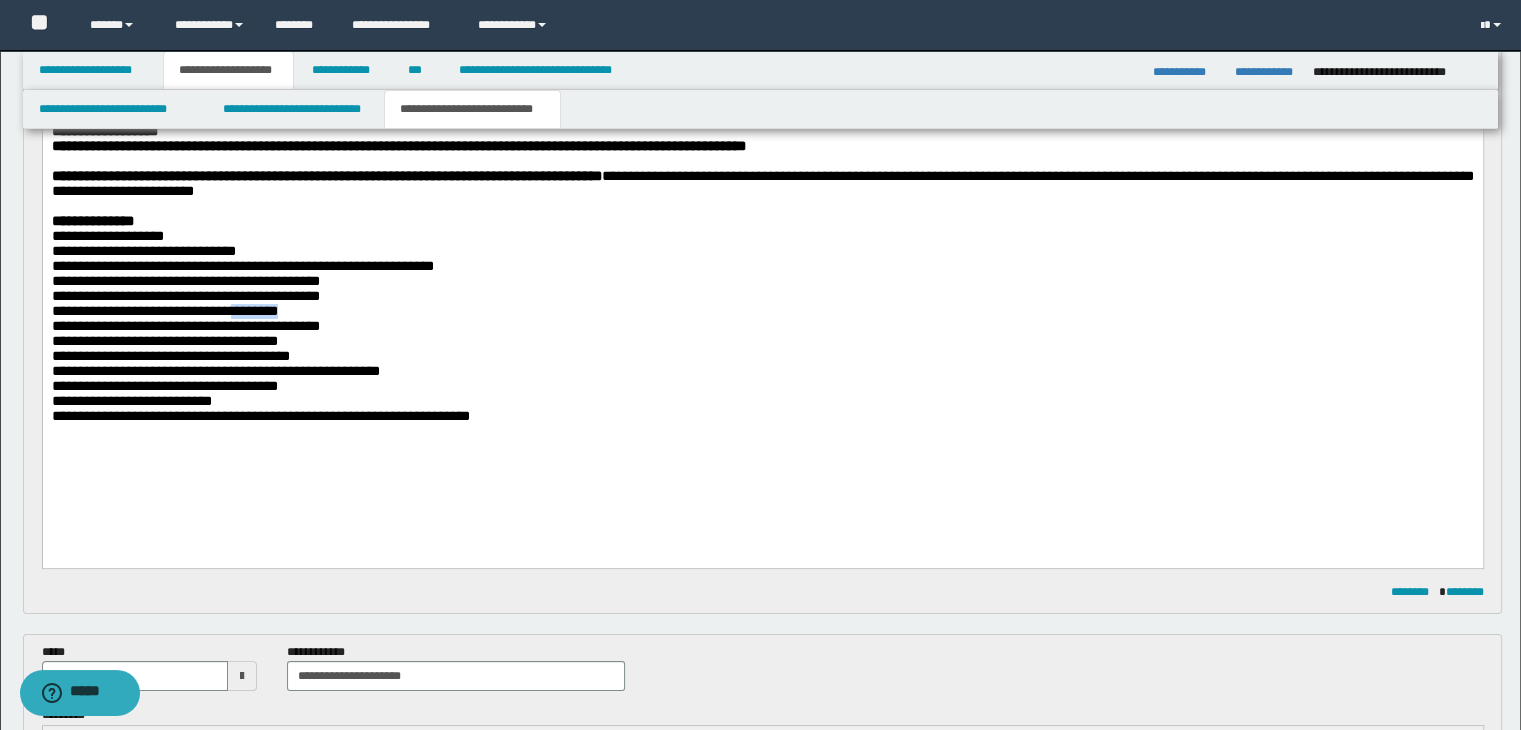 type 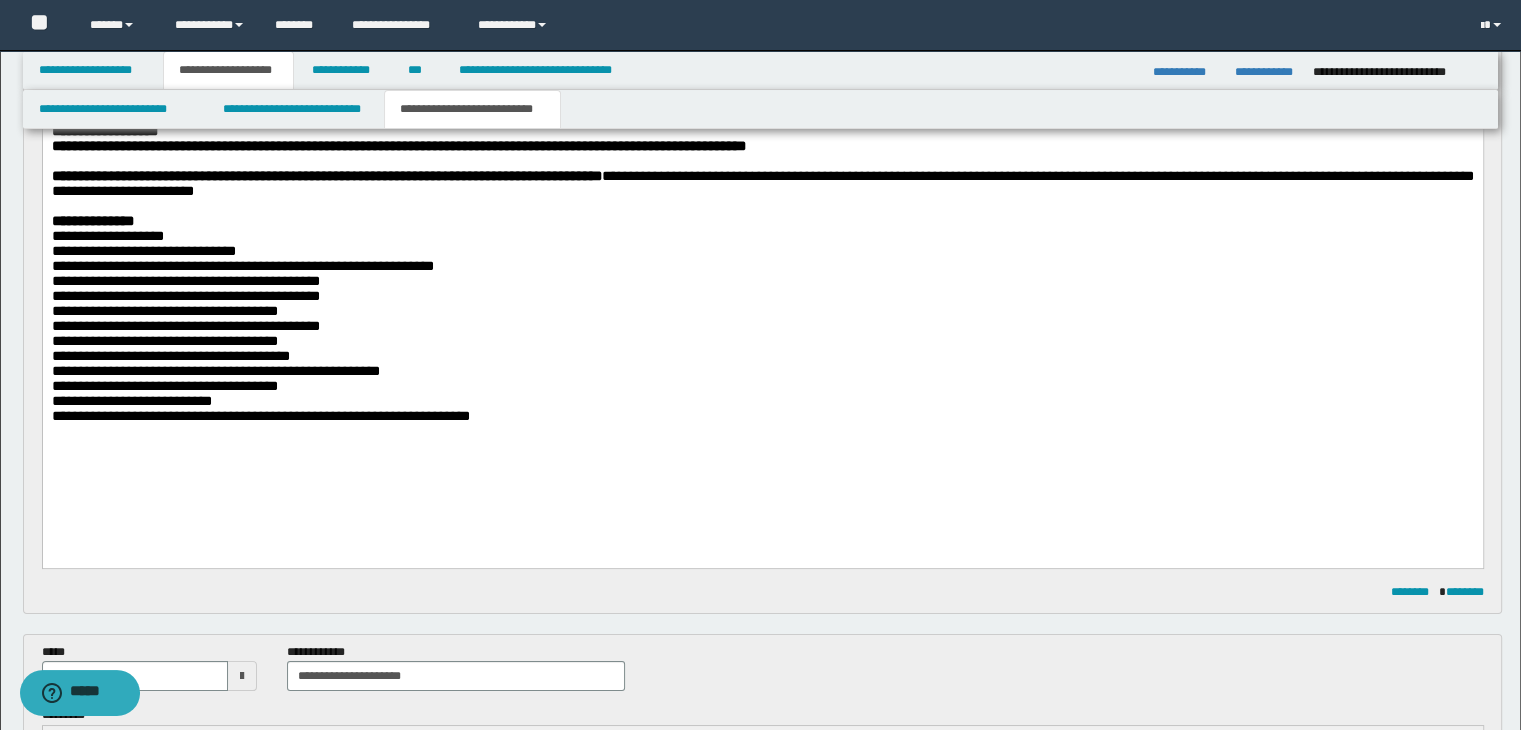 scroll, scrollTop: 0, scrollLeft: 0, axis: both 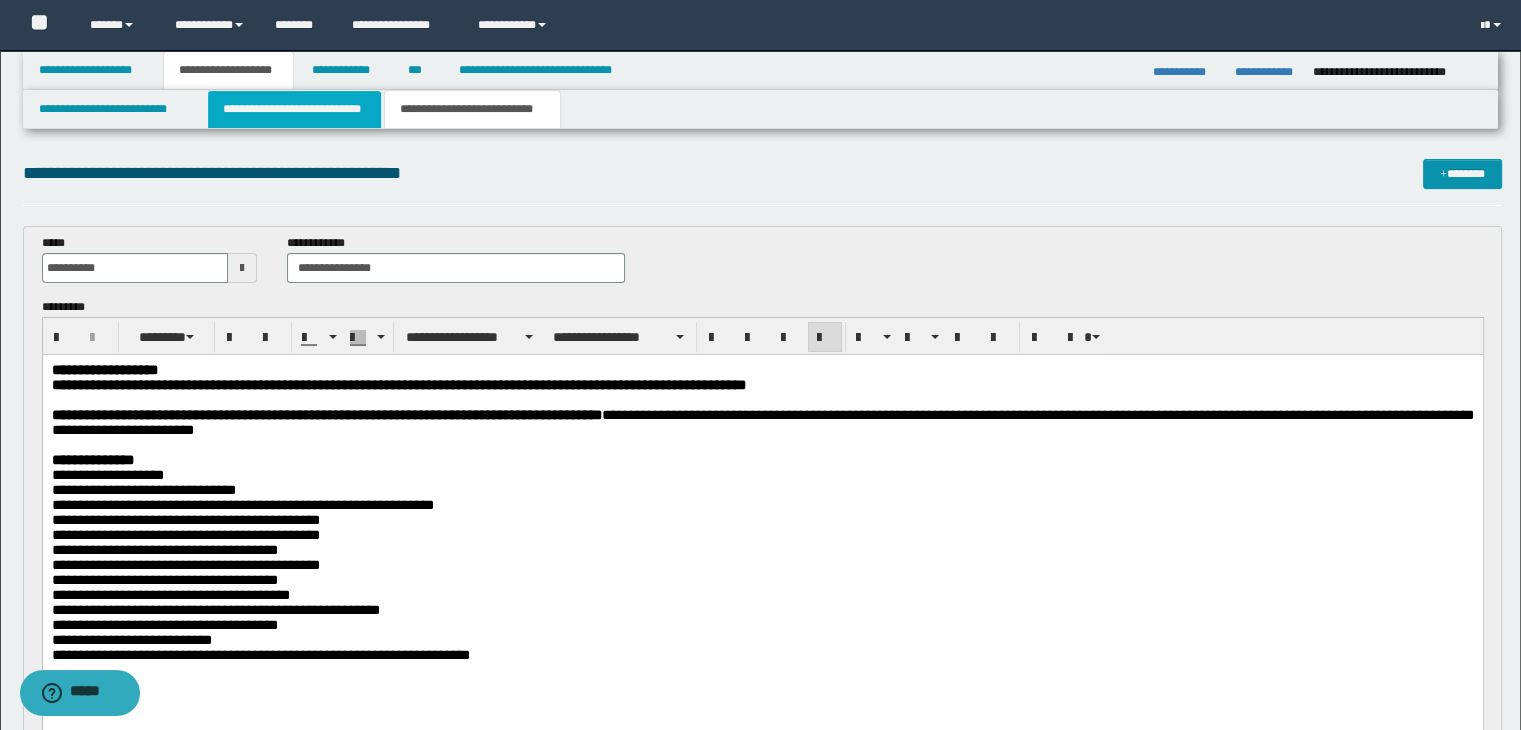 click on "**********" at bounding box center (294, 109) 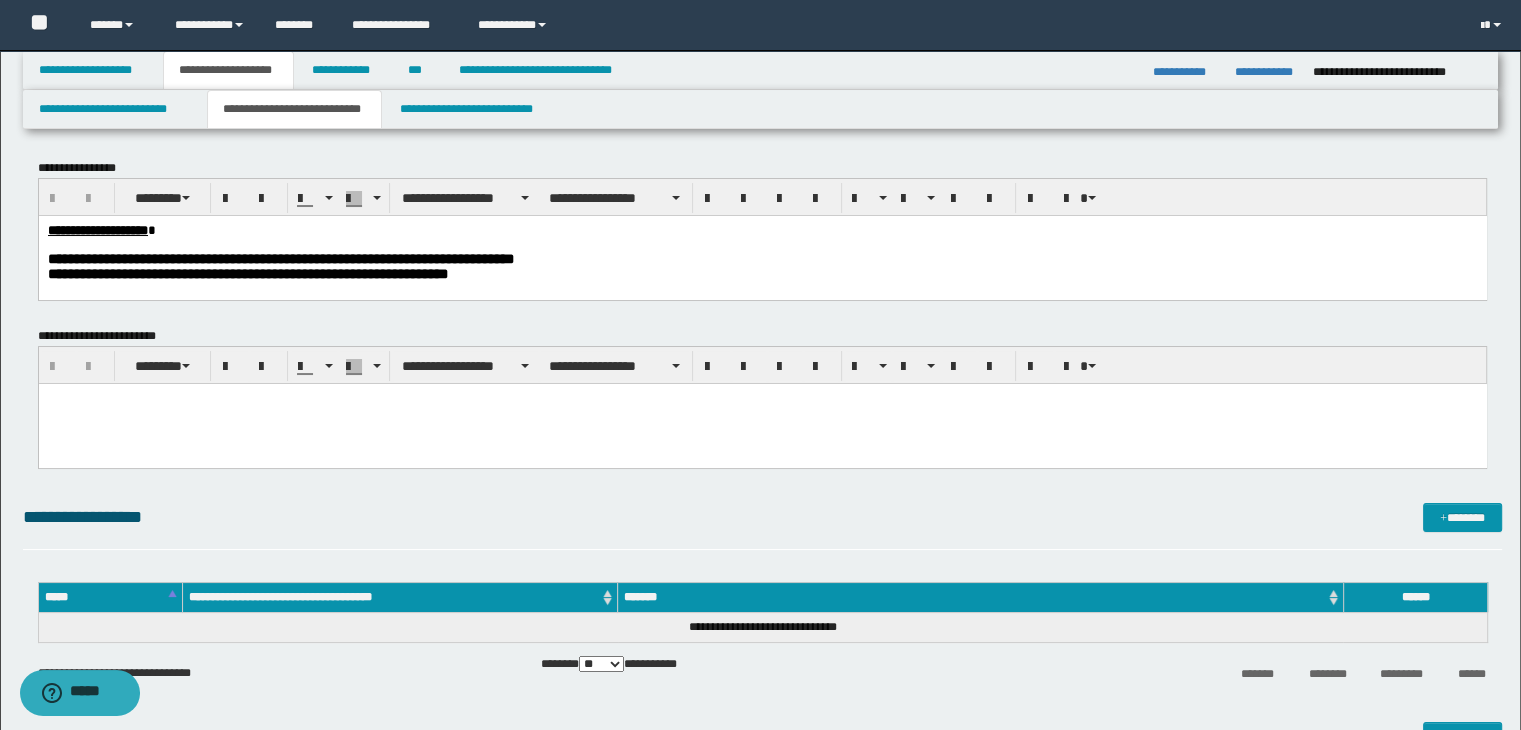 click on "**********" at bounding box center [762, 273] 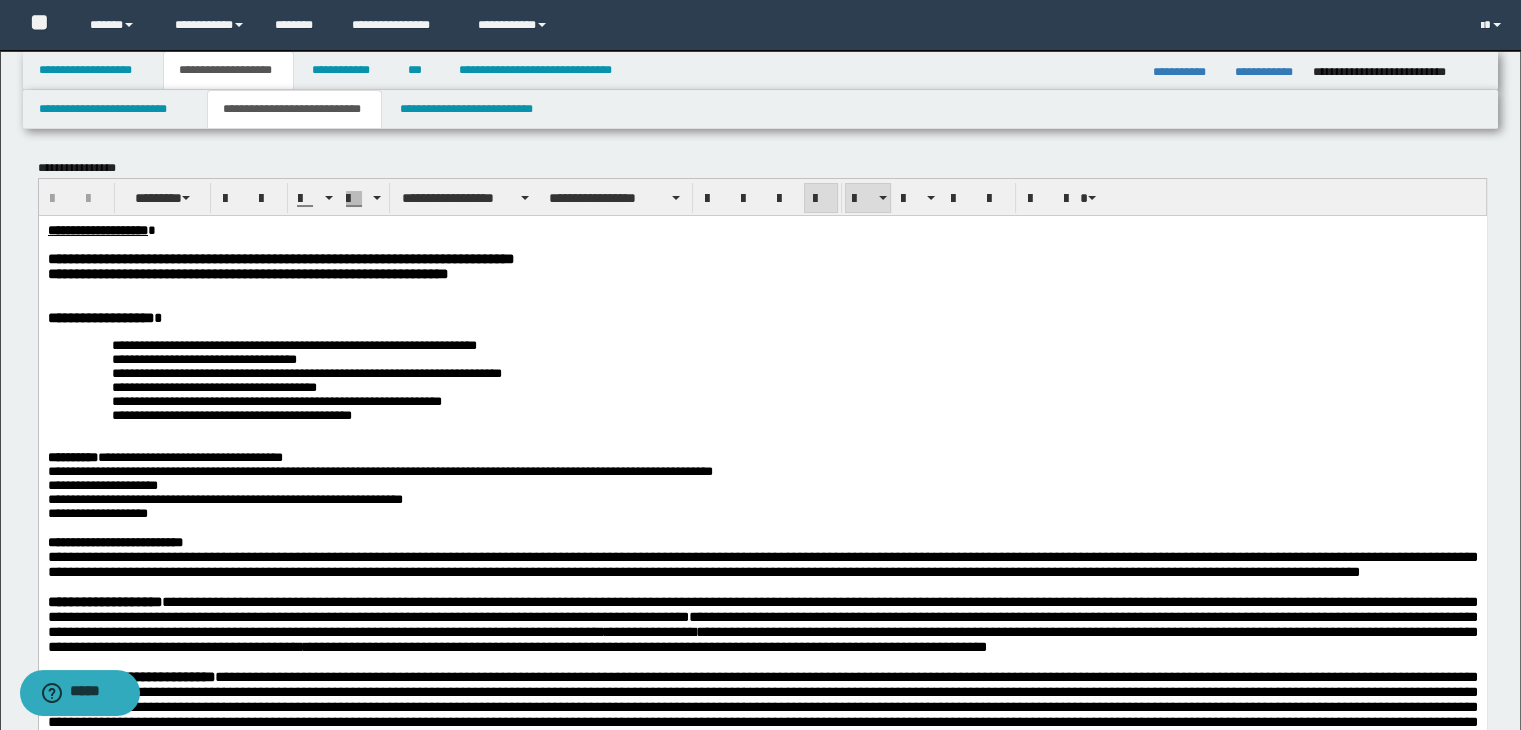 click on "**********" at bounding box center (806, 415) 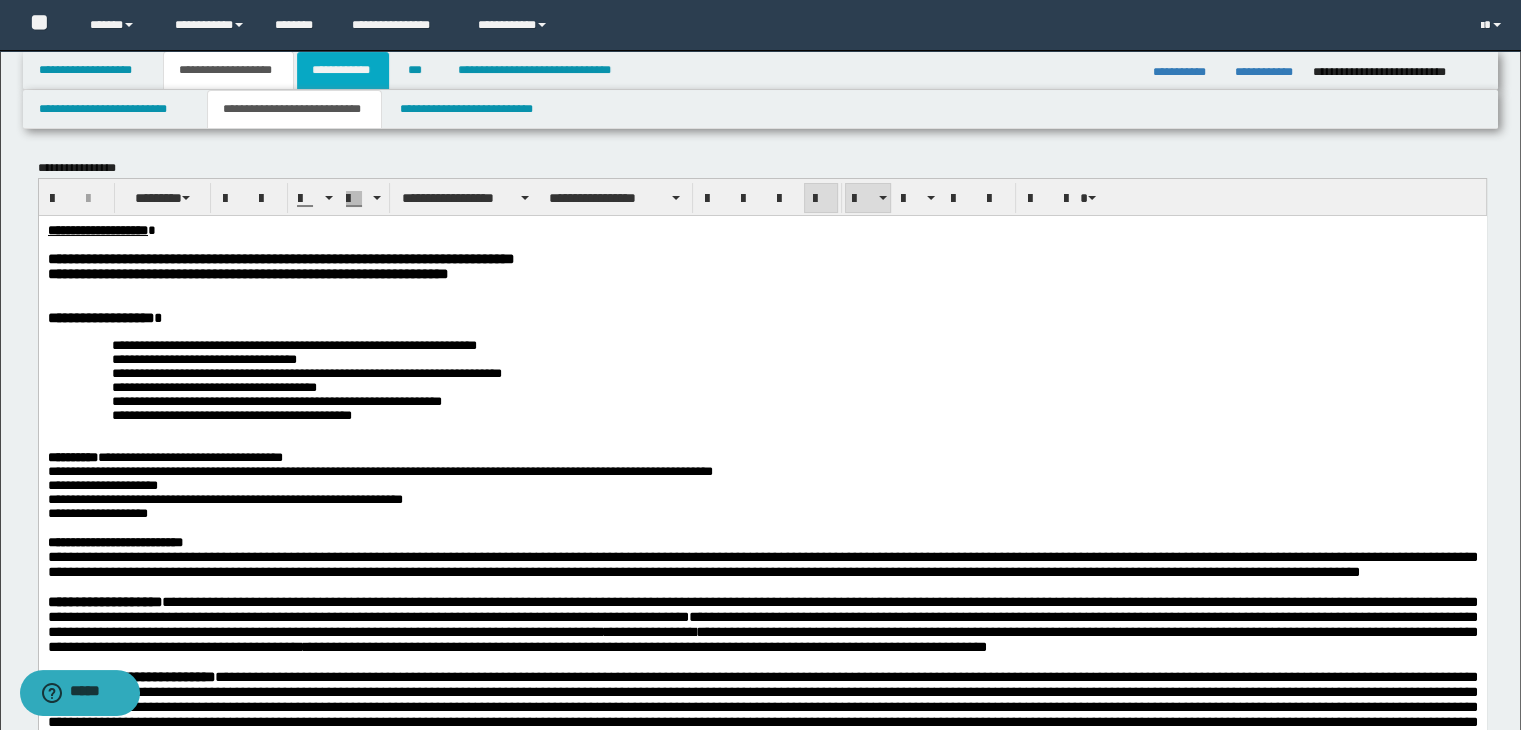 click on "**********" at bounding box center [343, 70] 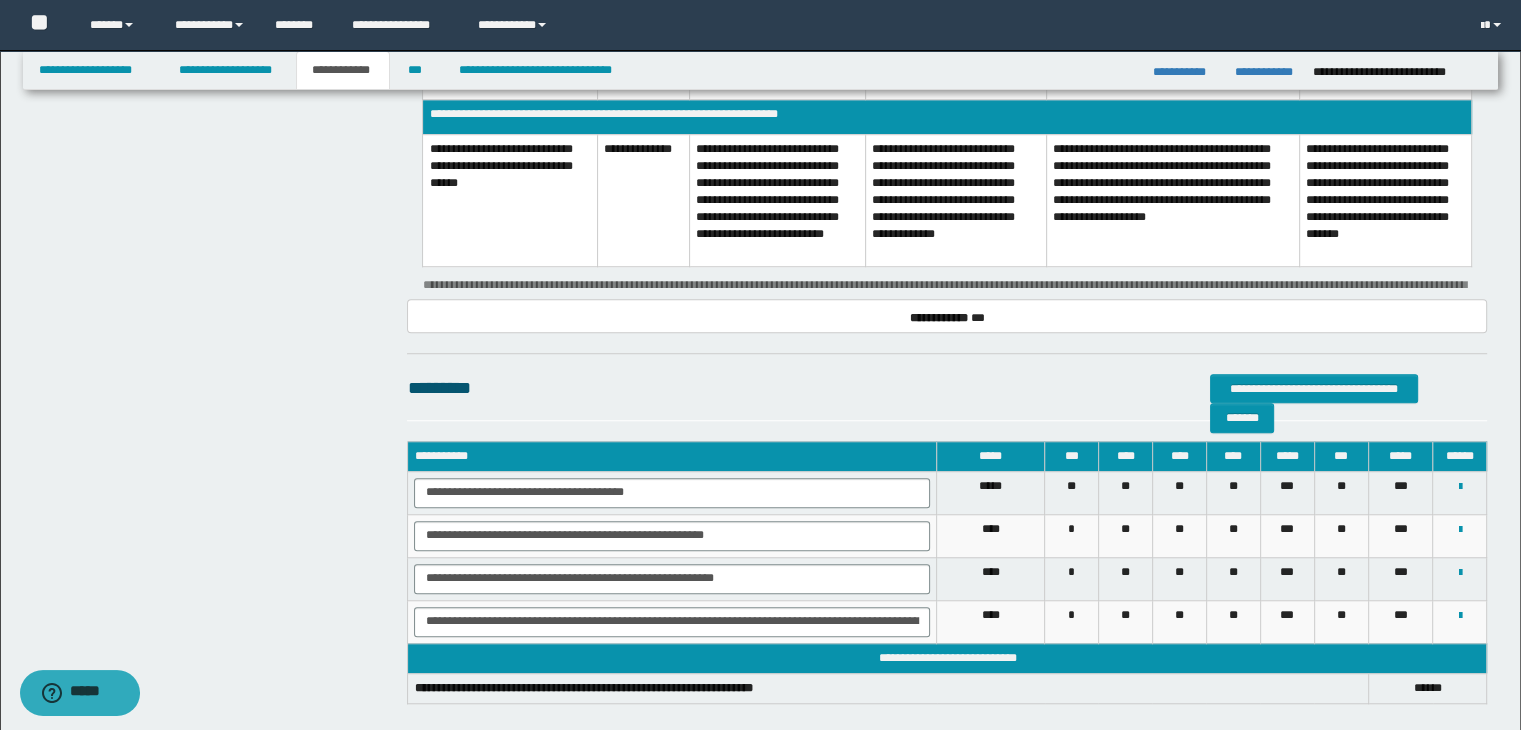 scroll, scrollTop: 1608, scrollLeft: 0, axis: vertical 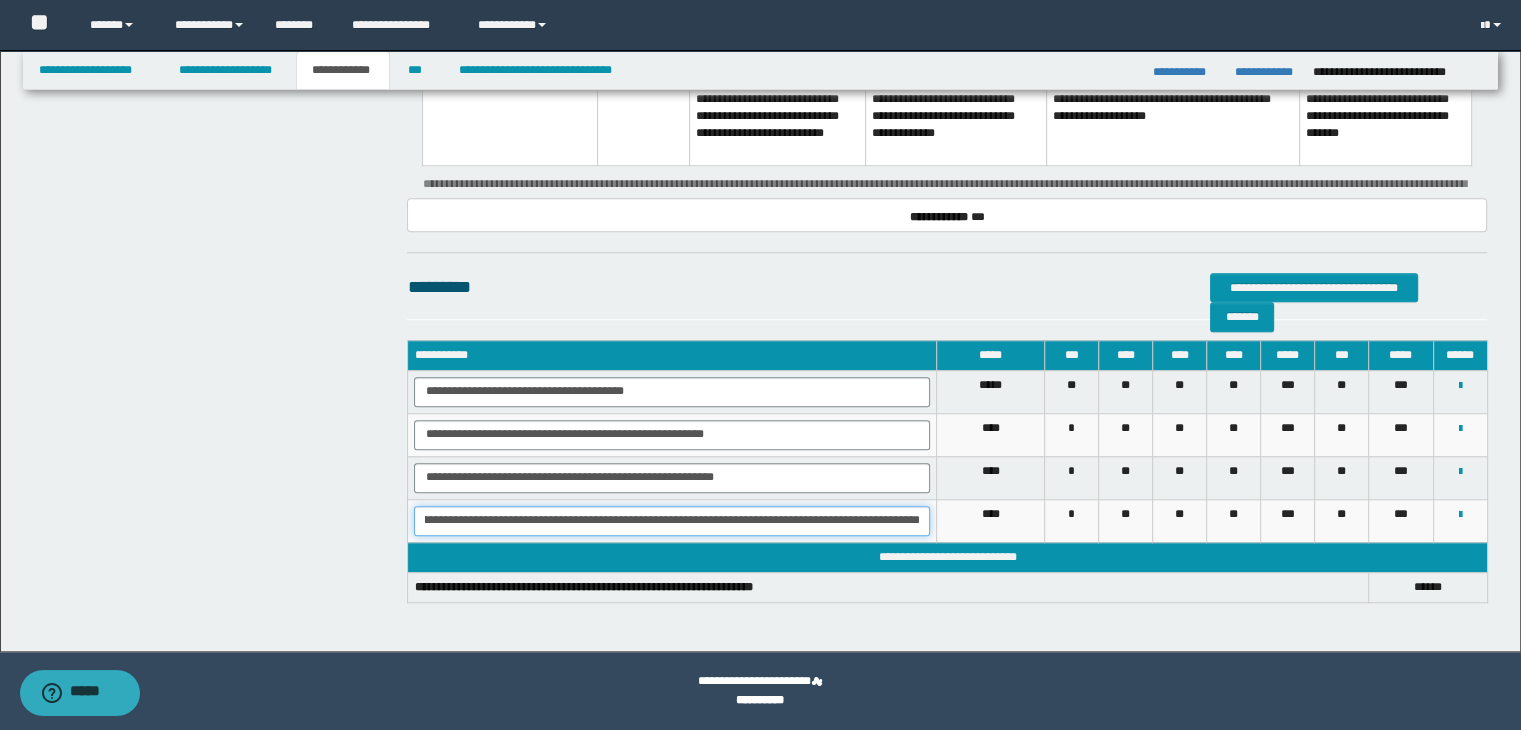 drag, startPoint x: 421, startPoint y: 517, endPoint x: 1508, endPoint y: 529, distance: 1087.0663 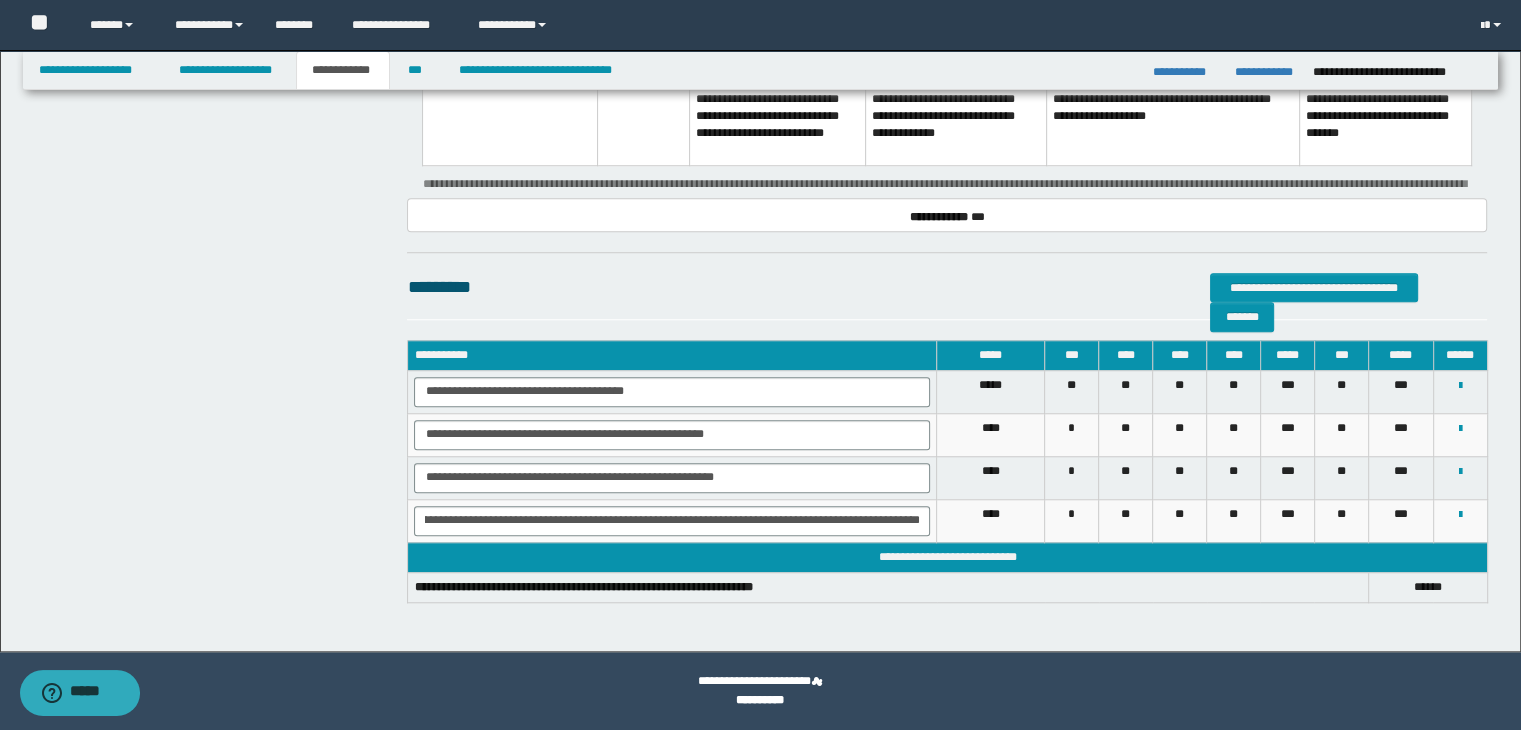 scroll, scrollTop: 0, scrollLeft: 0, axis: both 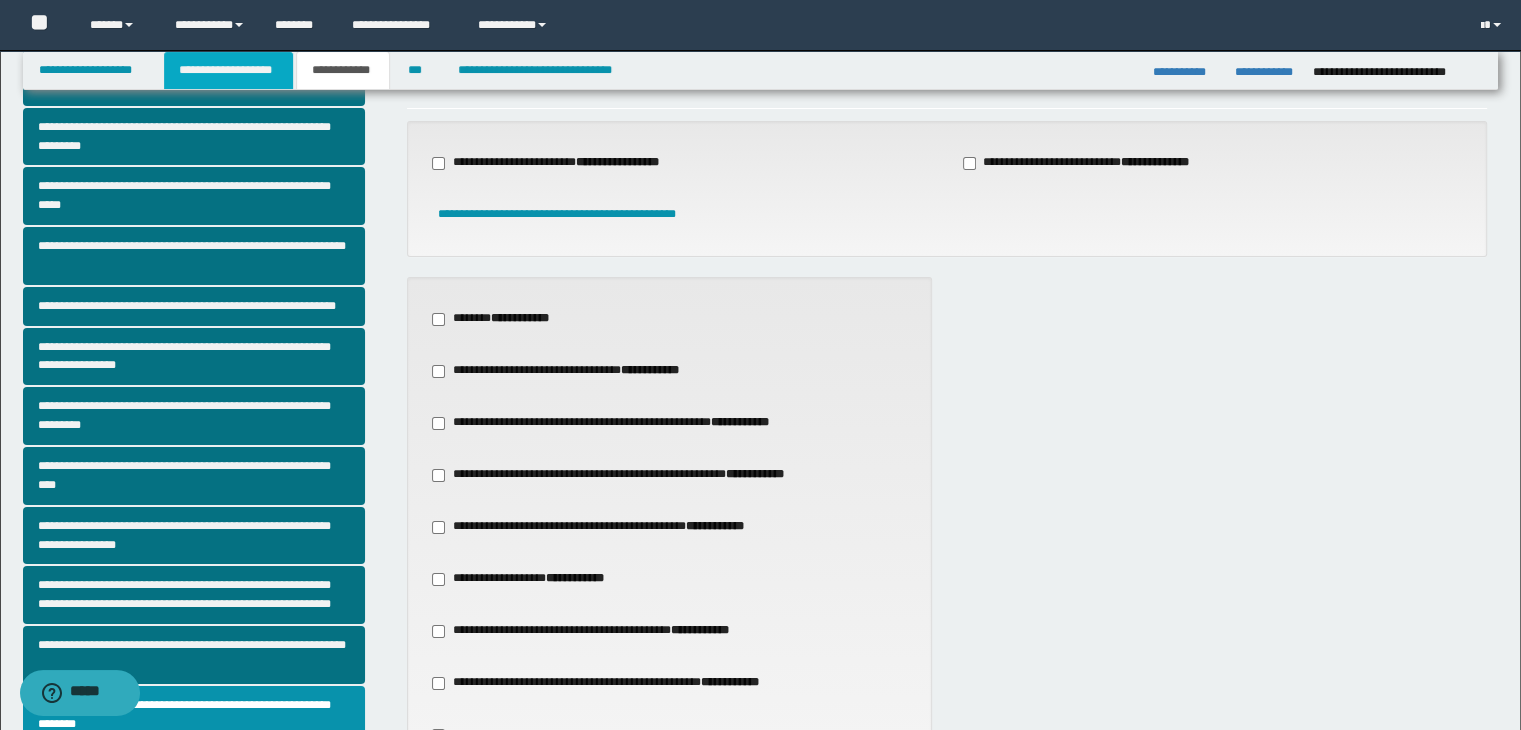 click on "**********" at bounding box center (228, 70) 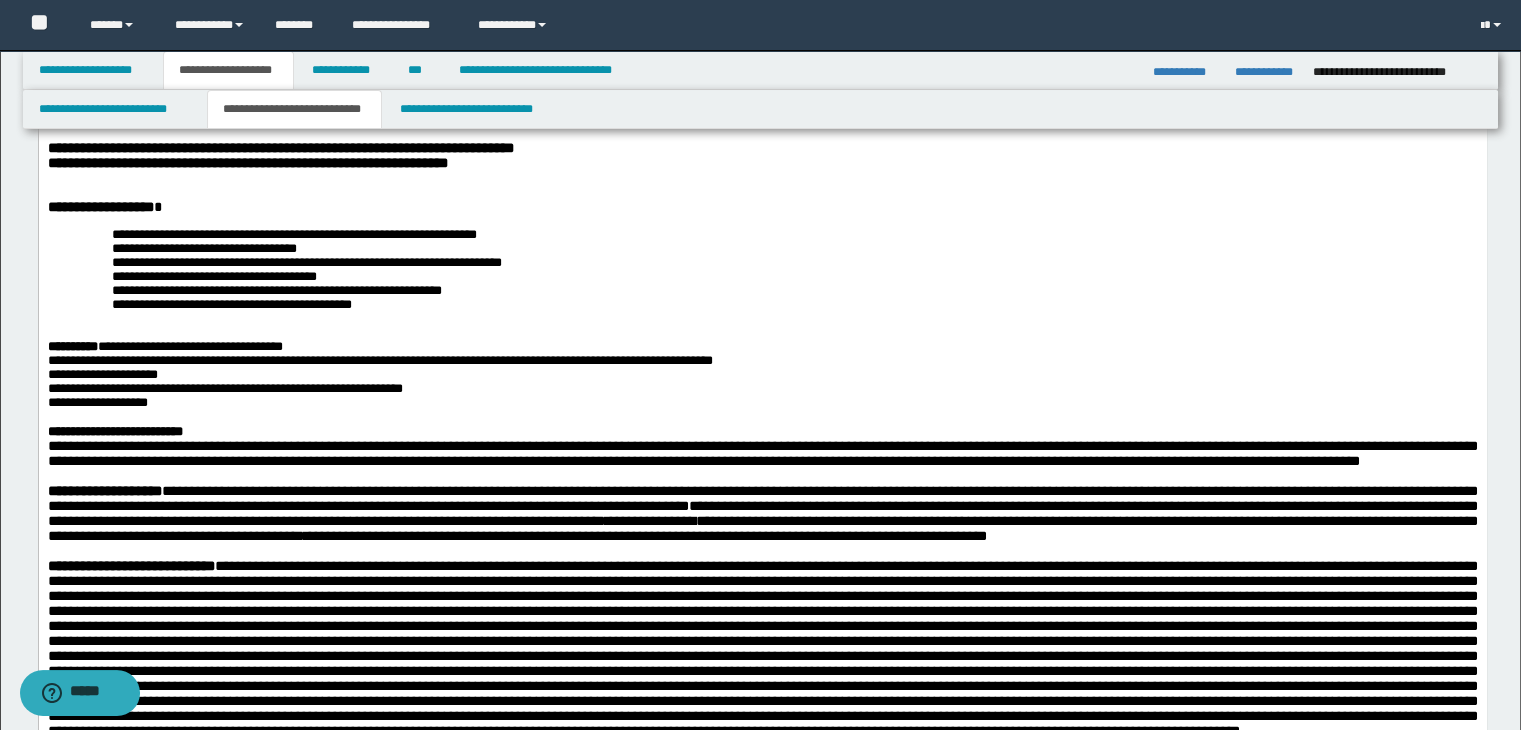 click on "**********" at bounding box center (806, 304) 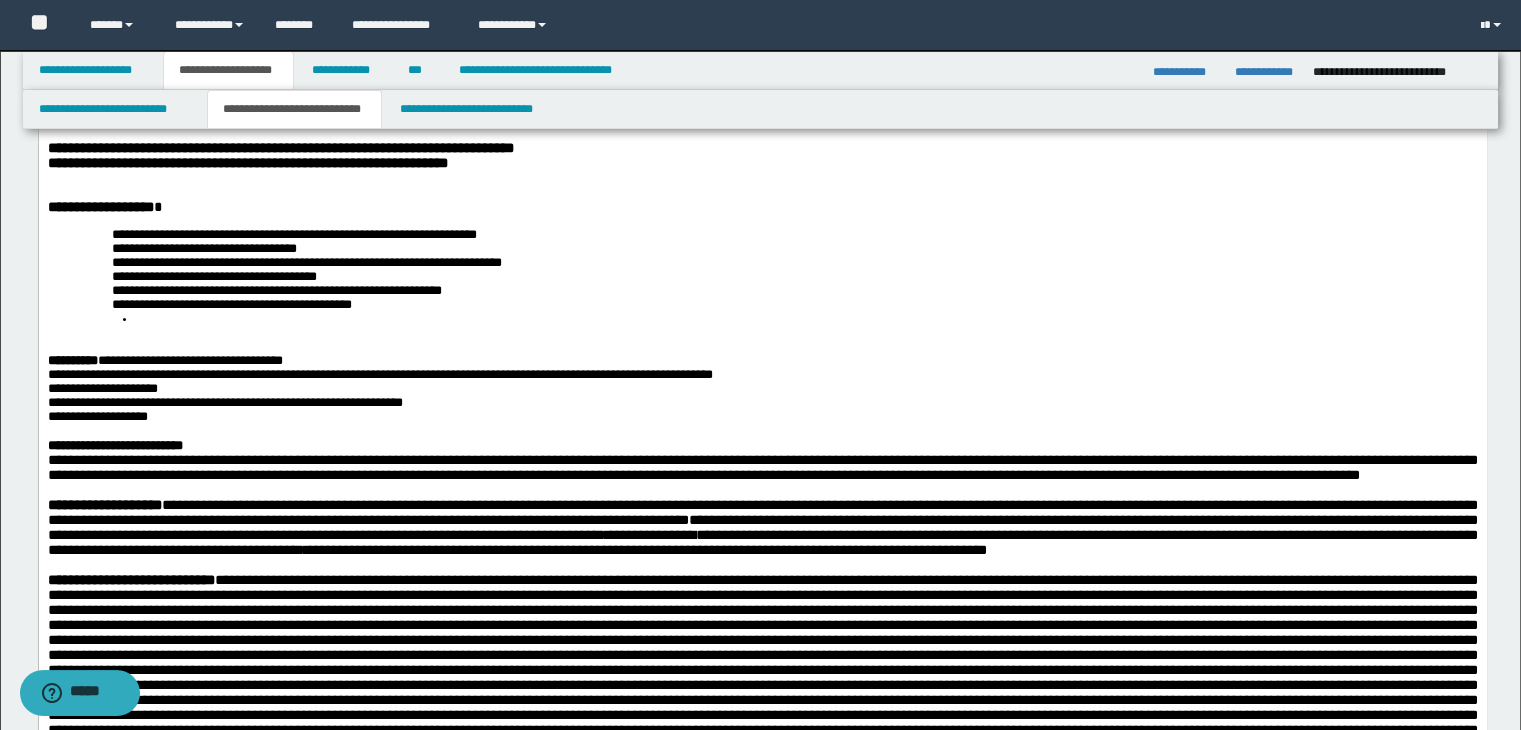 paste 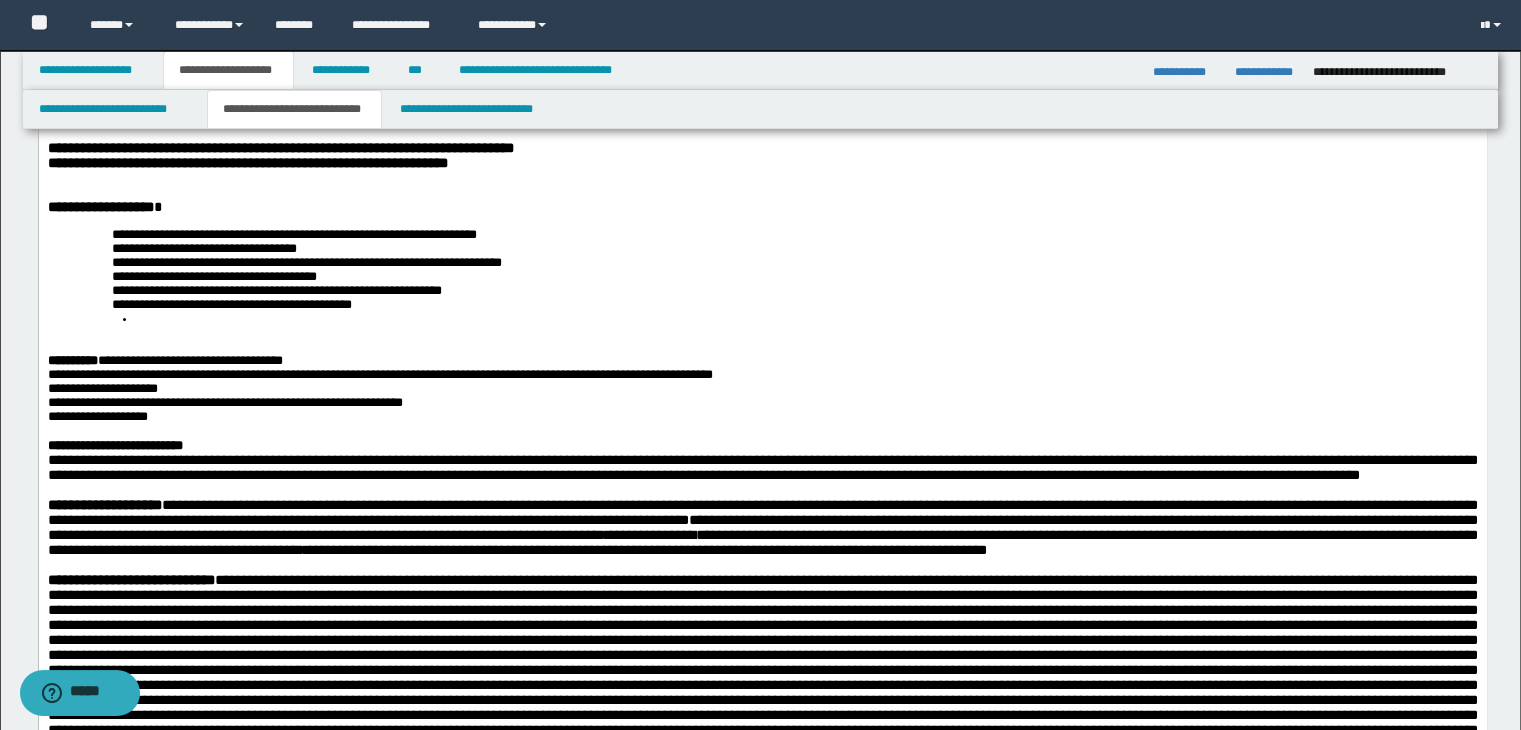 type 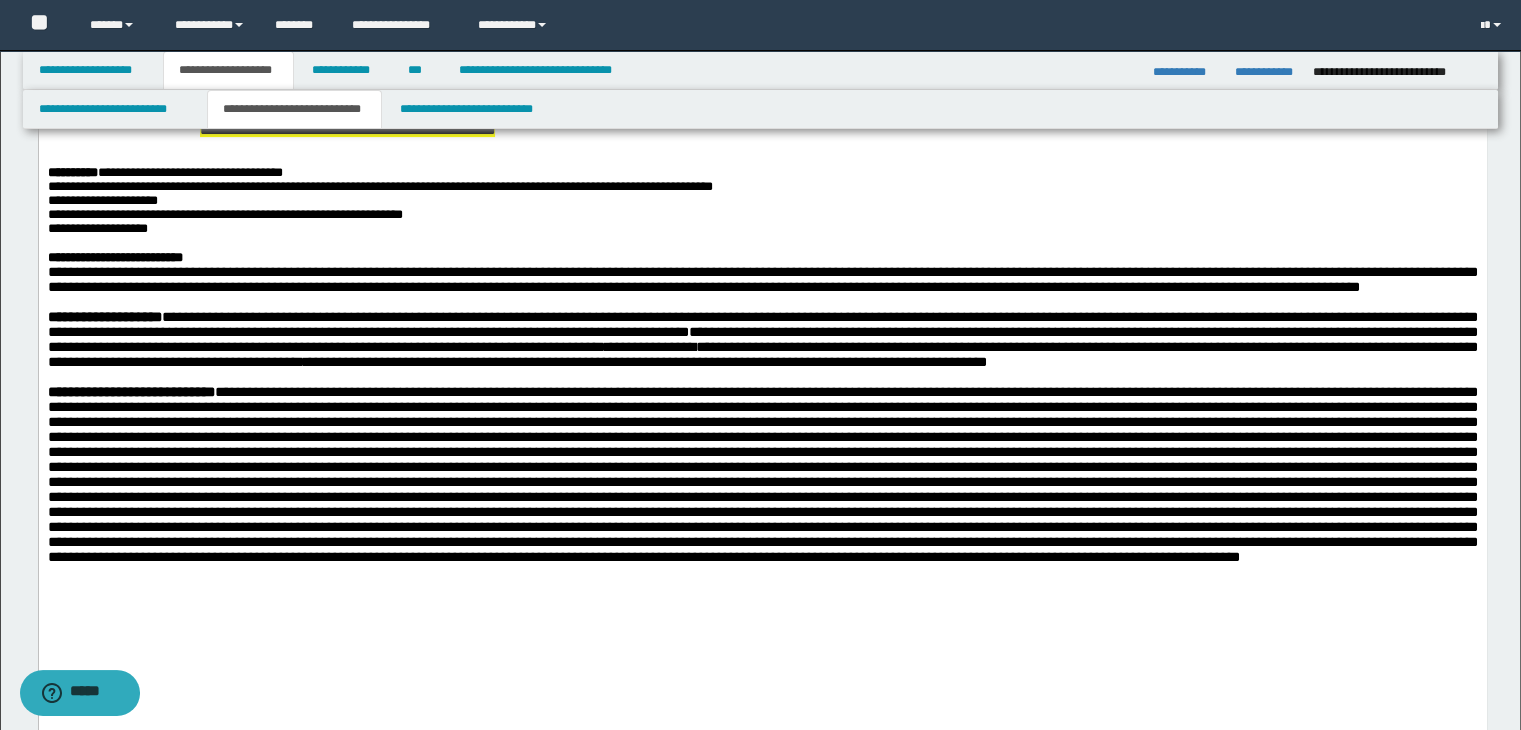 scroll, scrollTop: 311, scrollLeft: 0, axis: vertical 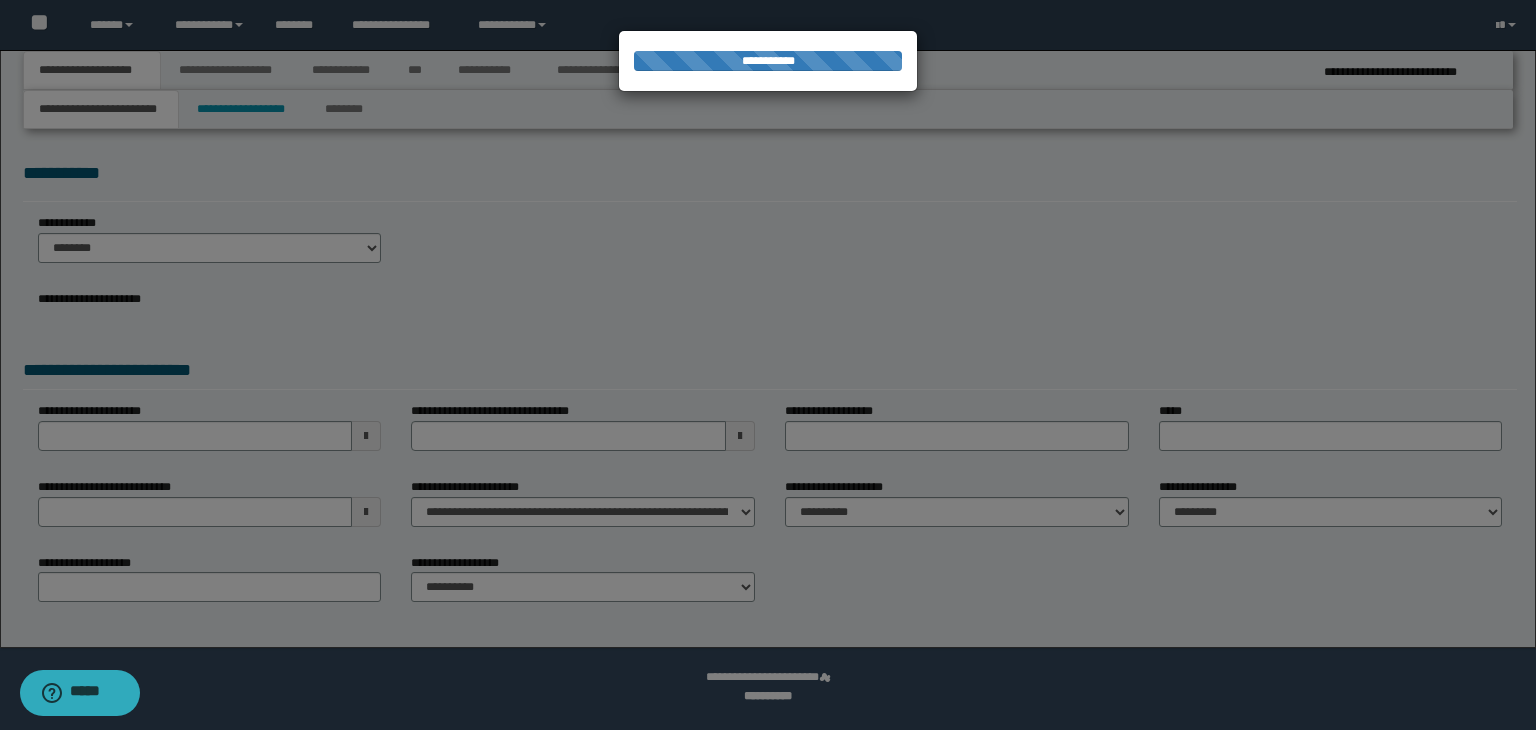 select on "*" 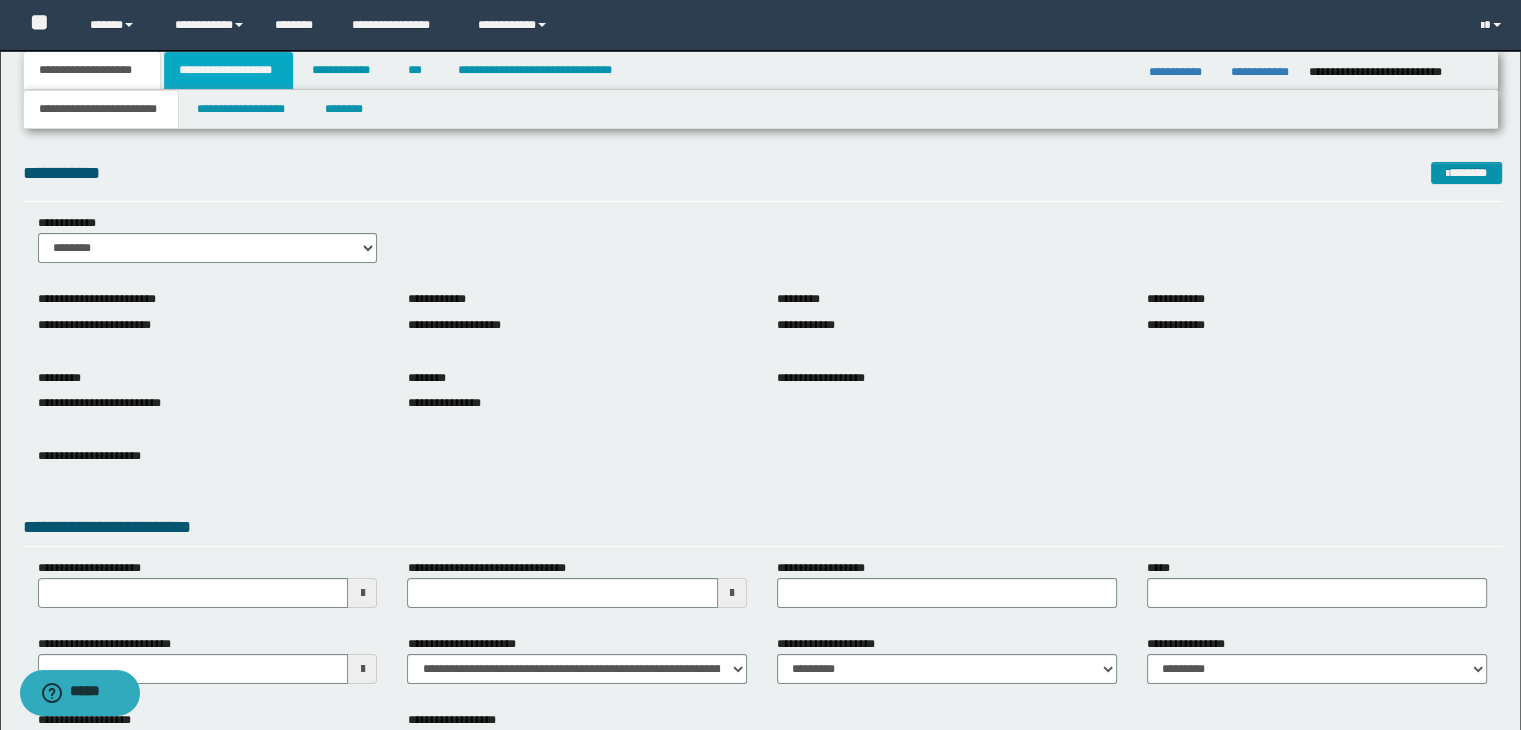 click on "**********" at bounding box center [228, 70] 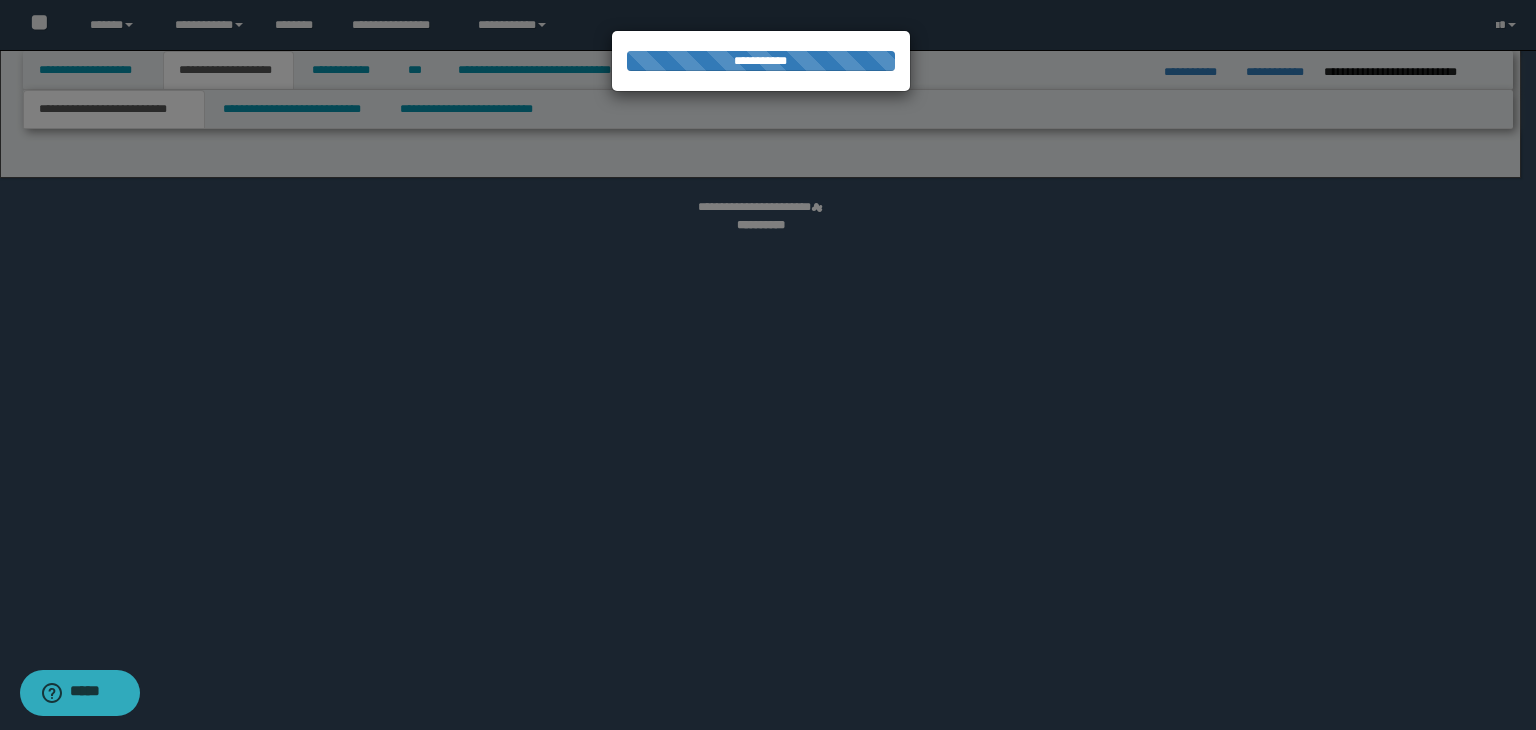click at bounding box center (768, 365) 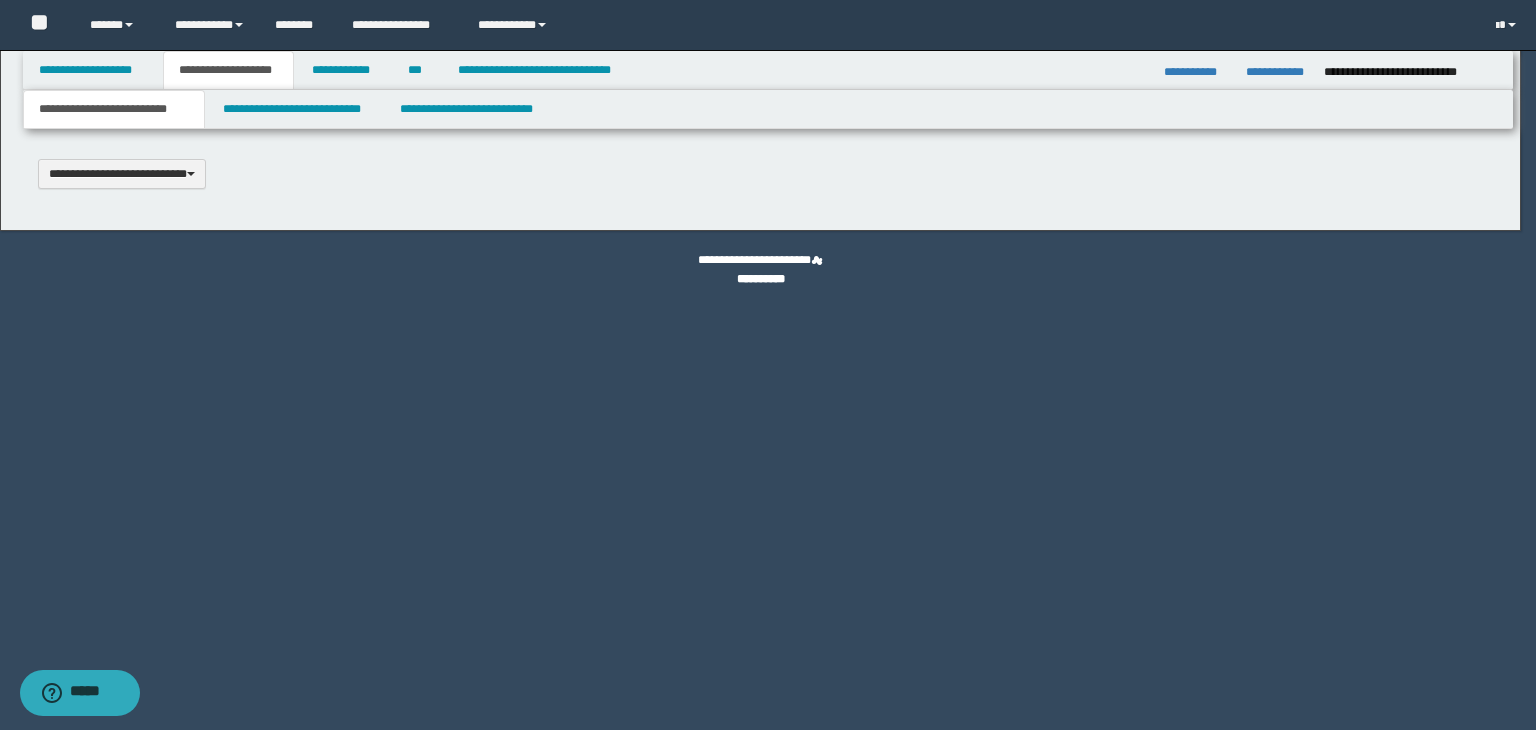 type 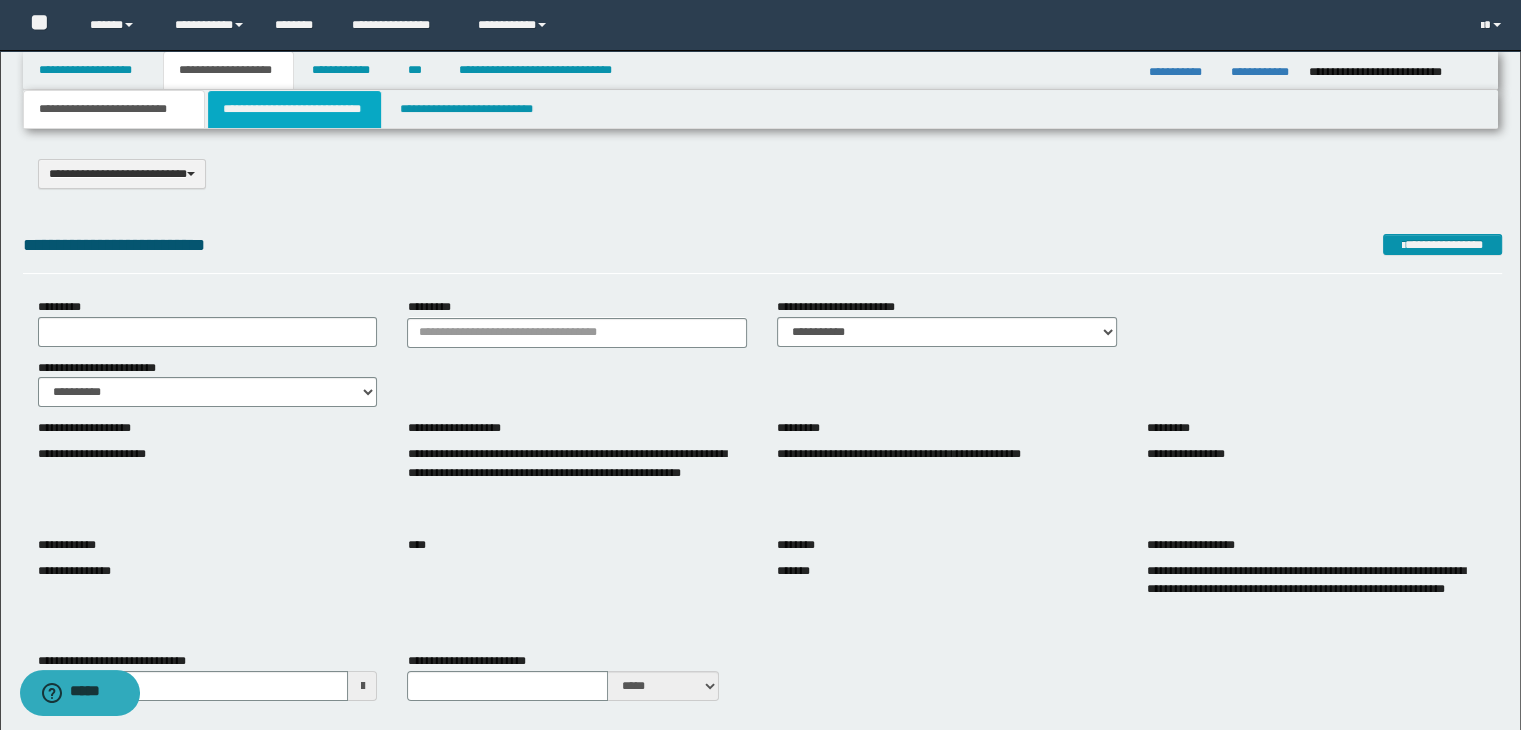 click on "**********" at bounding box center [294, 109] 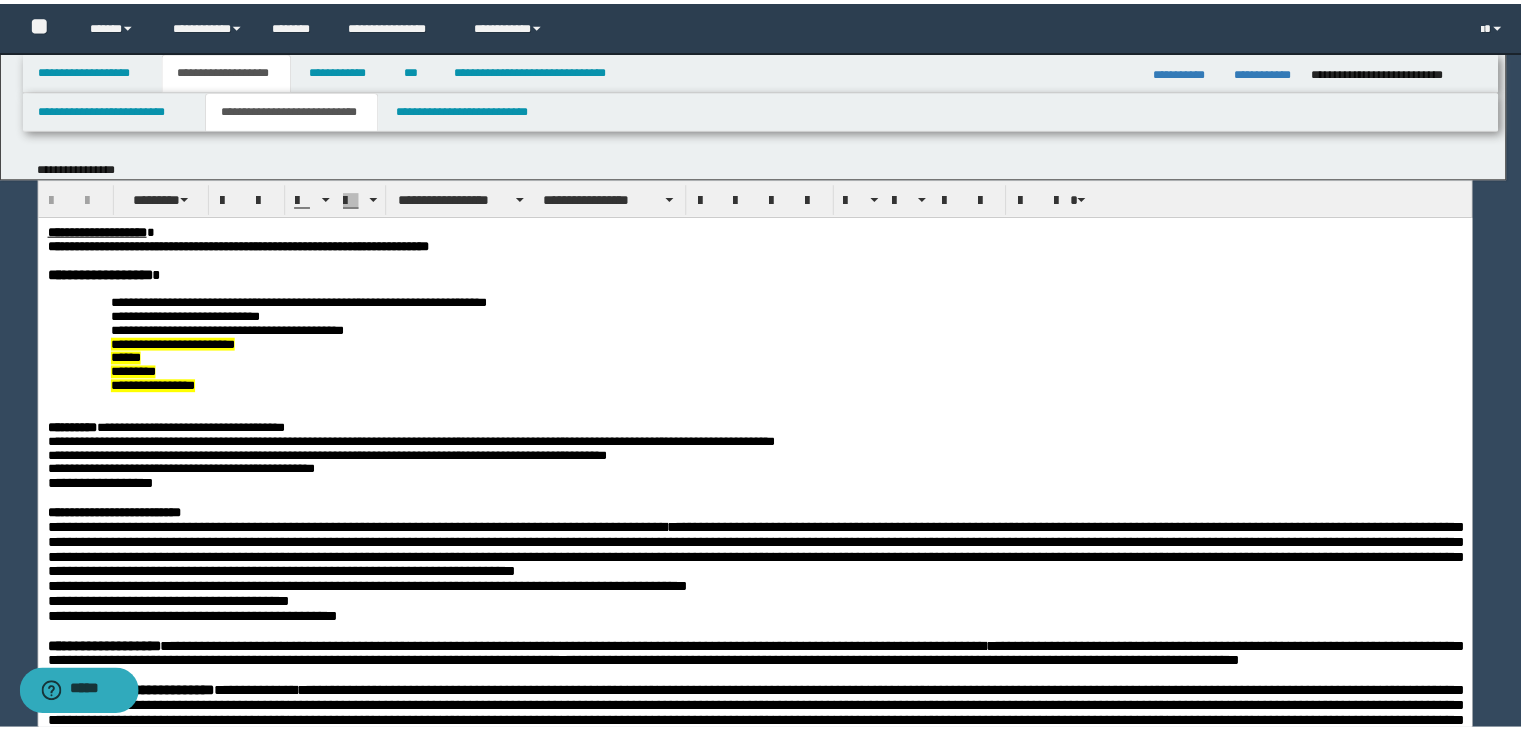 scroll, scrollTop: 0, scrollLeft: 0, axis: both 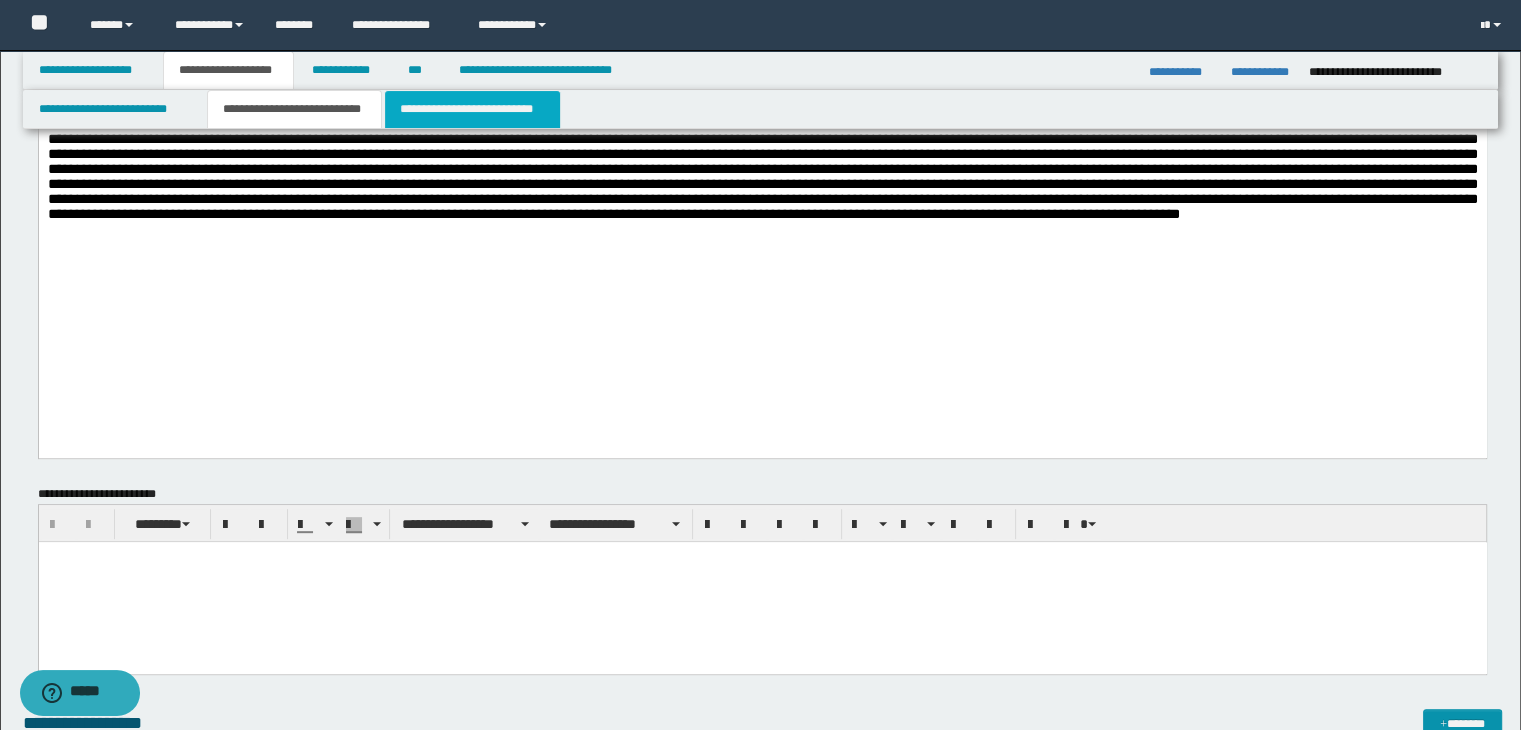 click on "**********" at bounding box center (472, 109) 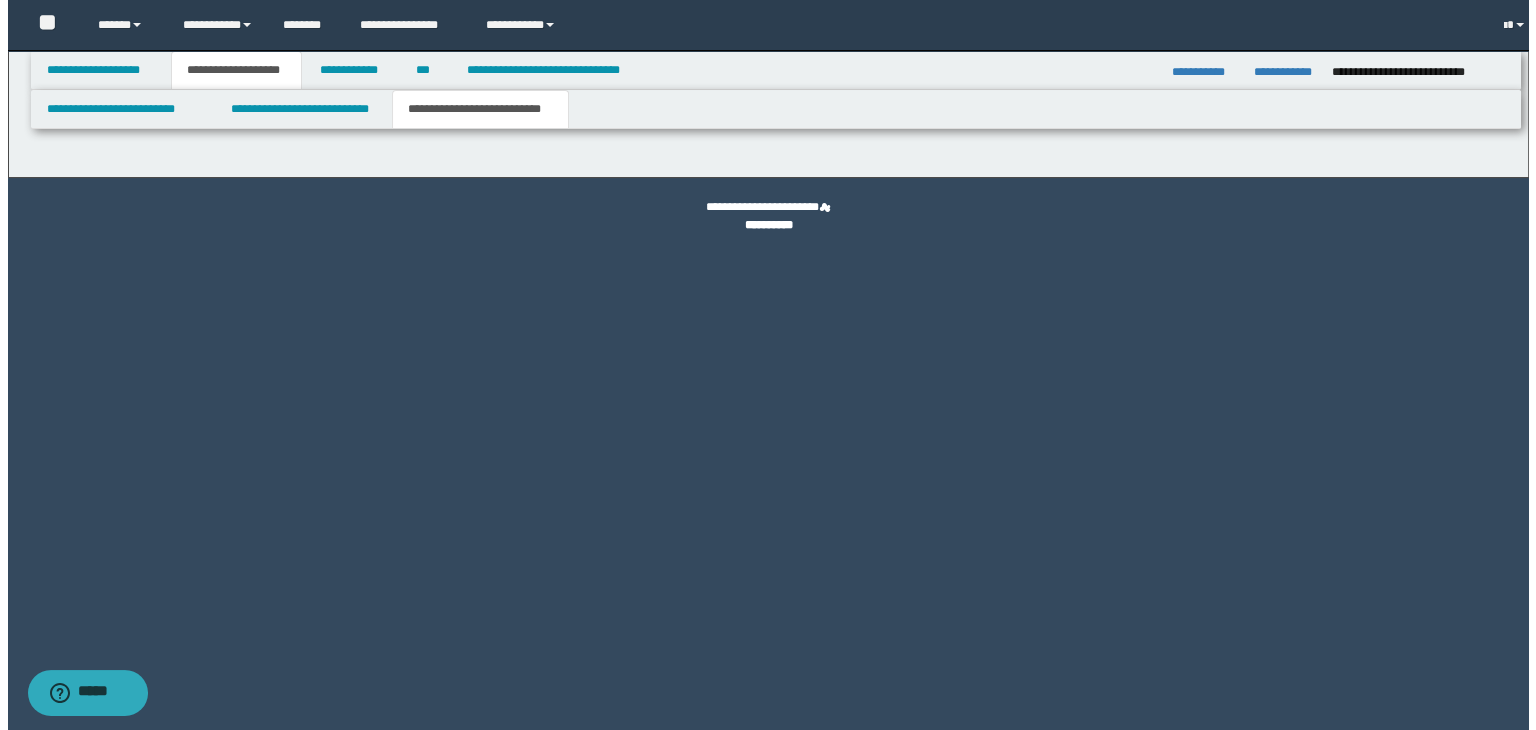 scroll, scrollTop: 0, scrollLeft: 0, axis: both 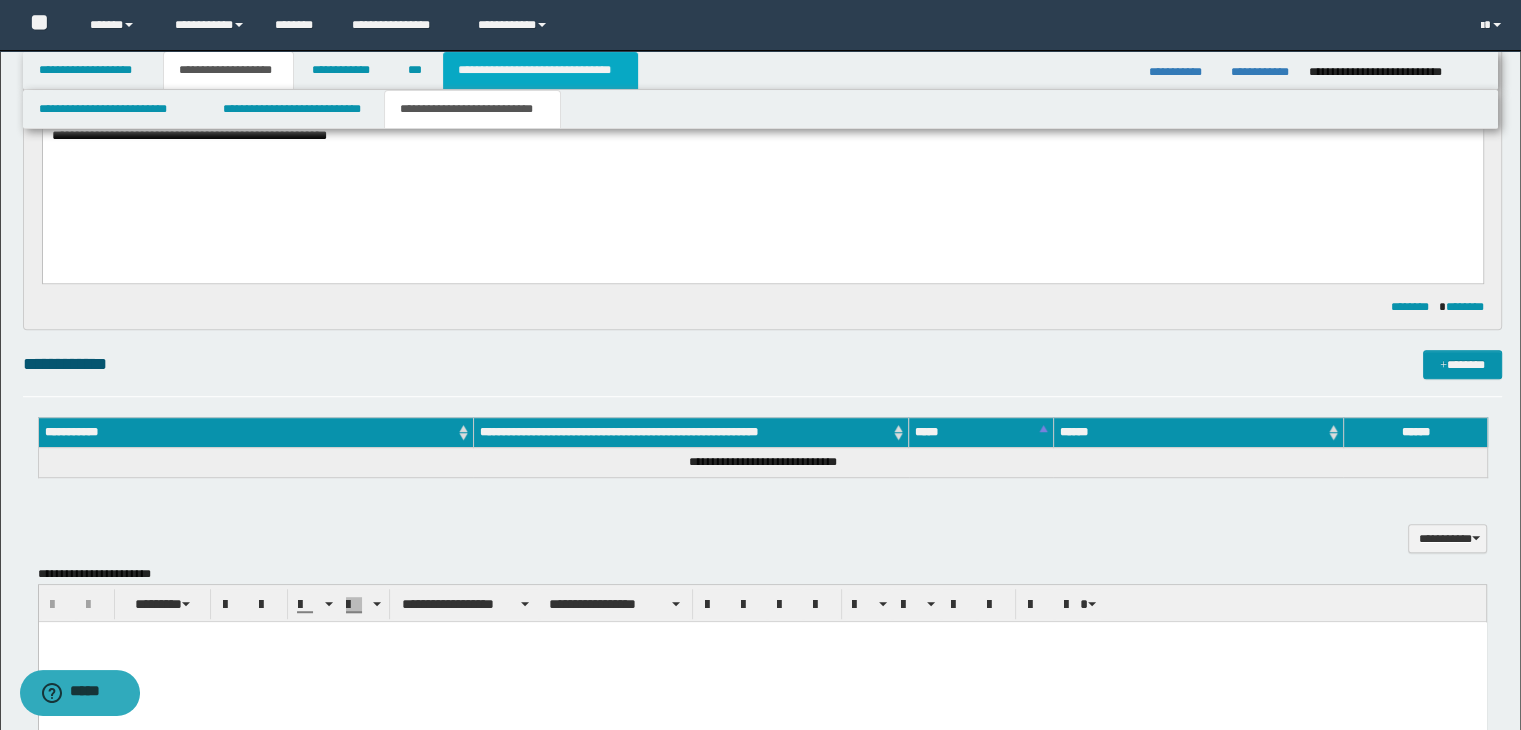 click on "**********" at bounding box center (540, 70) 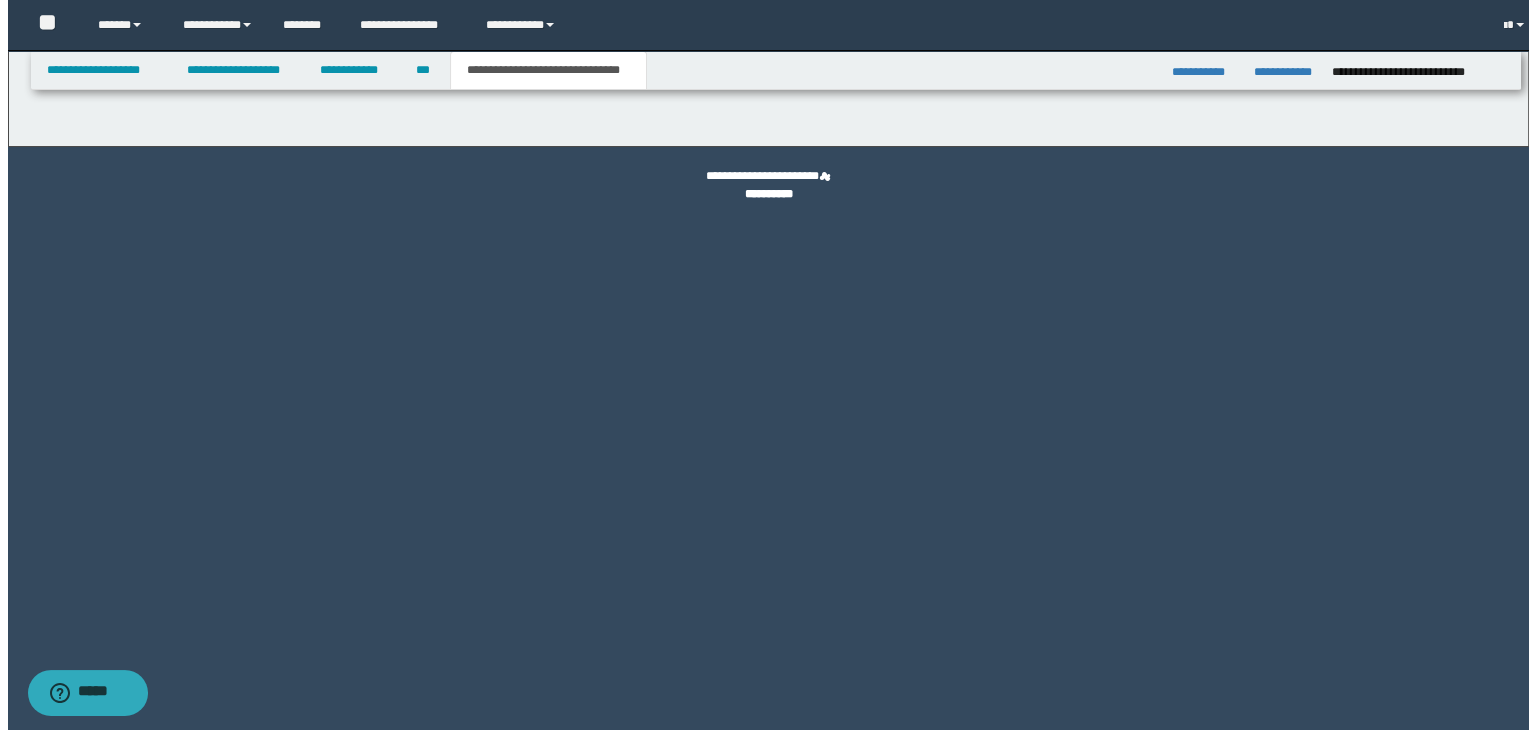 scroll, scrollTop: 0, scrollLeft: 0, axis: both 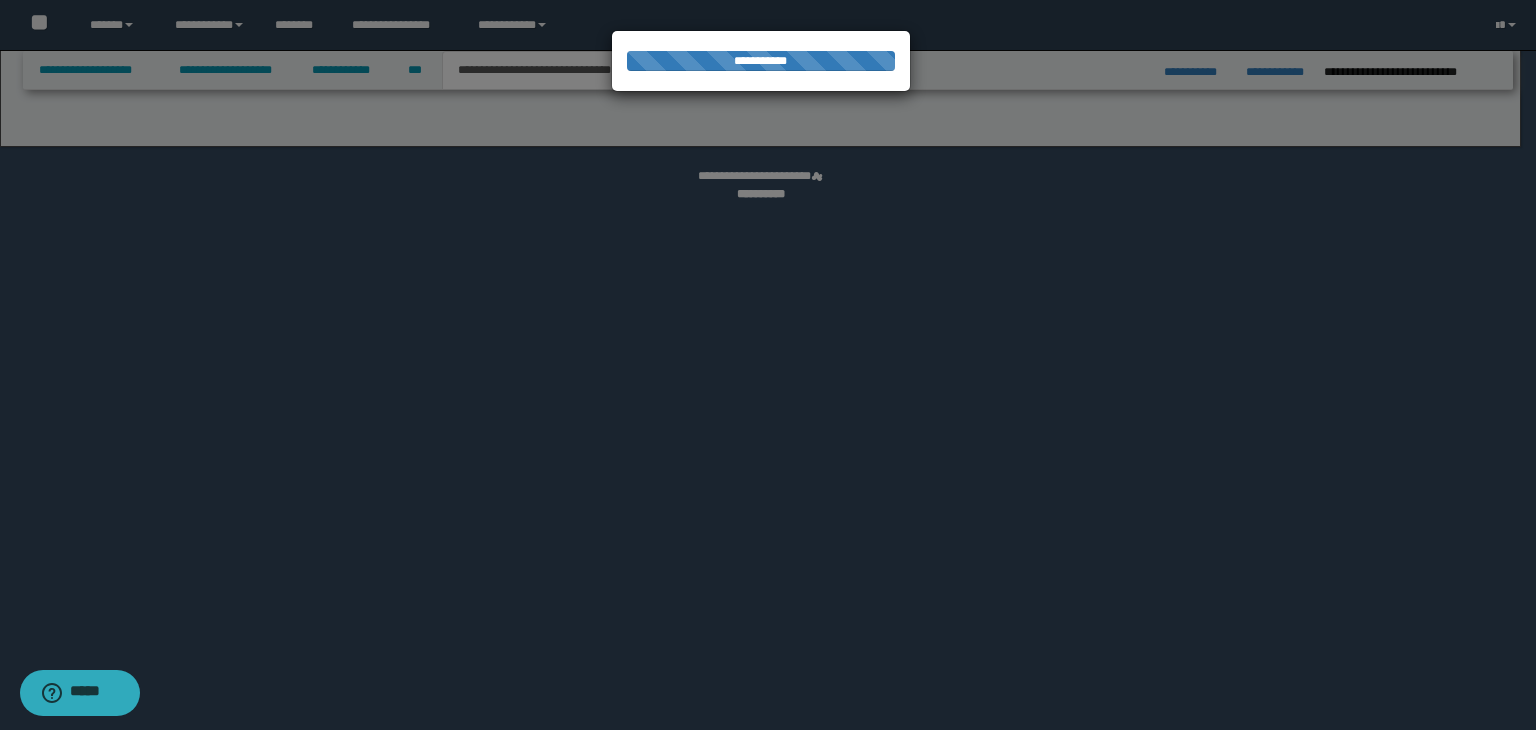 select on "*" 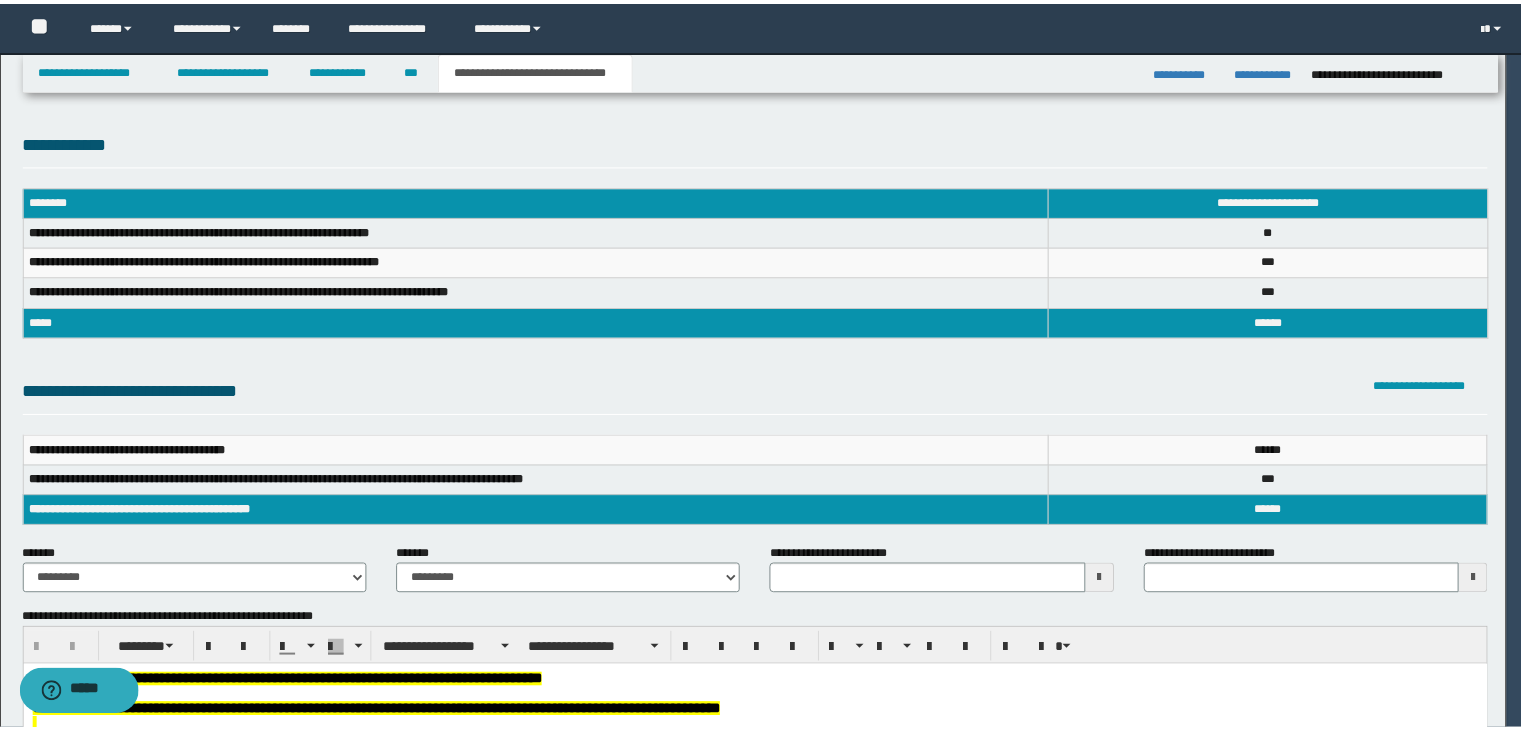scroll, scrollTop: 0, scrollLeft: 0, axis: both 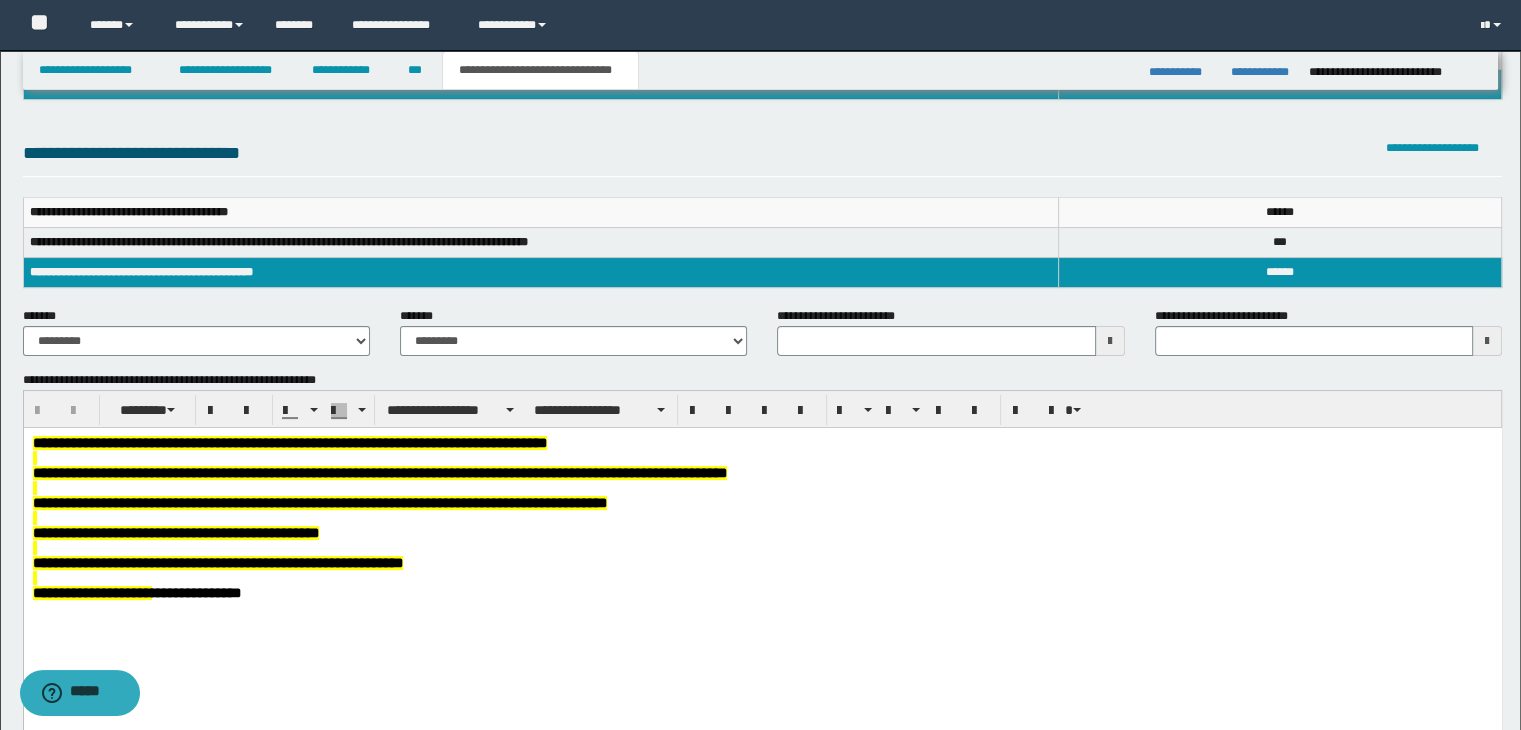 type 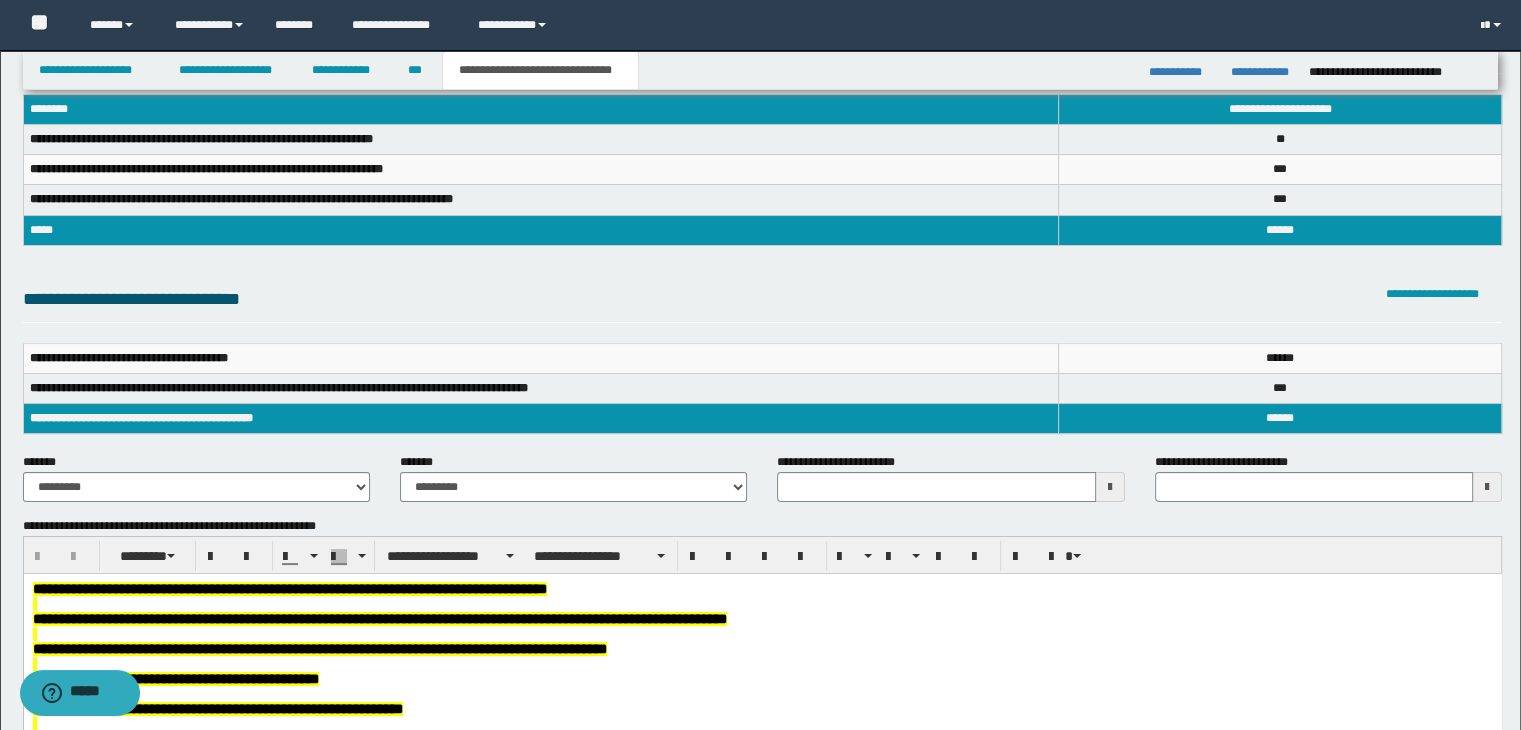 scroll, scrollTop: 0, scrollLeft: 0, axis: both 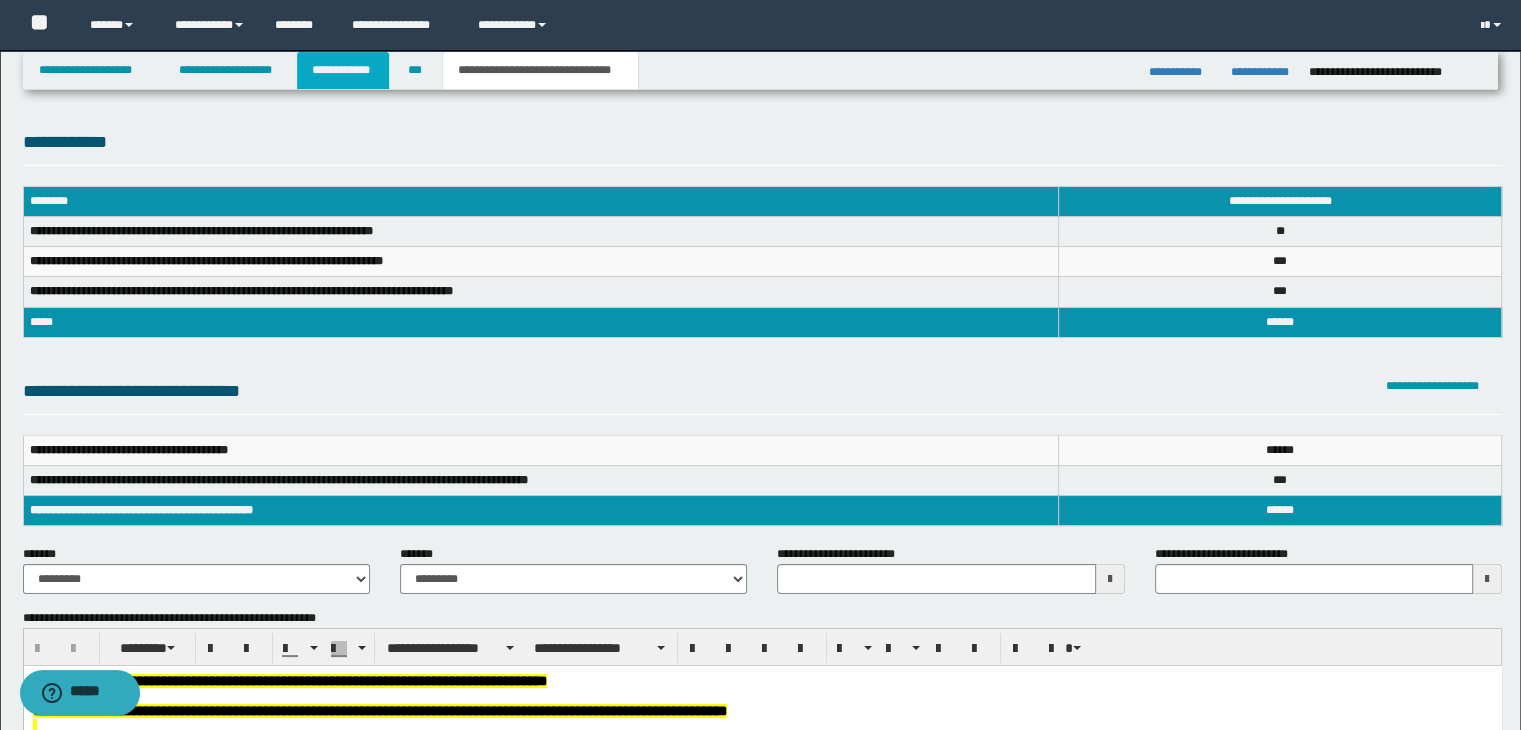 click on "**********" at bounding box center [343, 70] 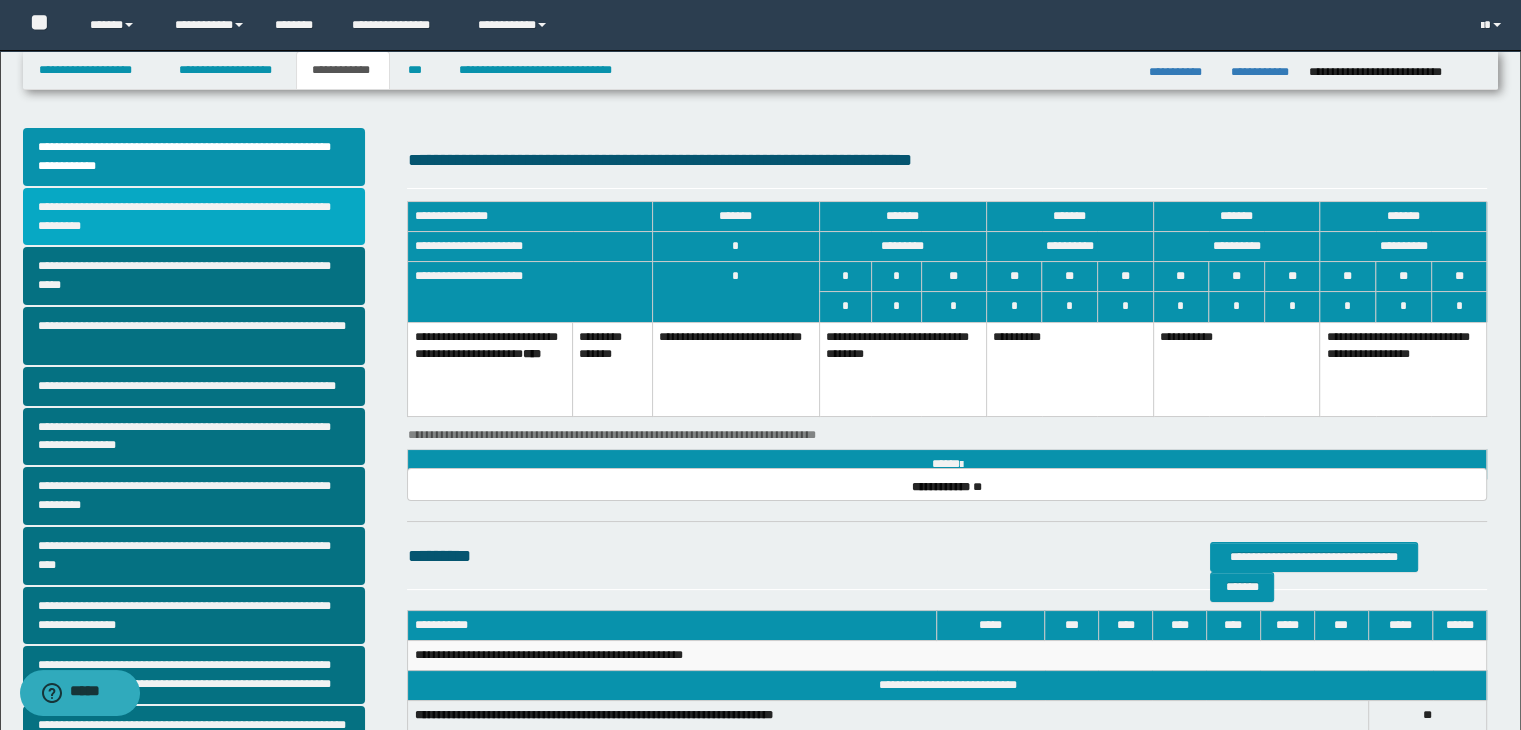 click on "**********" at bounding box center (194, 217) 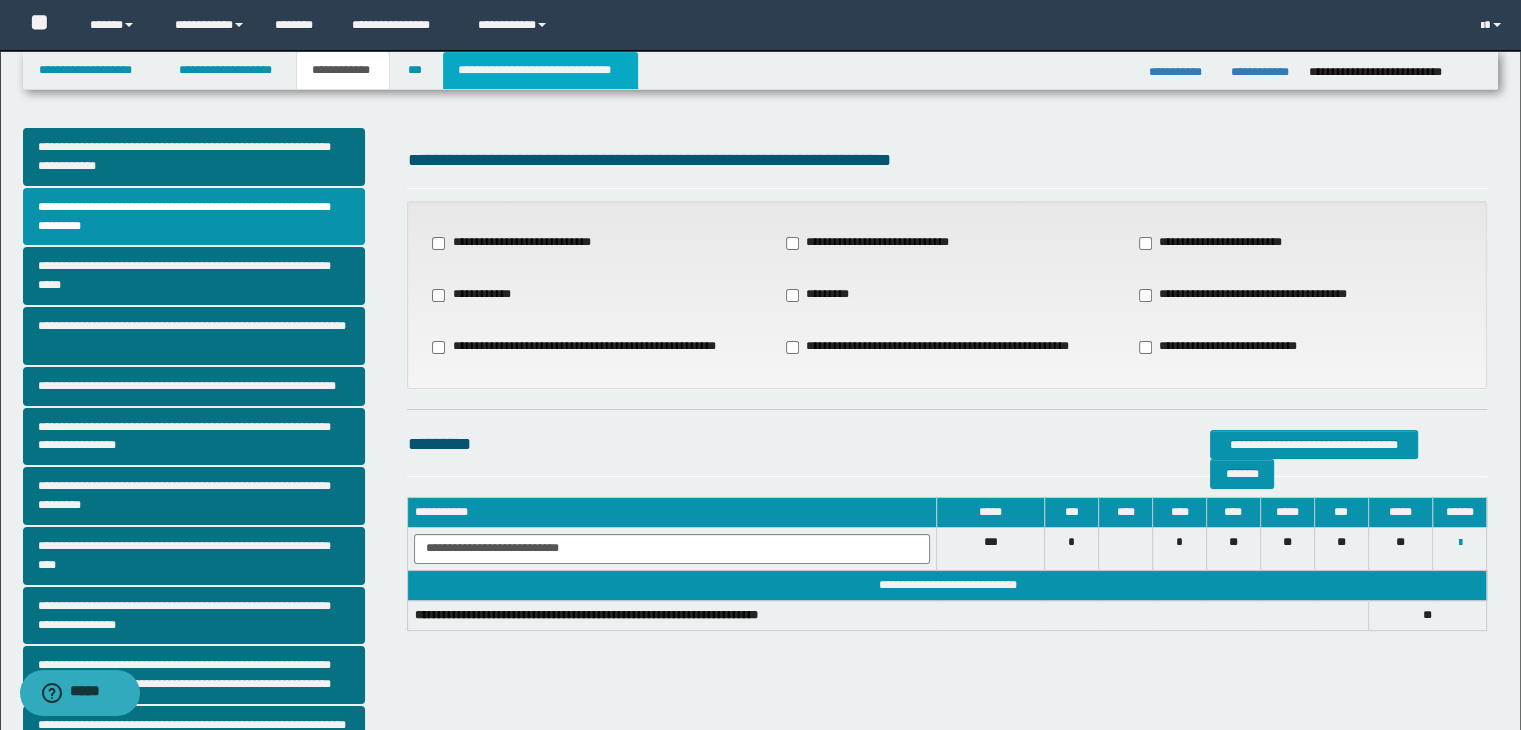 click on "**********" at bounding box center [540, 70] 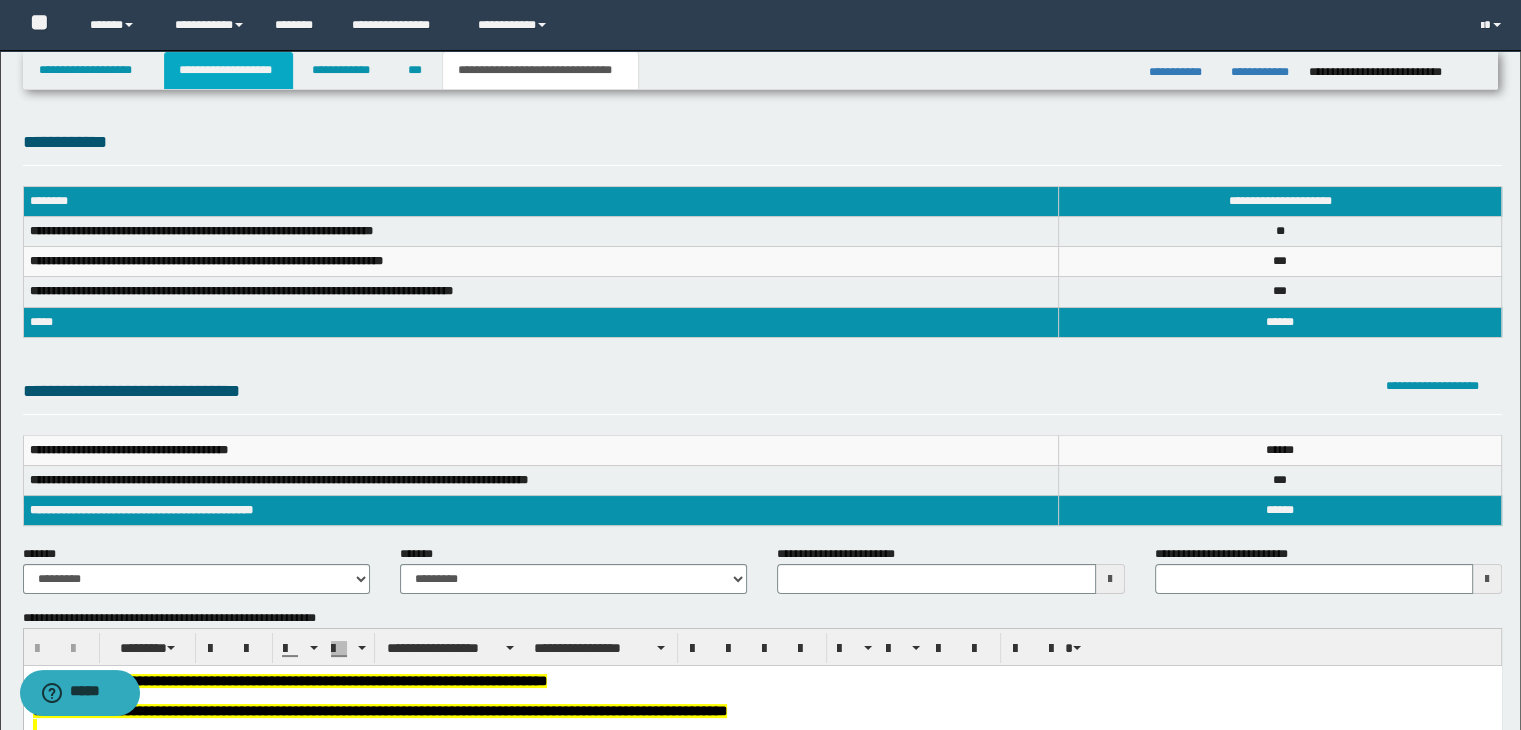 click on "**********" at bounding box center [228, 70] 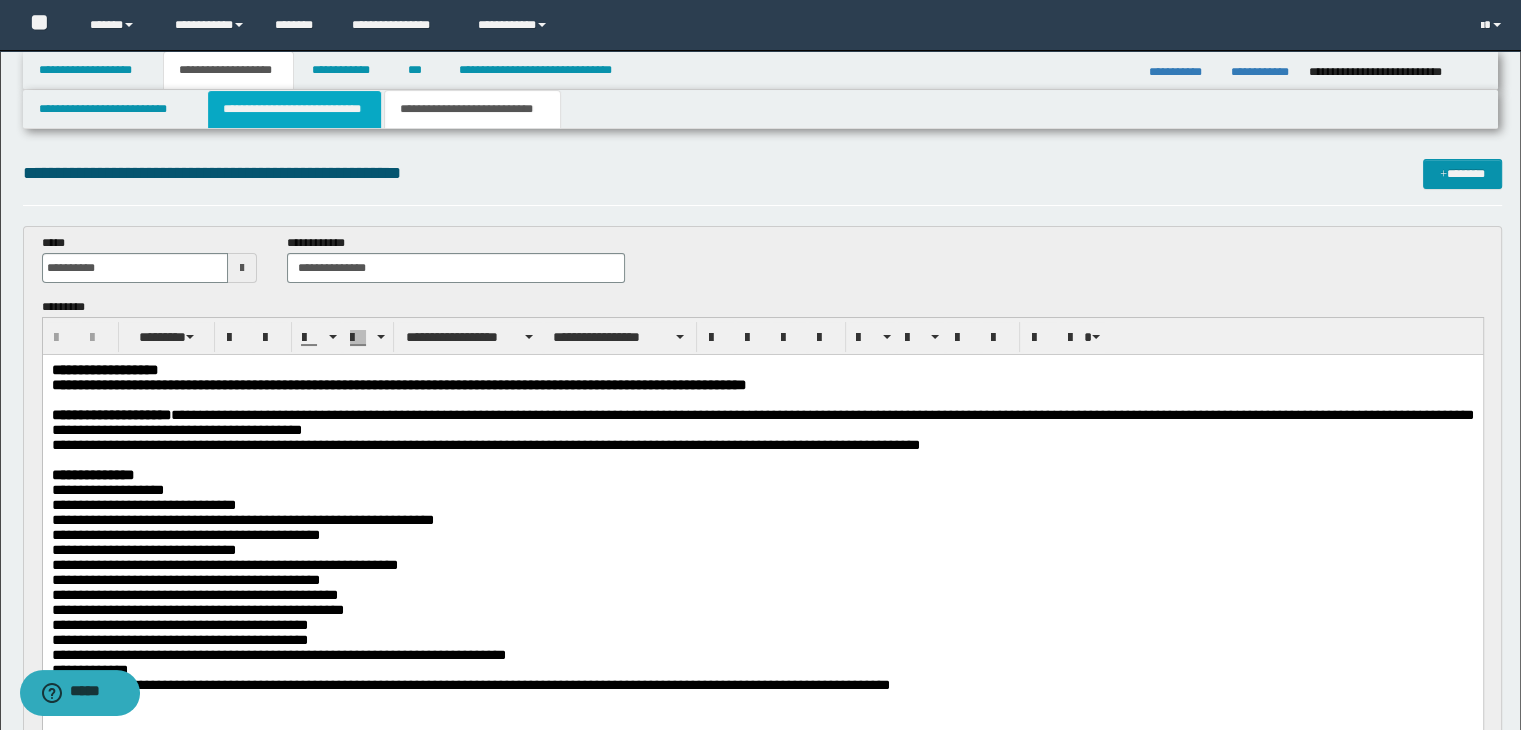 click on "**********" at bounding box center (294, 109) 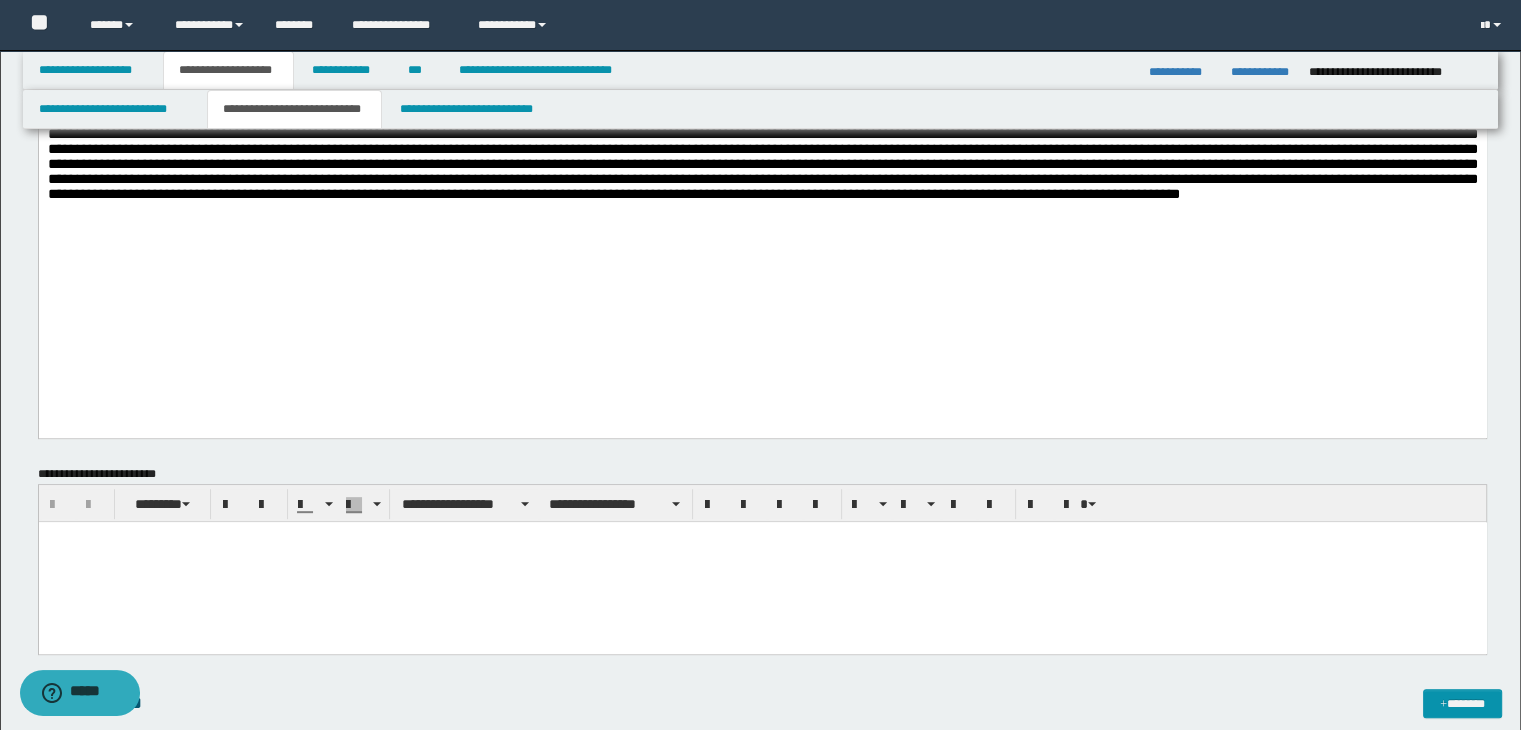 scroll, scrollTop: 790, scrollLeft: 0, axis: vertical 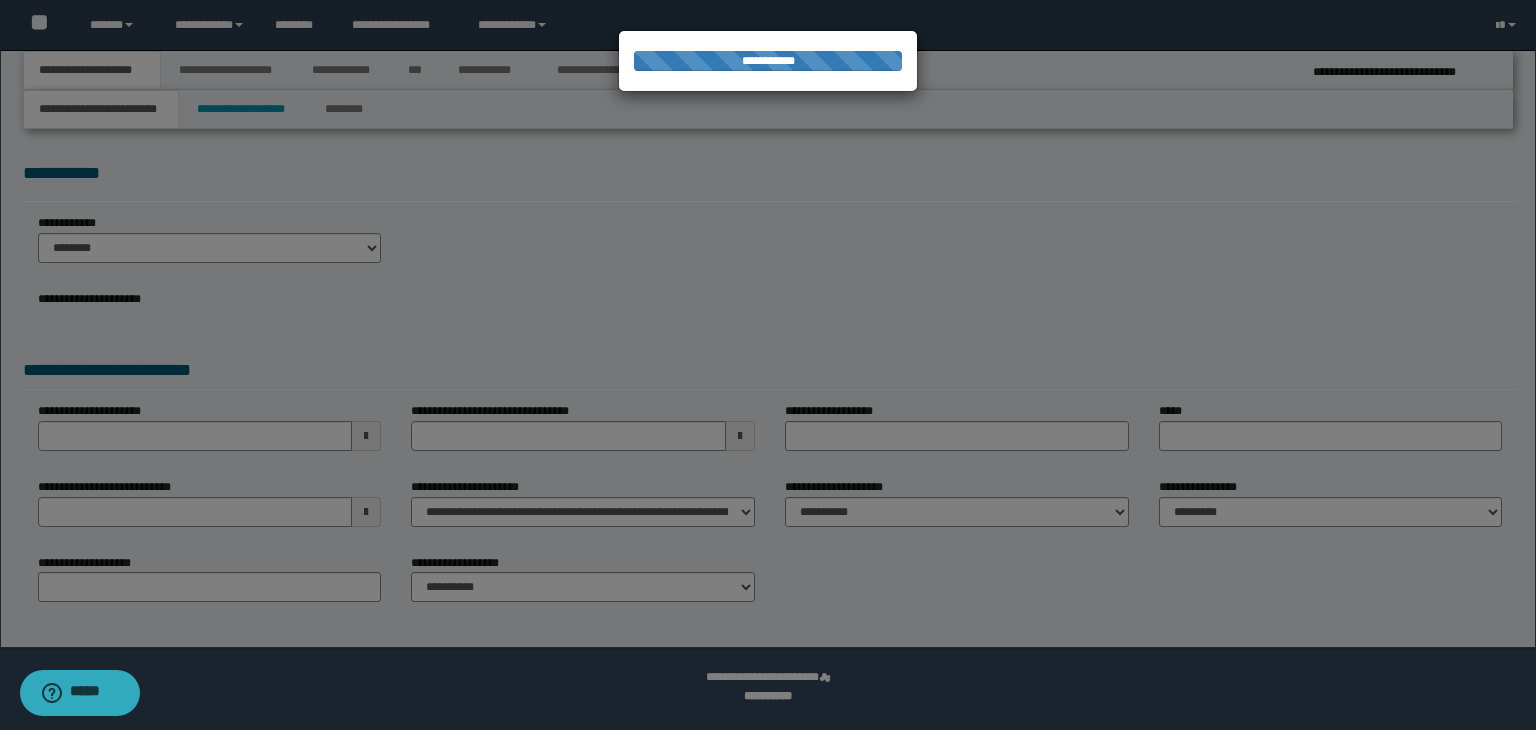 type on "**********" 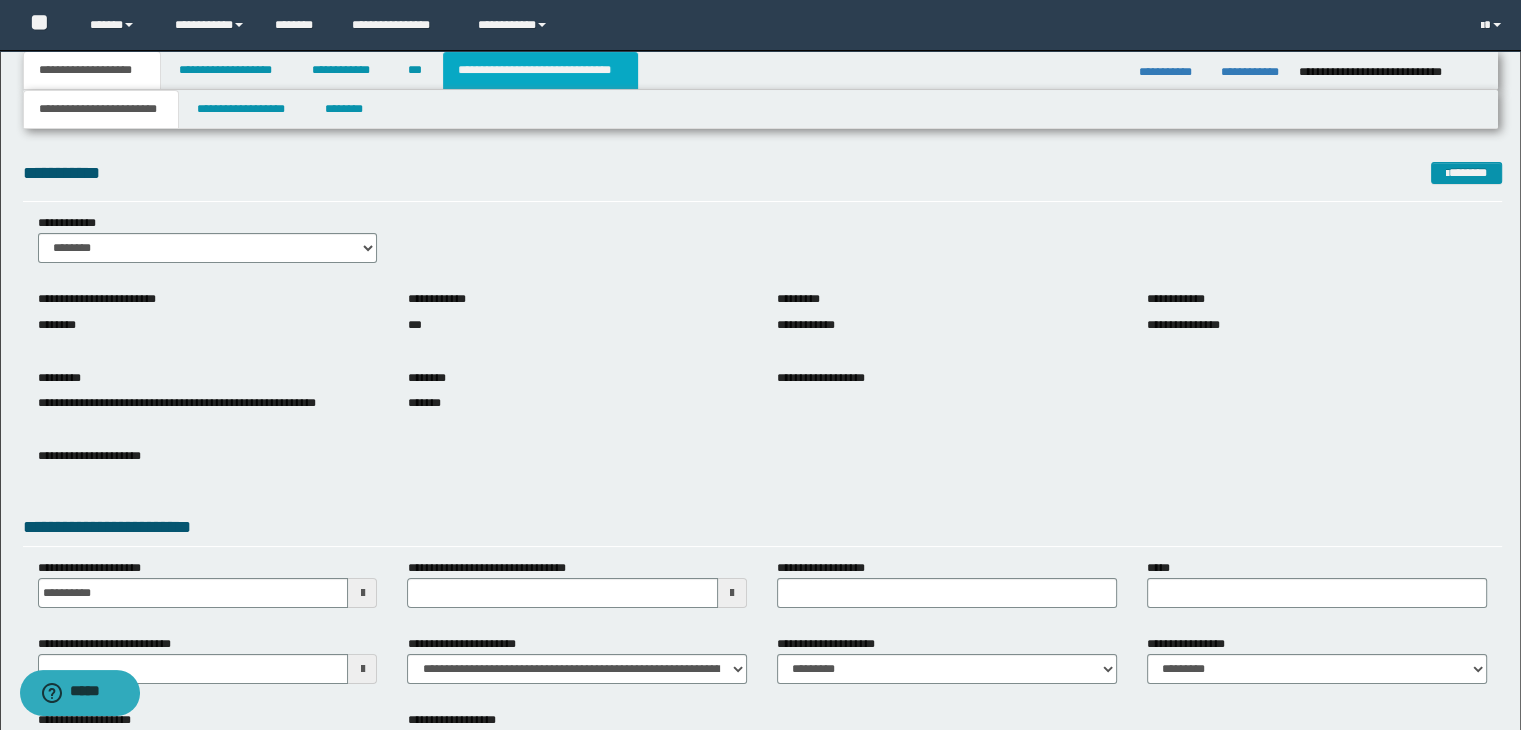 click on "**********" at bounding box center (760, 70) 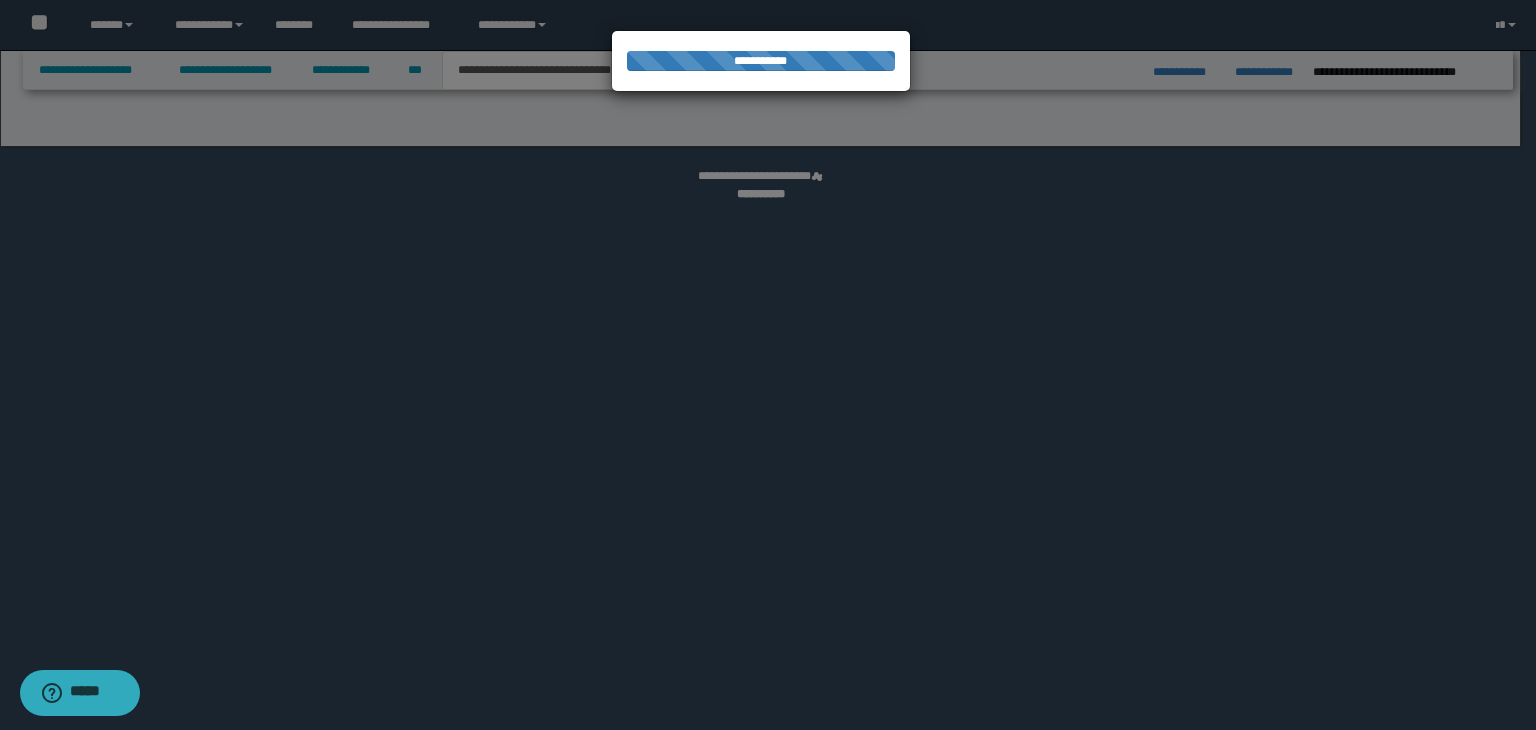 select on "*" 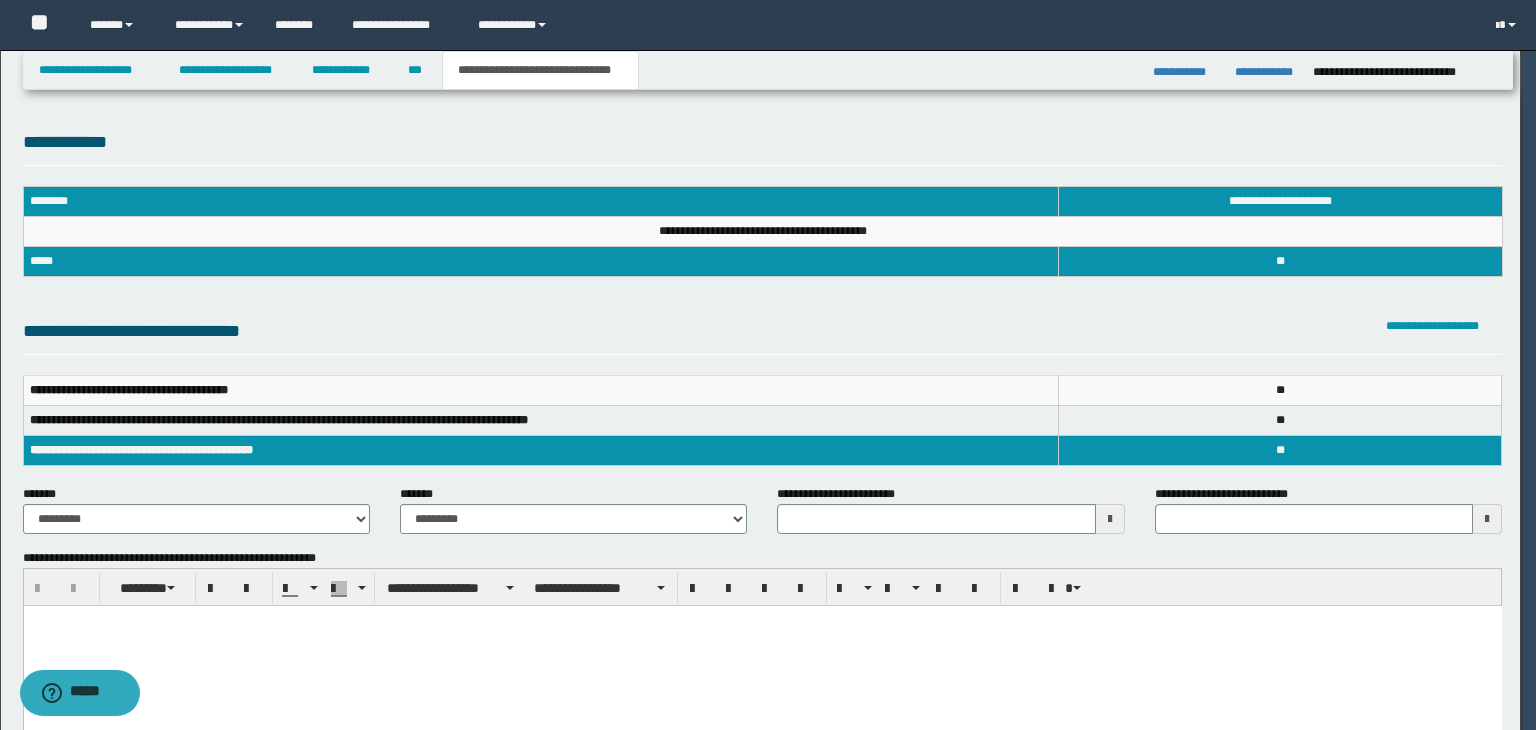 scroll, scrollTop: 0, scrollLeft: 0, axis: both 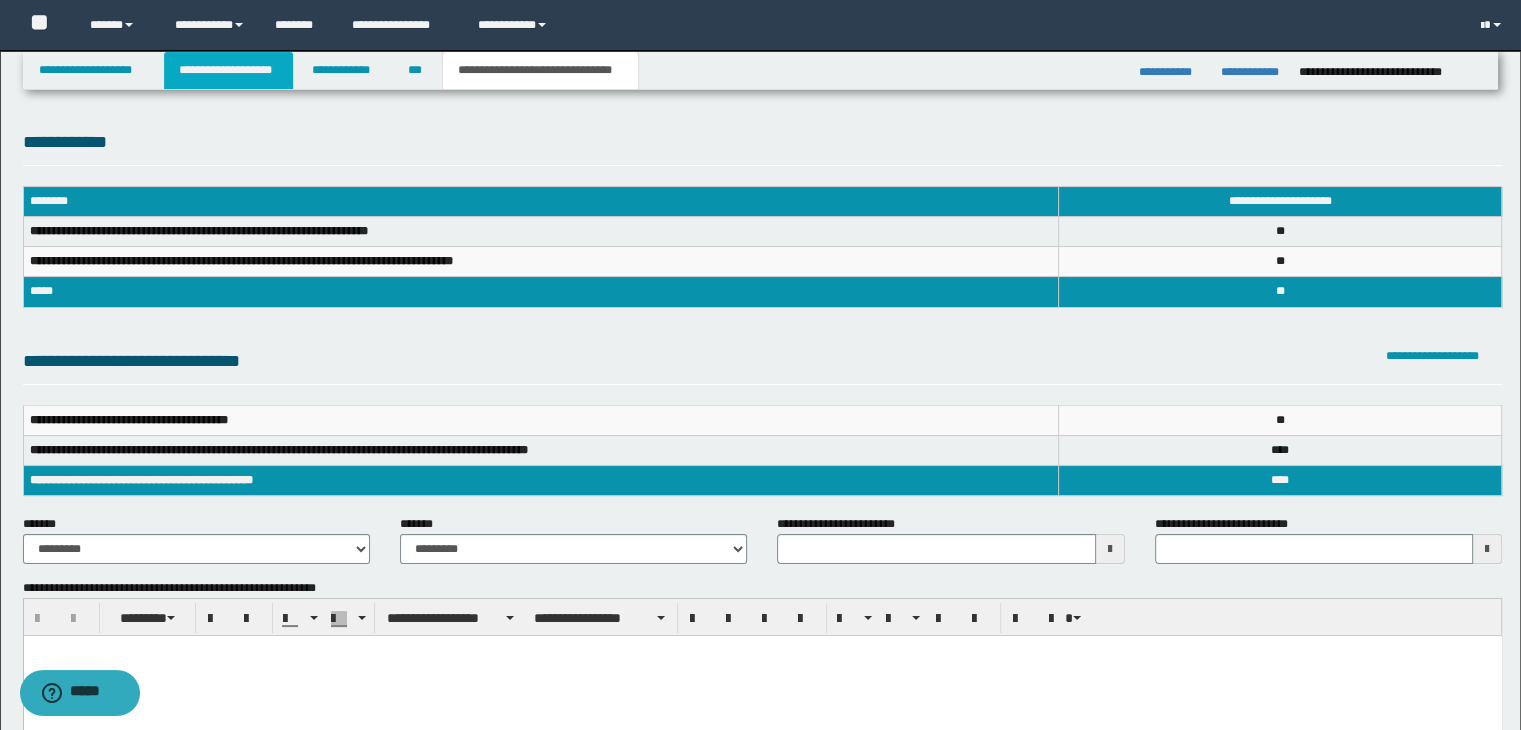 click on "**********" at bounding box center [228, 70] 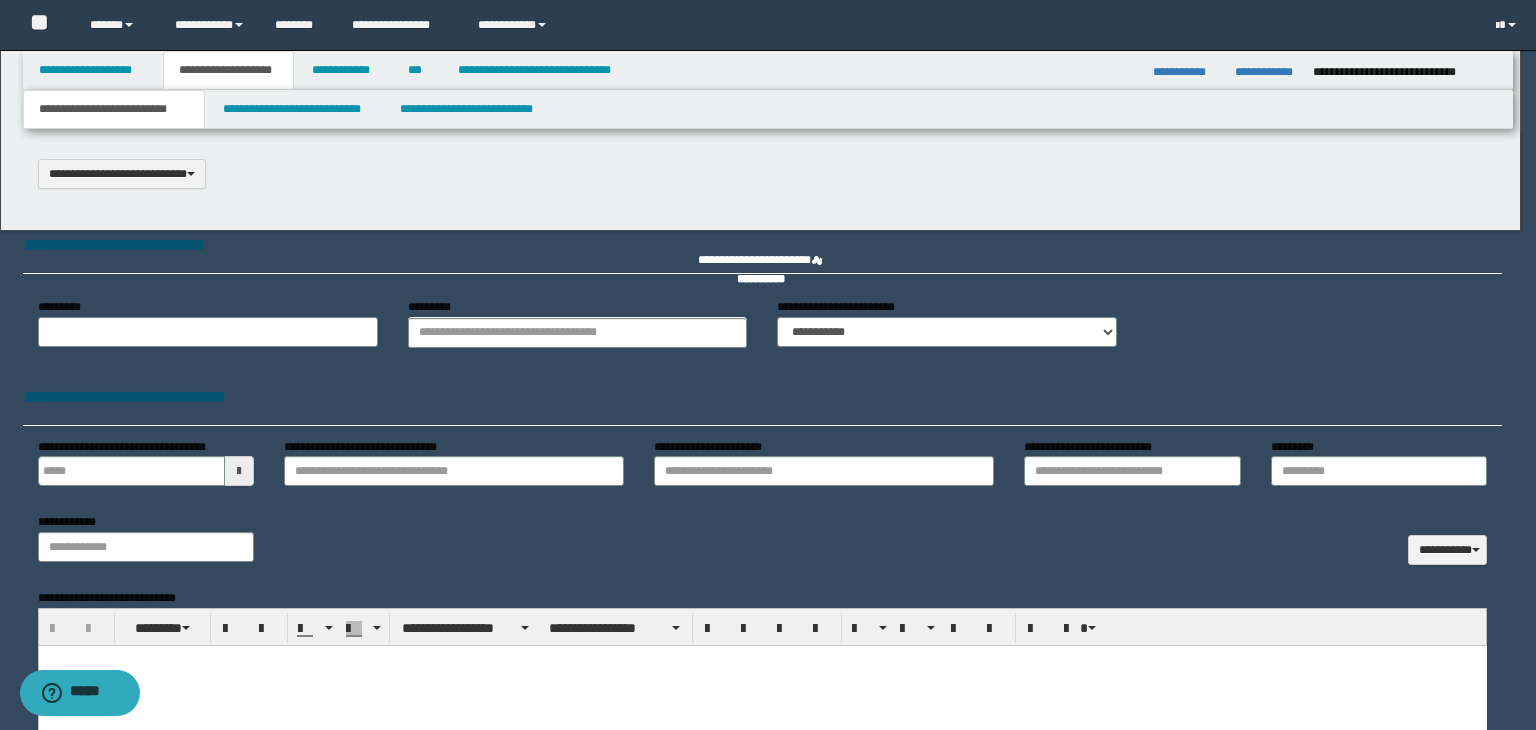 scroll, scrollTop: 0, scrollLeft: 0, axis: both 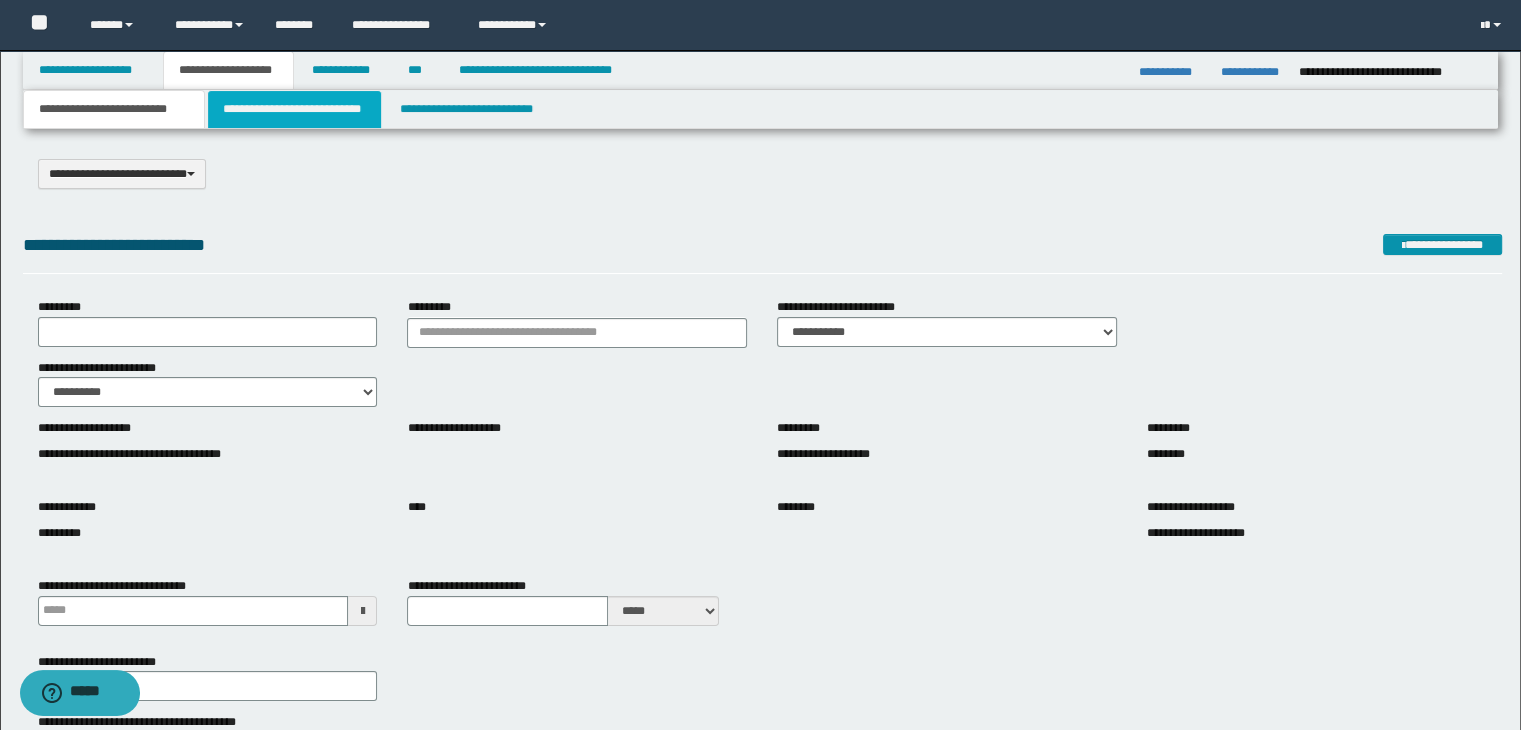 click on "**********" at bounding box center [294, 109] 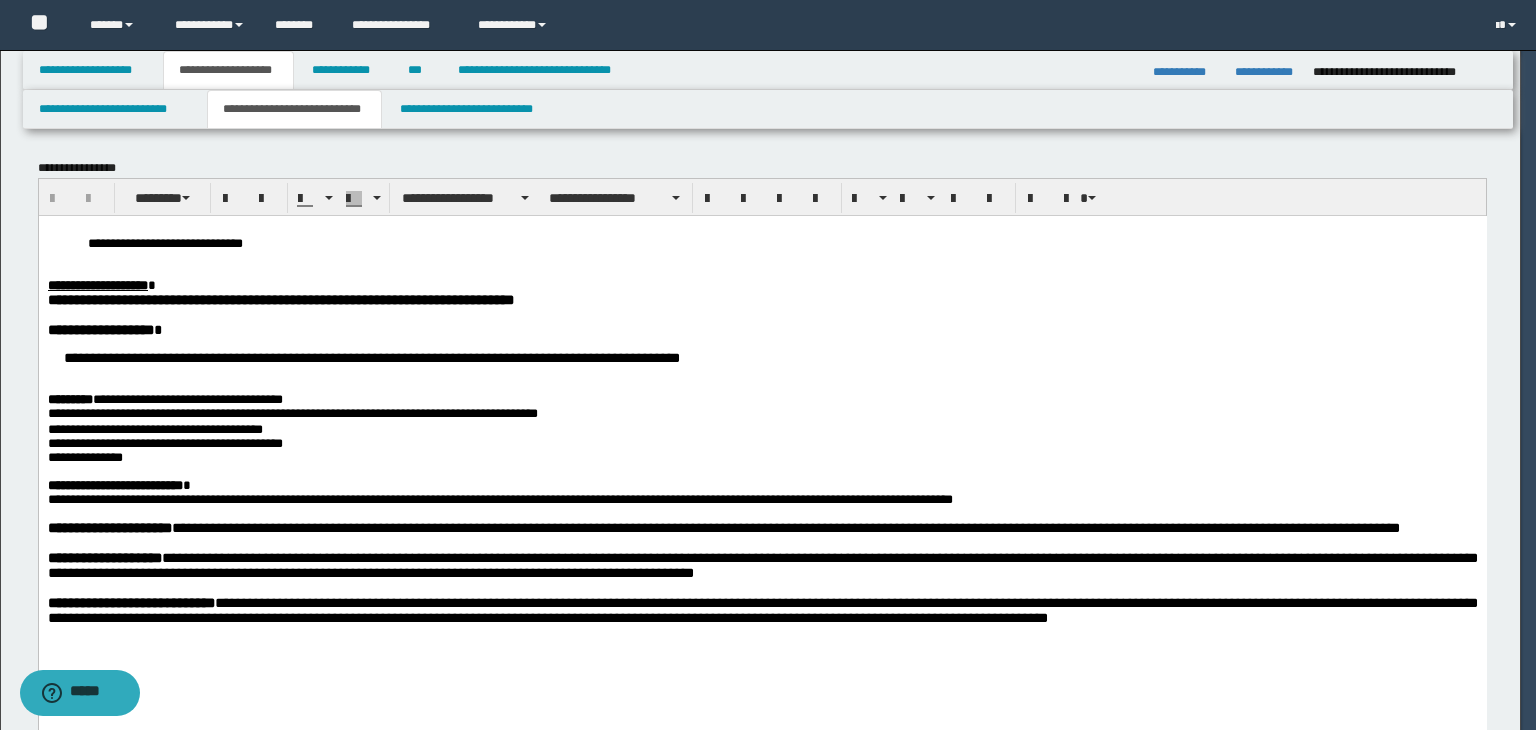 scroll, scrollTop: 0, scrollLeft: 0, axis: both 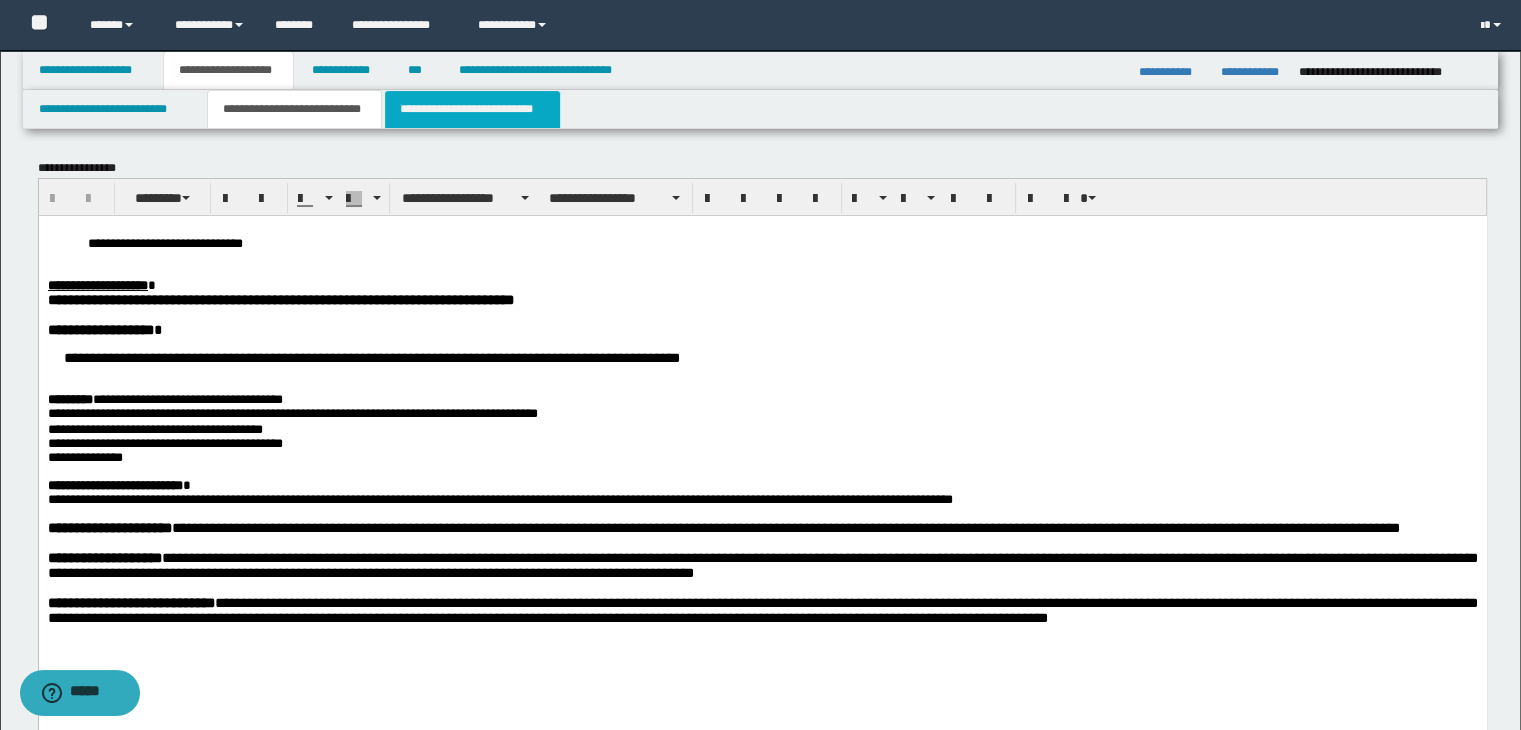 click on "**********" at bounding box center [472, 109] 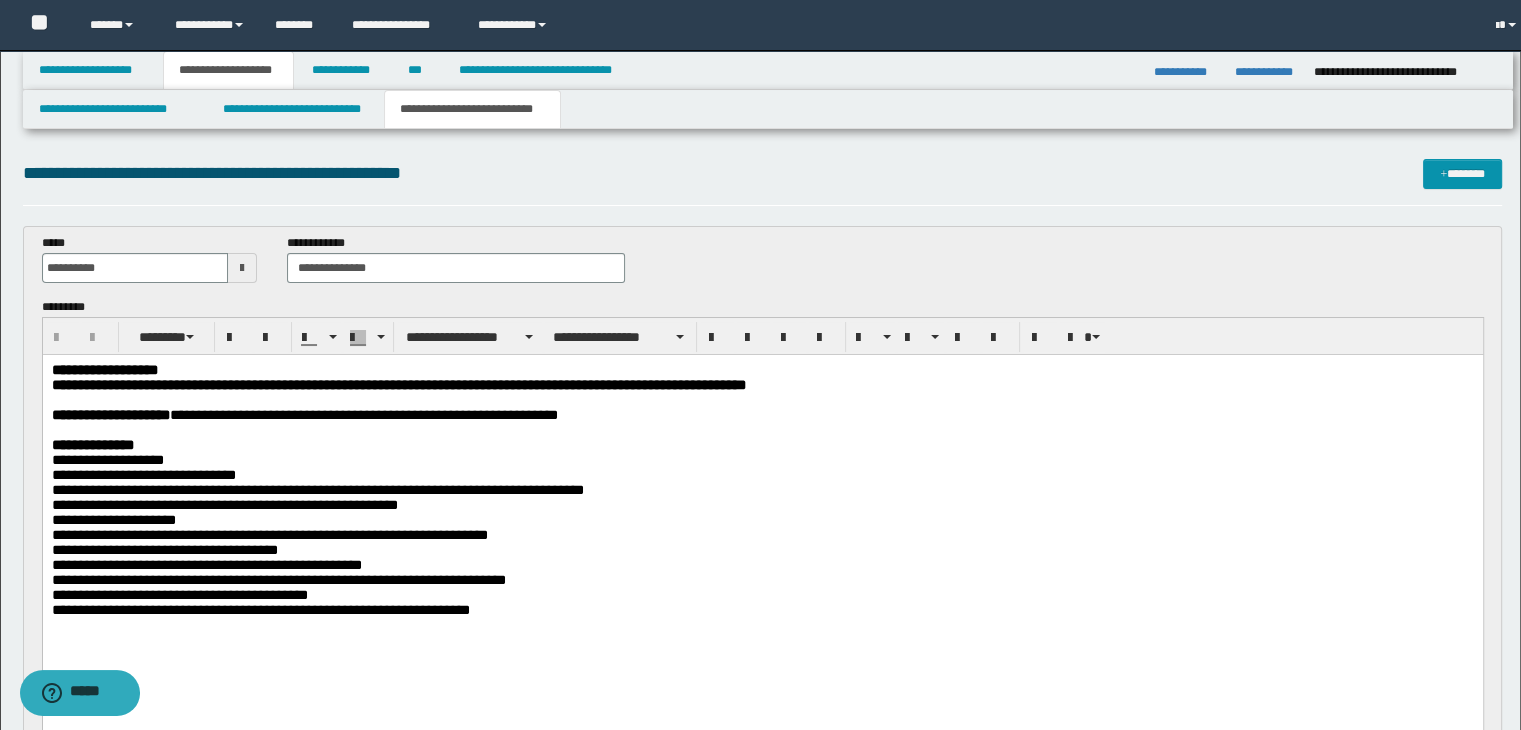 scroll, scrollTop: 0, scrollLeft: 0, axis: both 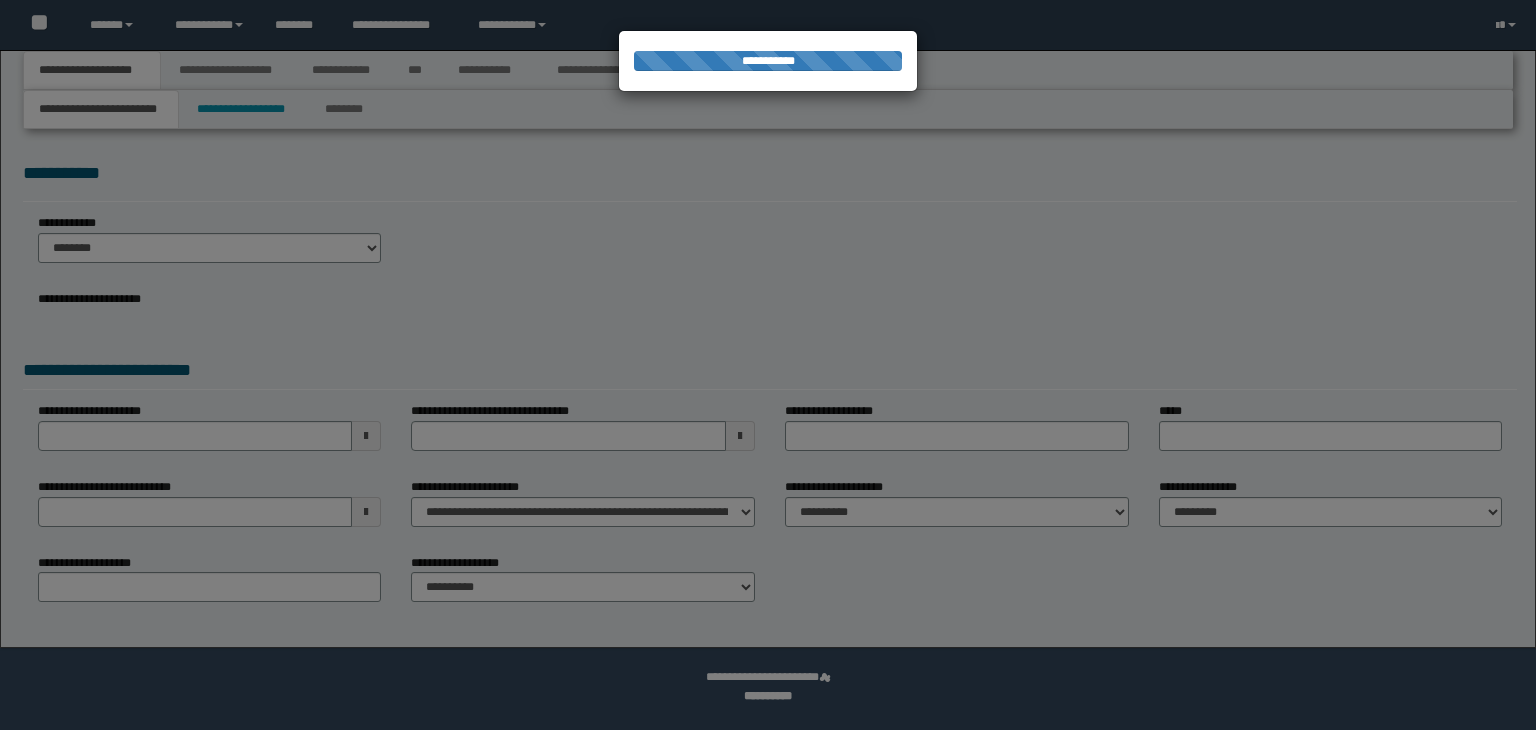 select on "*" 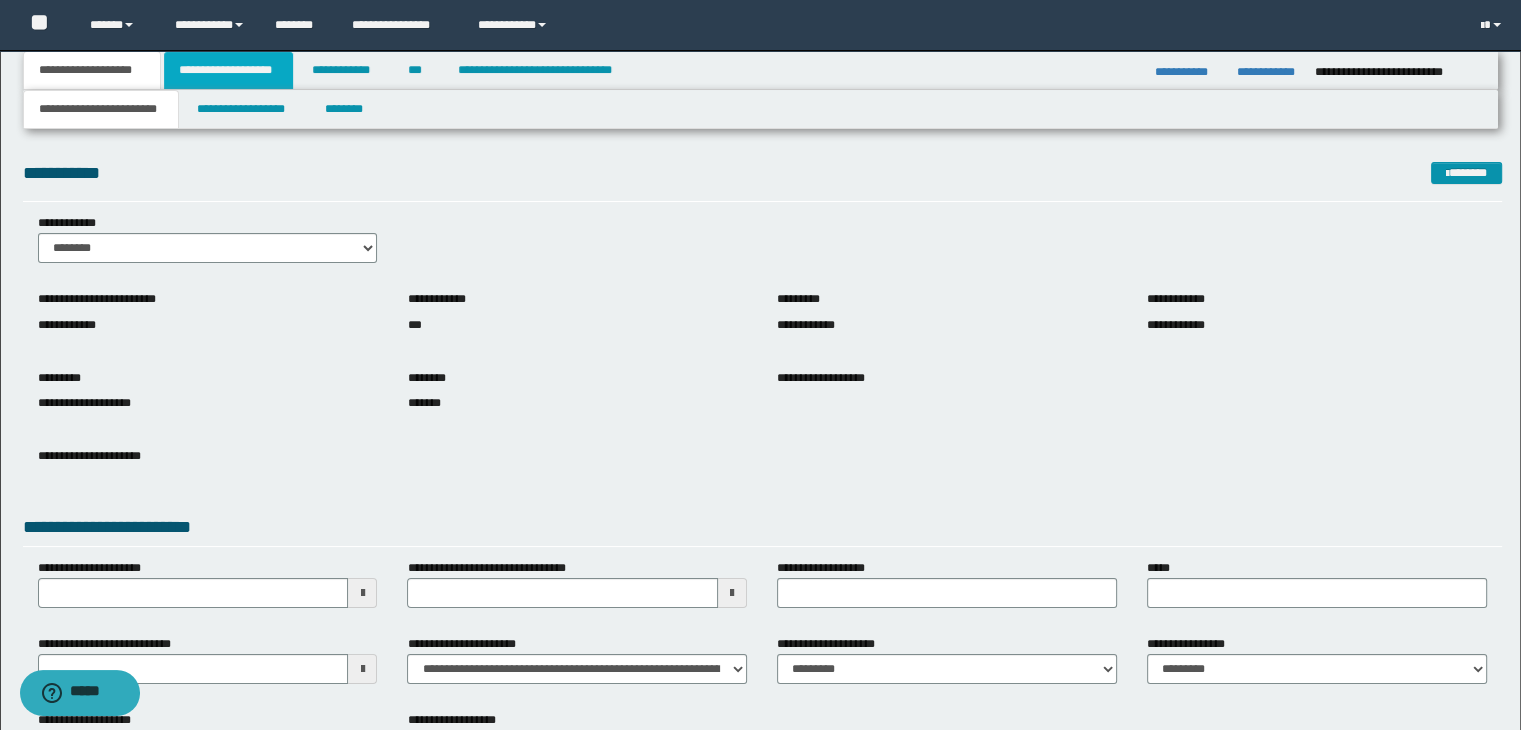 click on "**********" at bounding box center (228, 70) 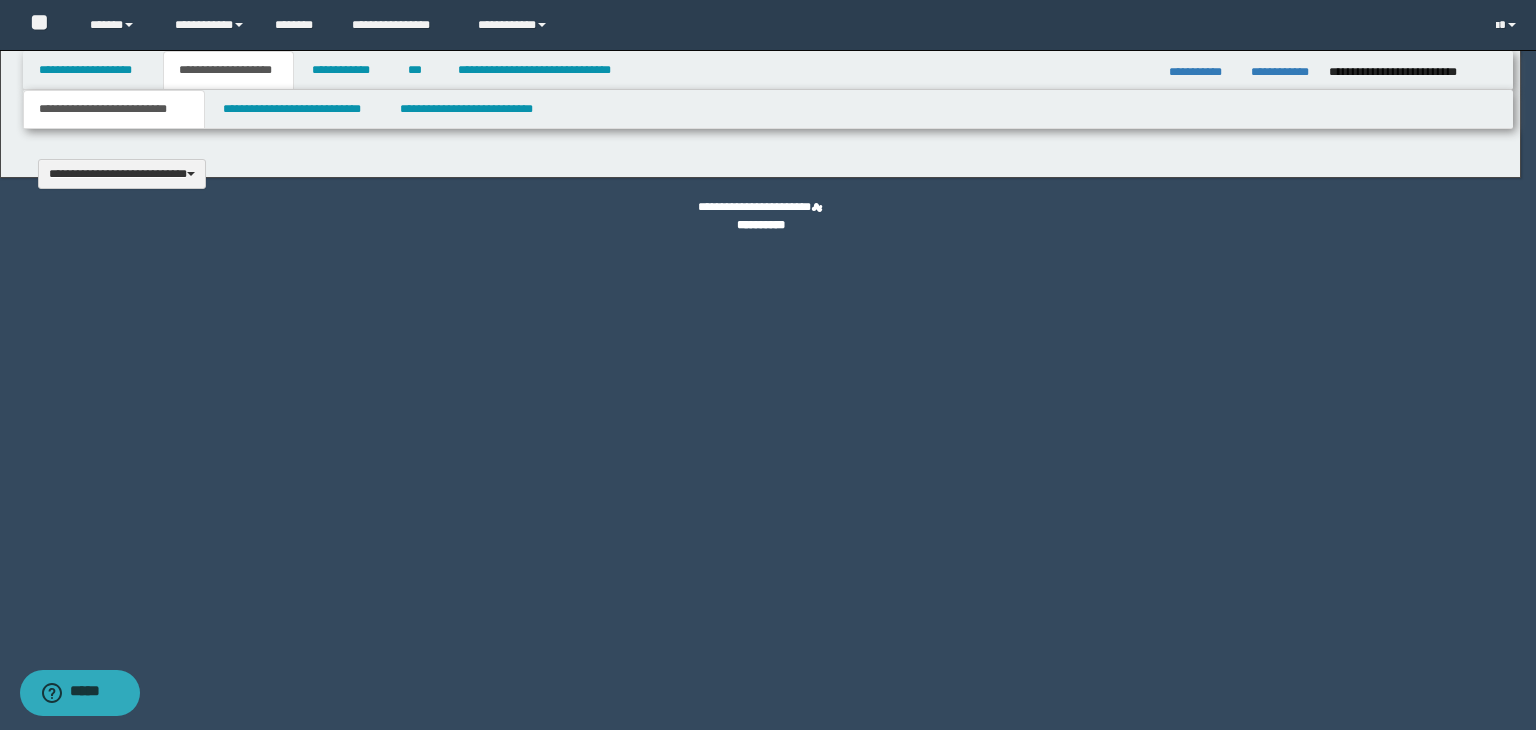 type 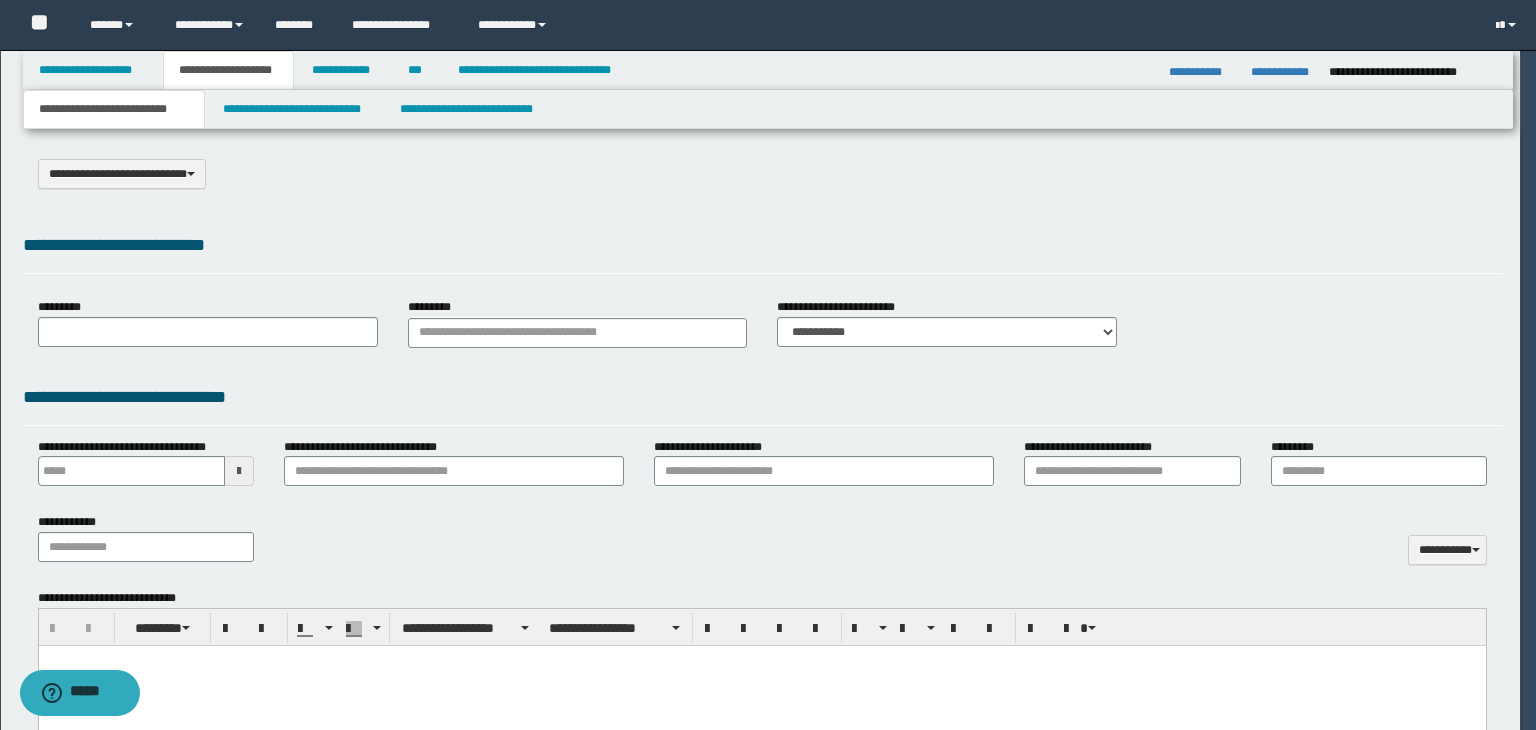 select on "*" 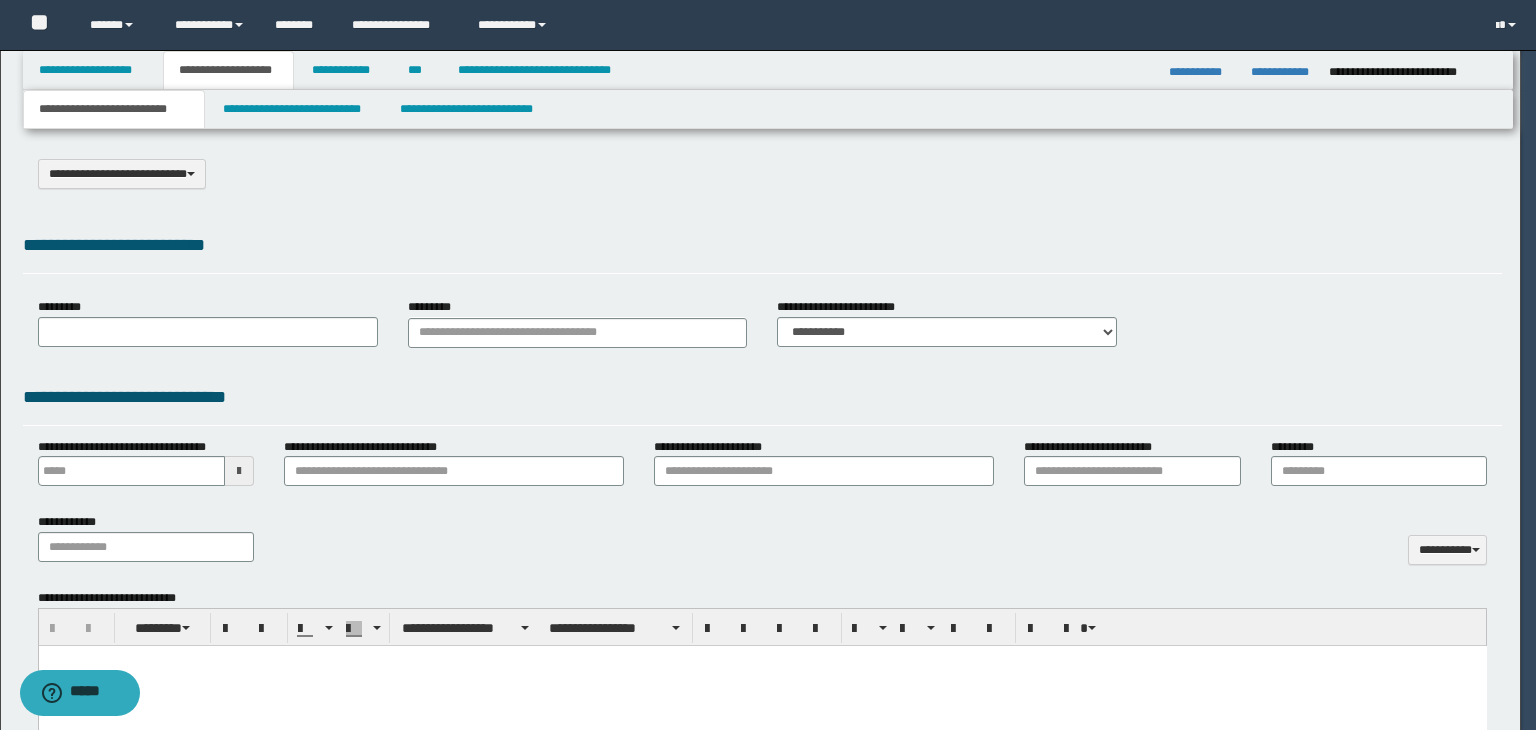 scroll, scrollTop: 0, scrollLeft: 0, axis: both 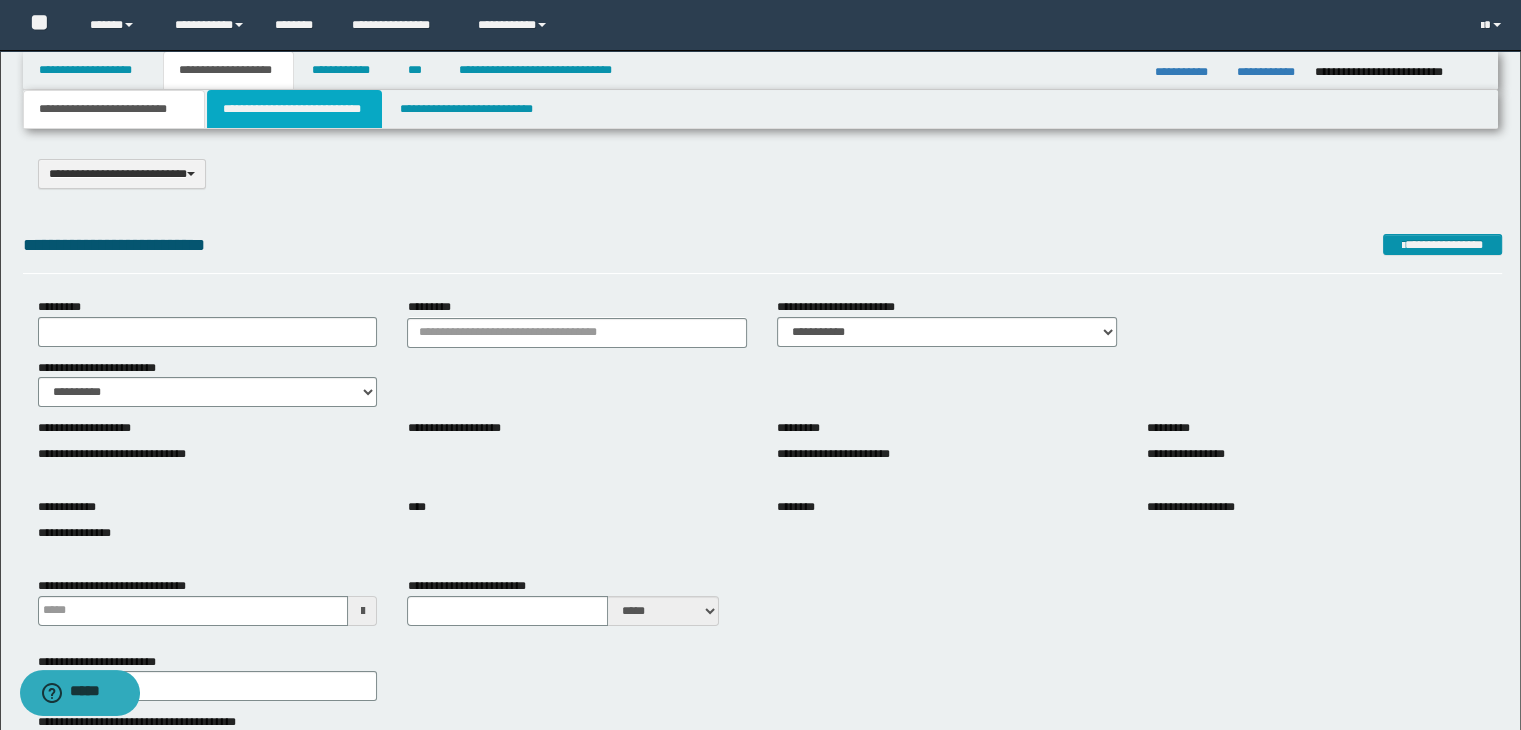 click on "**********" at bounding box center [294, 109] 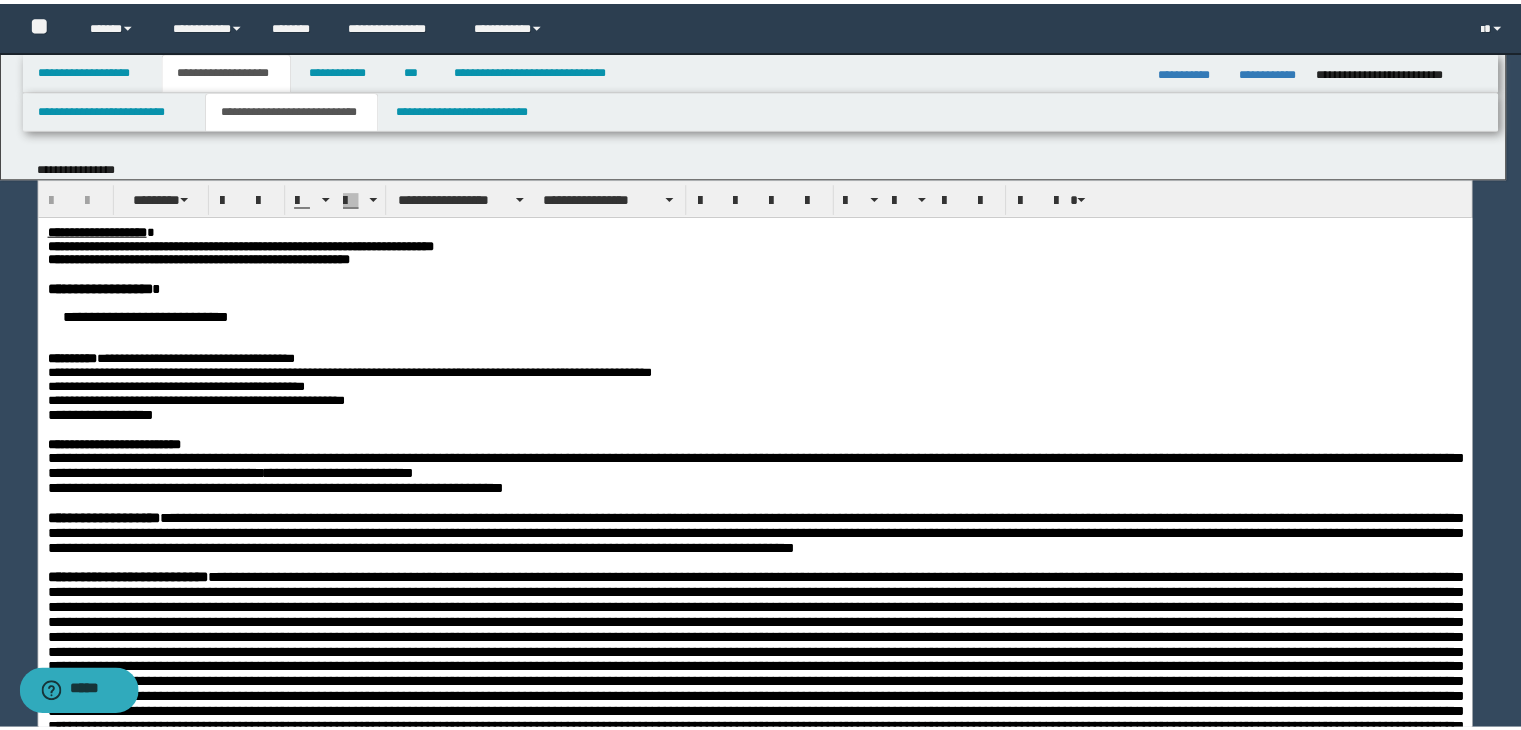 scroll, scrollTop: 0, scrollLeft: 0, axis: both 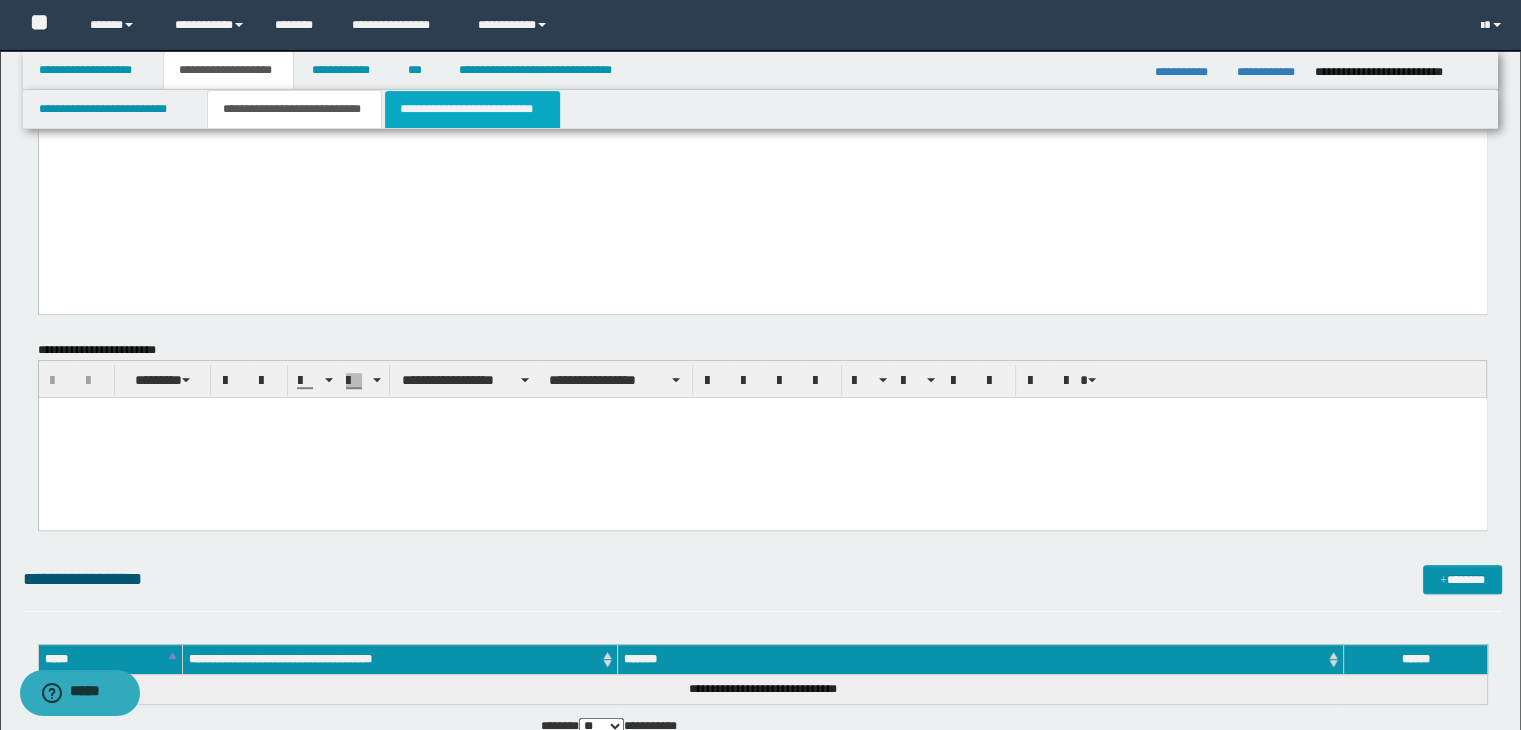 click on "**********" at bounding box center (472, 109) 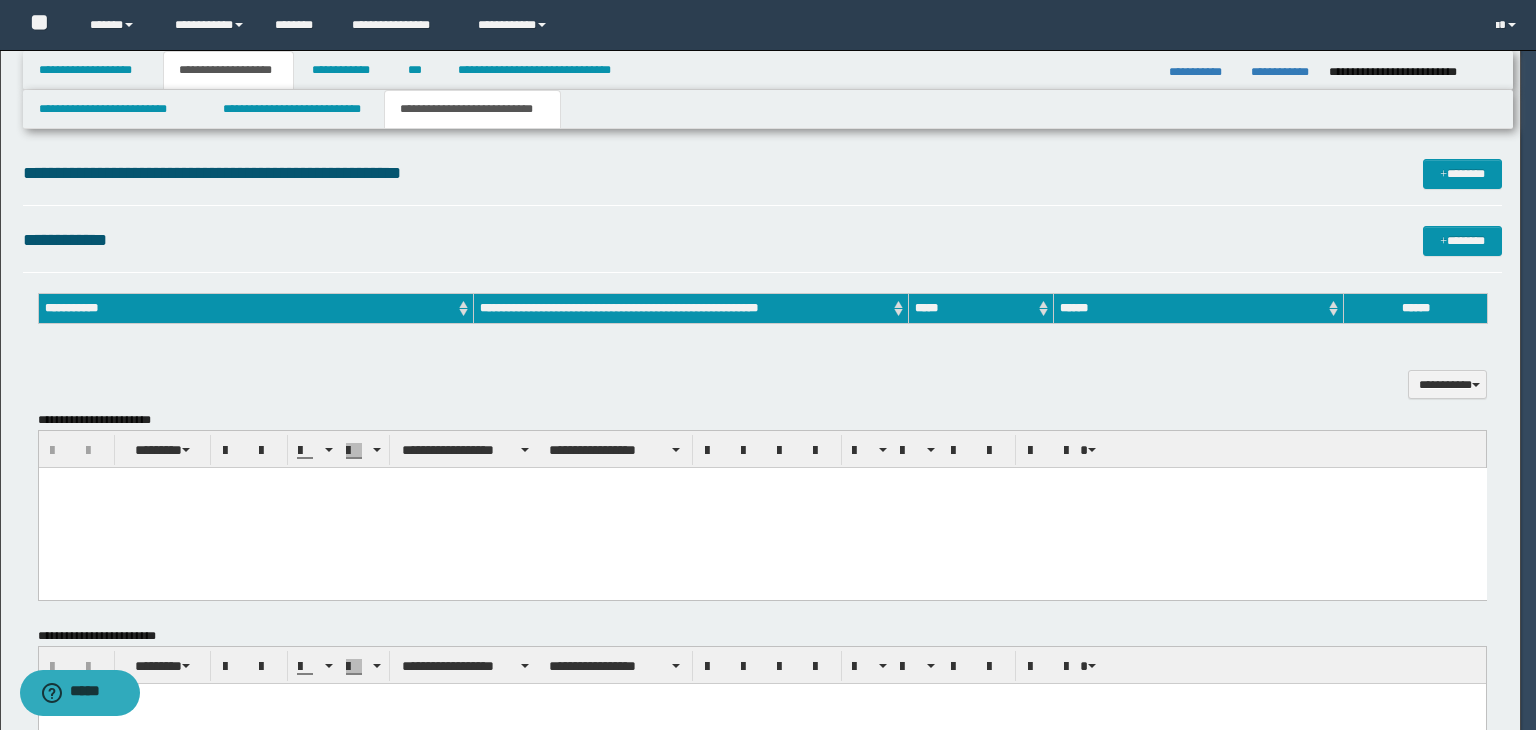 scroll, scrollTop: 0, scrollLeft: 0, axis: both 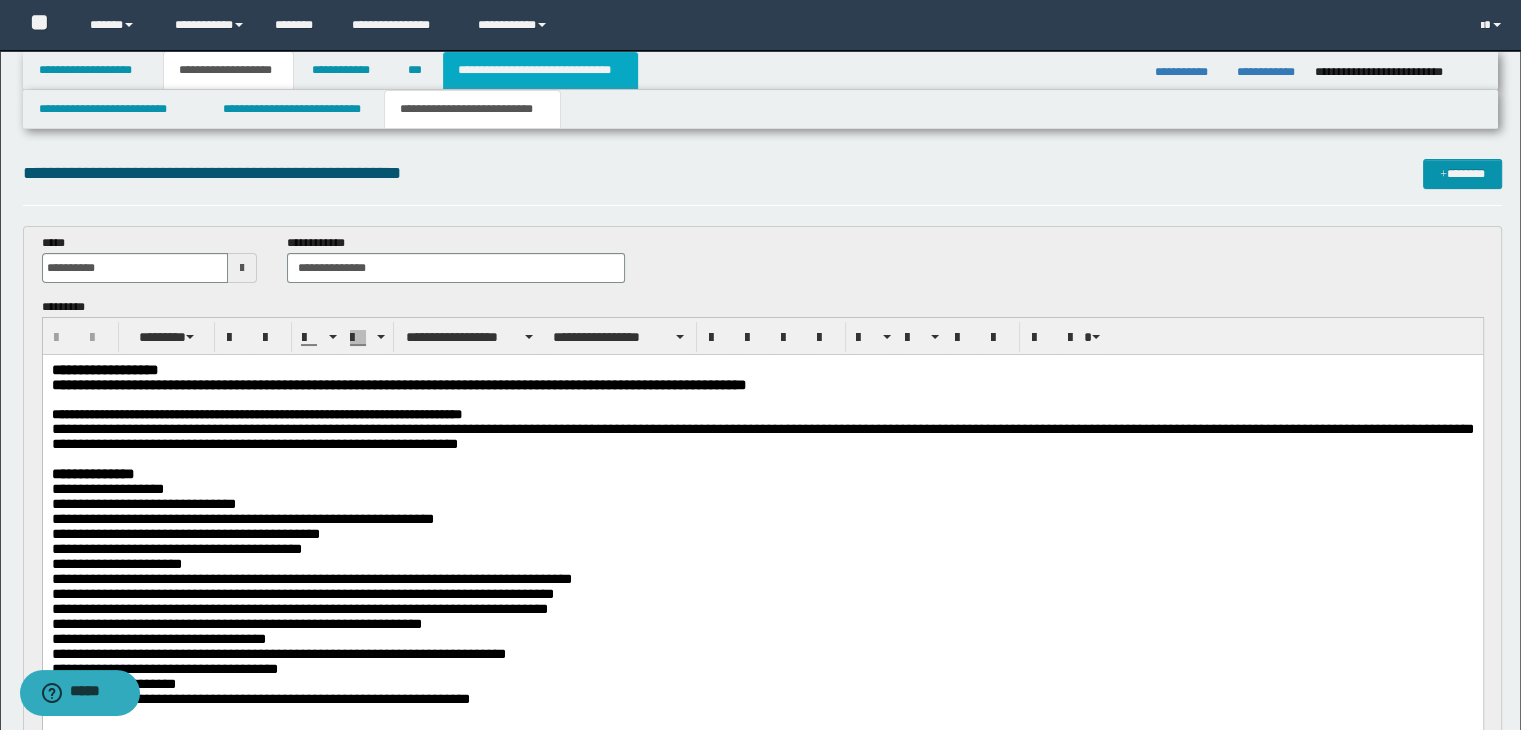 click on "**********" at bounding box center (540, 70) 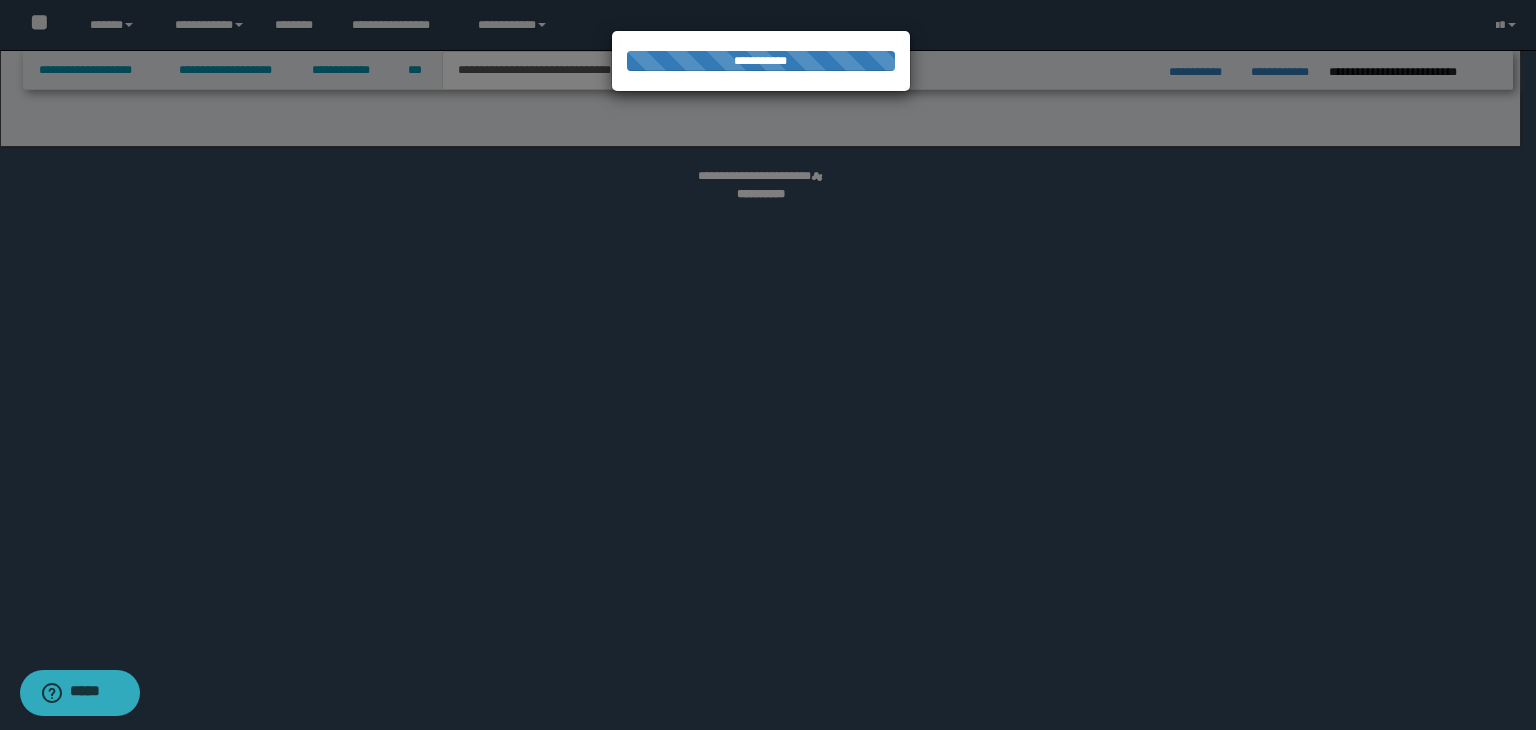 select on "*" 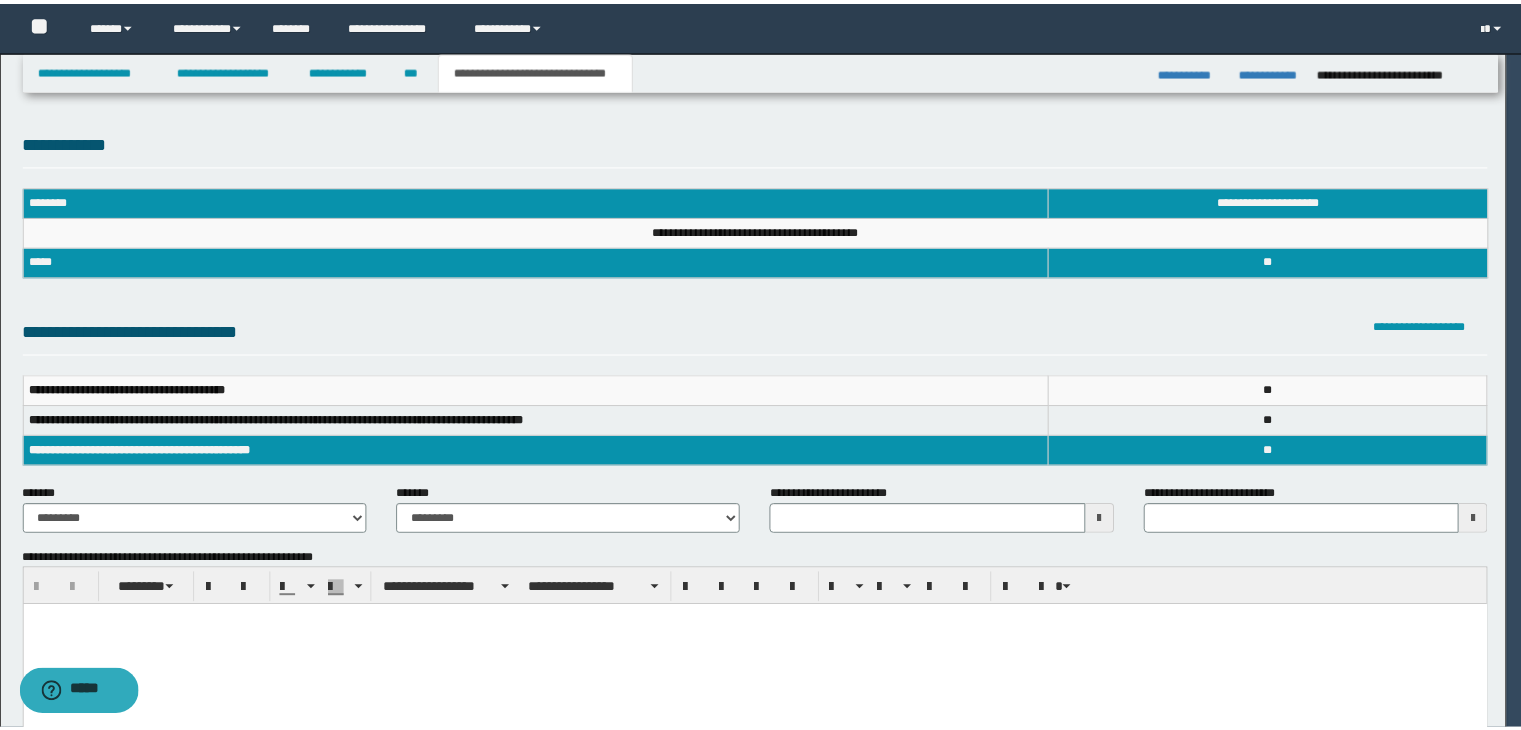 scroll, scrollTop: 0, scrollLeft: 0, axis: both 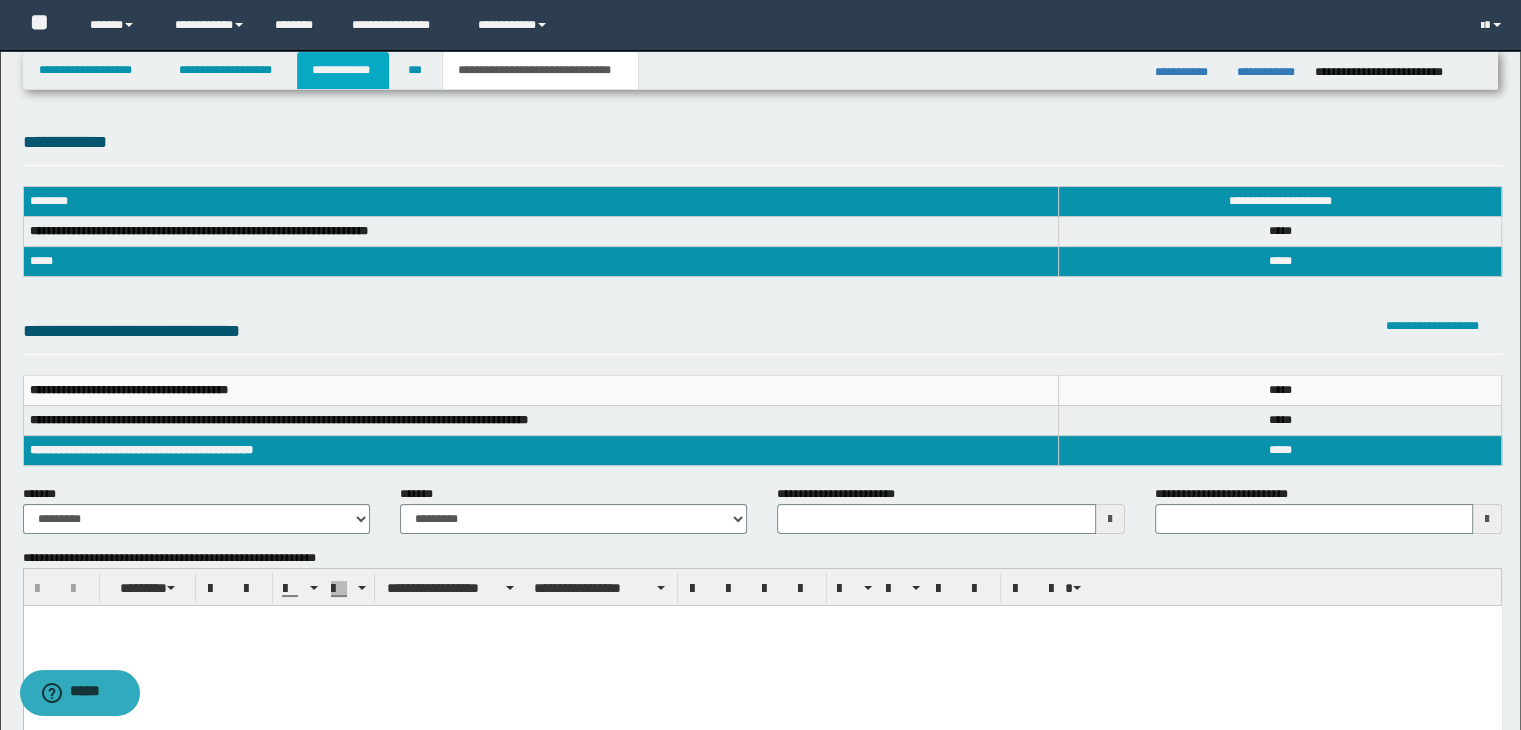 click on "**********" at bounding box center (343, 70) 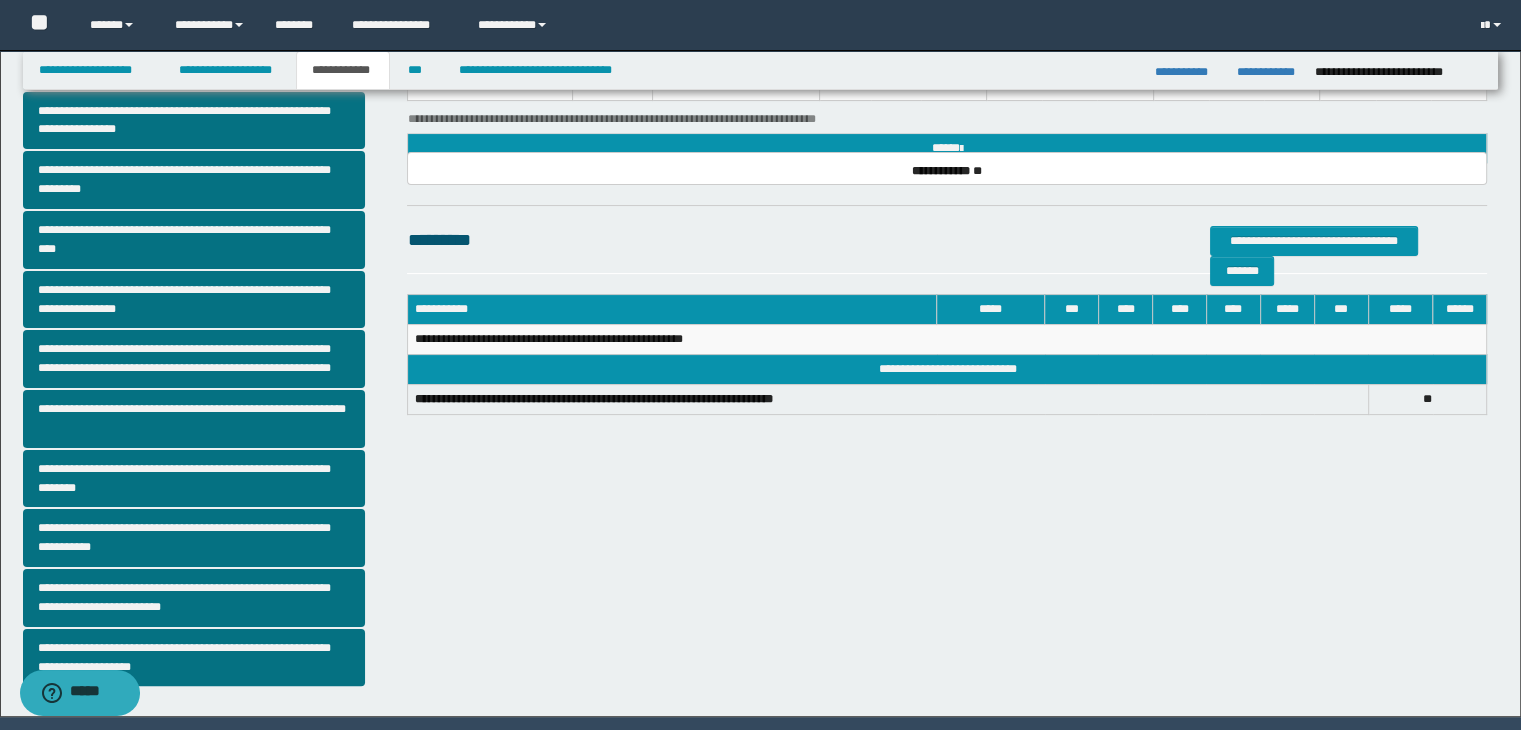 scroll, scrollTop: 381, scrollLeft: 0, axis: vertical 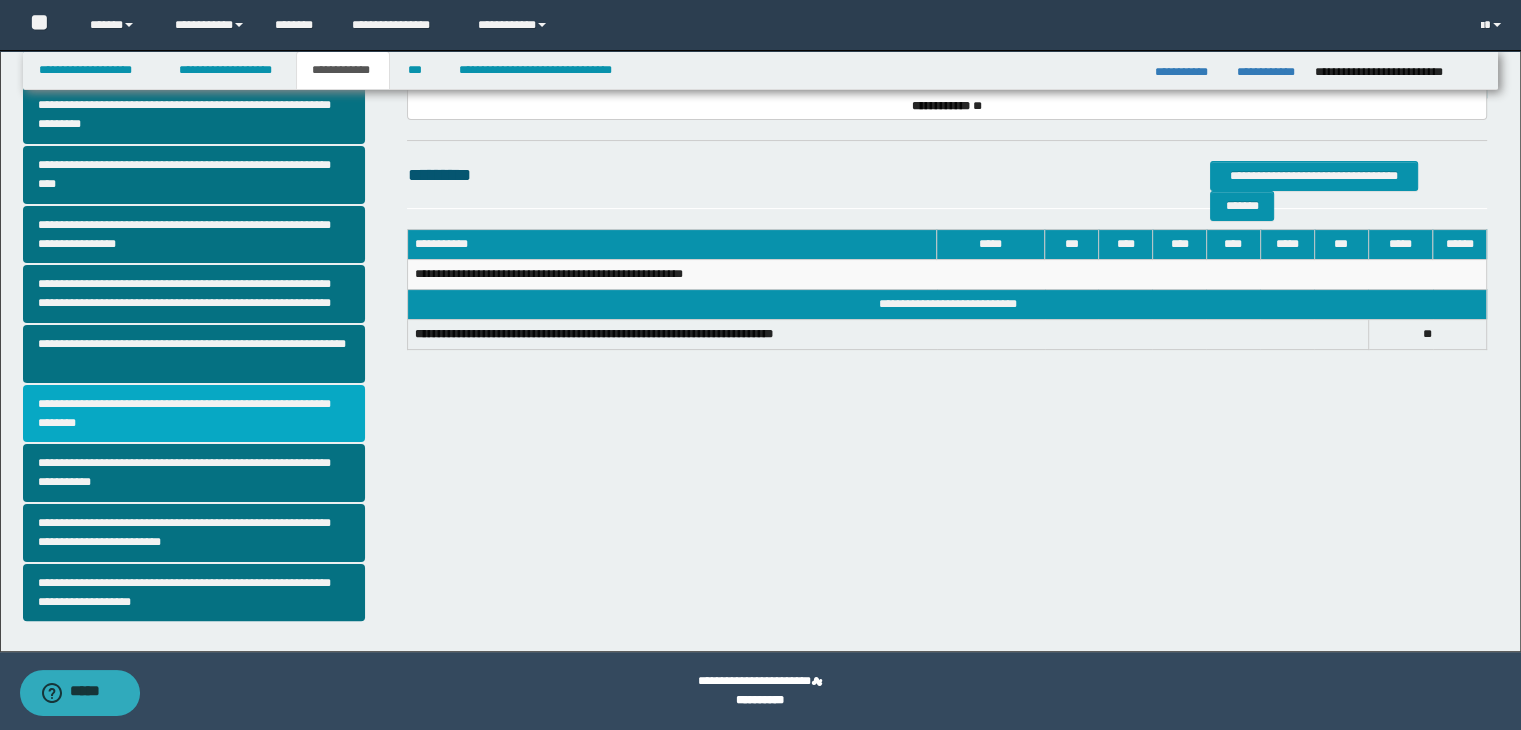 click on "**********" at bounding box center [194, 414] 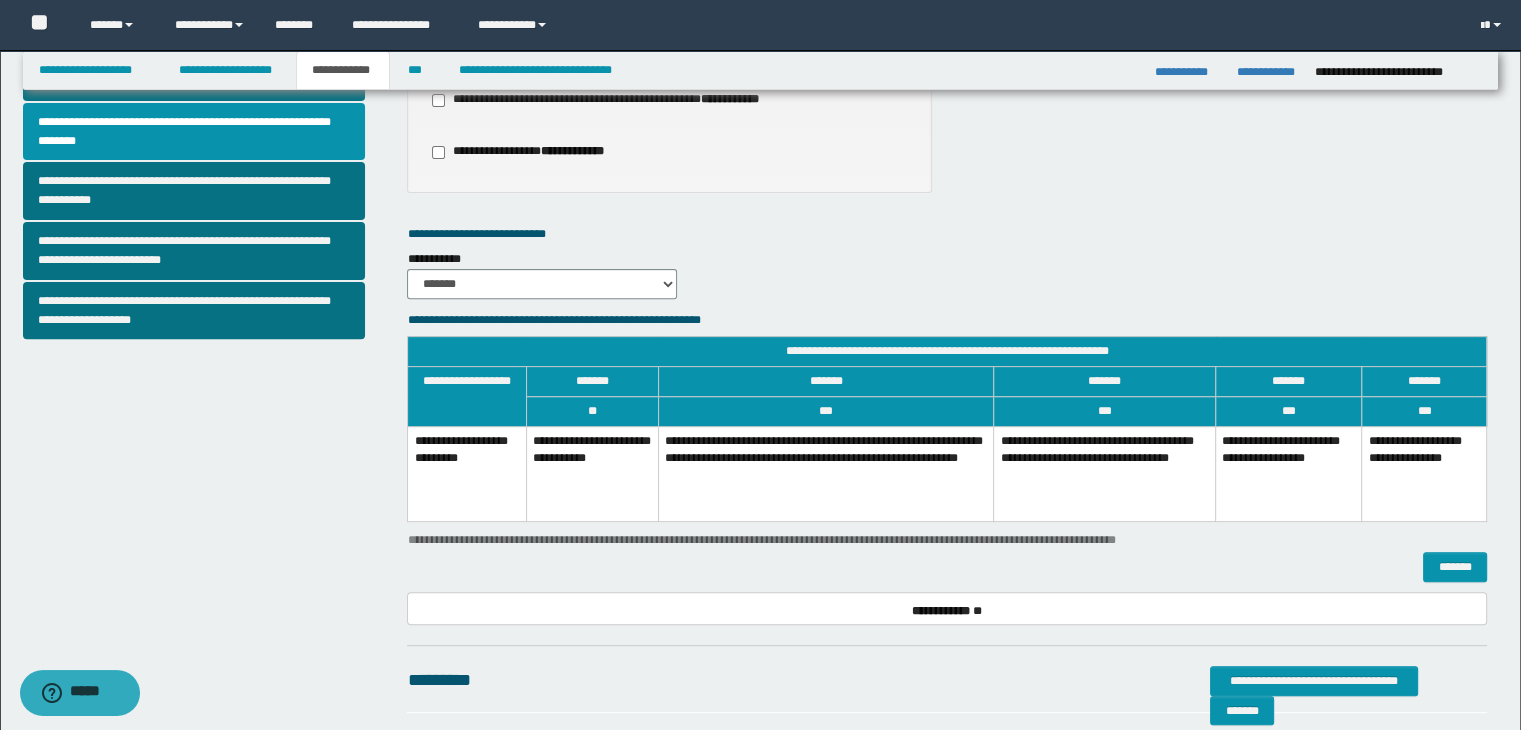 scroll, scrollTop: 673, scrollLeft: 0, axis: vertical 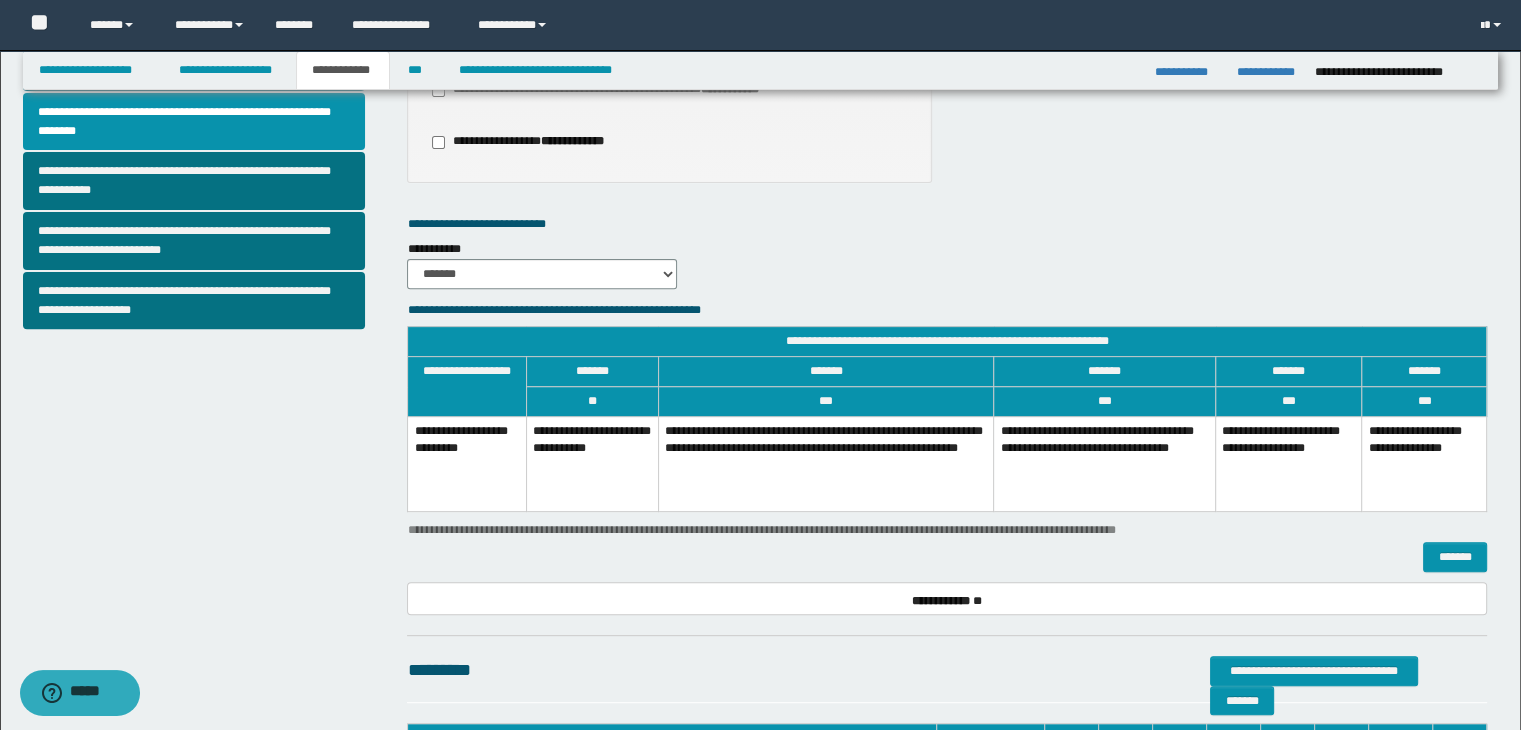 click on "**********" at bounding box center (1105, 464) 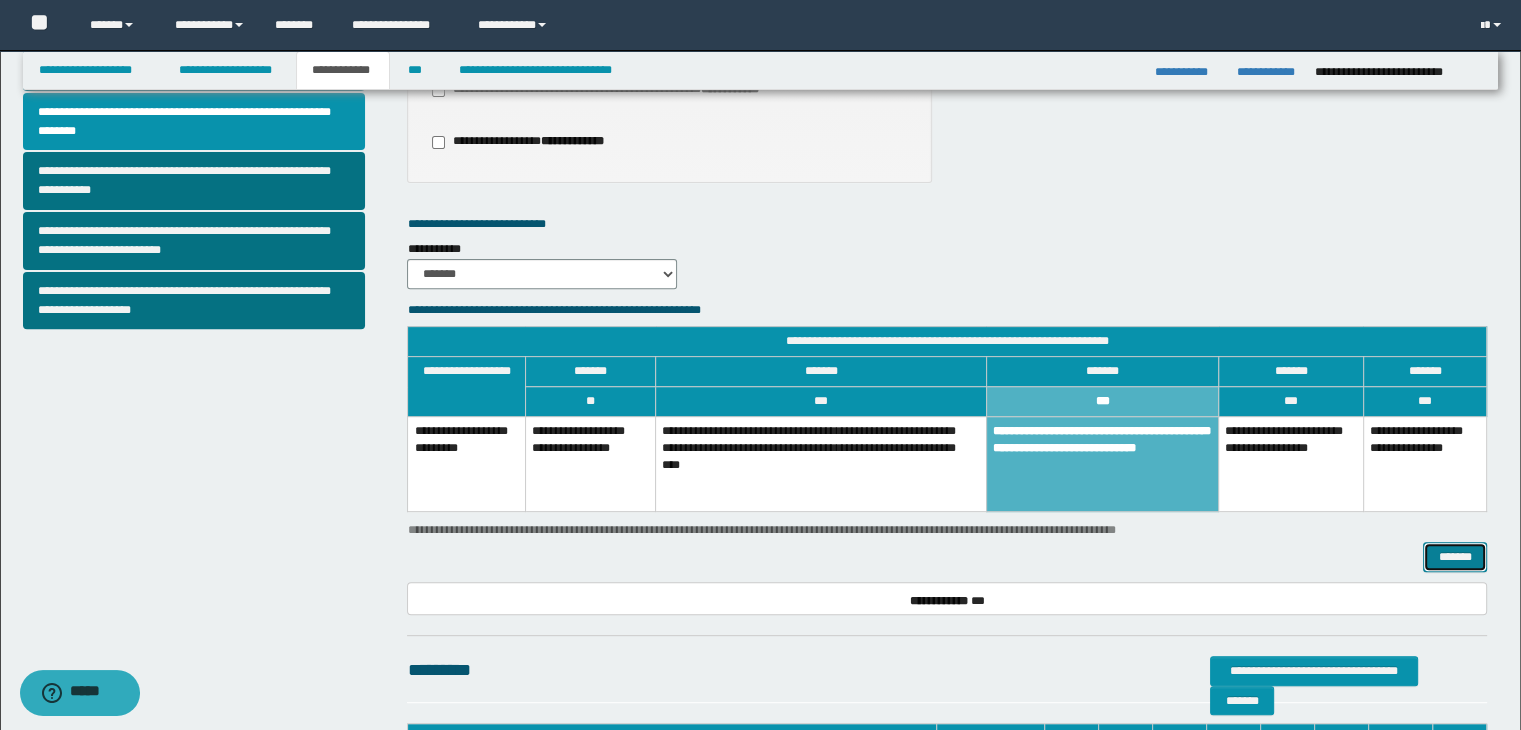 click on "*******" at bounding box center (1455, 557) 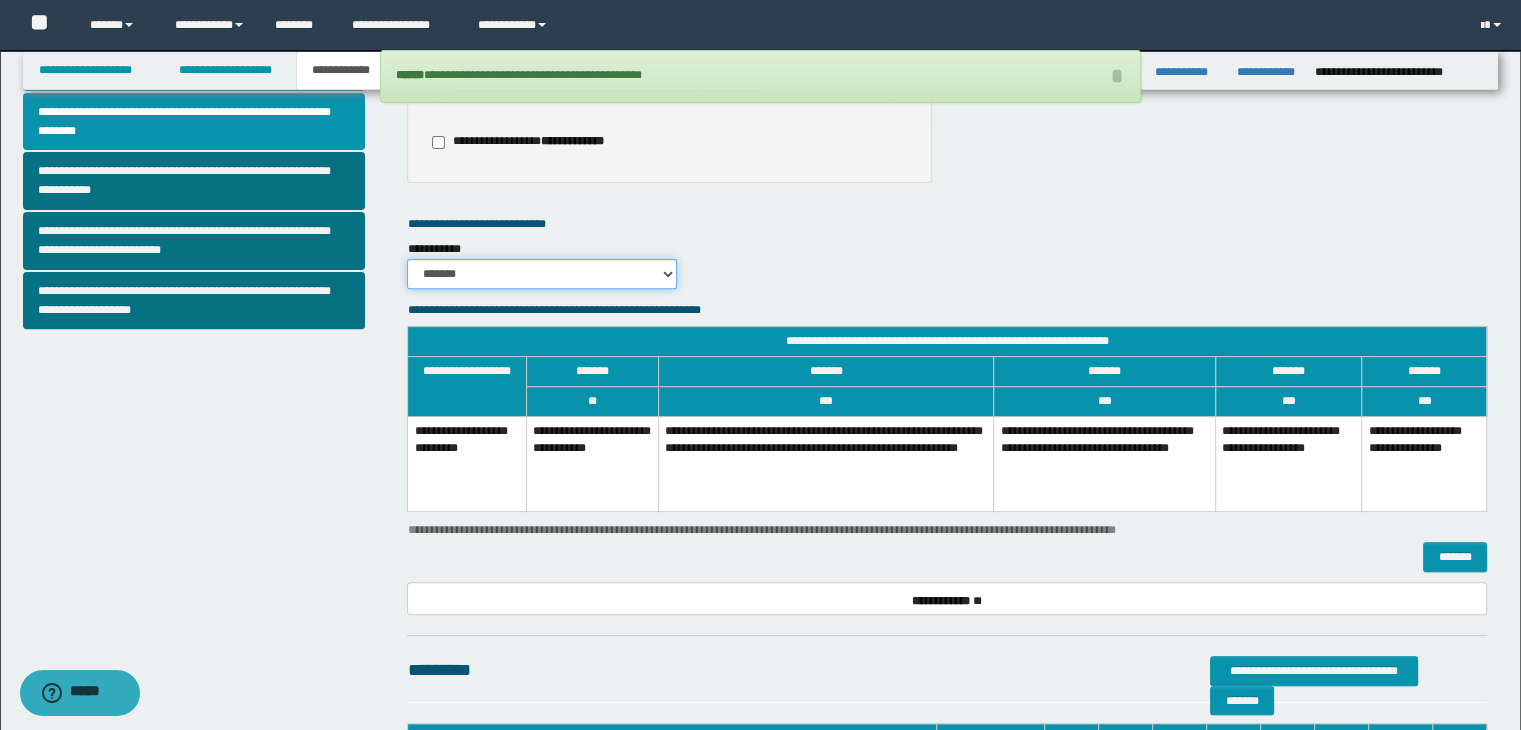 click on "*******
*********" at bounding box center (542, 274) 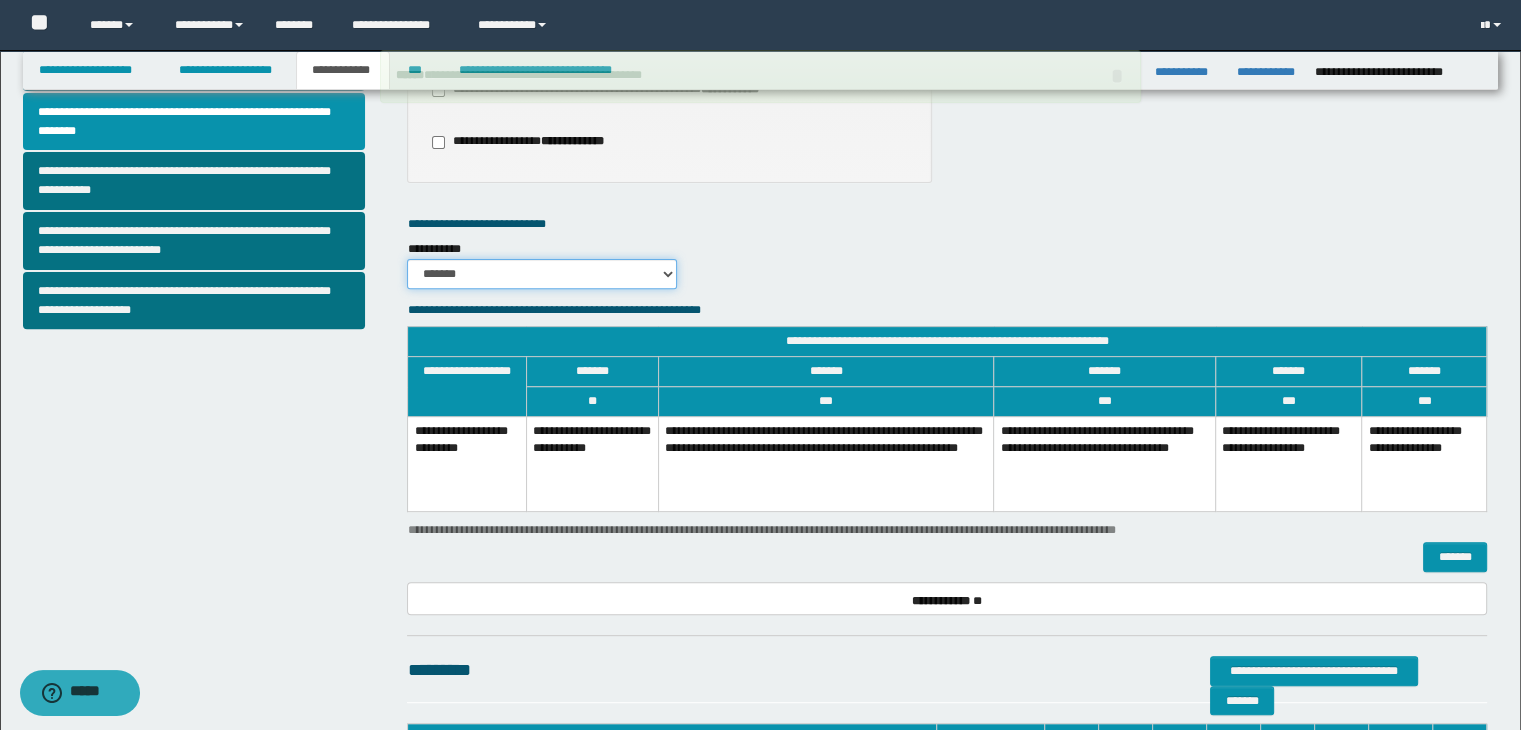 select on "*" 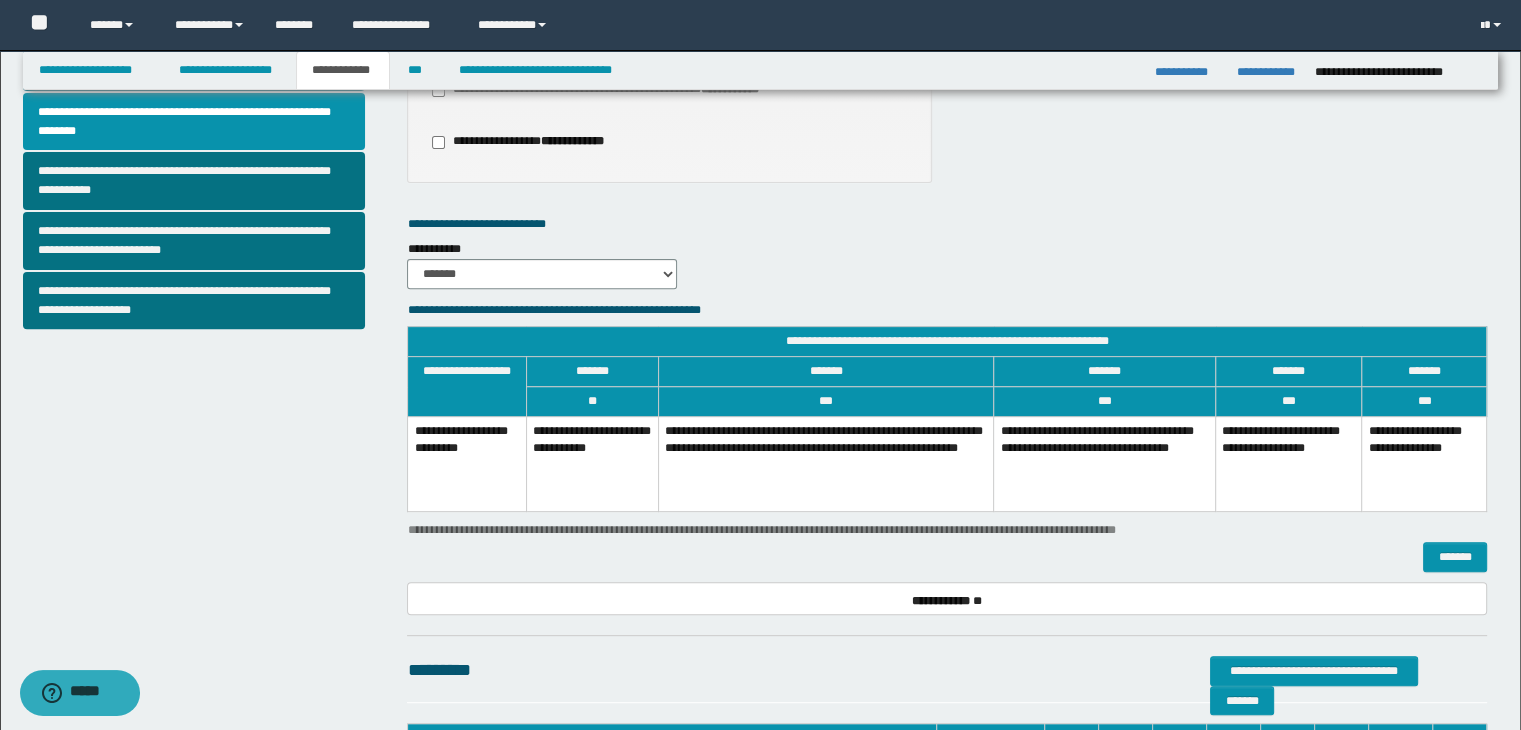click on "**********" at bounding box center (1105, 464) 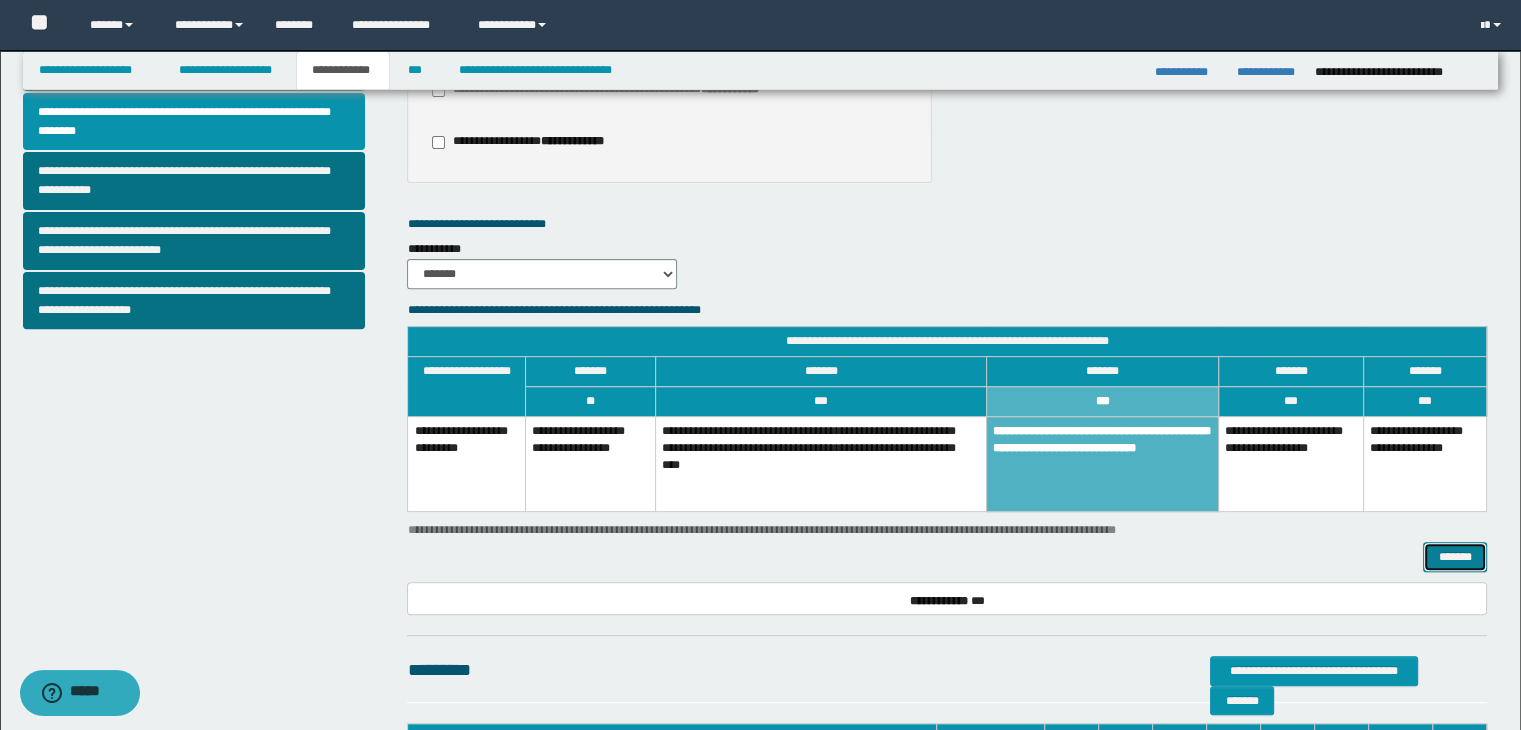 click on "*******" at bounding box center [1455, 557] 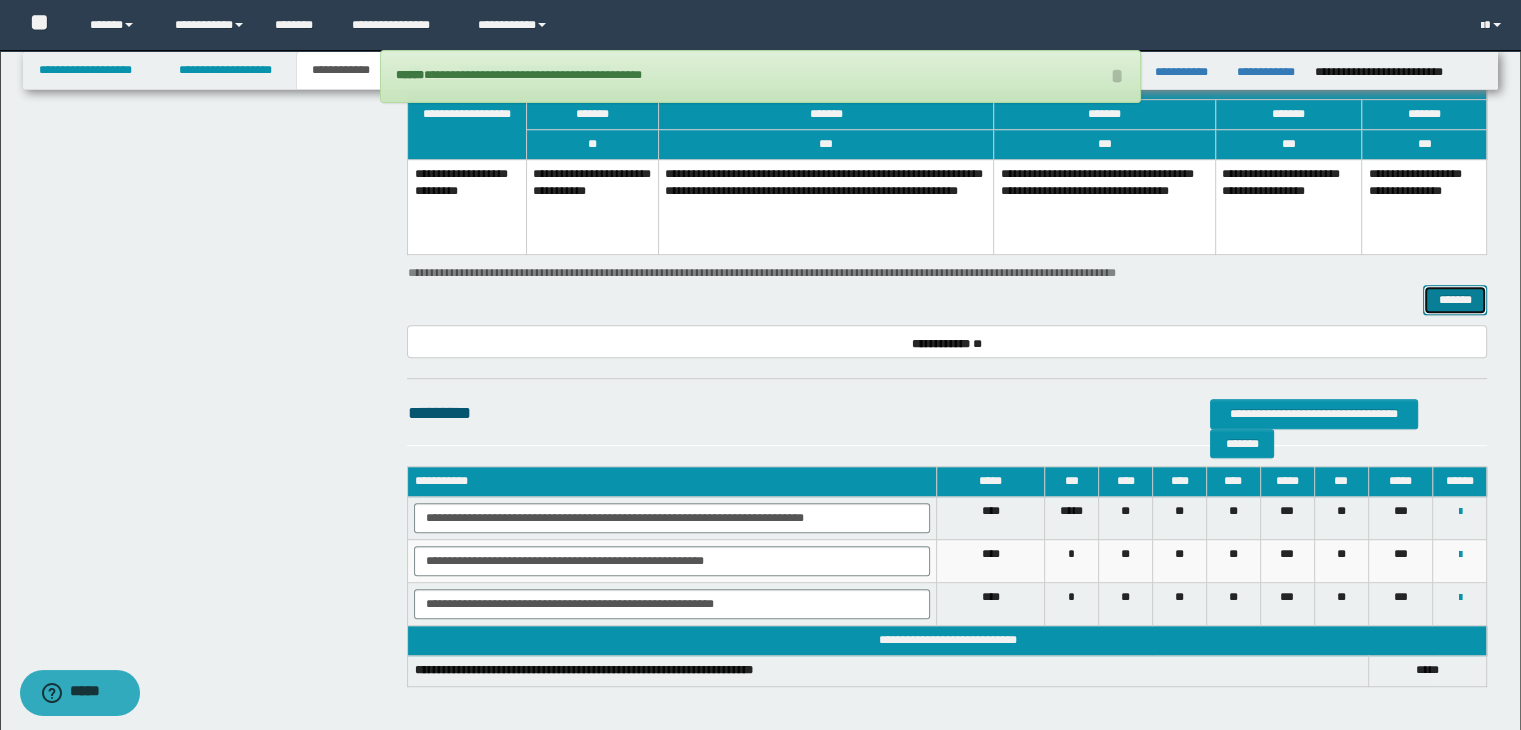 scroll, scrollTop: 1013, scrollLeft: 0, axis: vertical 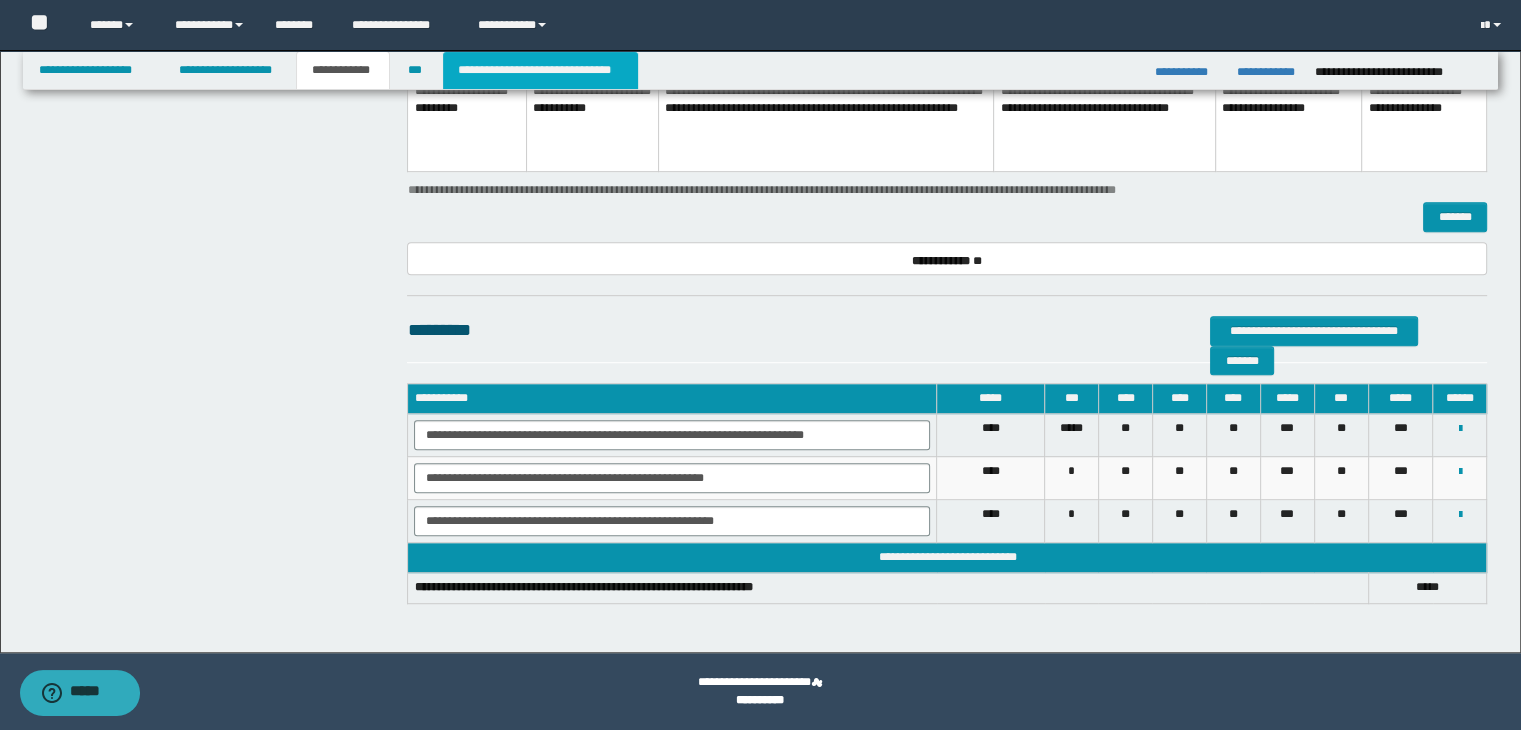click on "**********" at bounding box center [540, 70] 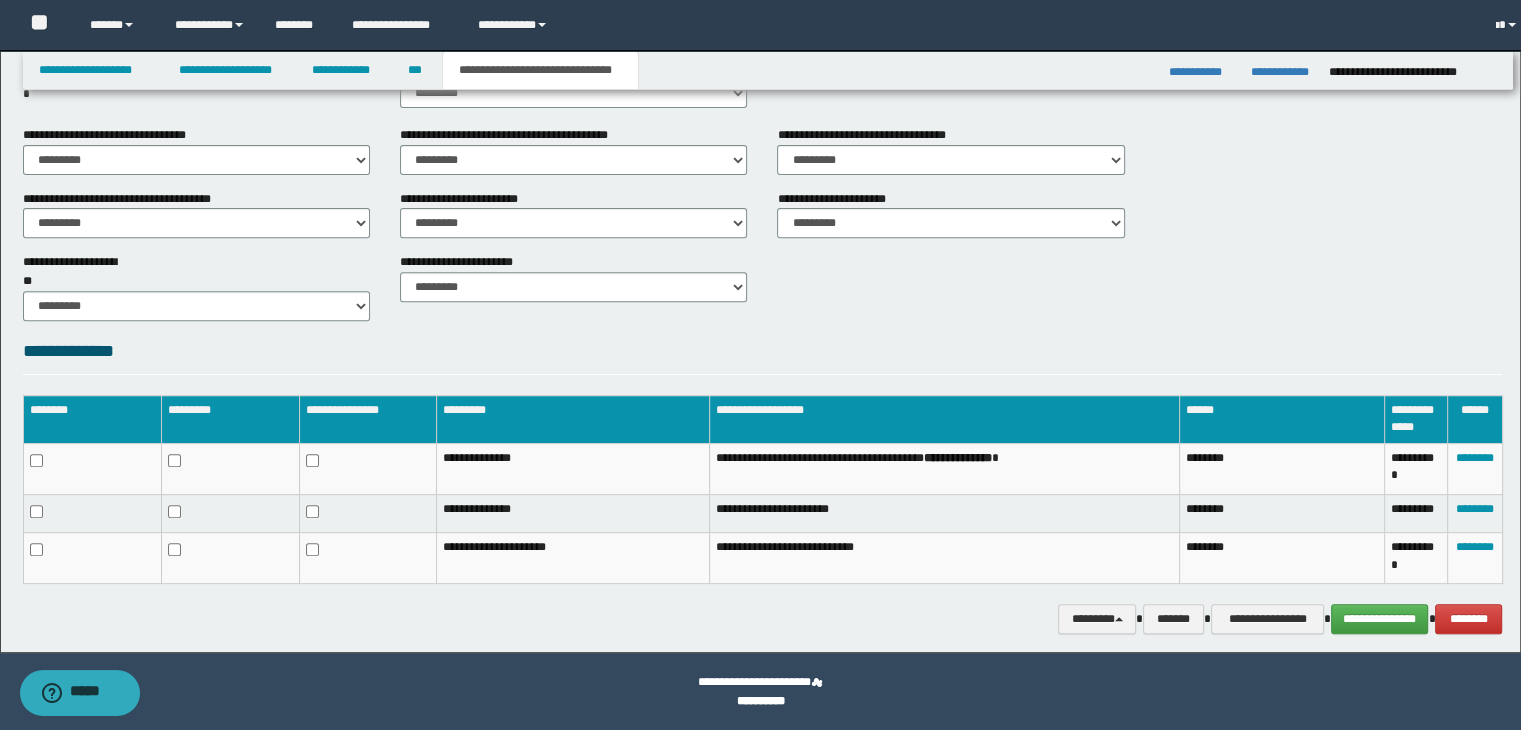 scroll, scrollTop: 719, scrollLeft: 0, axis: vertical 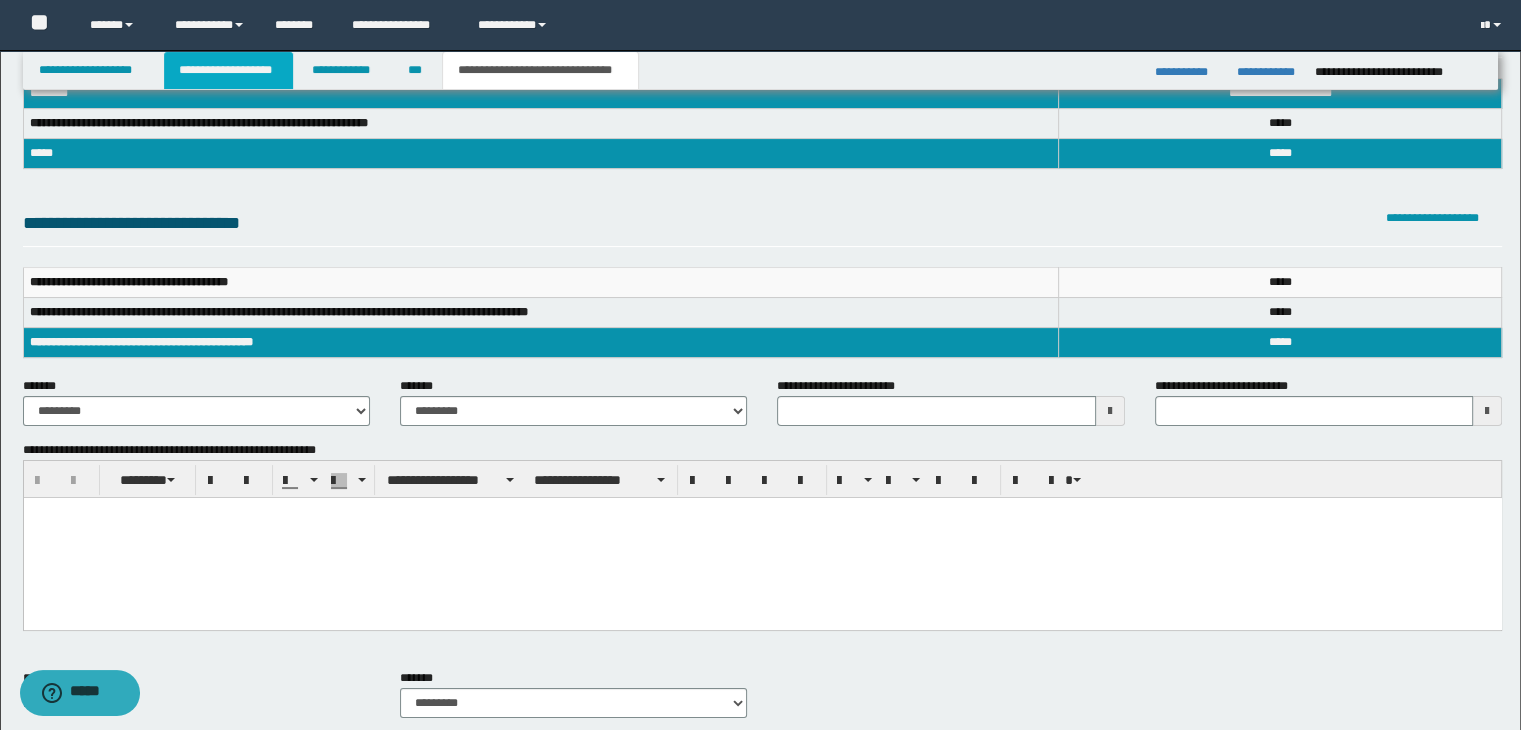 click on "**********" at bounding box center (228, 70) 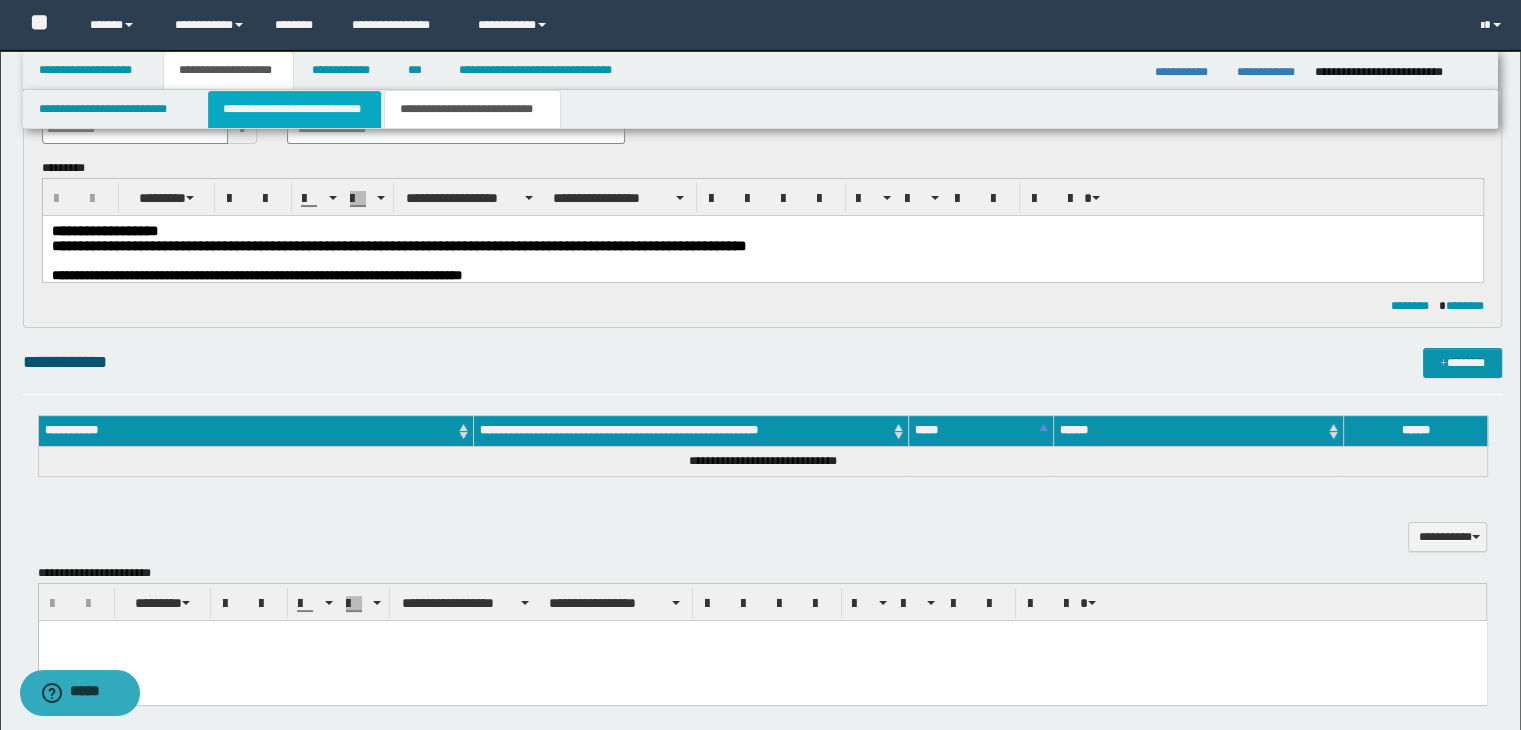 click on "**********" at bounding box center [294, 109] 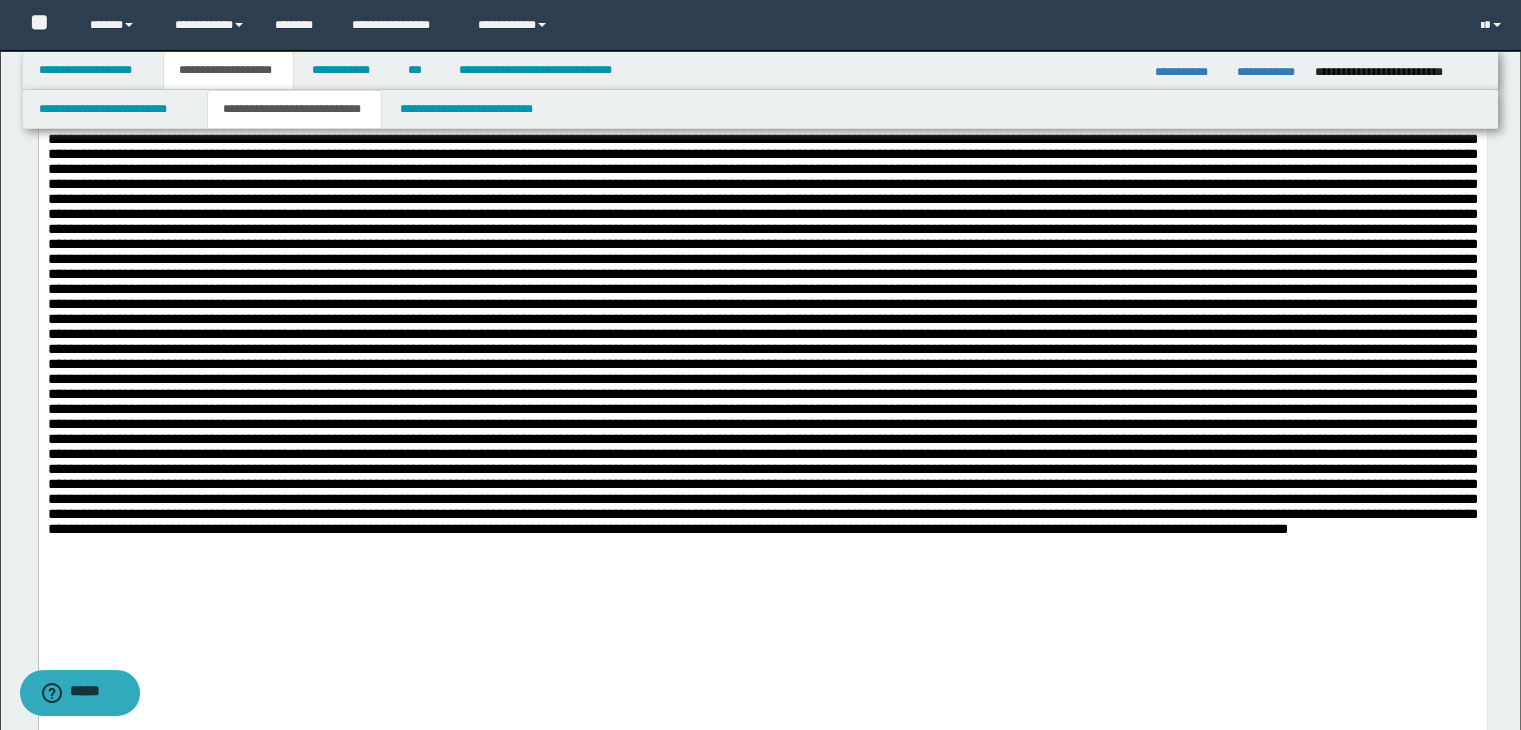 scroll, scrollTop: 579, scrollLeft: 0, axis: vertical 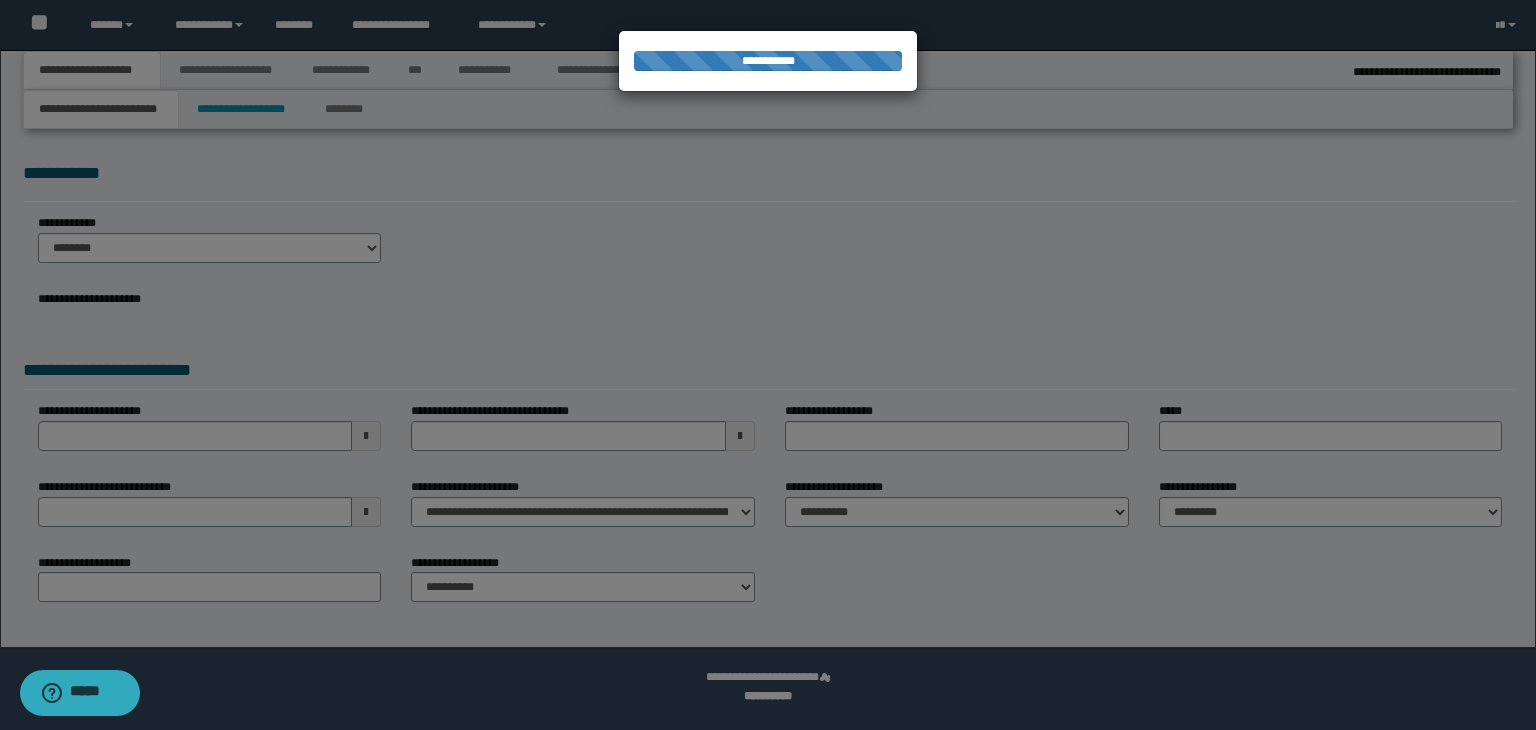 select on "*" 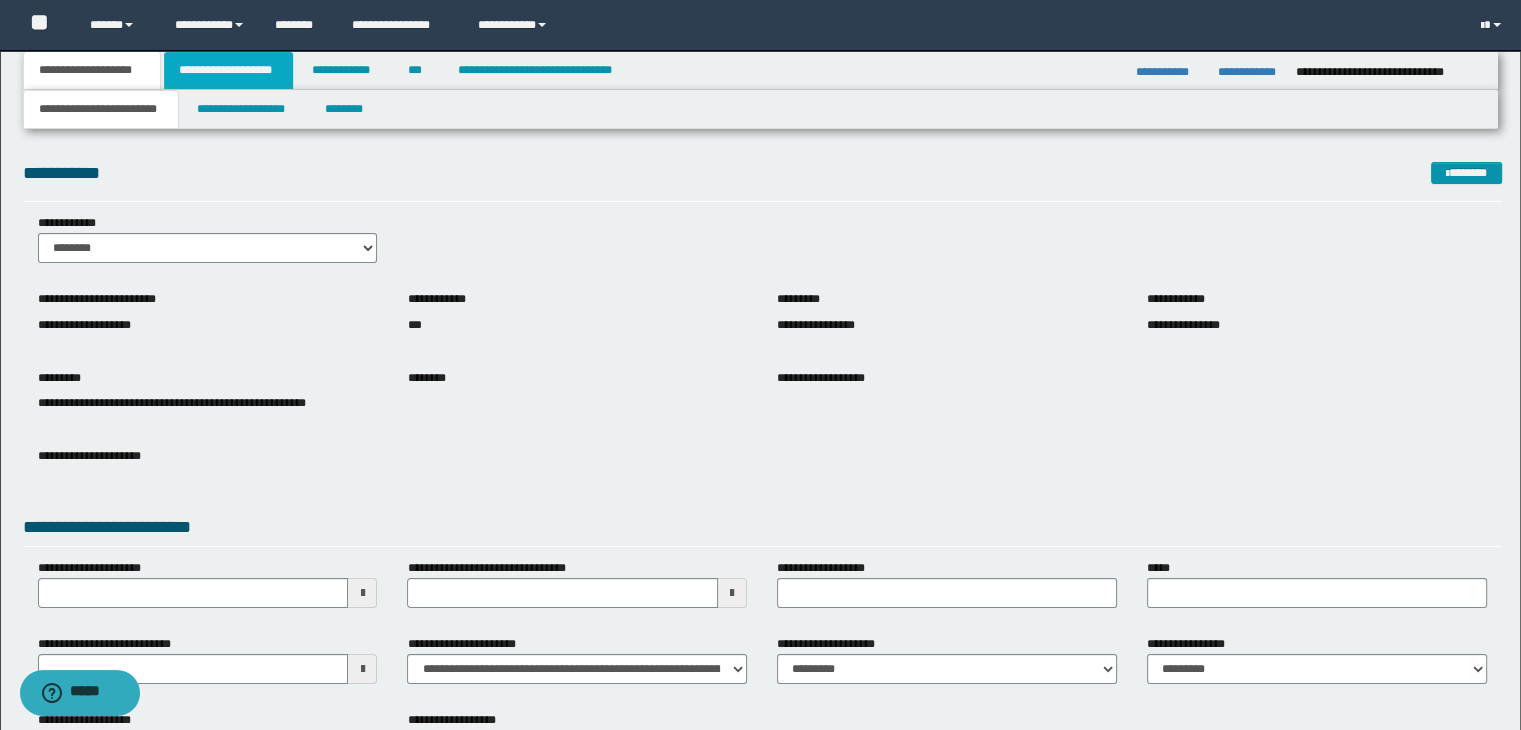 click on "**********" at bounding box center [228, 70] 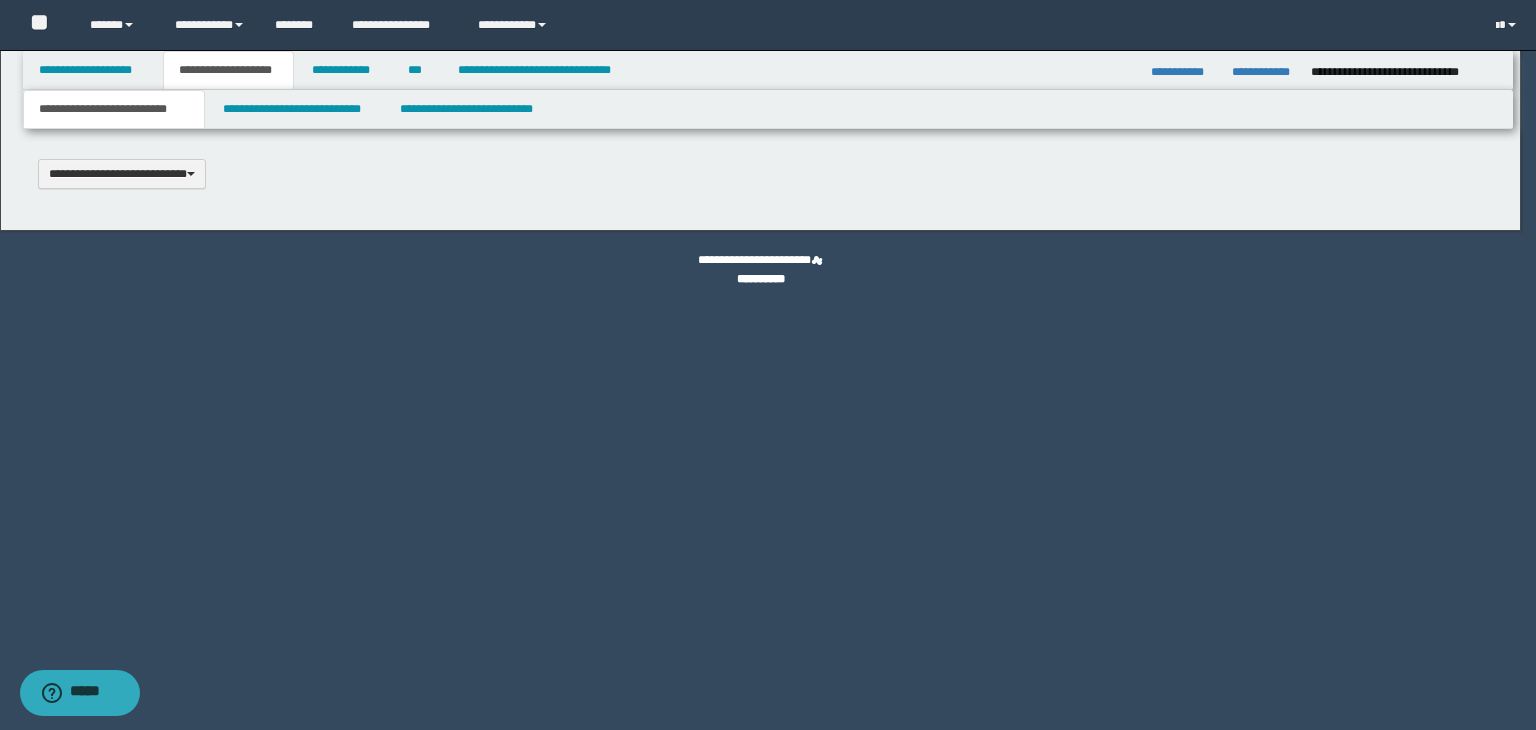 scroll, scrollTop: 0, scrollLeft: 0, axis: both 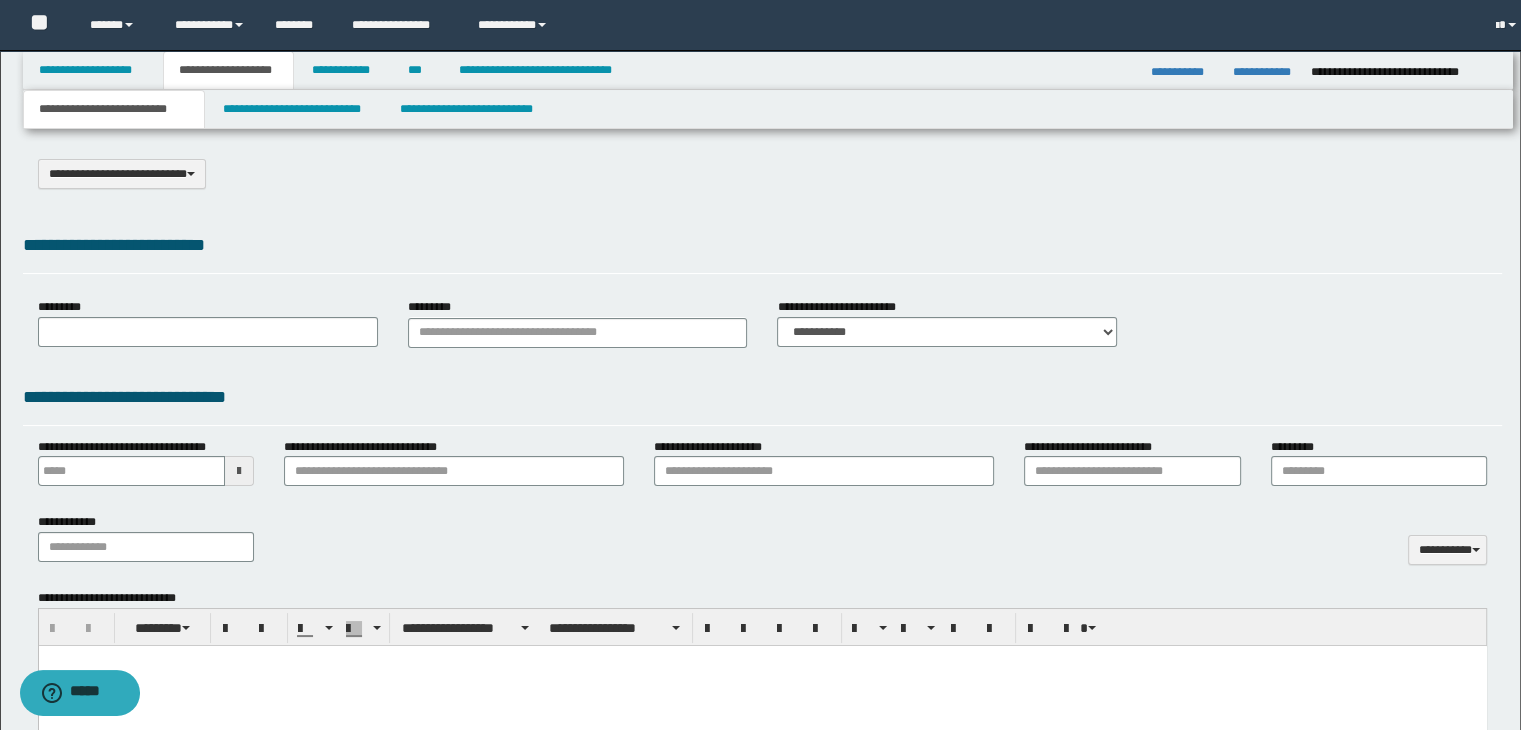 select on "*" 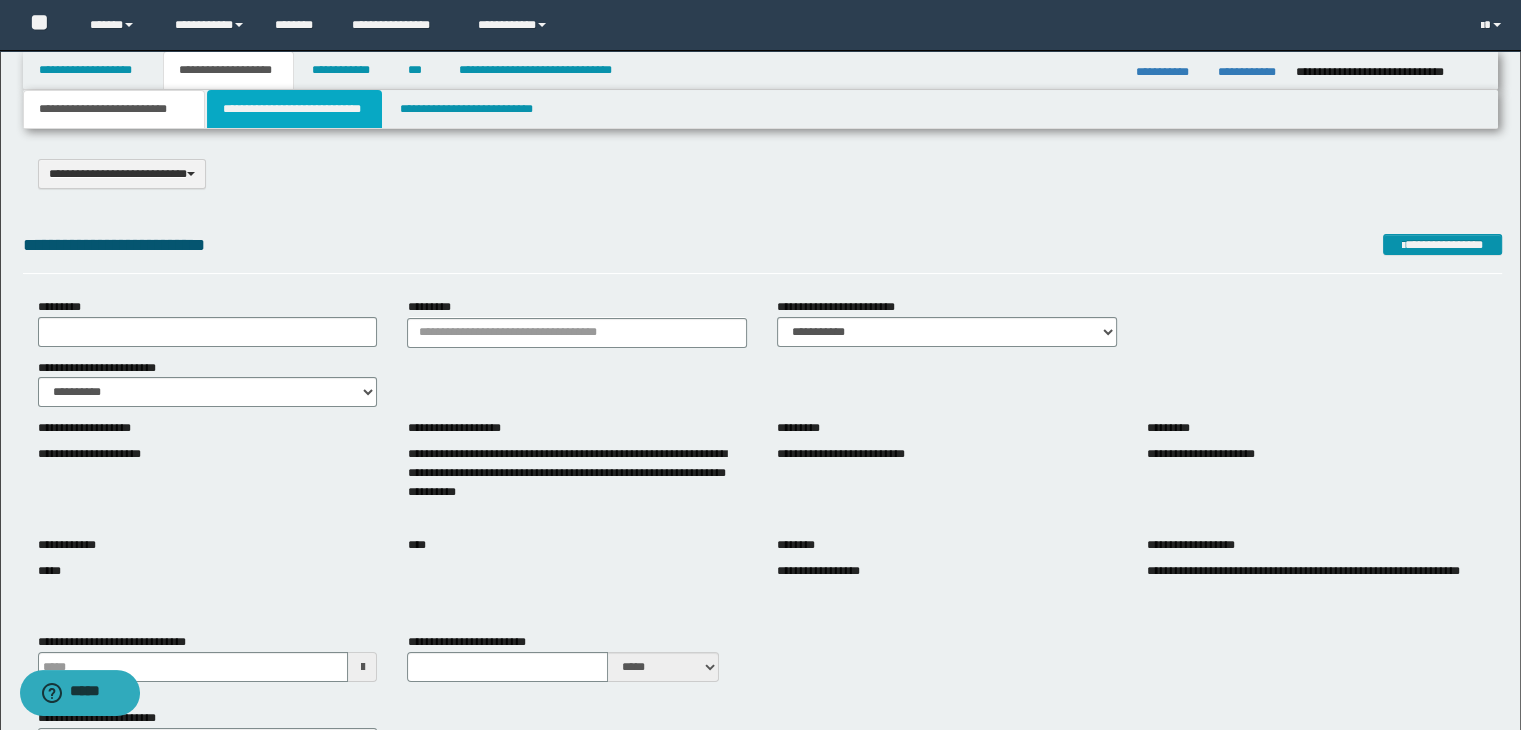 click on "**********" at bounding box center [294, 109] 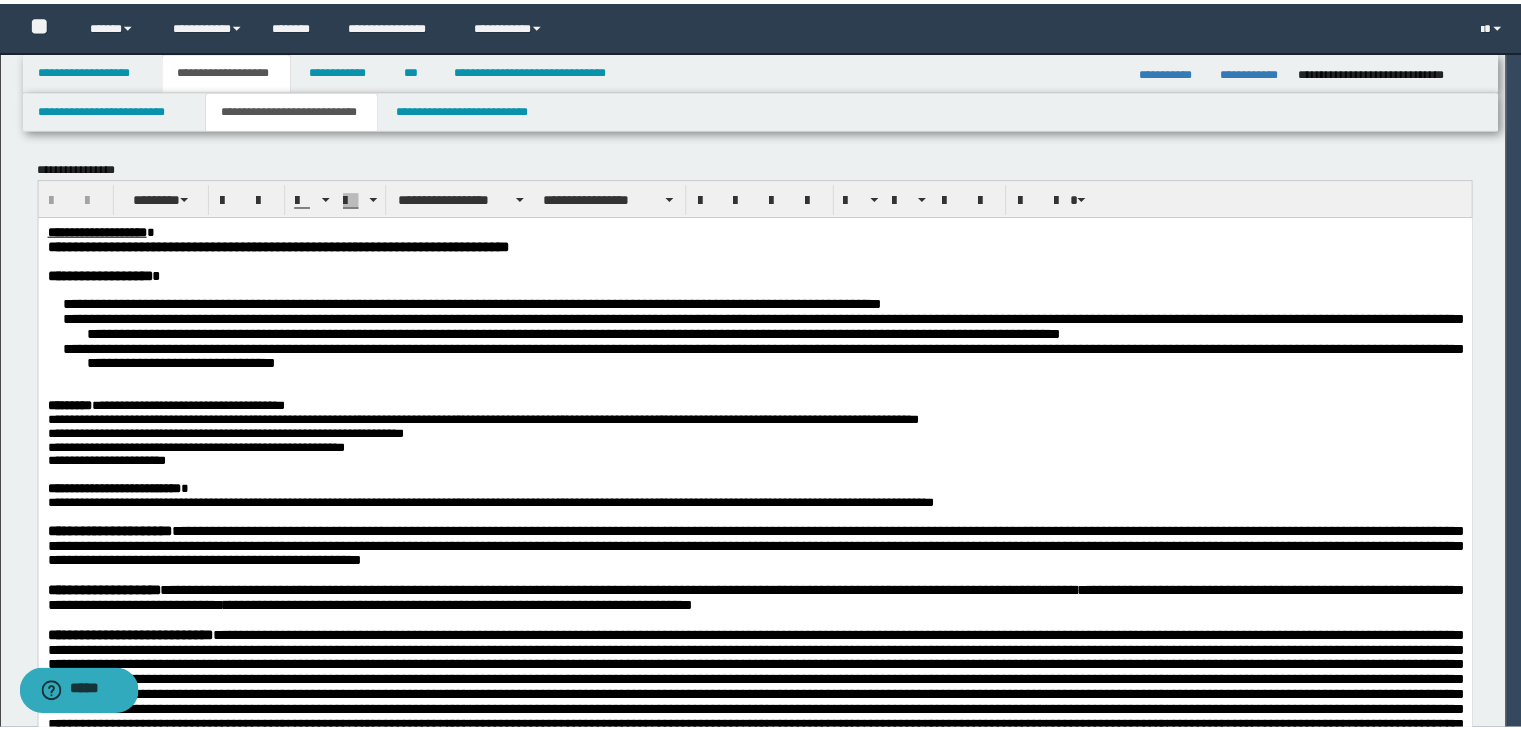 scroll, scrollTop: 0, scrollLeft: 0, axis: both 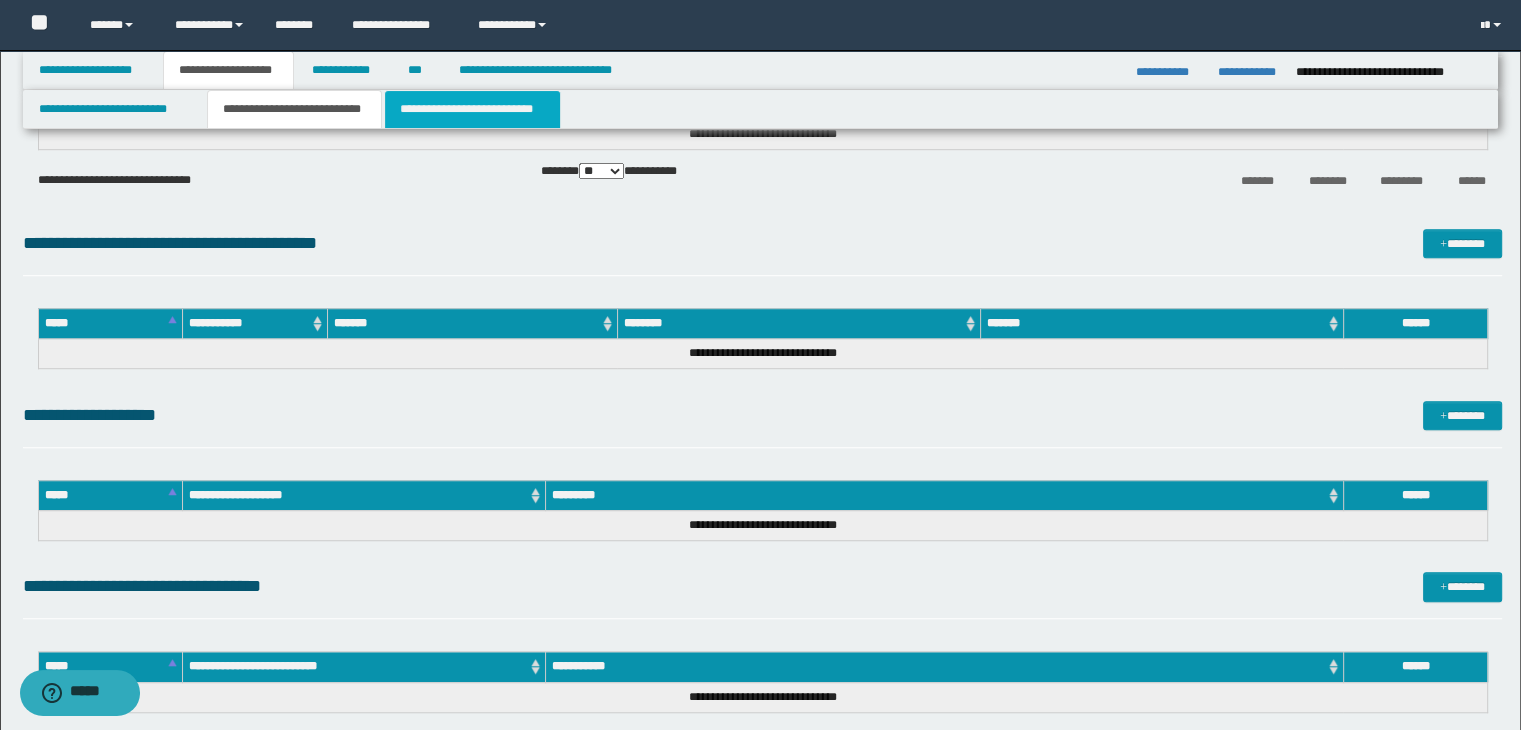 click on "**********" at bounding box center [472, 109] 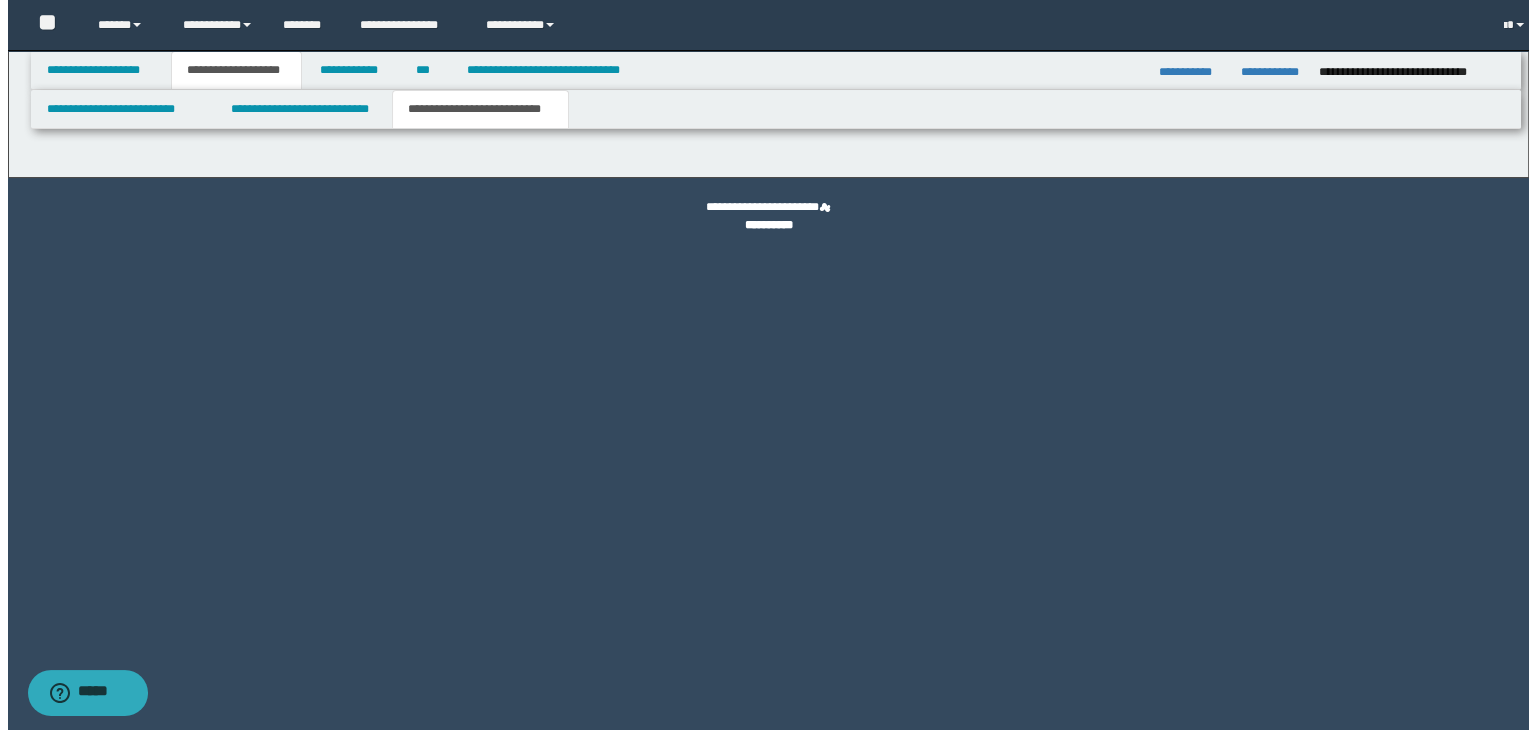 scroll, scrollTop: 0, scrollLeft: 0, axis: both 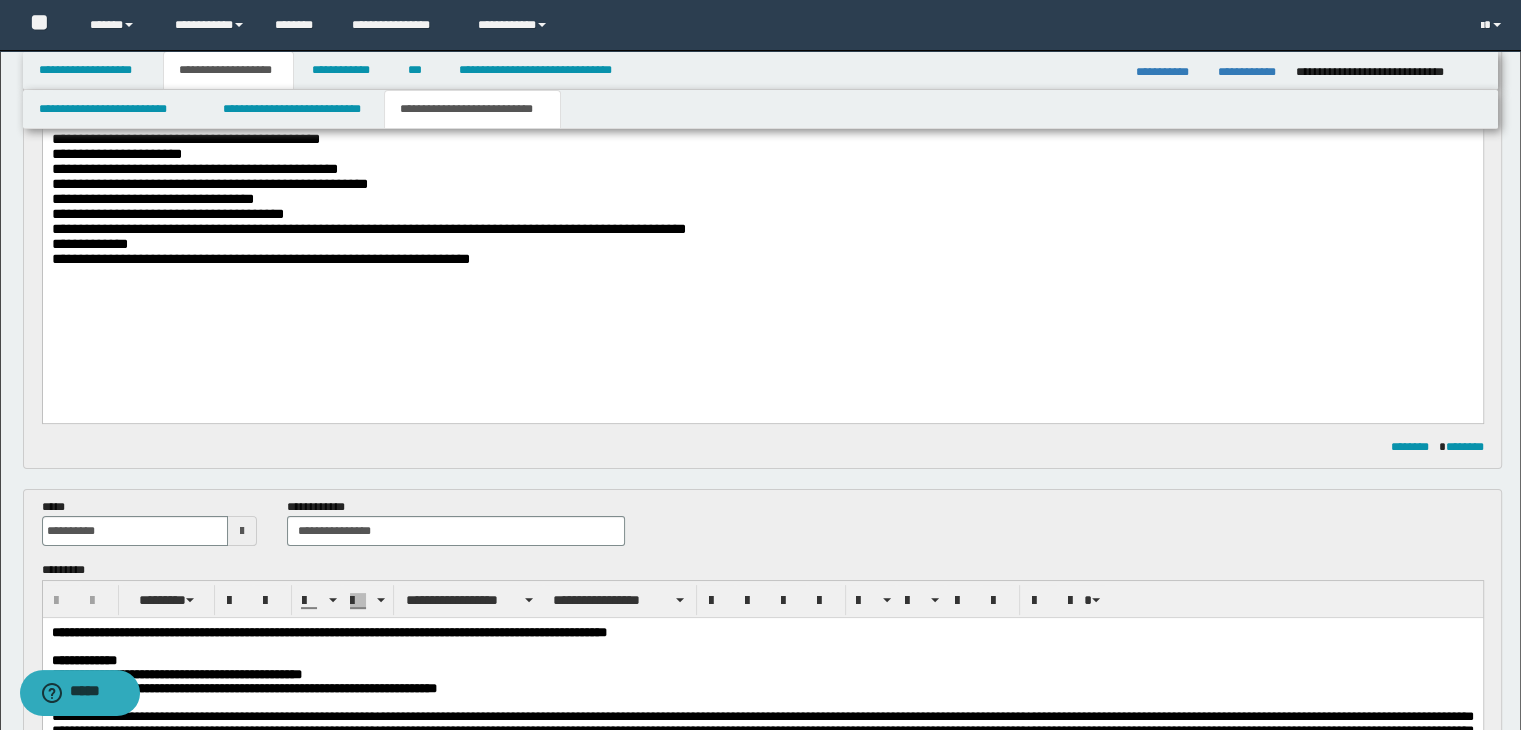 drag, startPoint x: 1531, startPoint y: 116, endPoint x: 1382, endPoint y: 153, distance: 153.52524 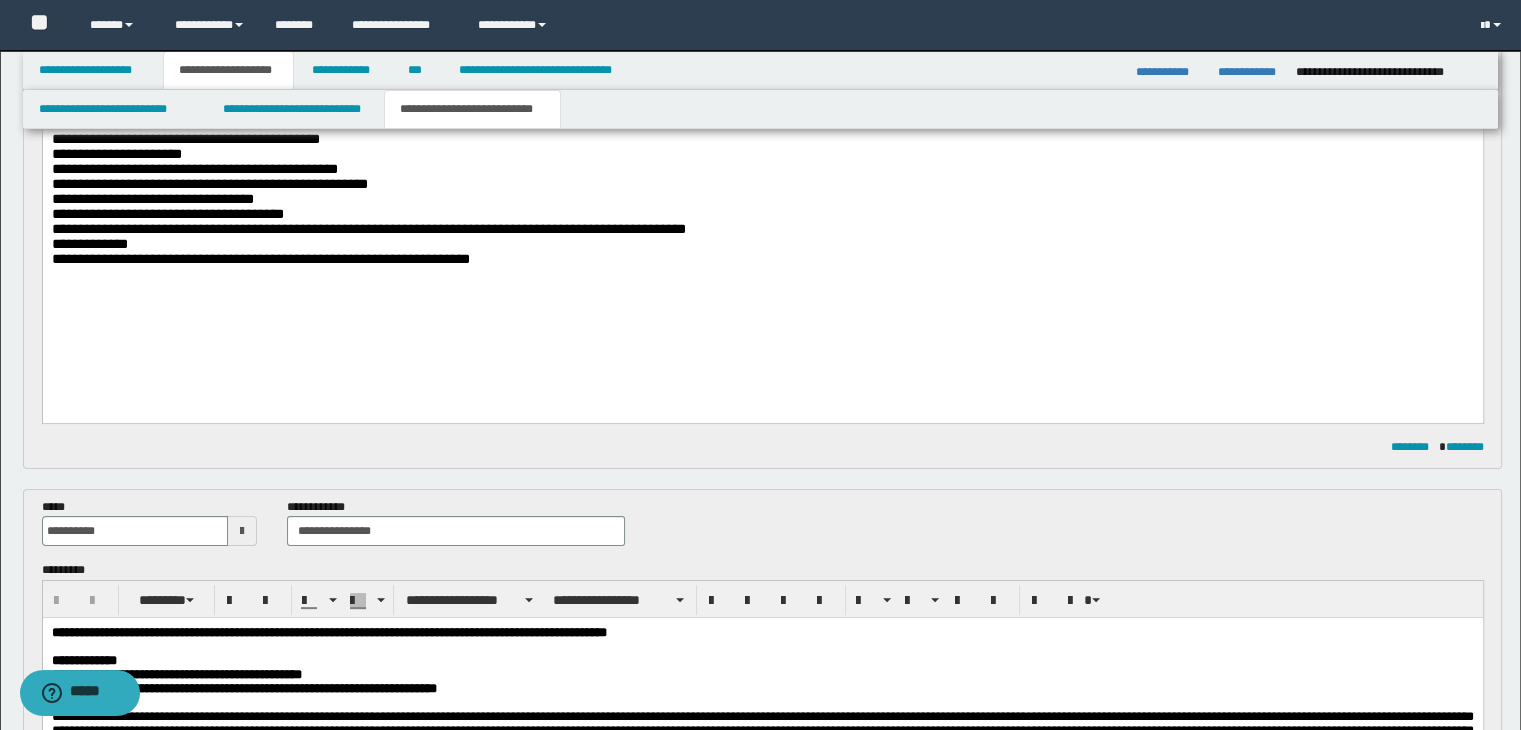 scroll, scrollTop: 347, scrollLeft: 0, axis: vertical 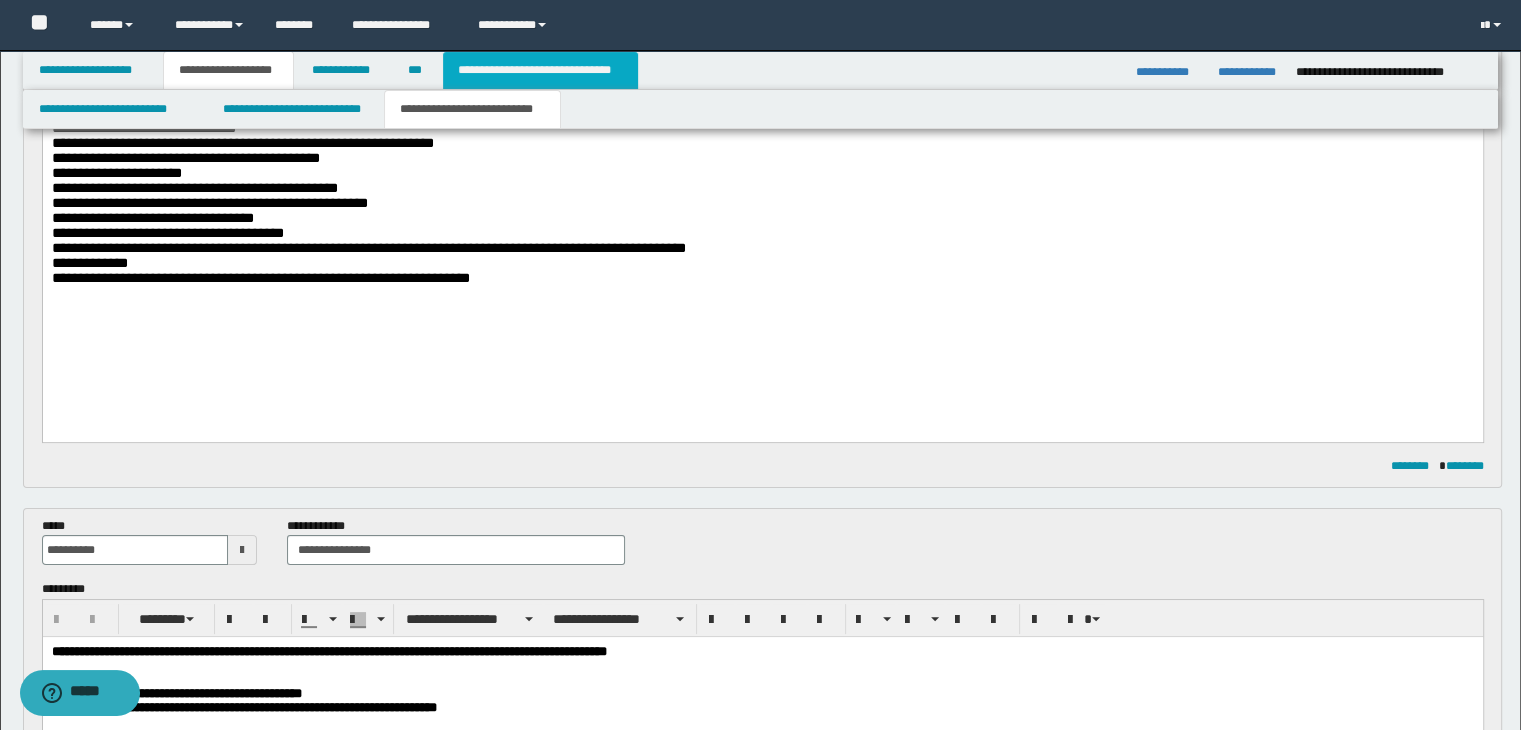 click on "**********" at bounding box center (540, 70) 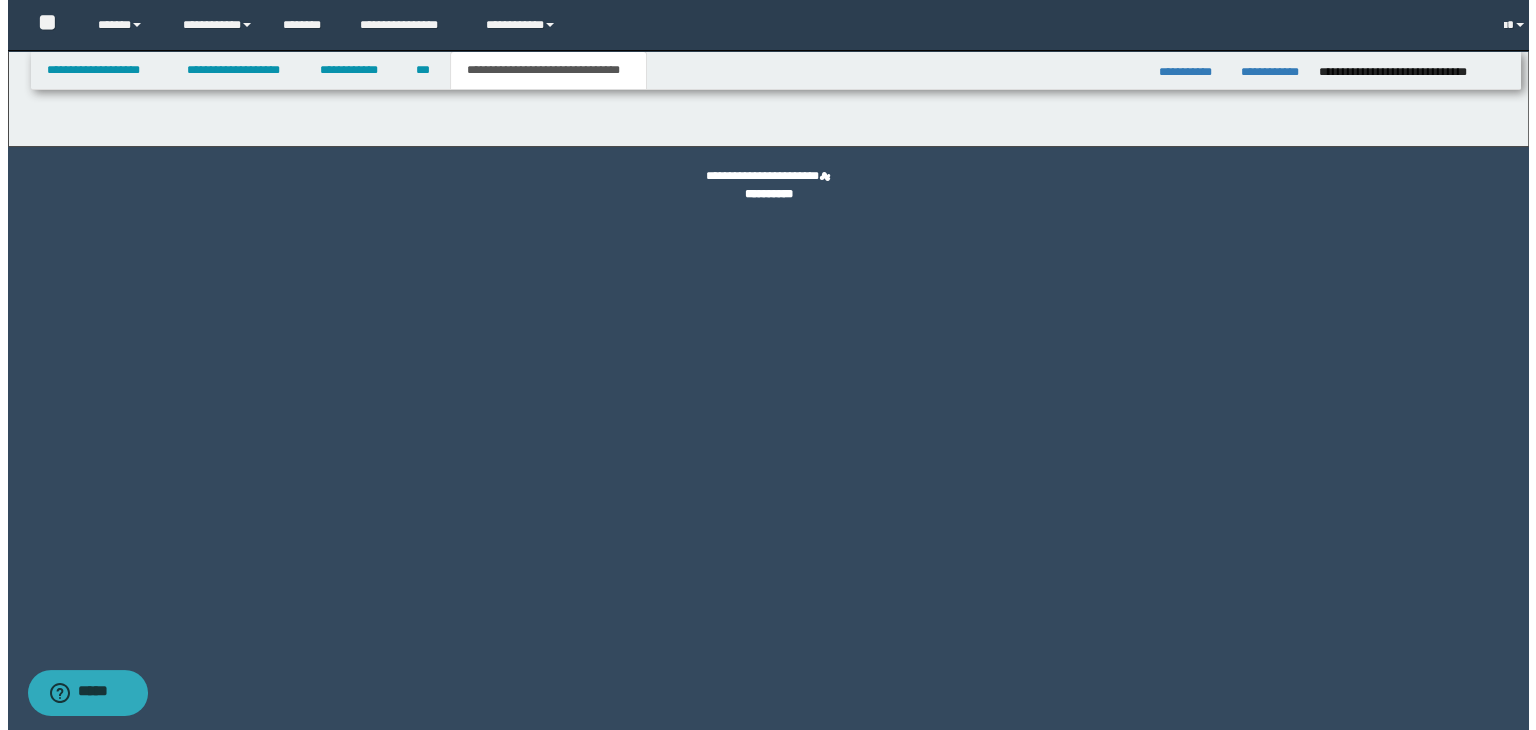 scroll, scrollTop: 0, scrollLeft: 0, axis: both 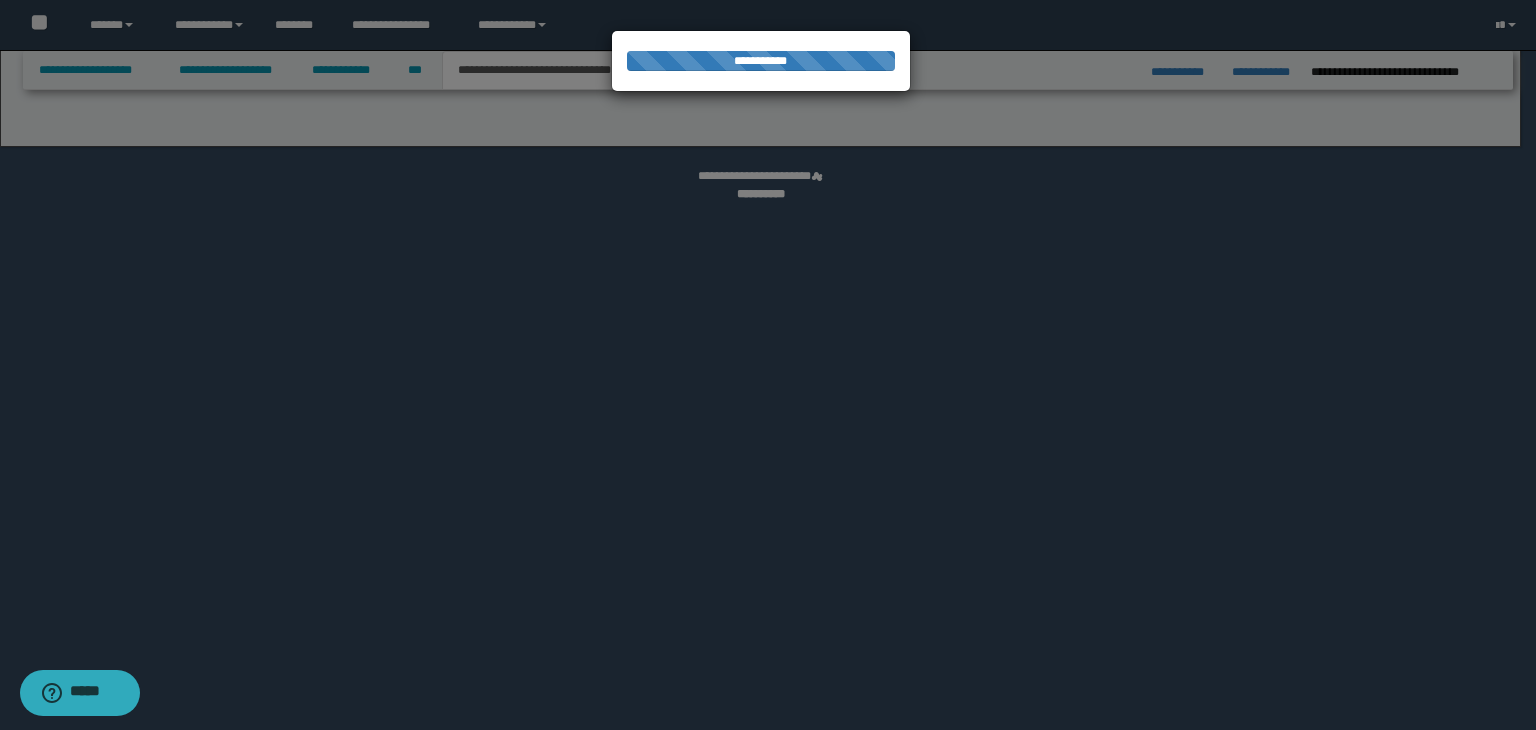 select on "*" 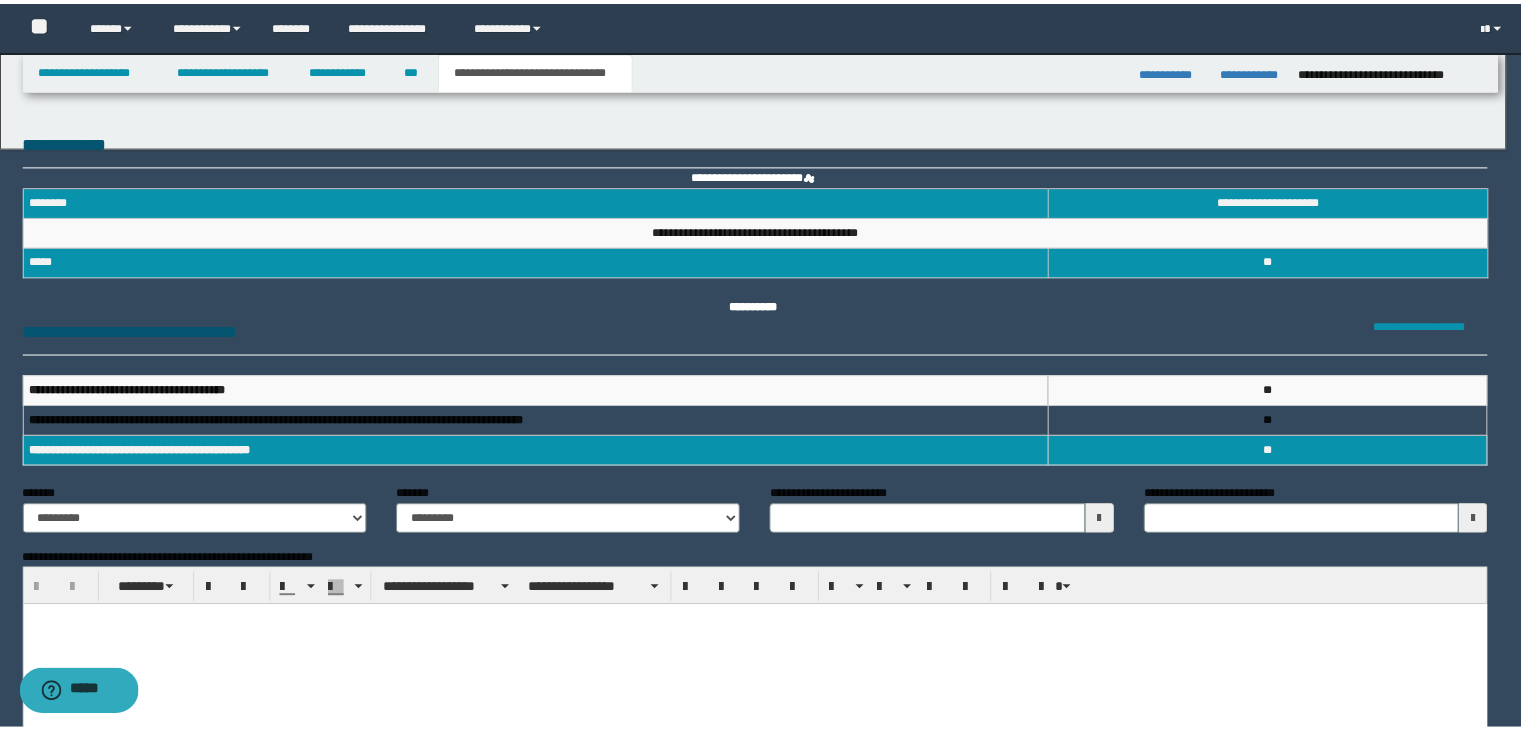 scroll, scrollTop: 0, scrollLeft: 0, axis: both 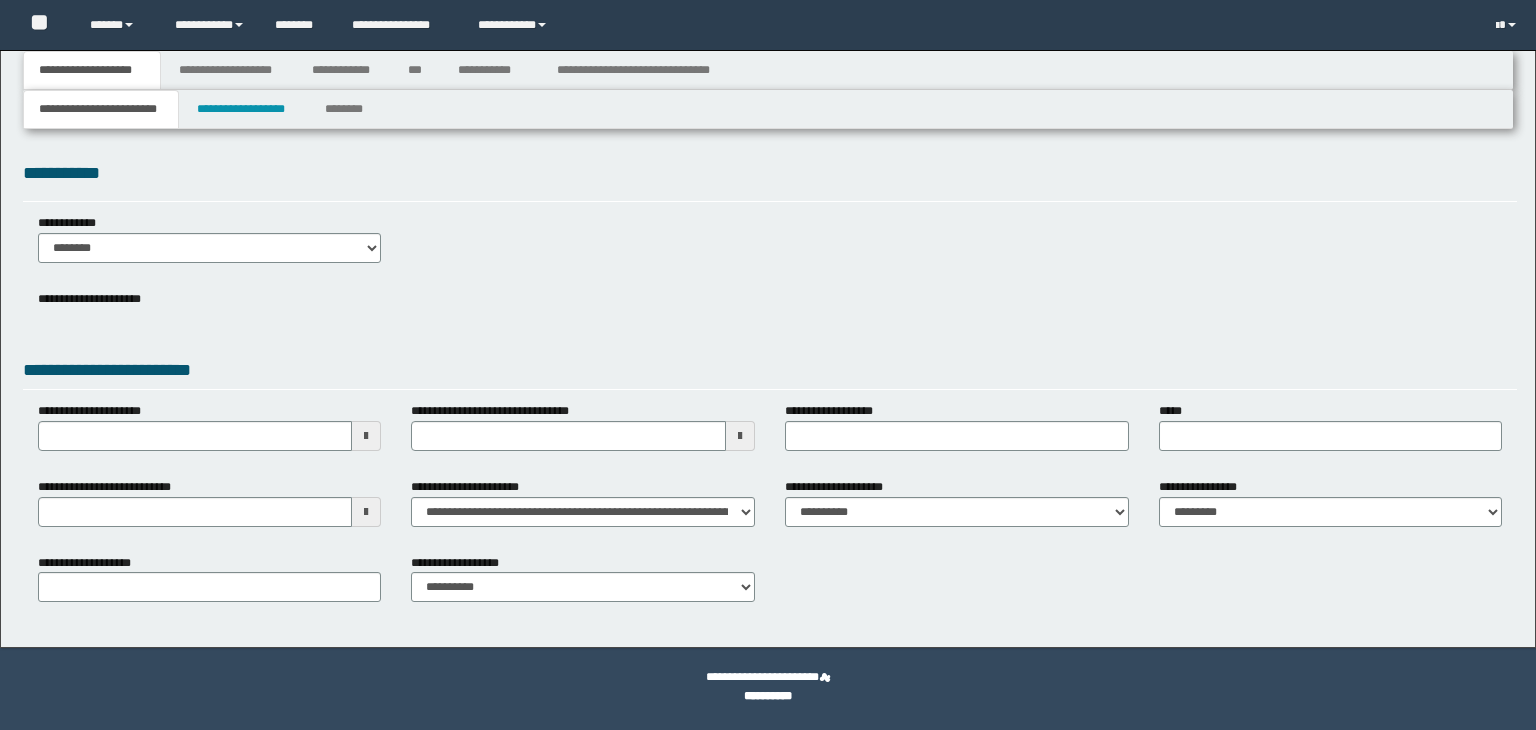 select on "*" 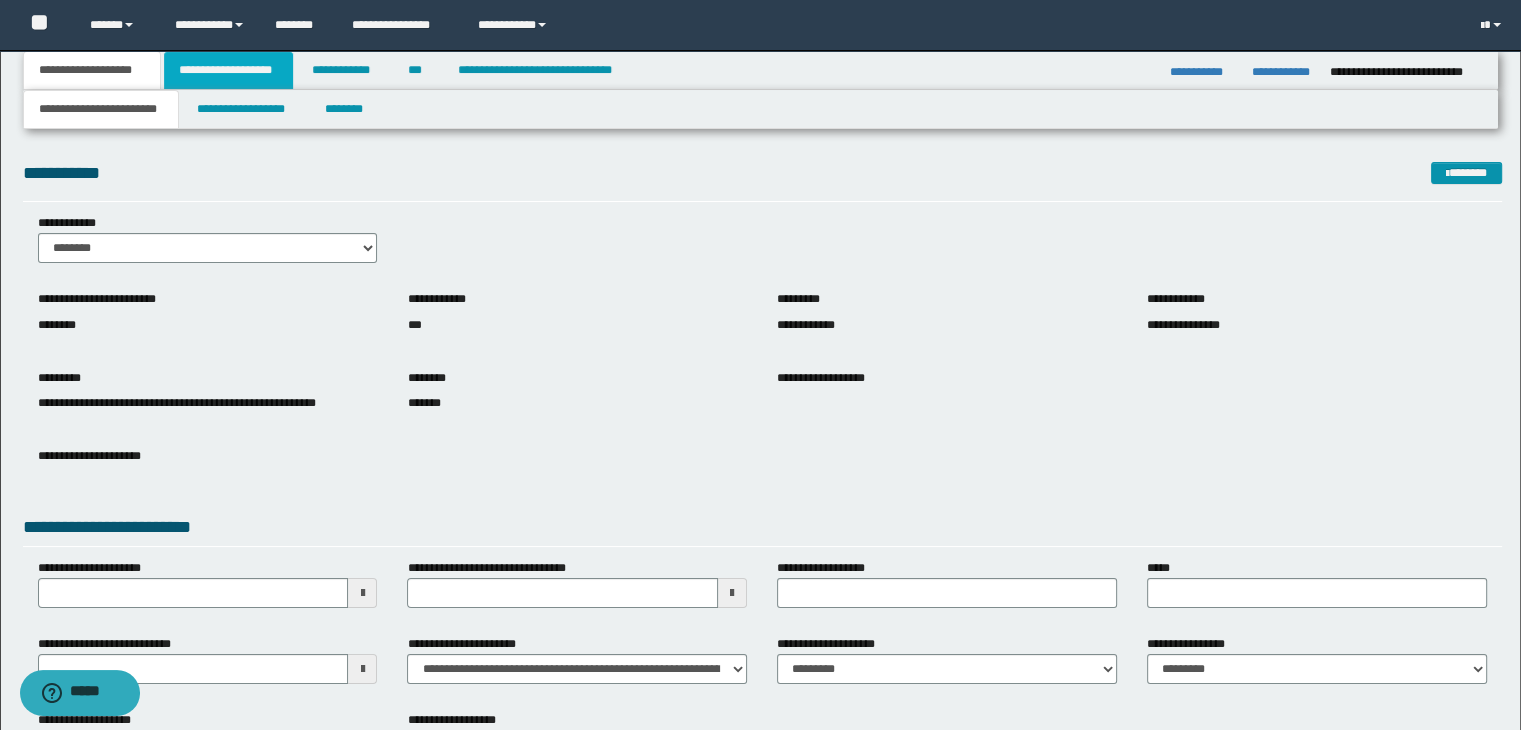 click on "**********" at bounding box center [228, 70] 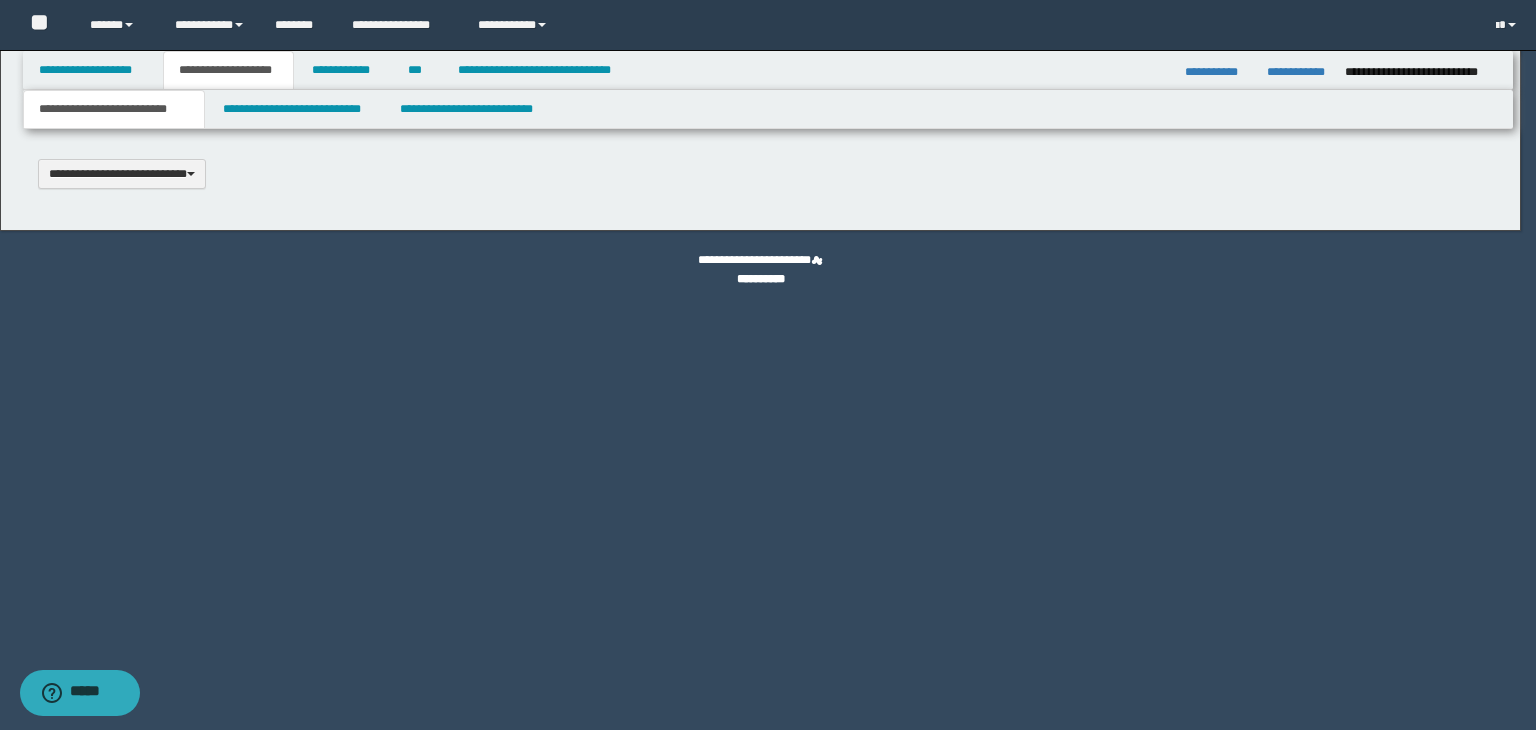 type 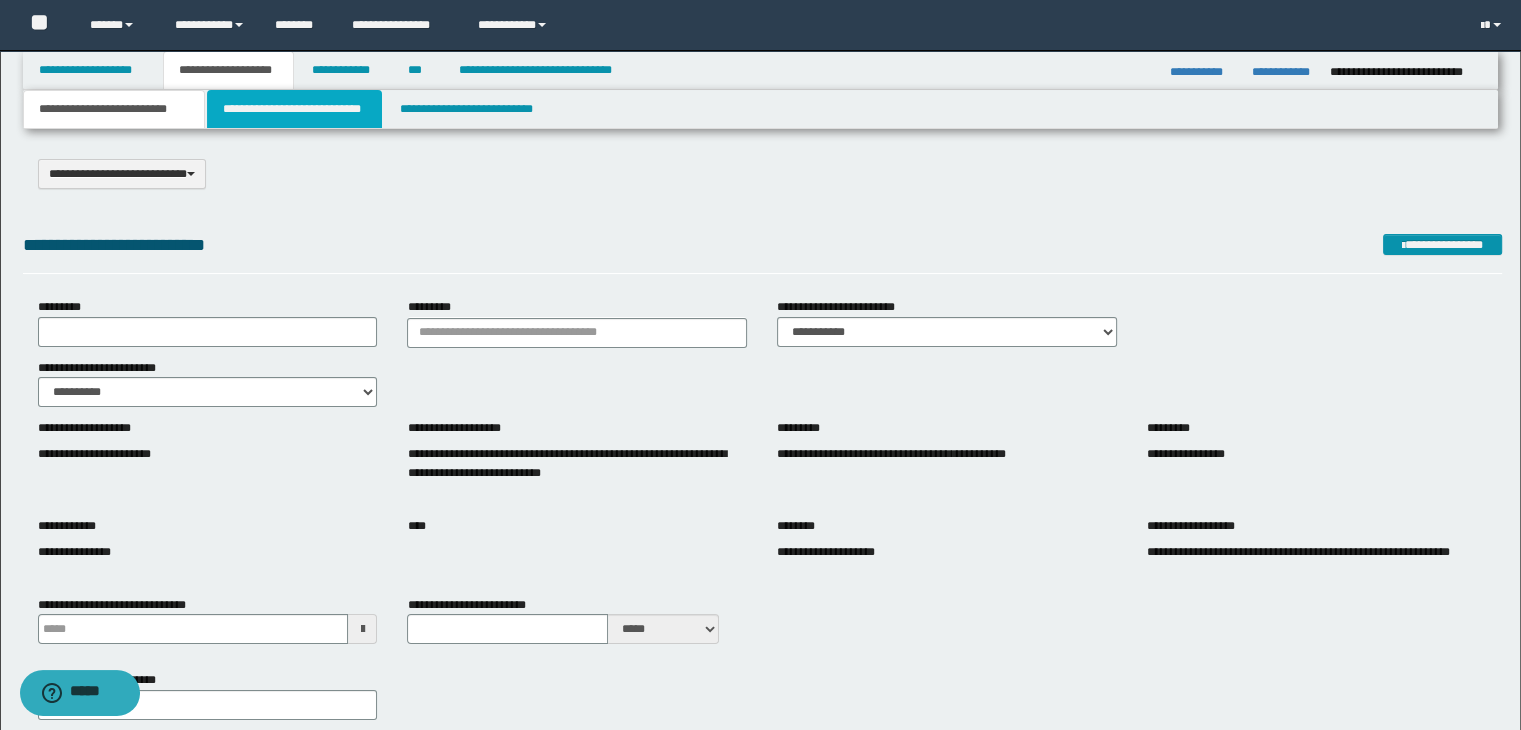 click on "**********" at bounding box center [294, 109] 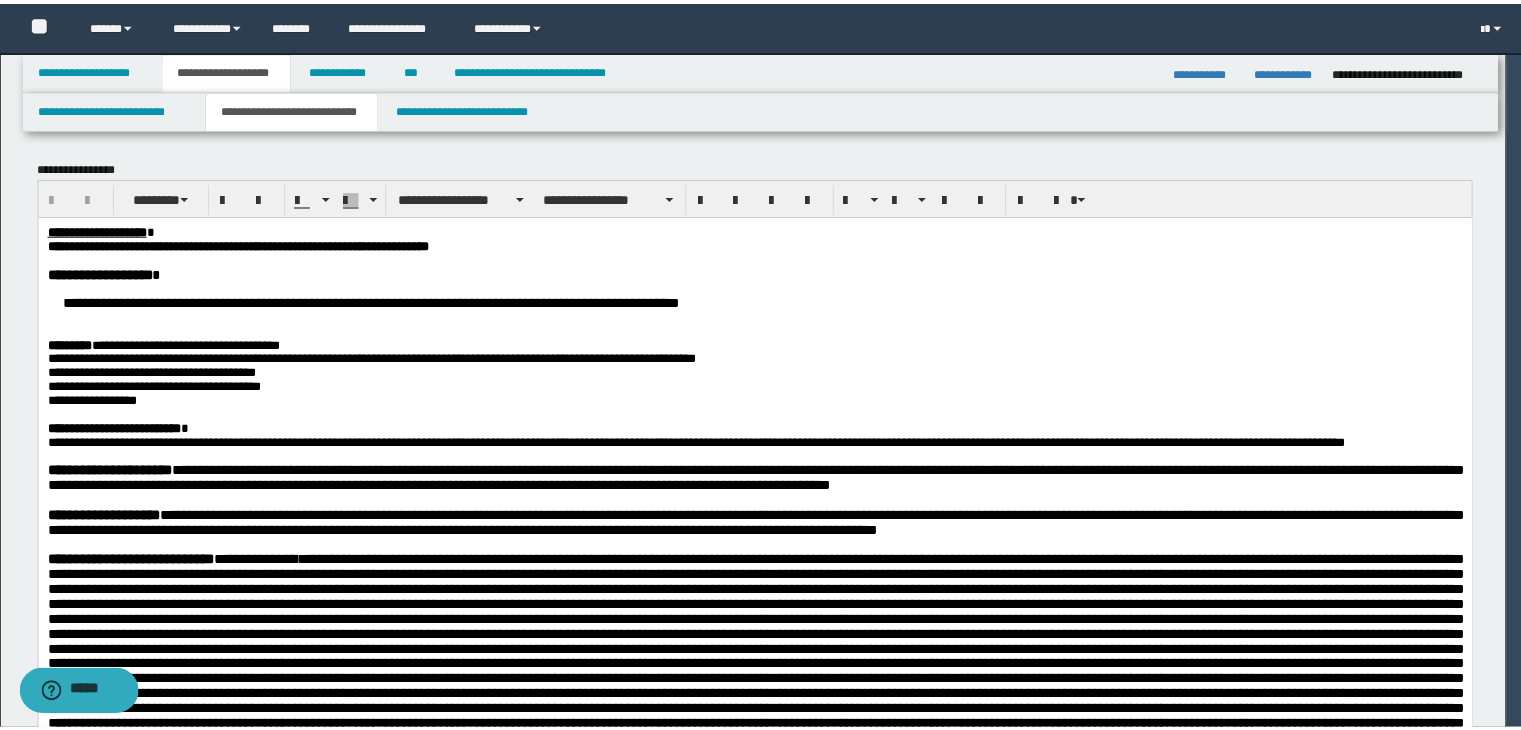 scroll, scrollTop: 0, scrollLeft: 0, axis: both 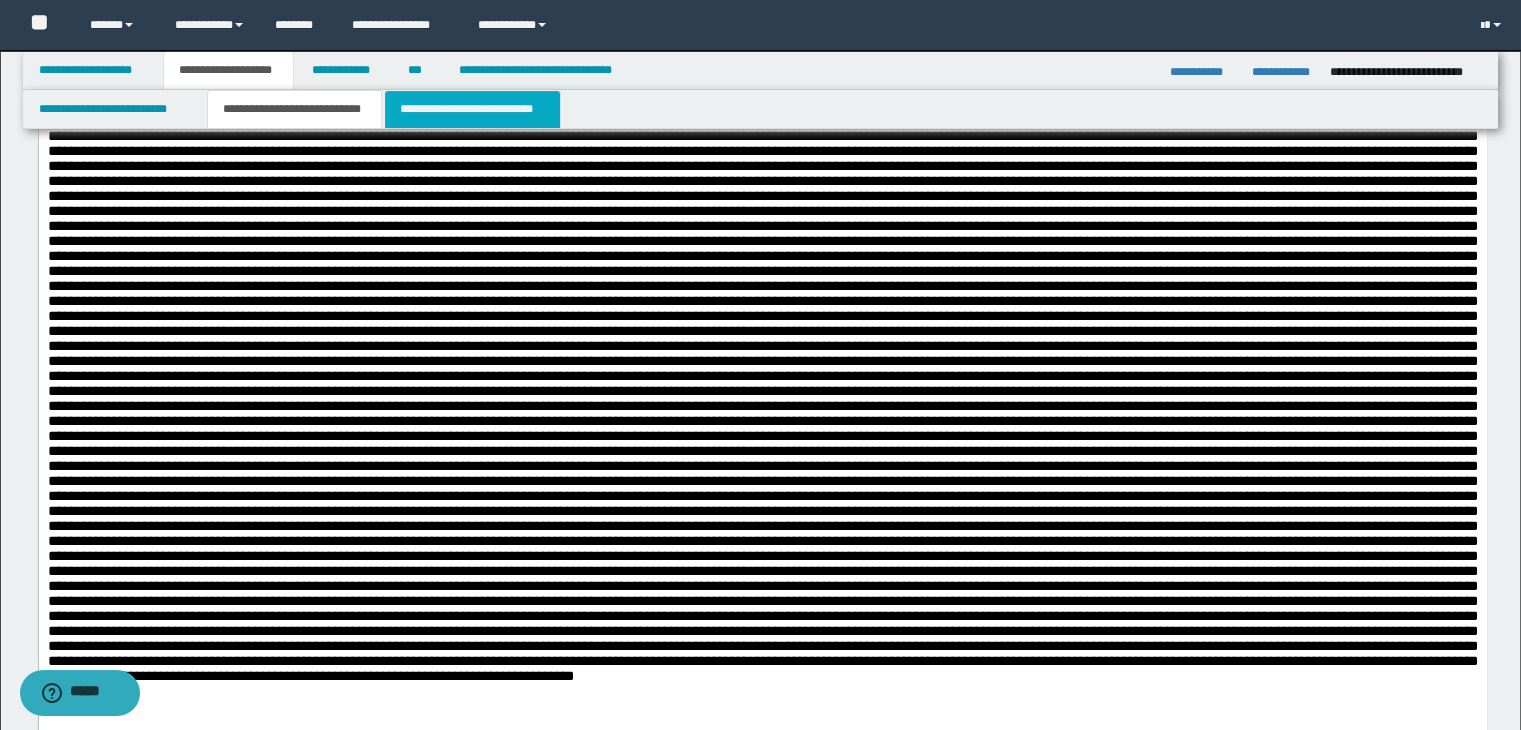 click on "**********" at bounding box center (472, 109) 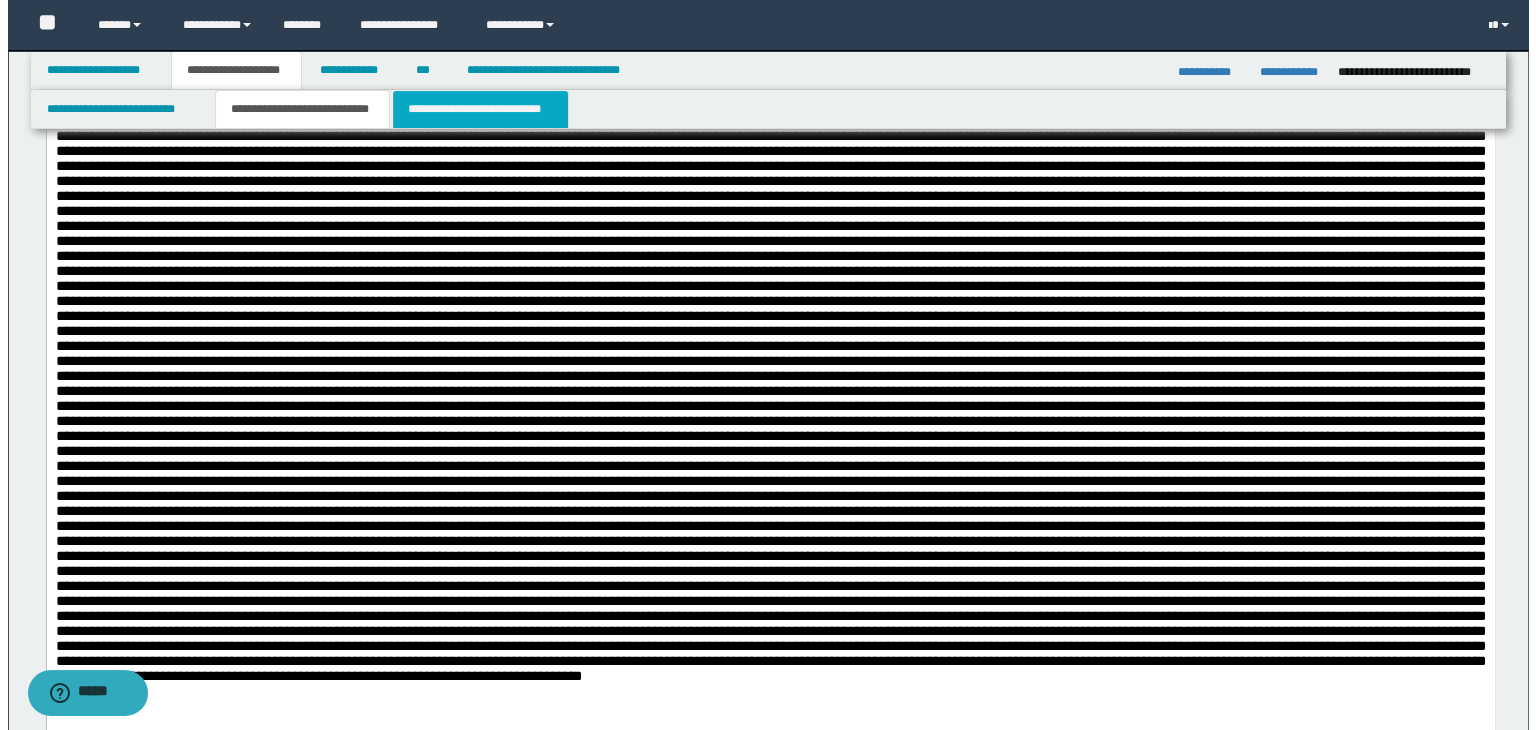 scroll, scrollTop: 0, scrollLeft: 0, axis: both 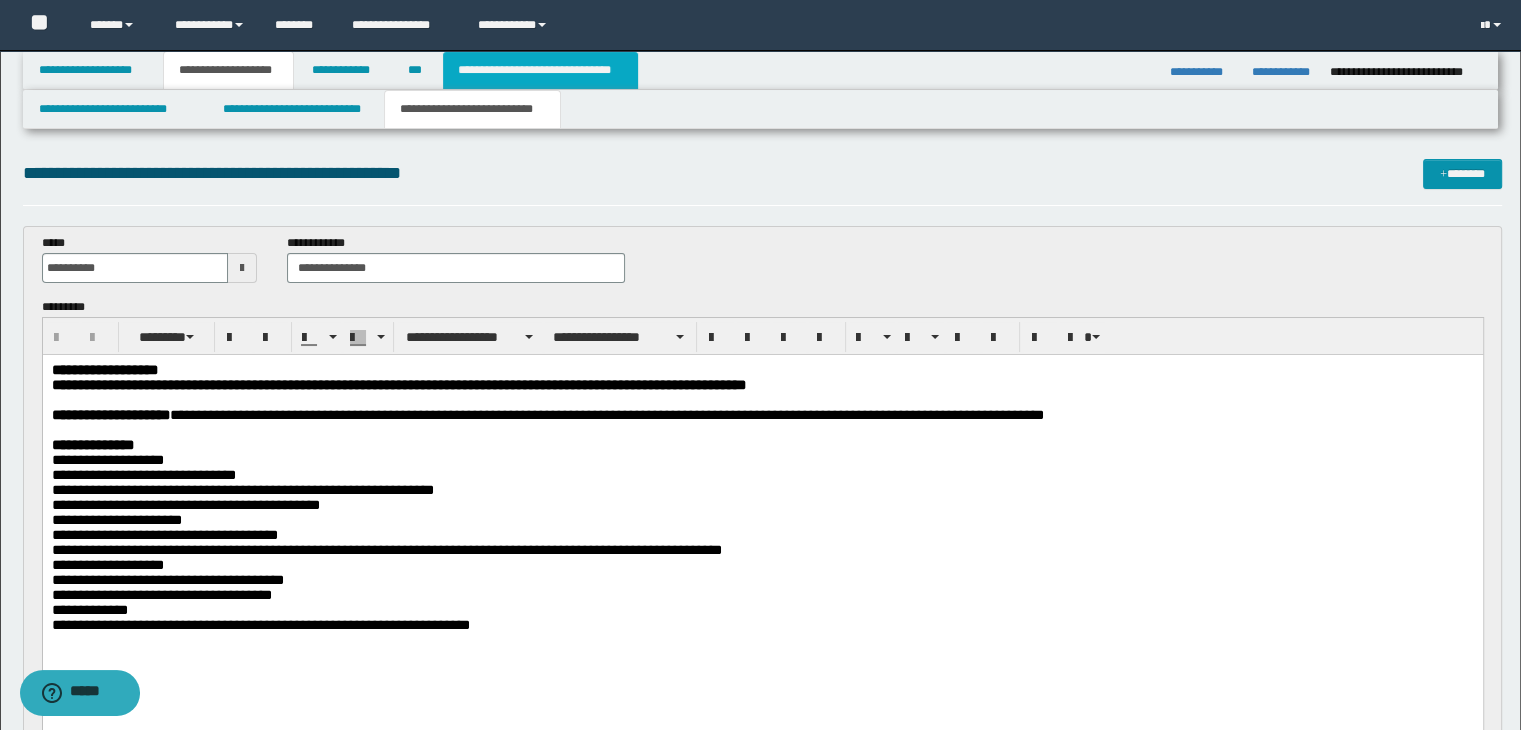 click on "**********" at bounding box center [540, 70] 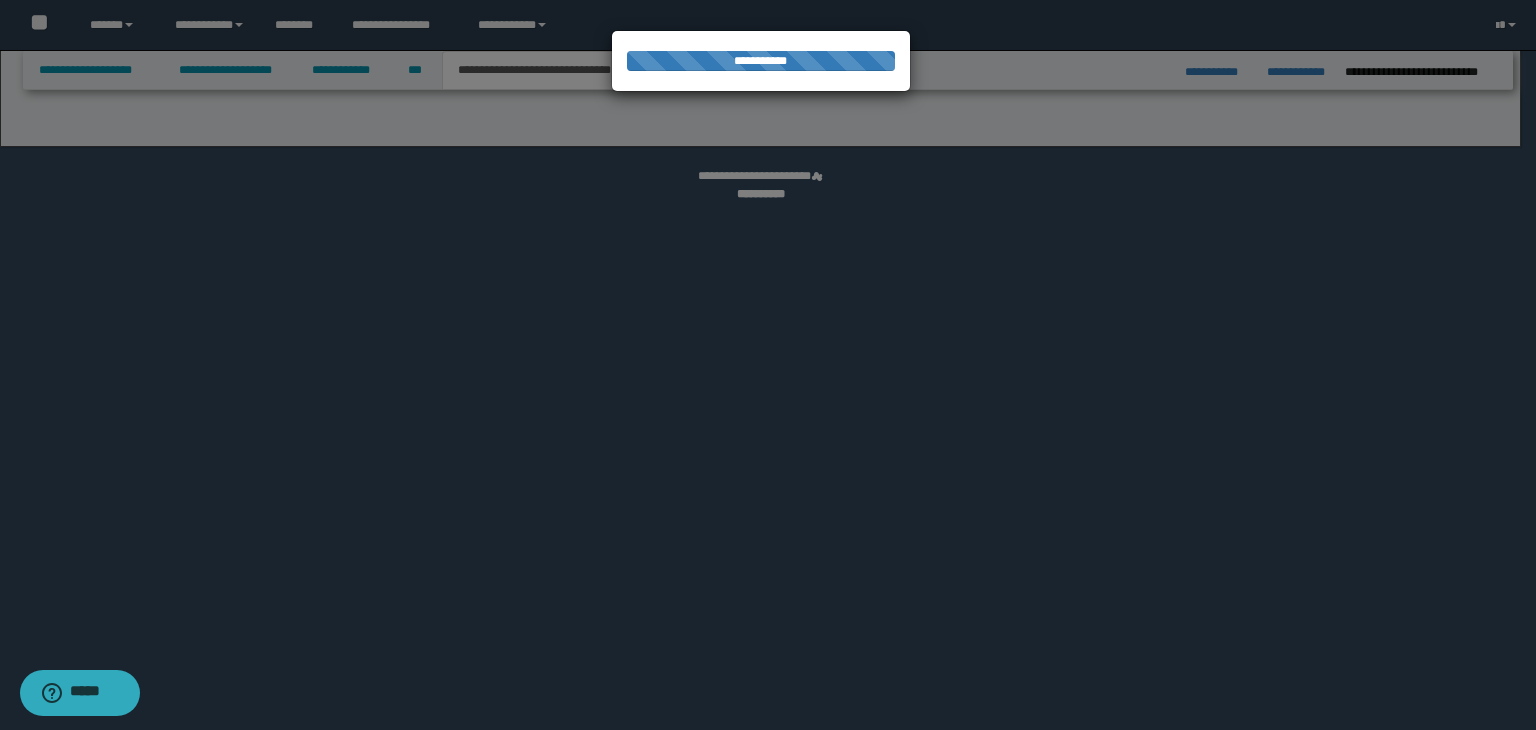 select on "*" 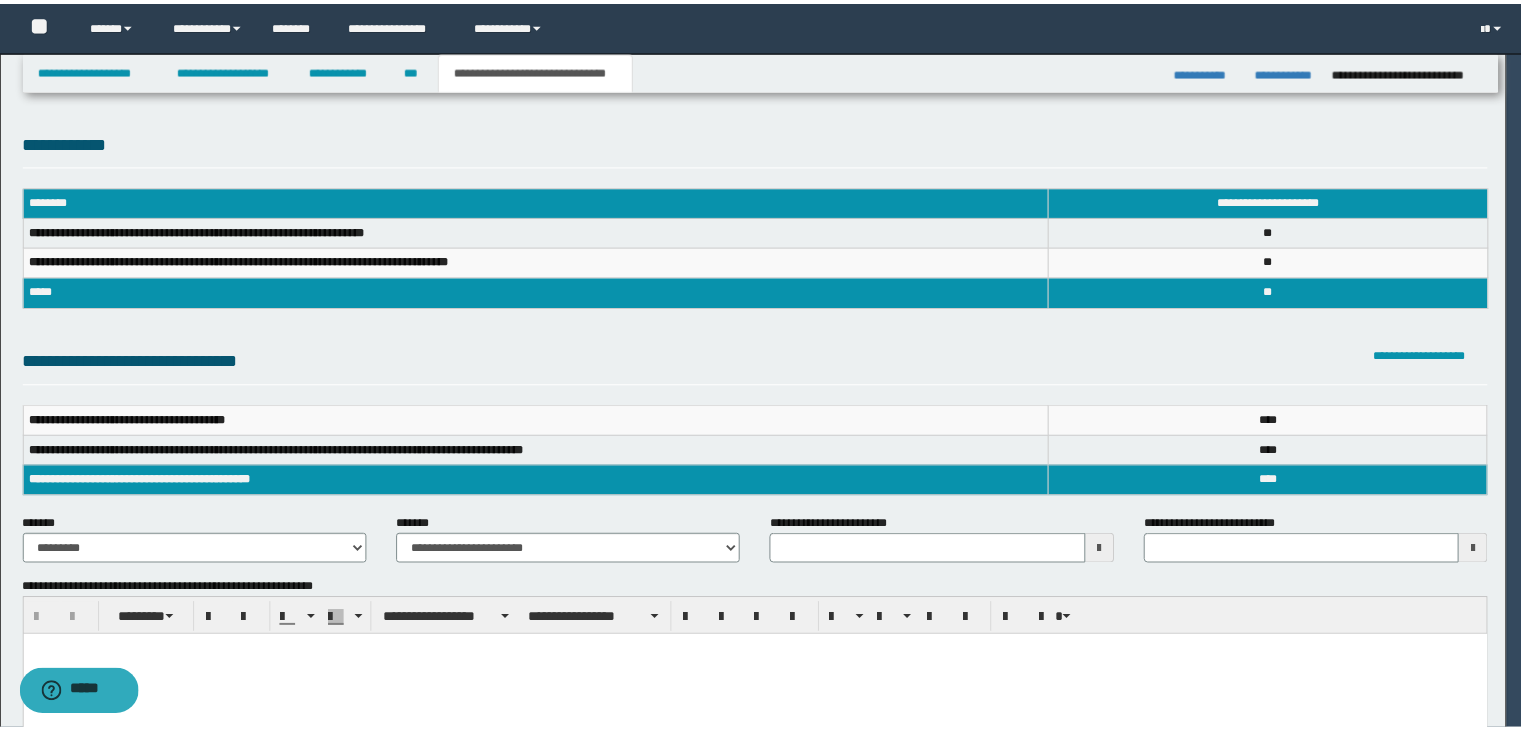scroll, scrollTop: 0, scrollLeft: 0, axis: both 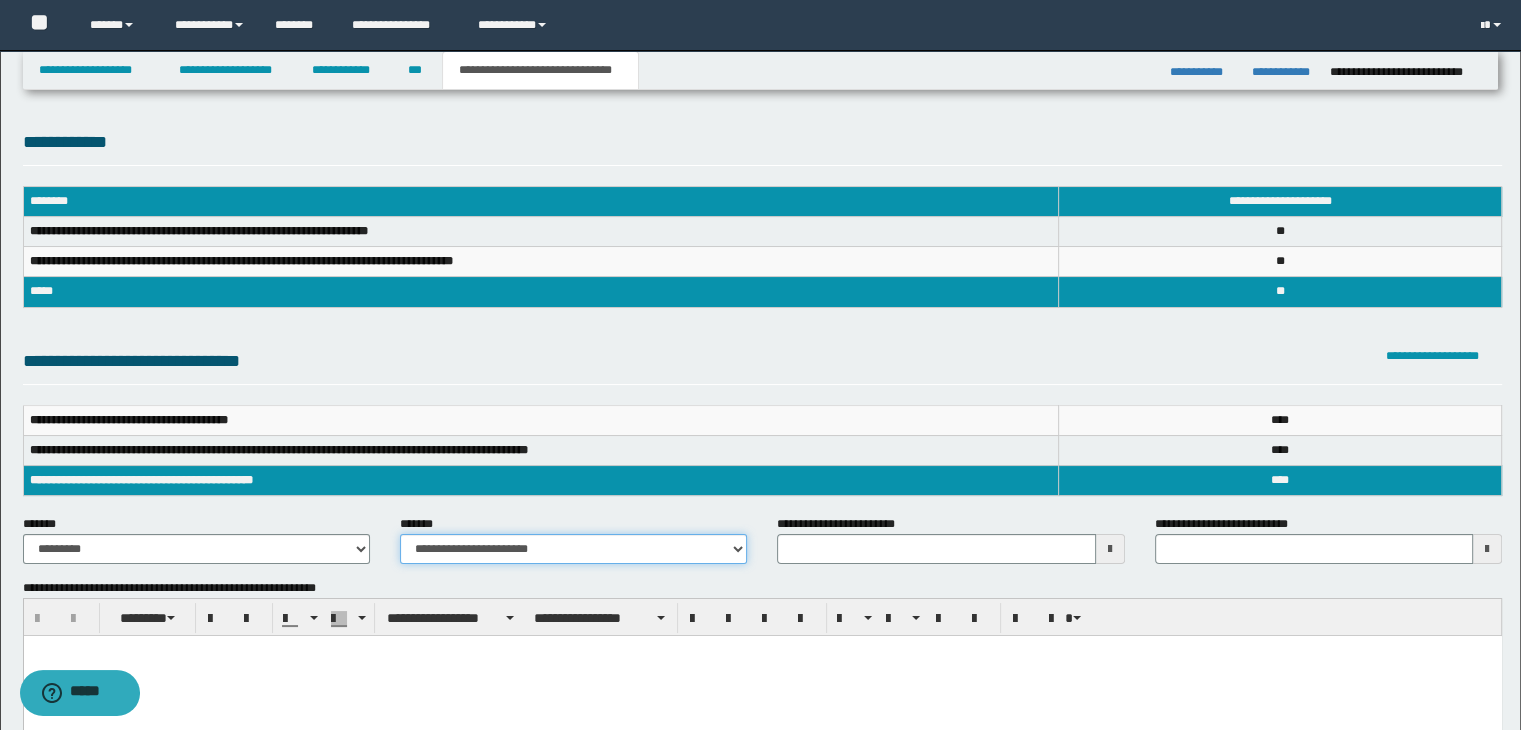 click on "**********" at bounding box center (573, 549) 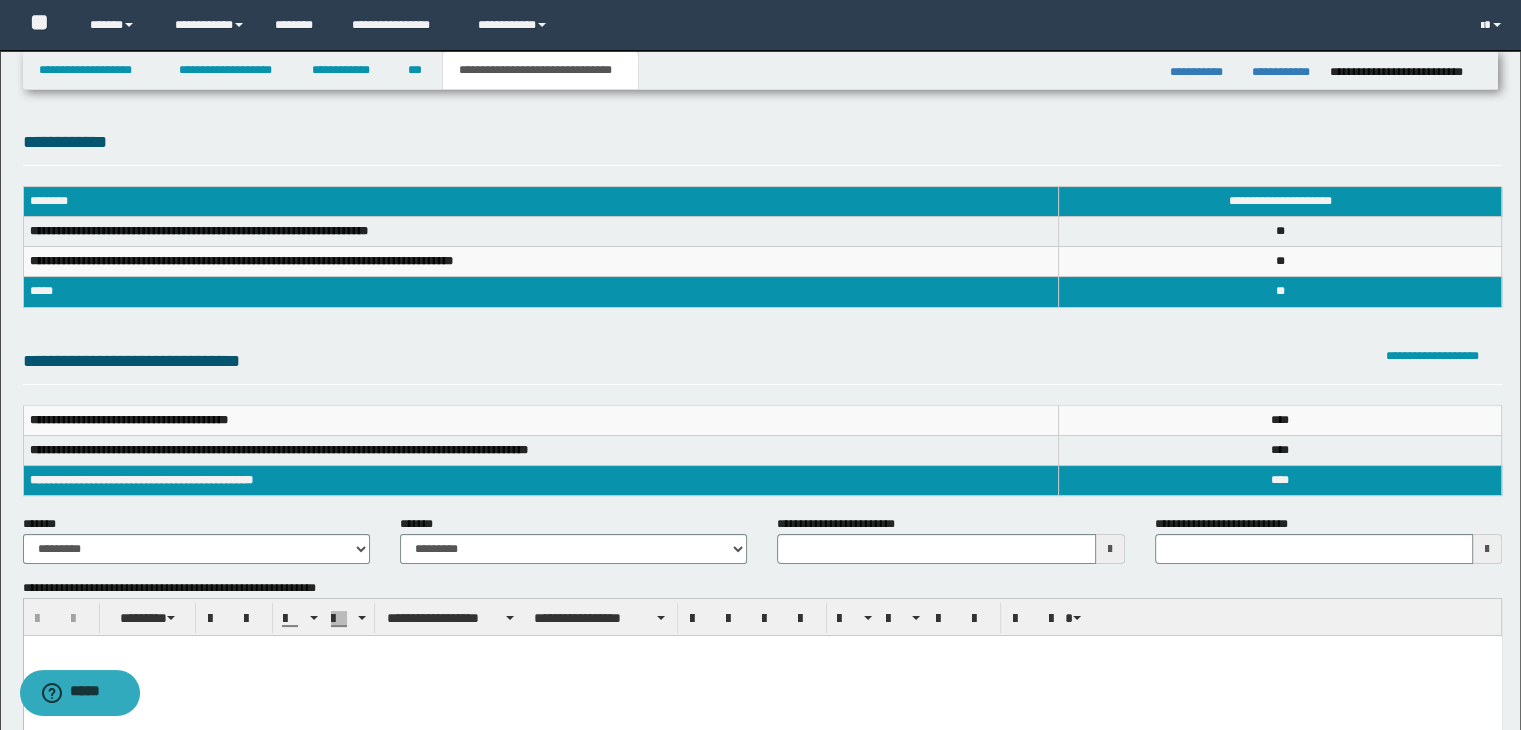 click at bounding box center (762, 676) 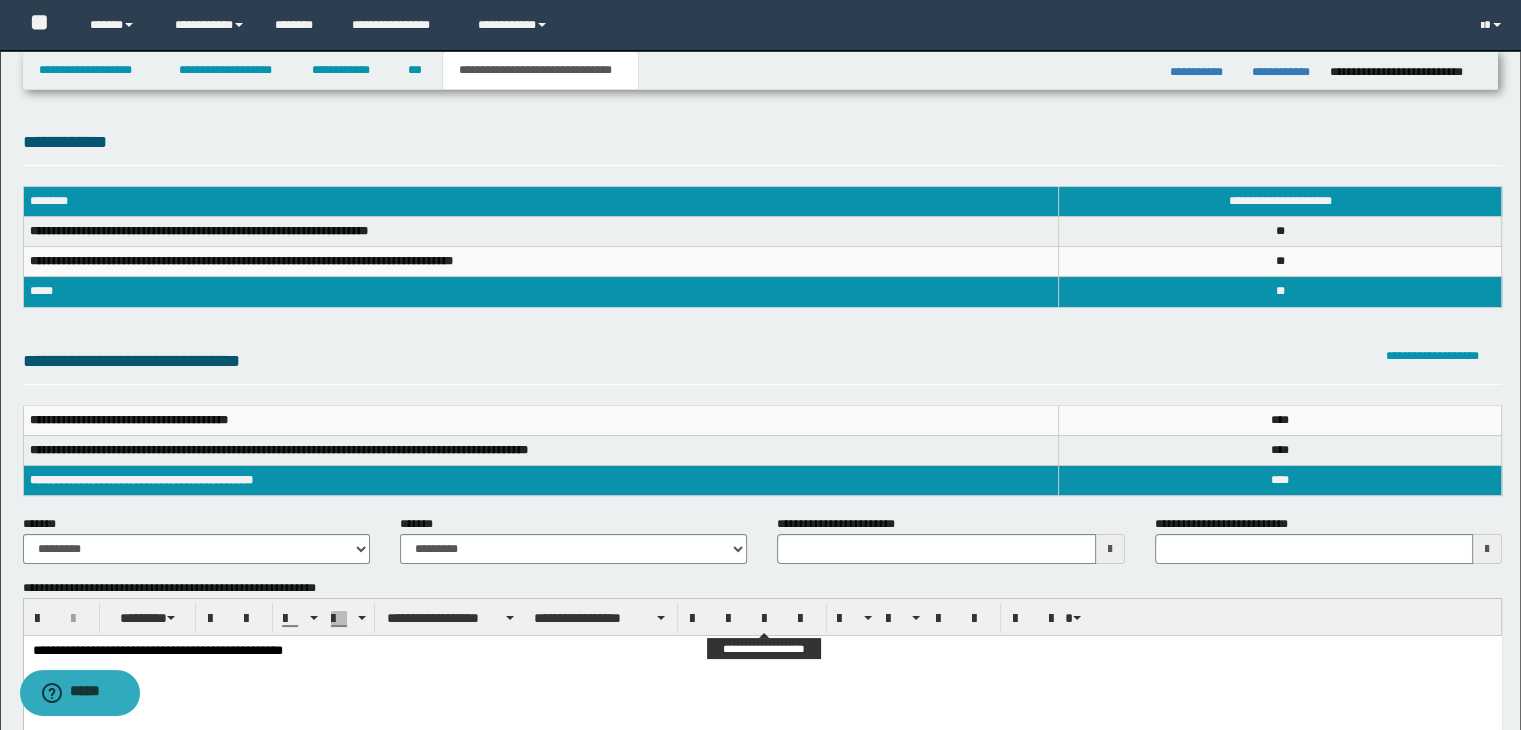 type 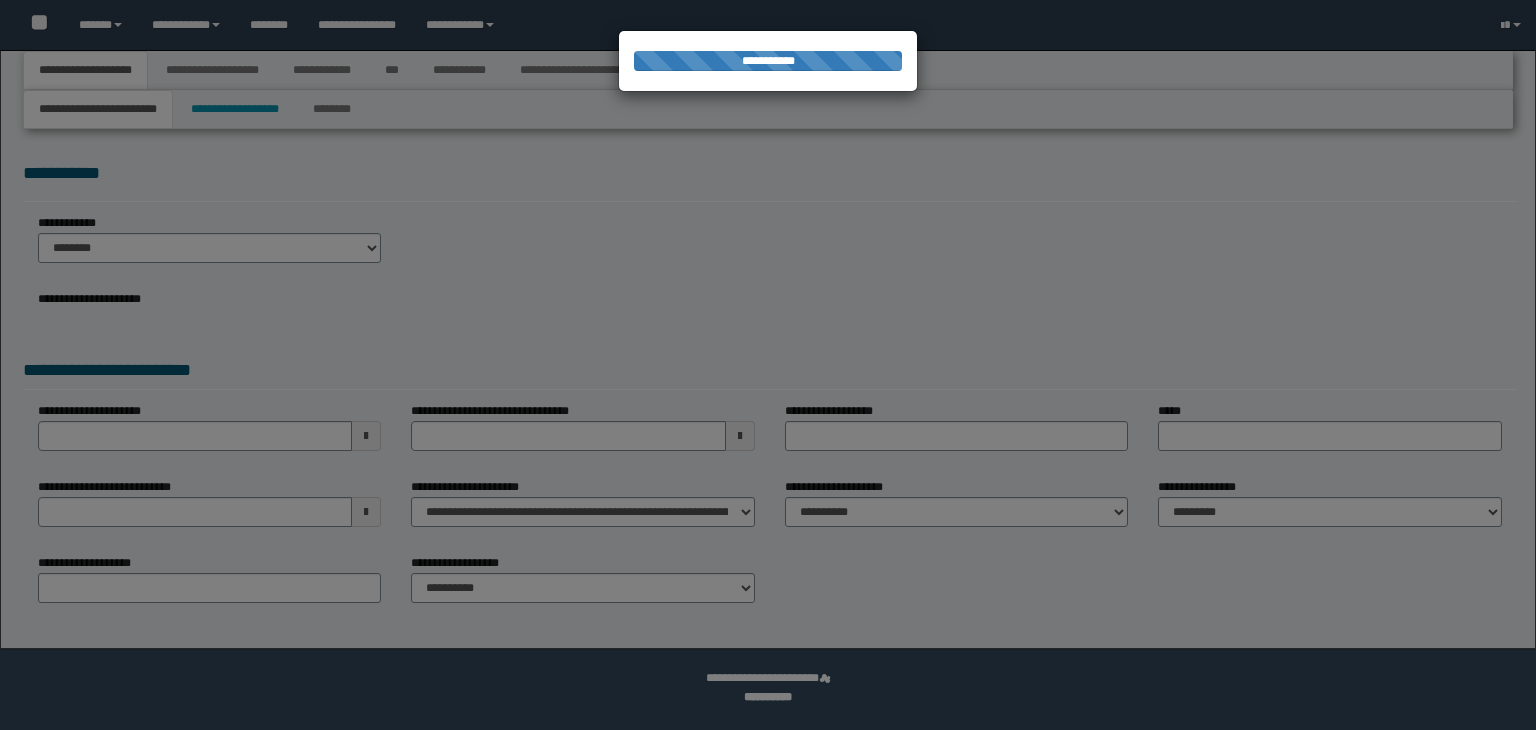 scroll, scrollTop: 0, scrollLeft: 0, axis: both 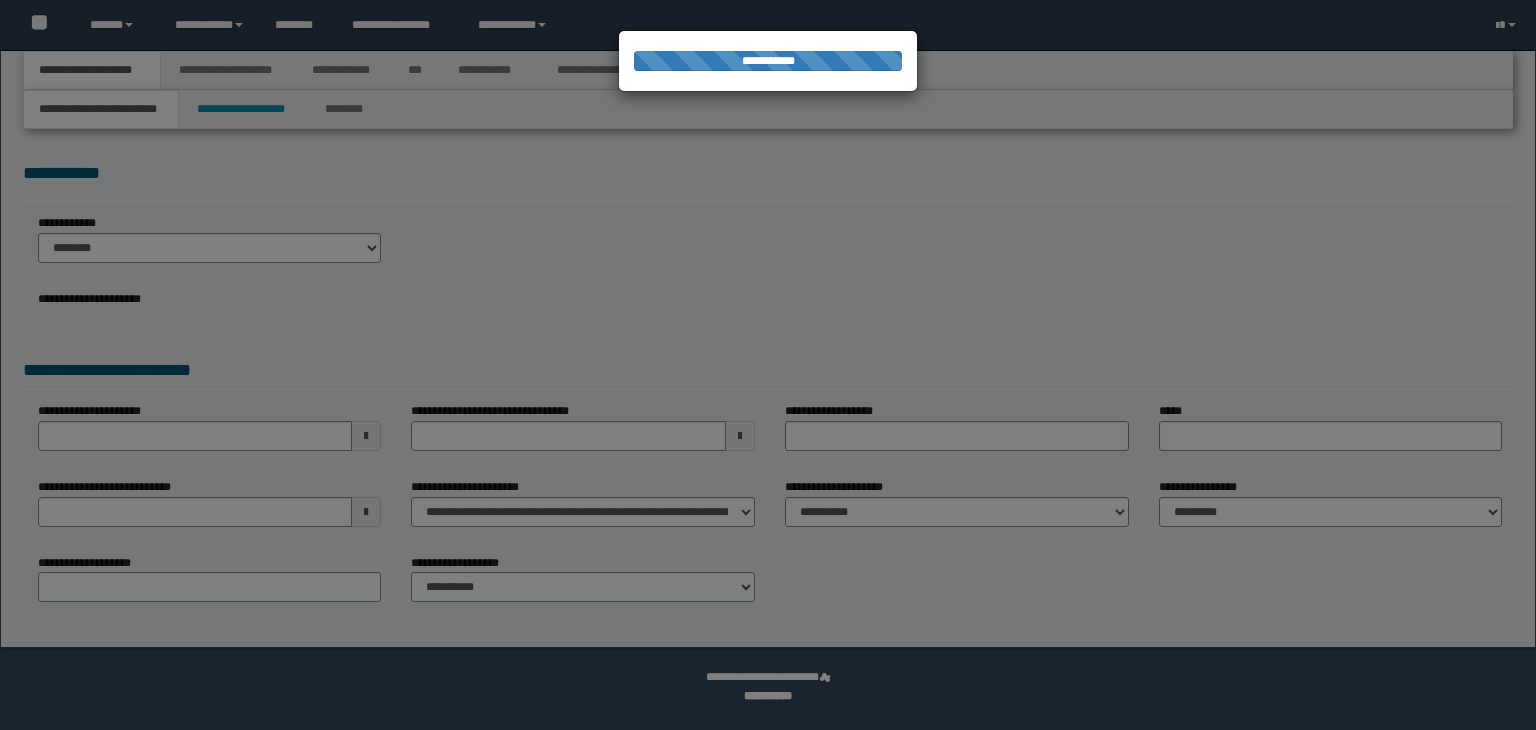 select on "*" 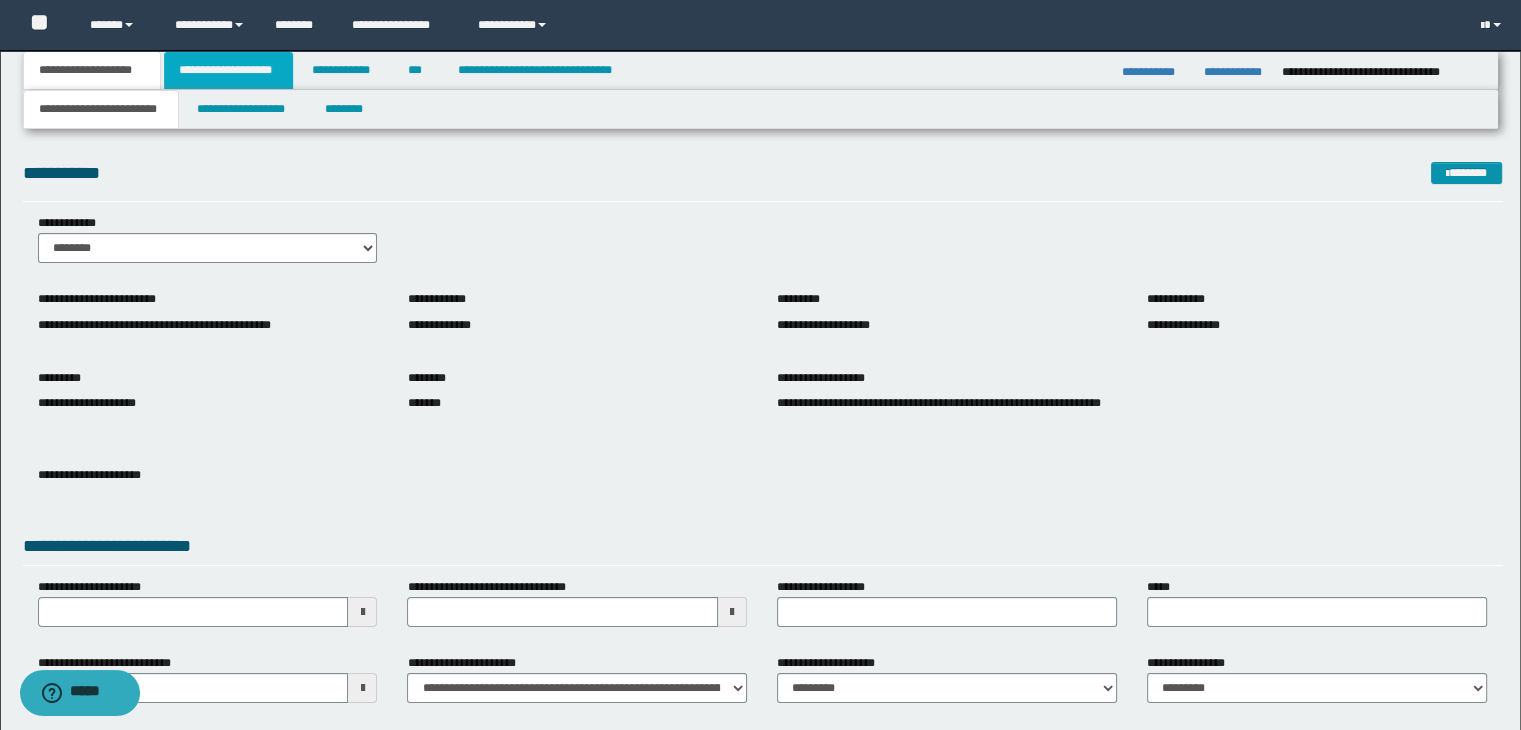 click on "**********" at bounding box center [228, 70] 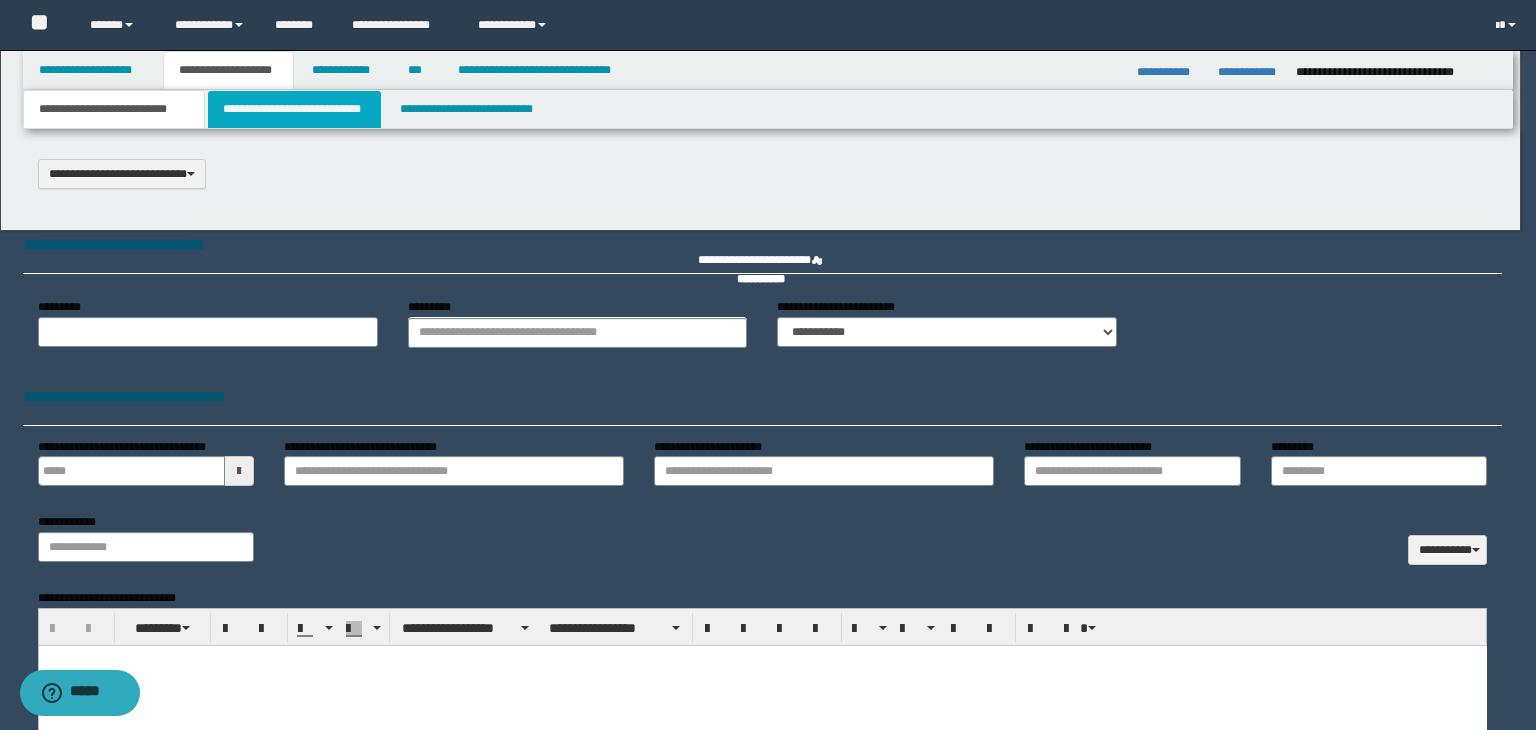scroll, scrollTop: 0, scrollLeft: 0, axis: both 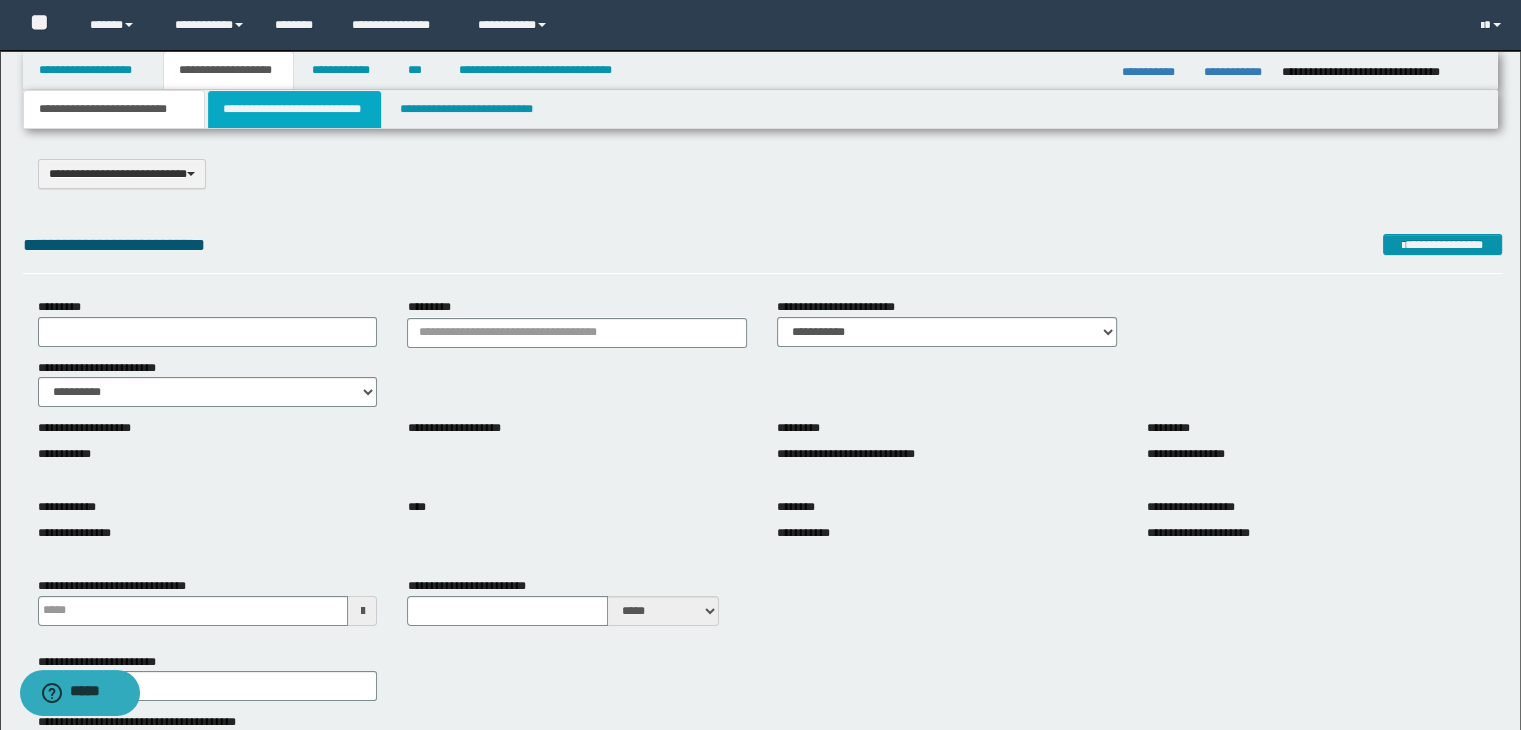 click on "**********" at bounding box center [294, 109] 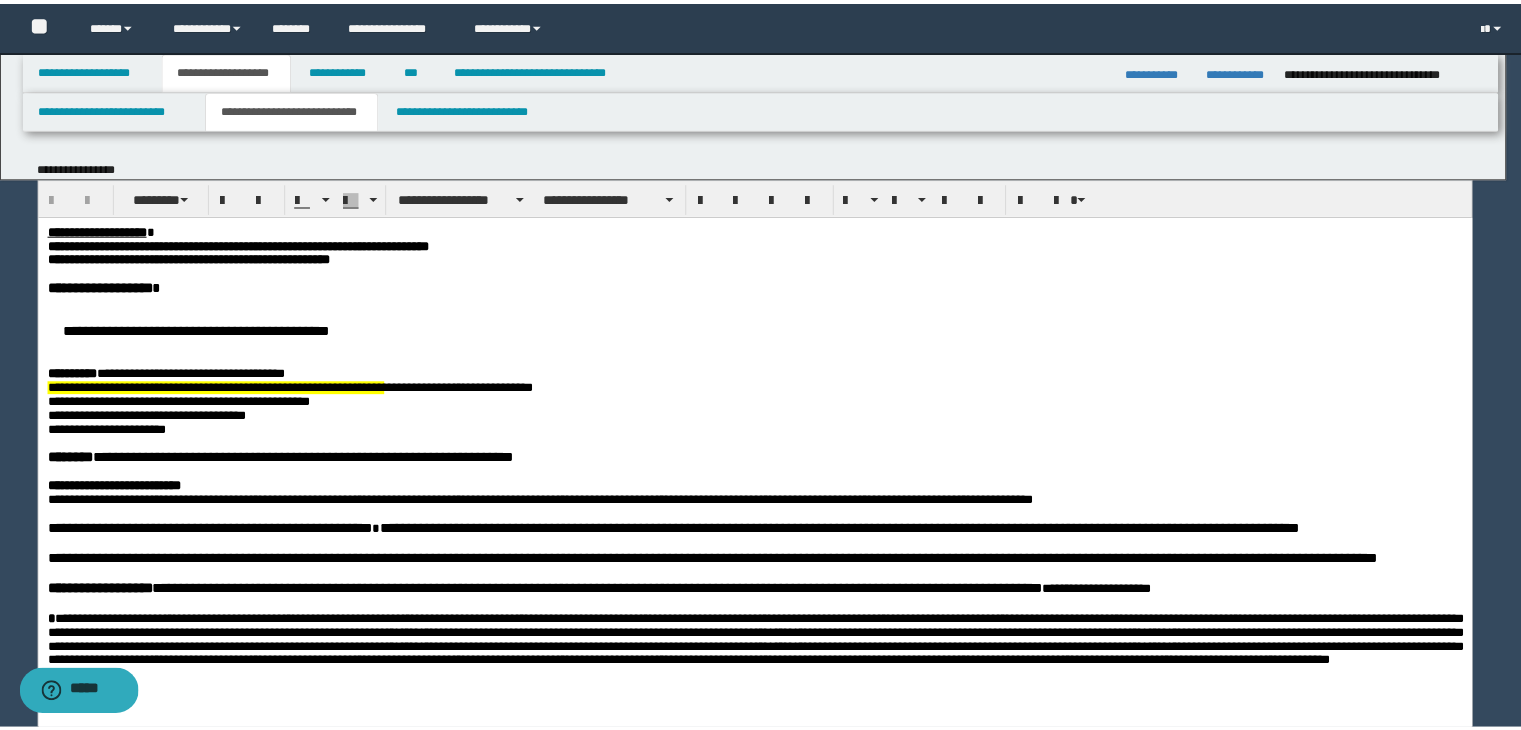 scroll, scrollTop: 0, scrollLeft: 0, axis: both 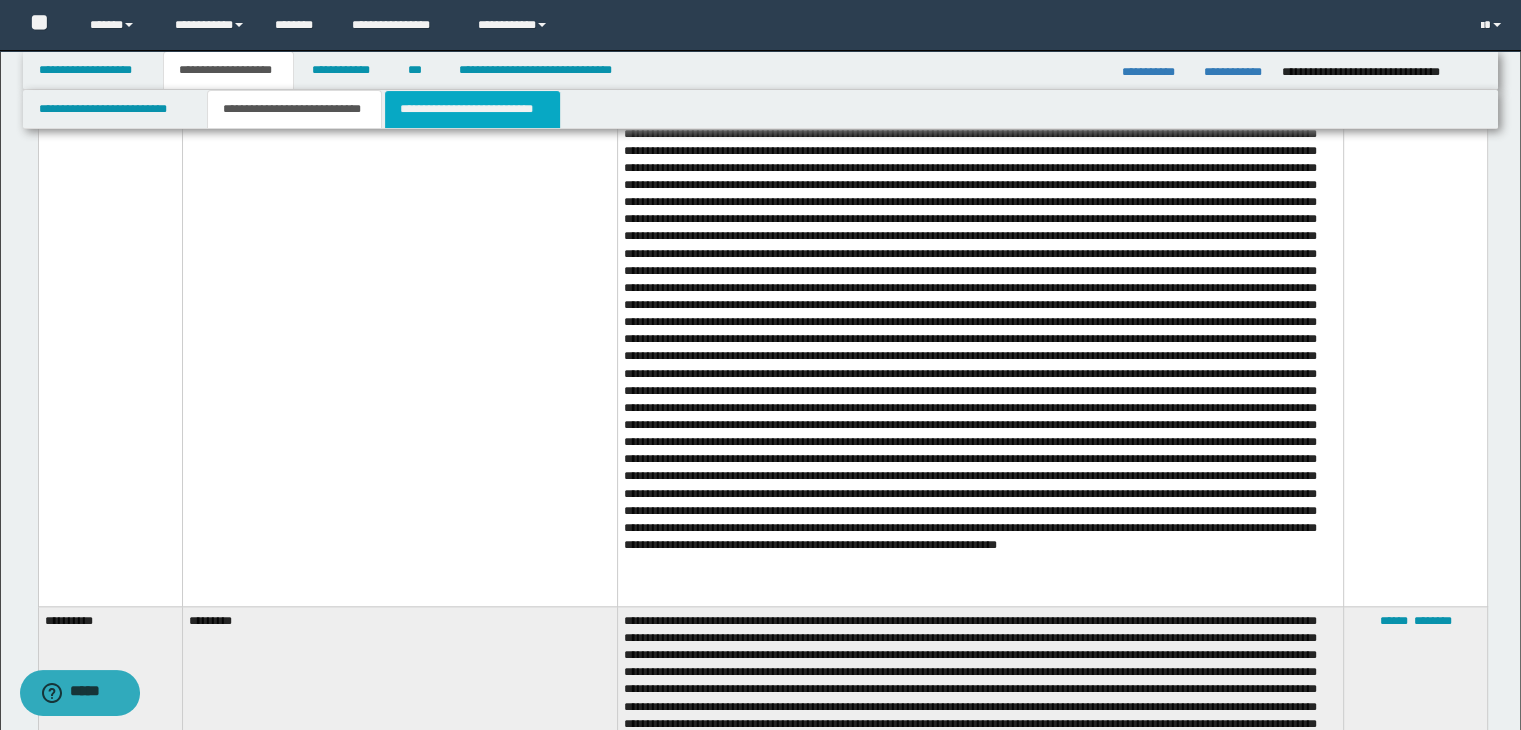 click on "**********" at bounding box center (472, 109) 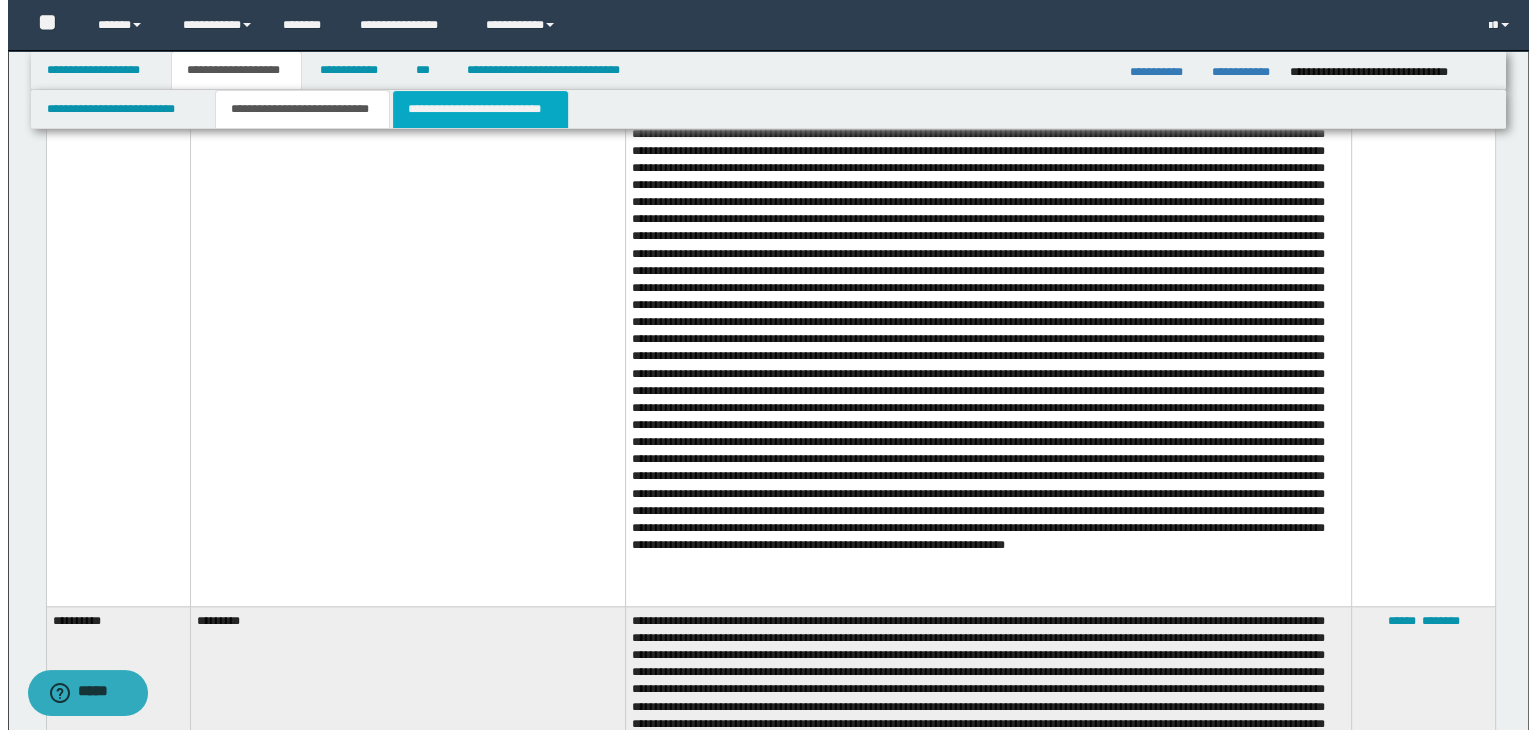 scroll, scrollTop: 0, scrollLeft: 0, axis: both 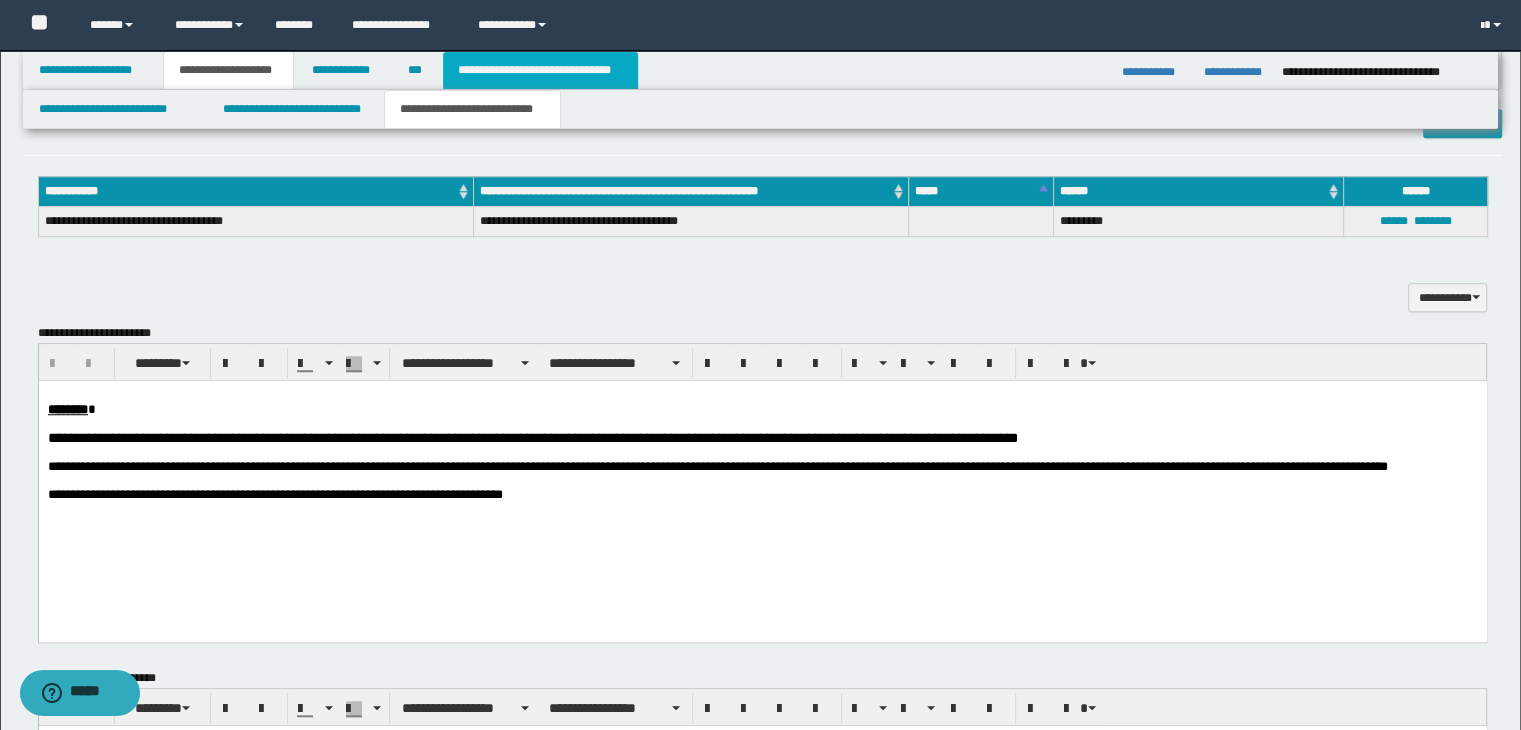 click on "**********" at bounding box center [540, 70] 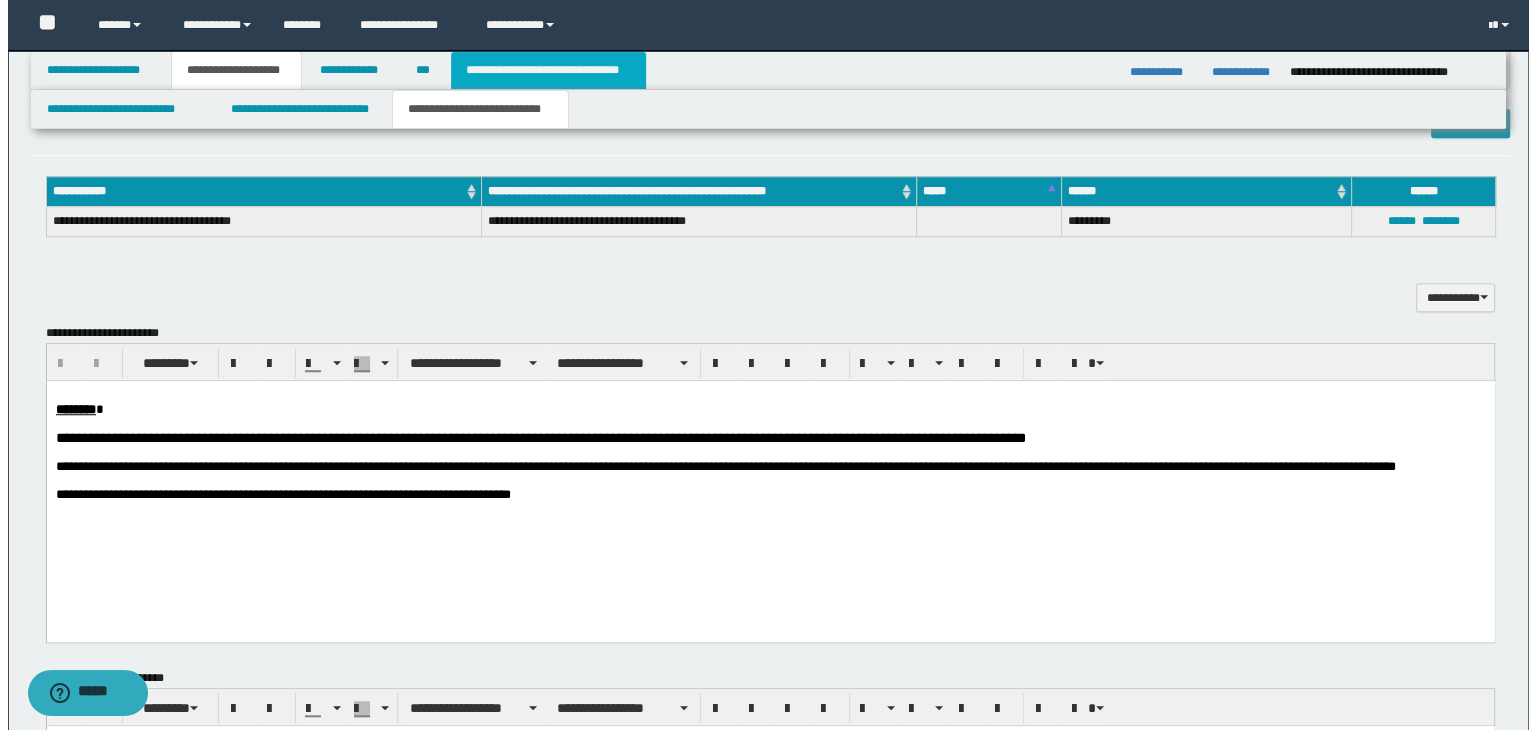 scroll, scrollTop: 0, scrollLeft: 0, axis: both 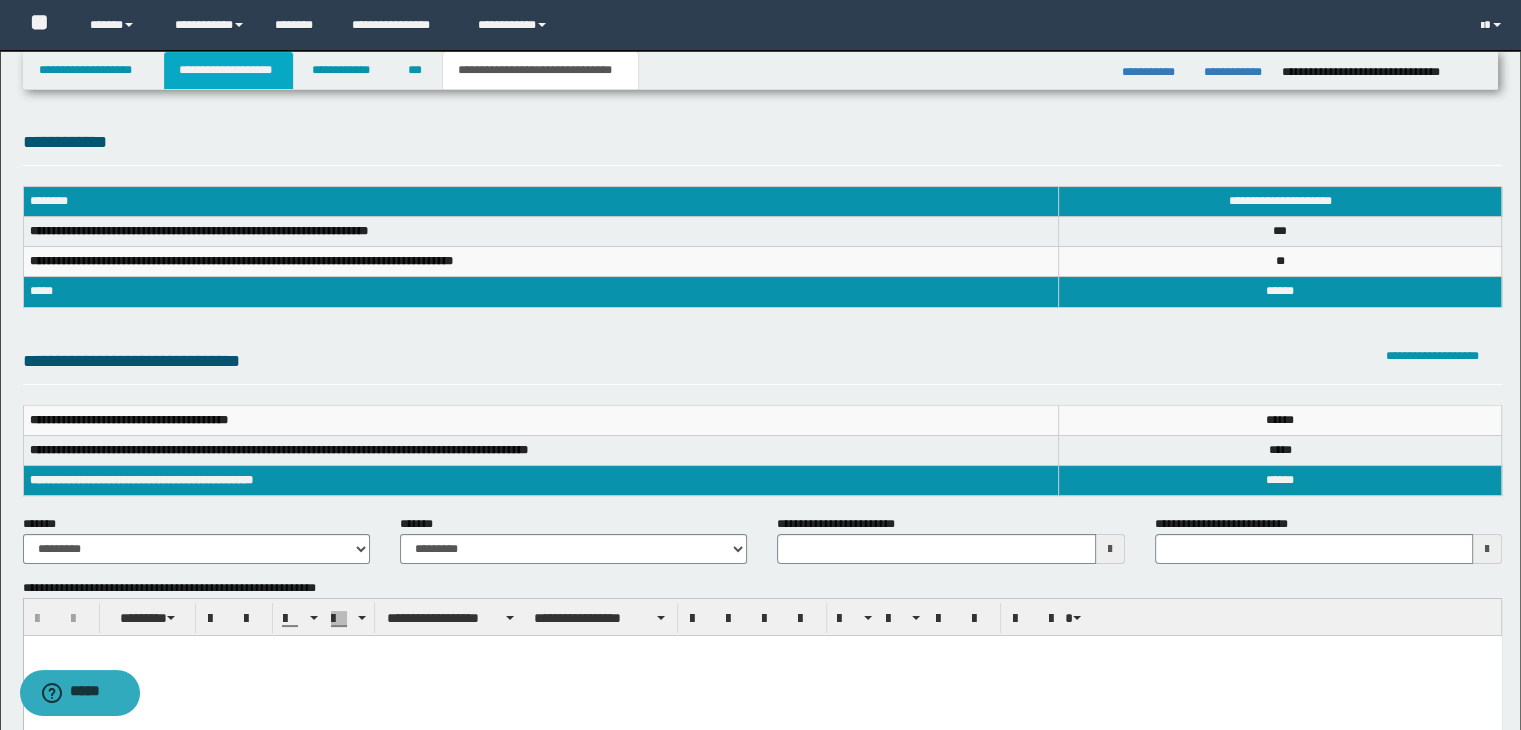 click on "**********" at bounding box center (228, 70) 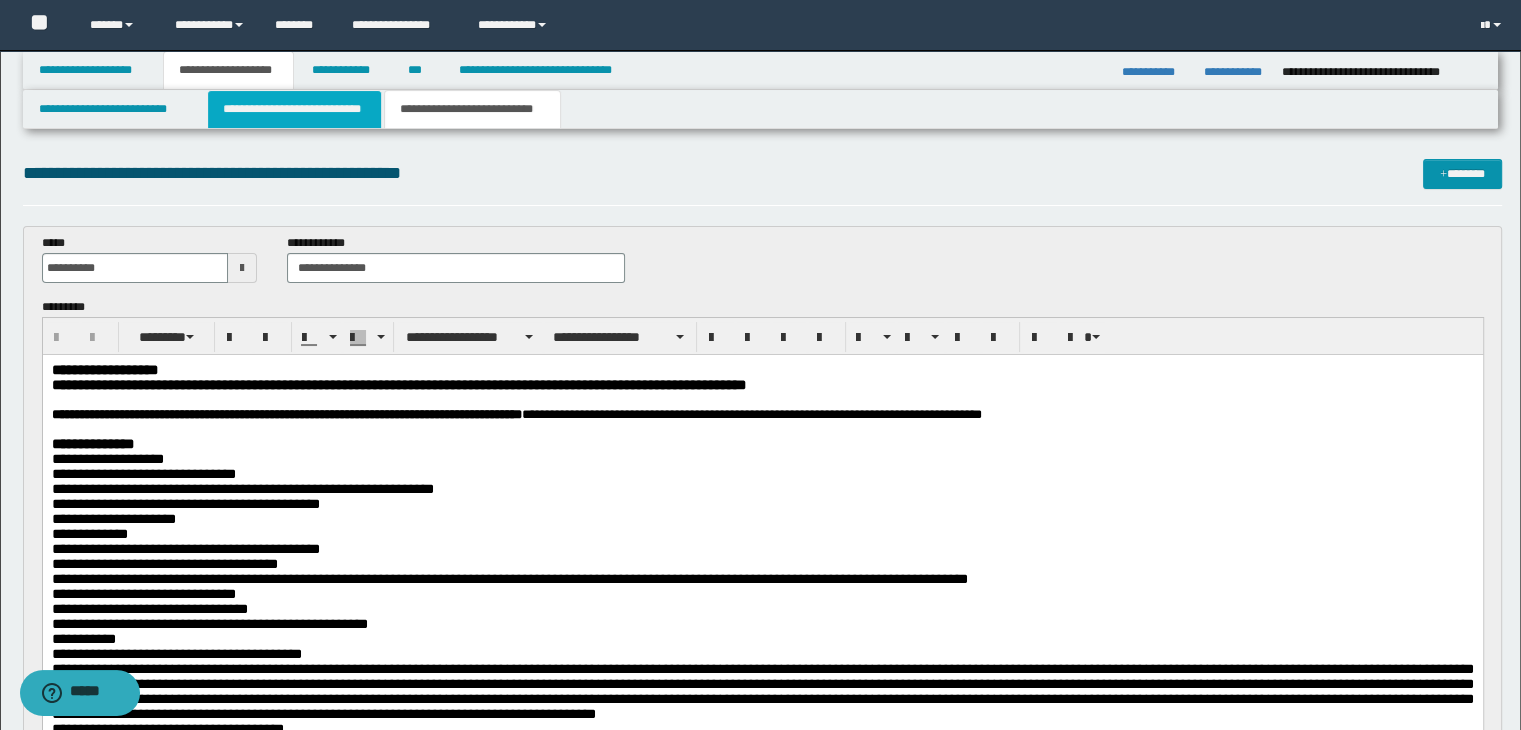 click on "**********" at bounding box center [294, 109] 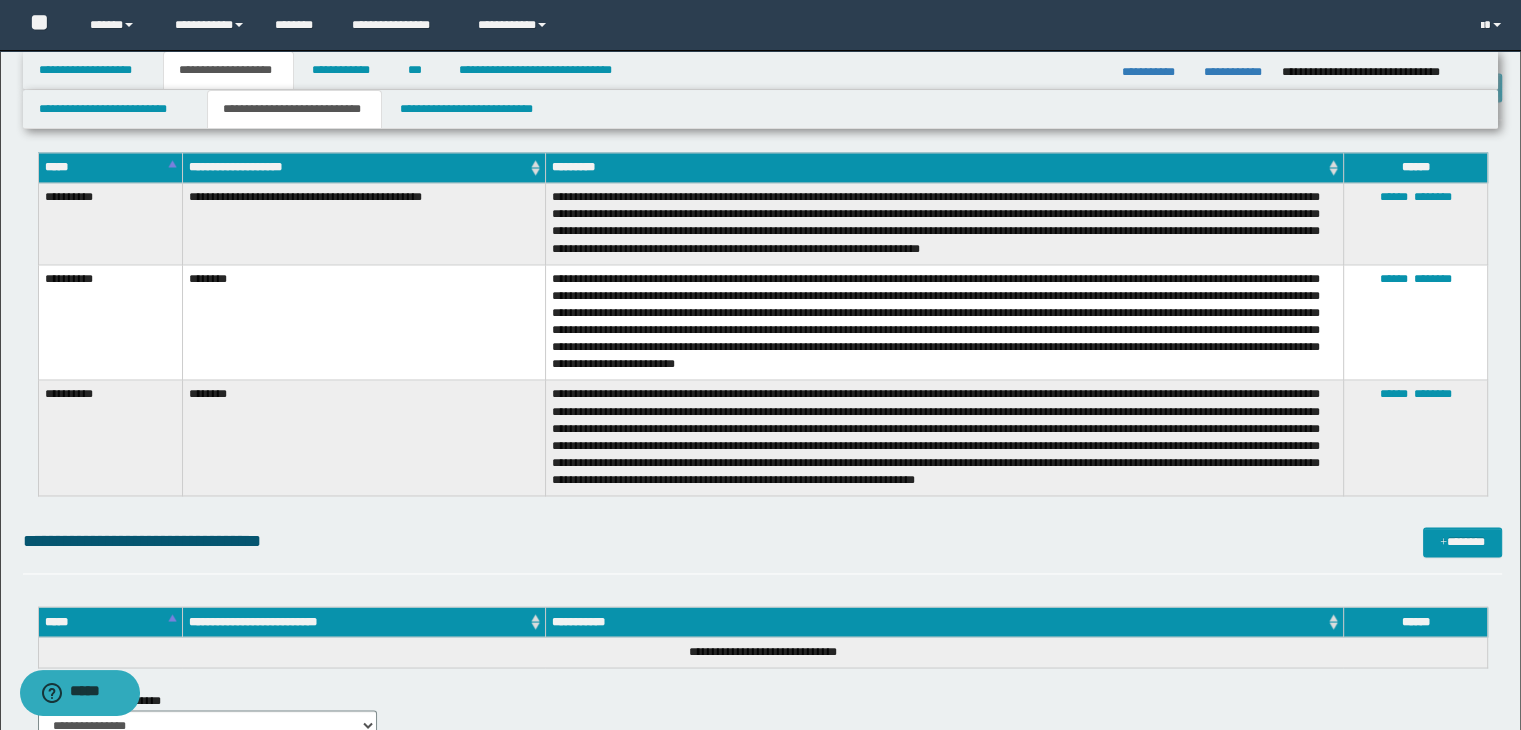 scroll, scrollTop: 3297, scrollLeft: 0, axis: vertical 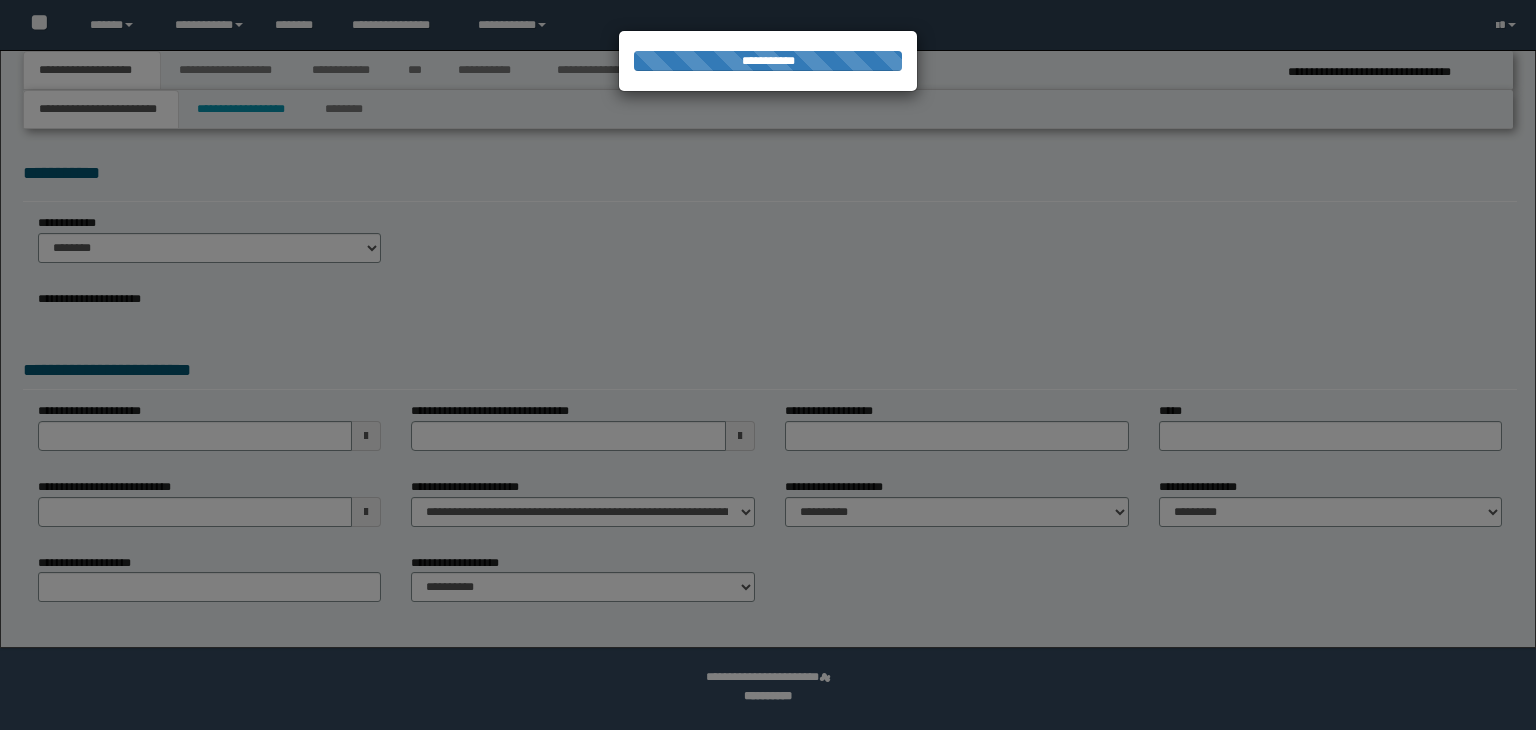 select on "*" 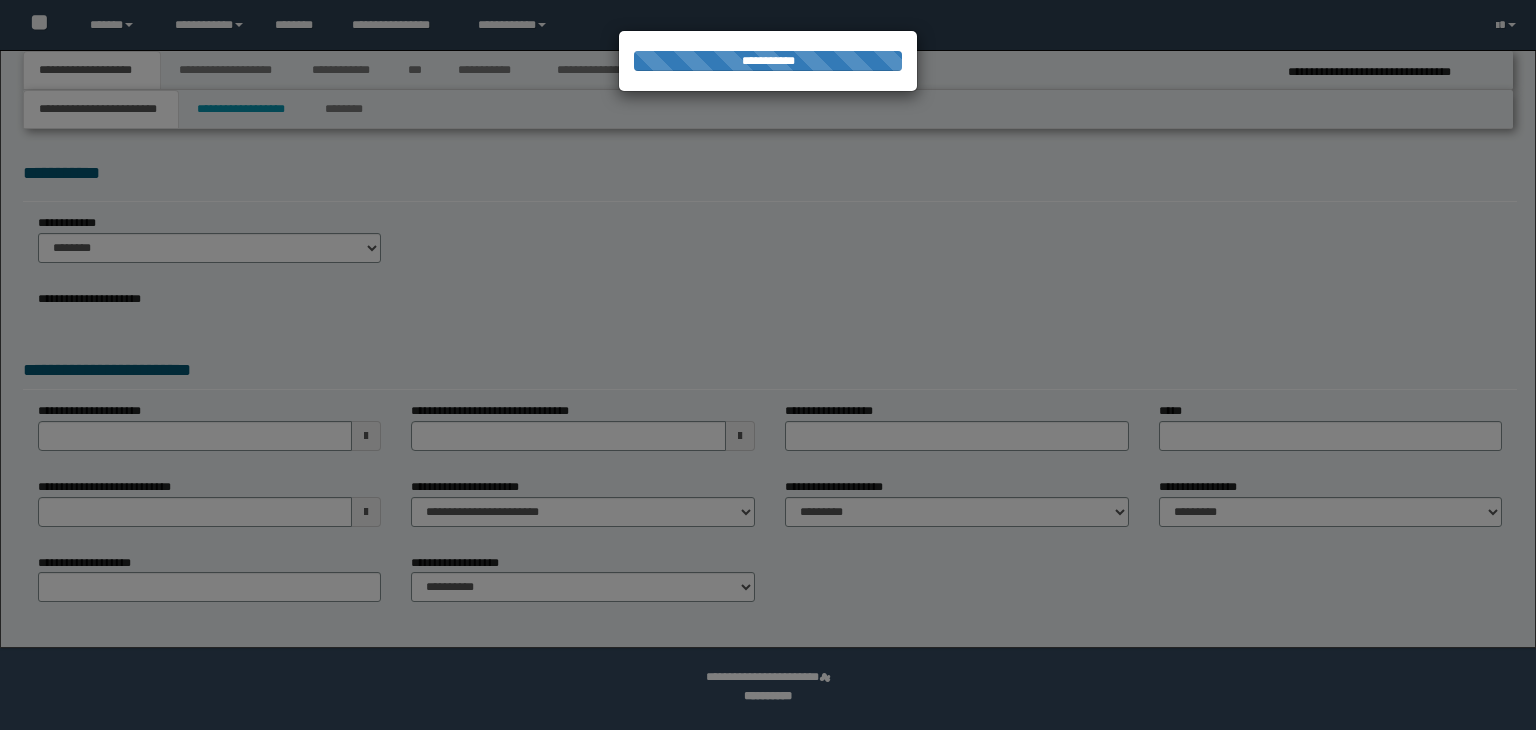 scroll, scrollTop: 0, scrollLeft: 0, axis: both 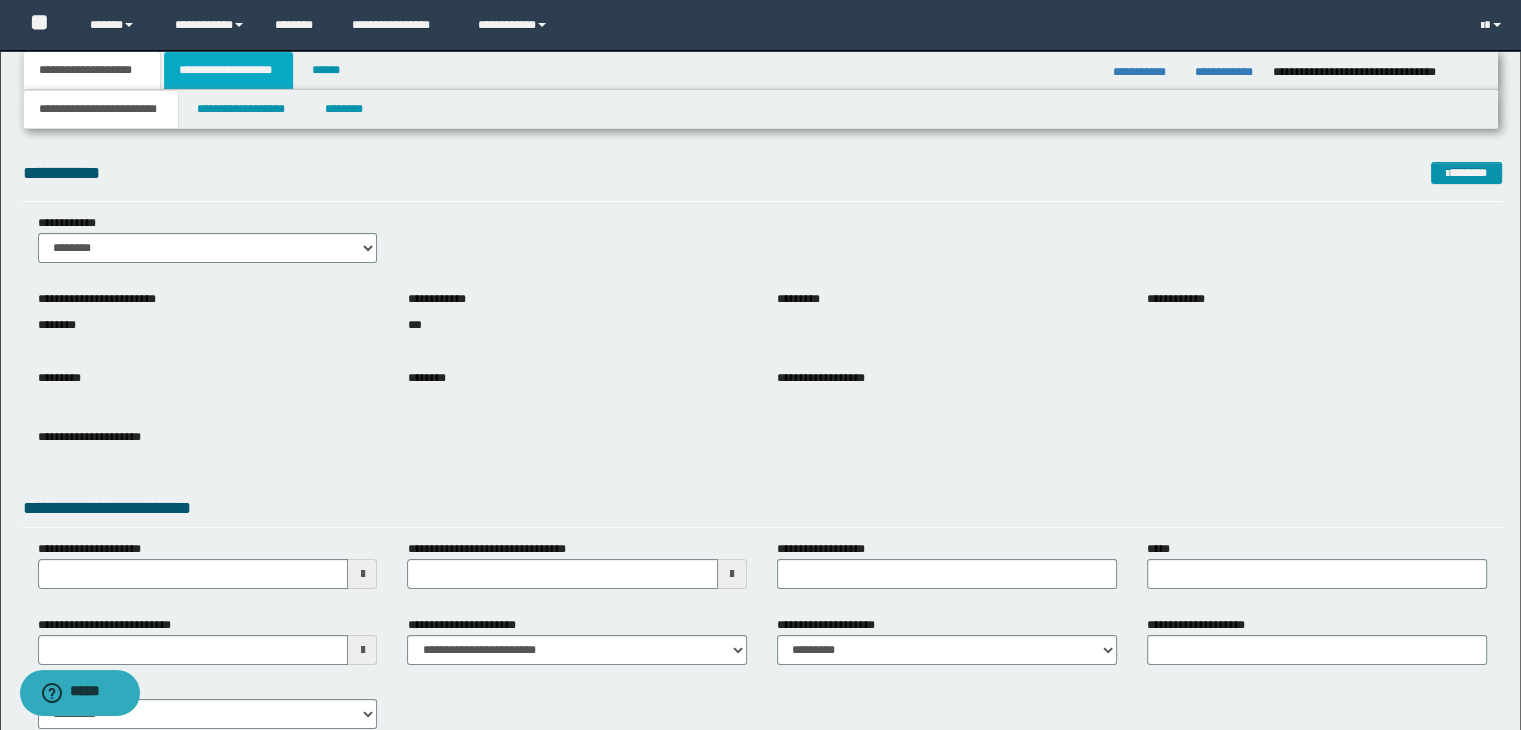 click on "**********" at bounding box center (228, 70) 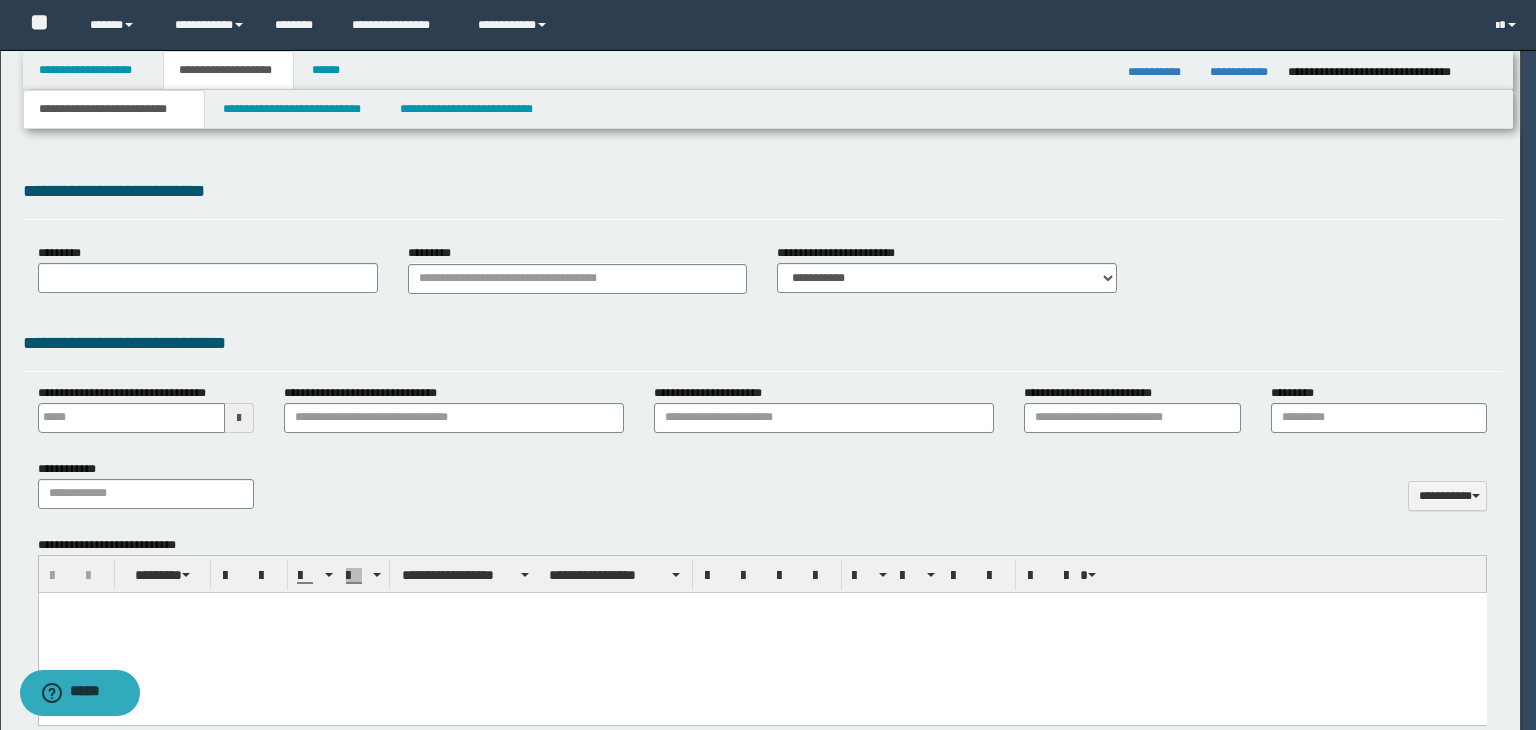 scroll, scrollTop: 0, scrollLeft: 0, axis: both 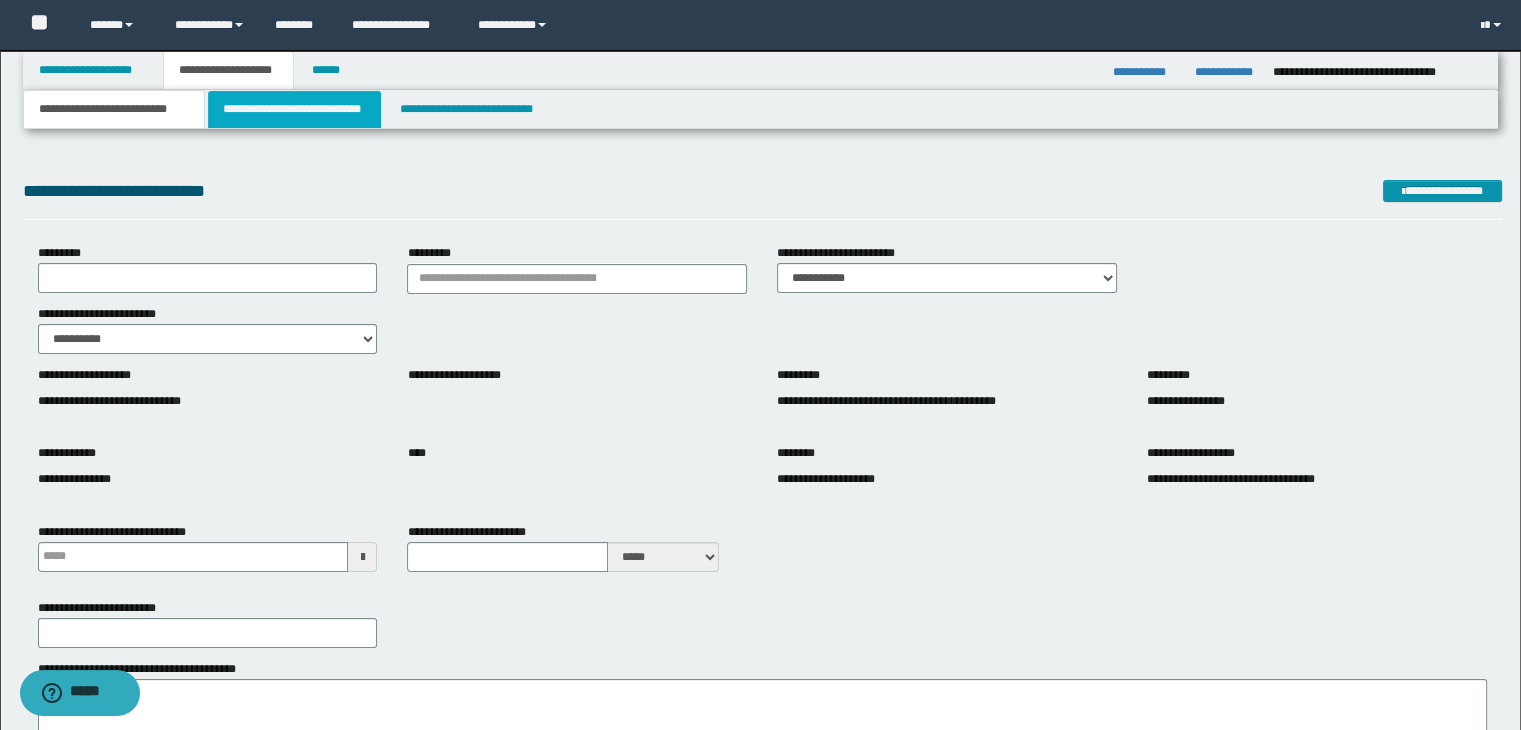 click on "**********" at bounding box center (294, 109) 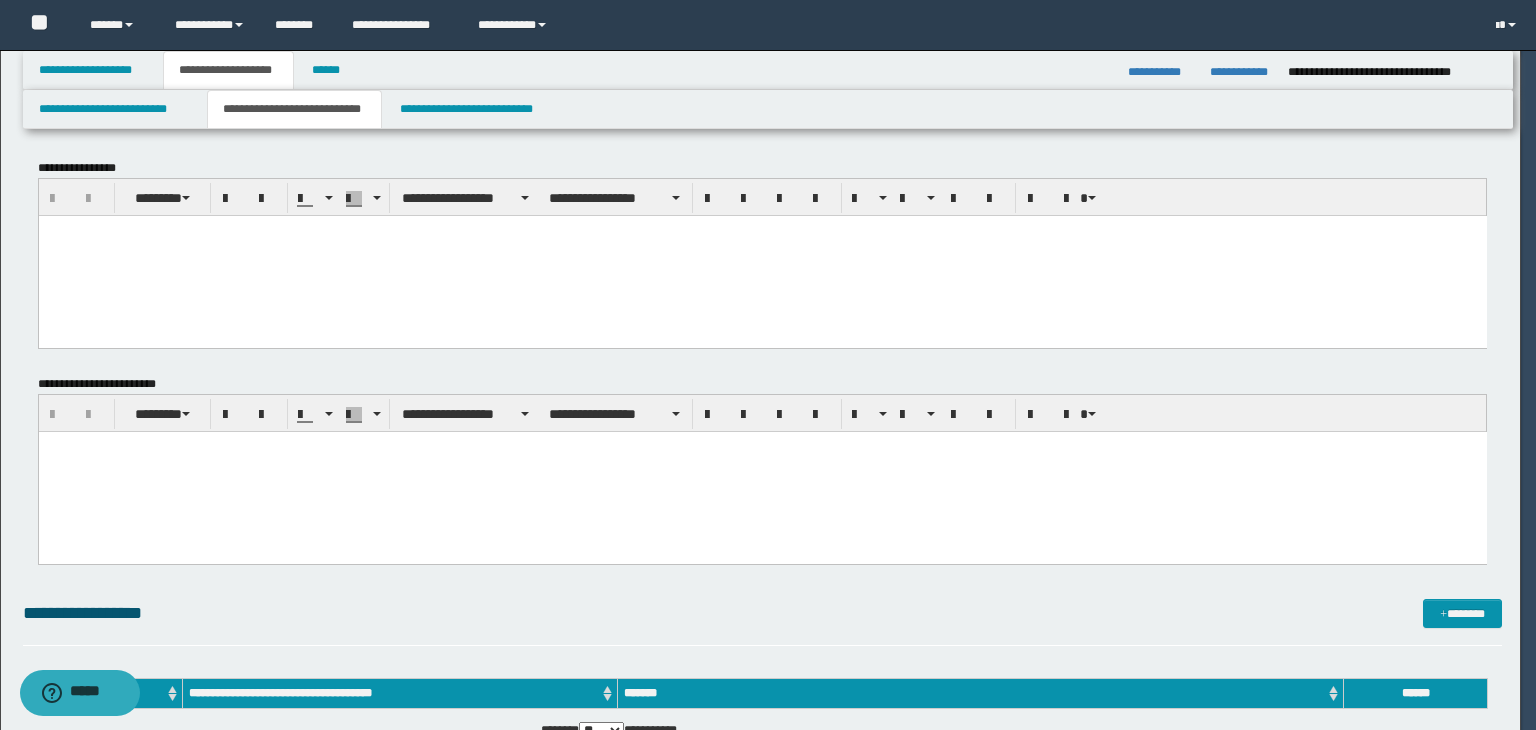 scroll, scrollTop: 0, scrollLeft: 0, axis: both 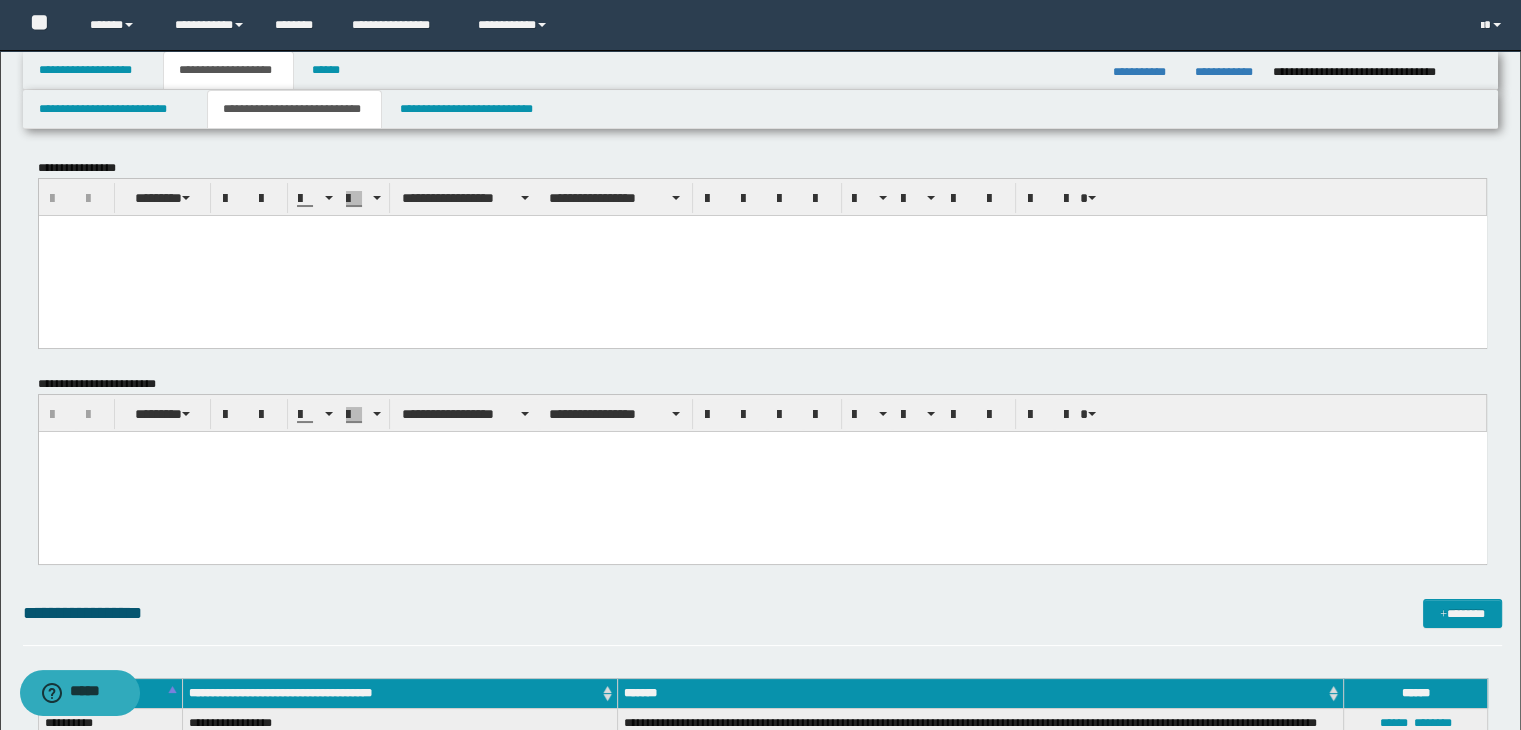click at bounding box center [762, 255] 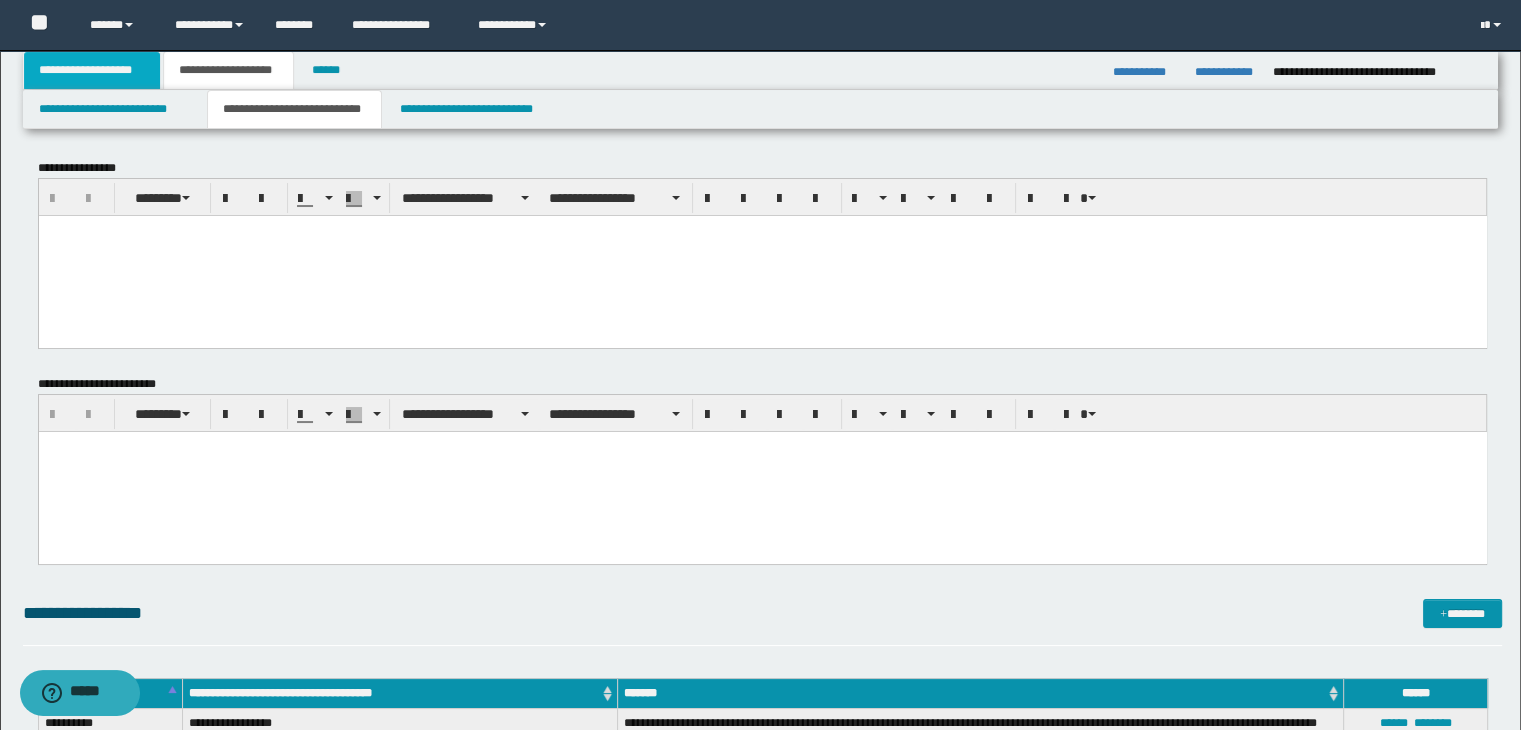 click on "**********" at bounding box center [92, 70] 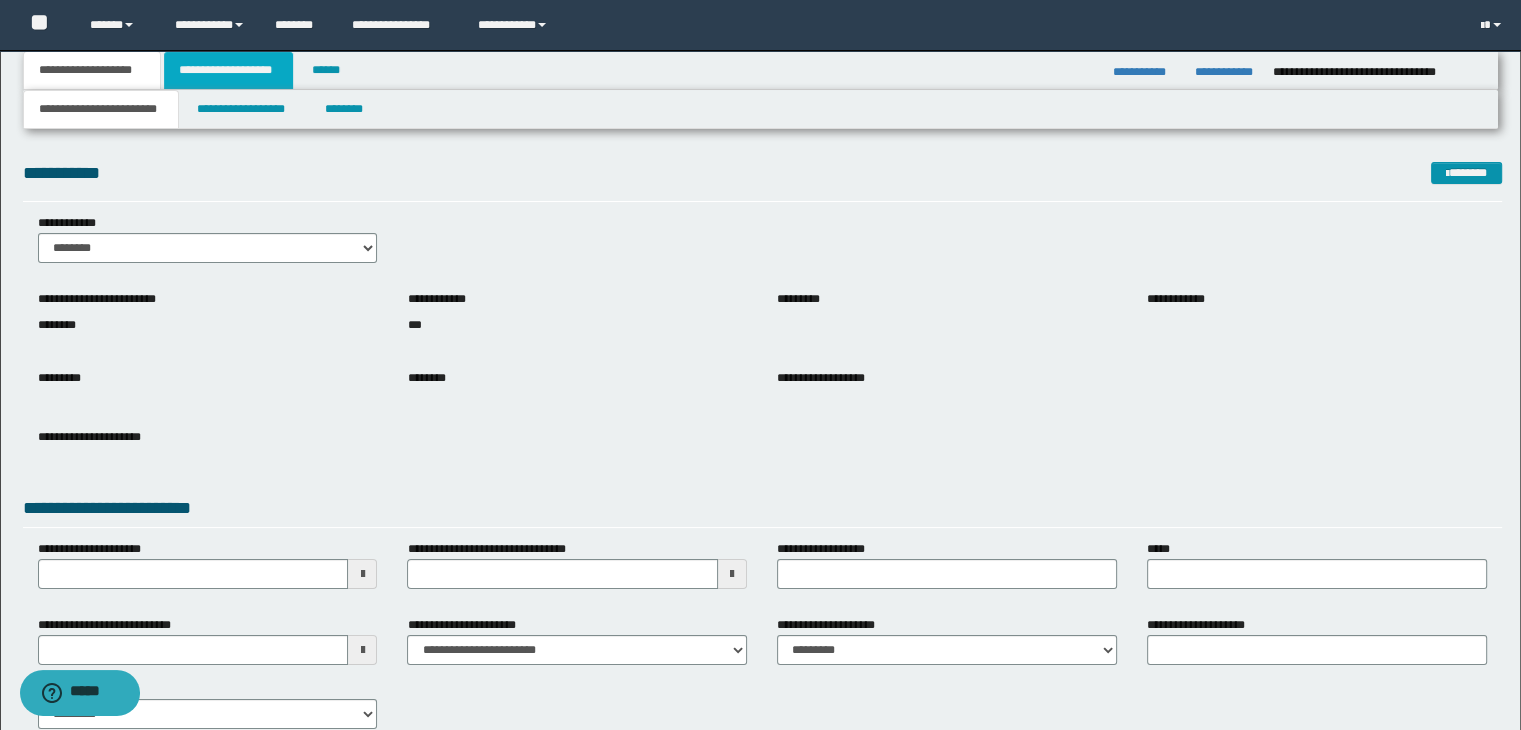 click on "**********" at bounding box center (228, 70) 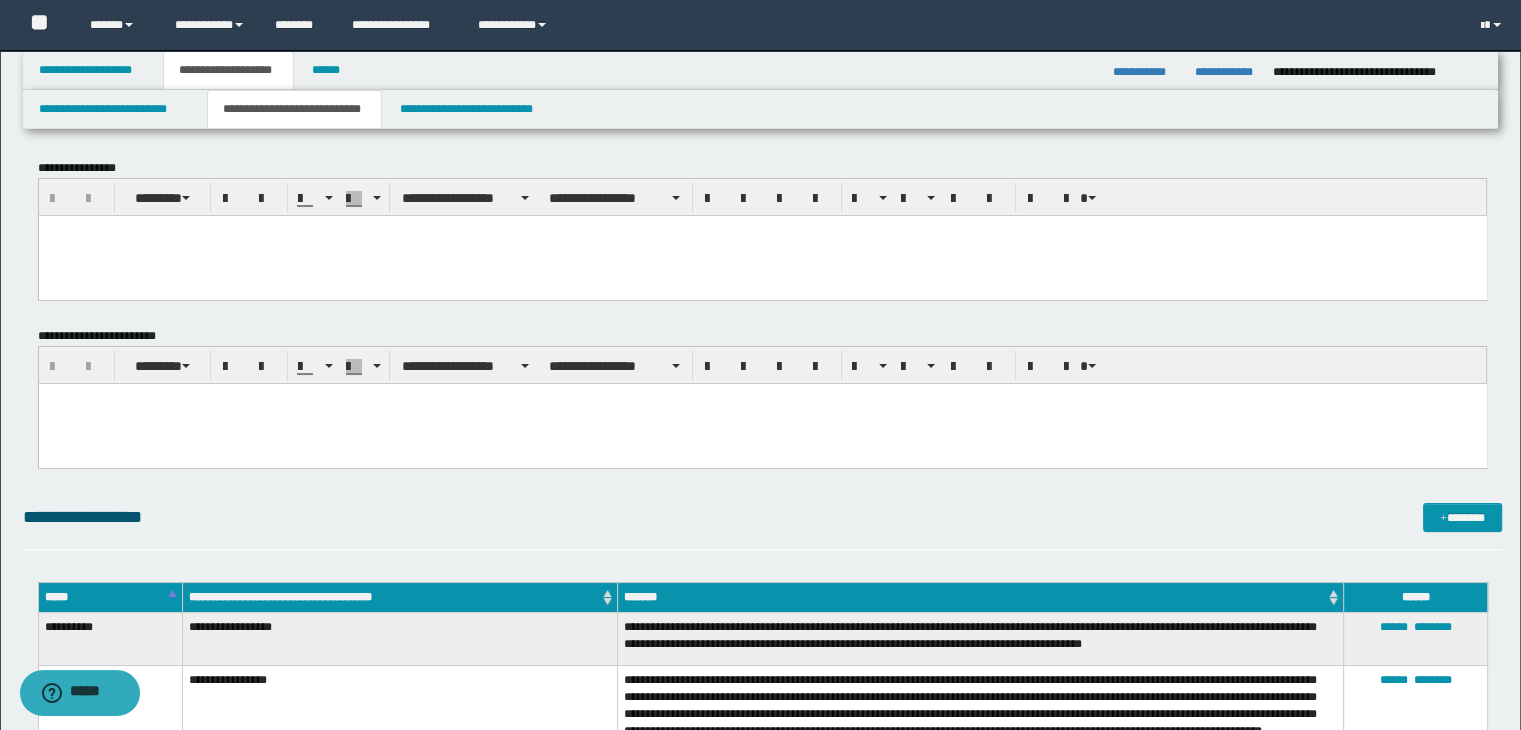 click at bounding box center (762, 255) 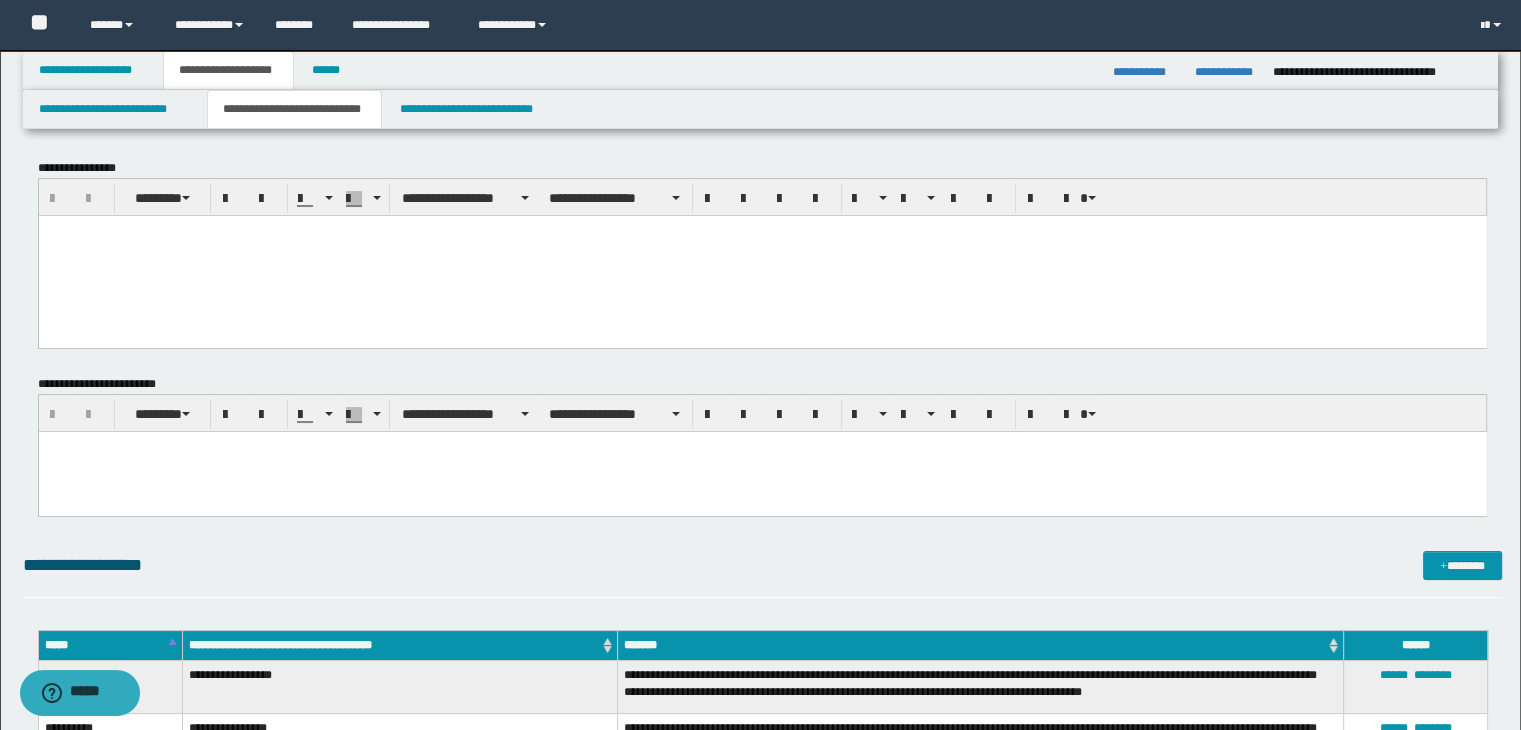 click at bounding box center [762, 255] 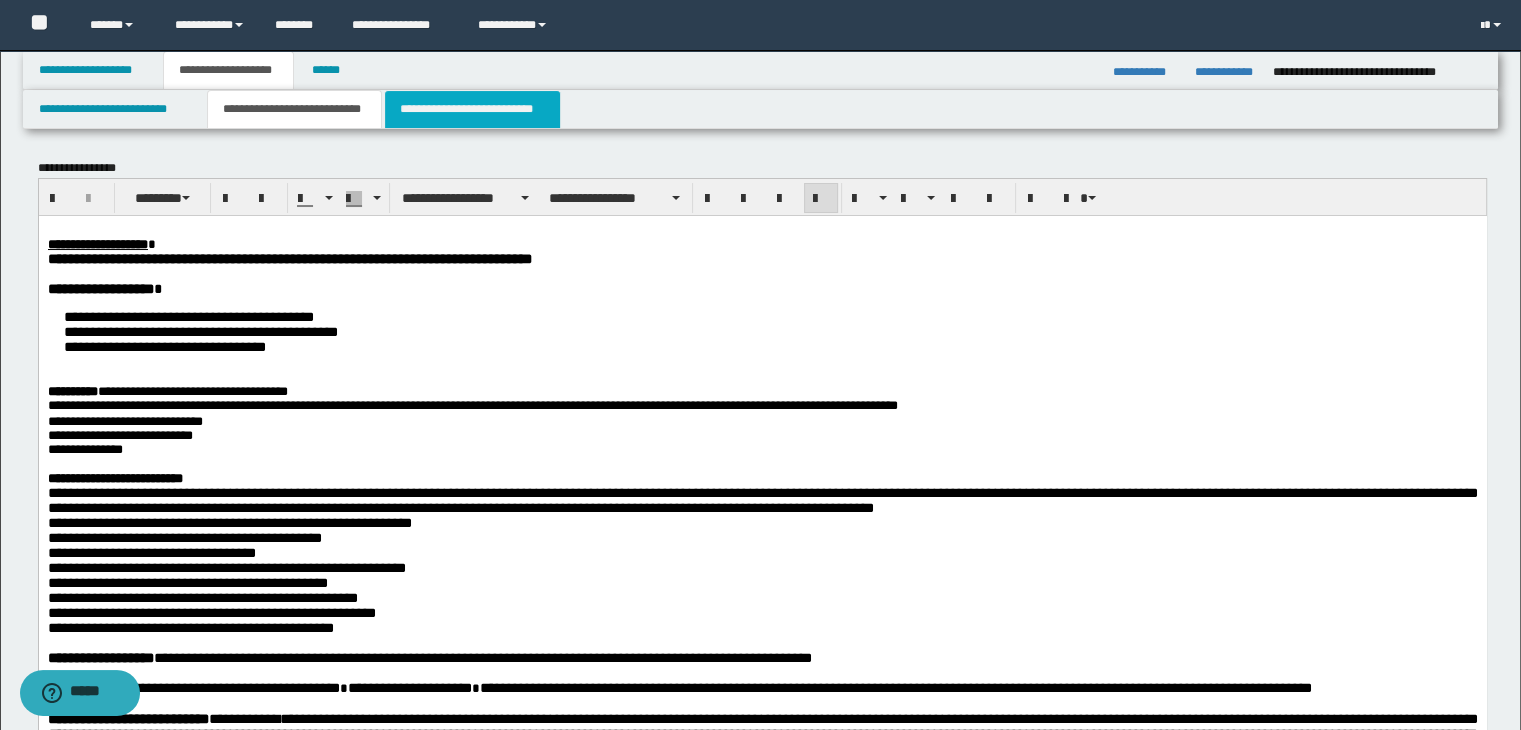 click on "**********" at bounding box center (472, 109) 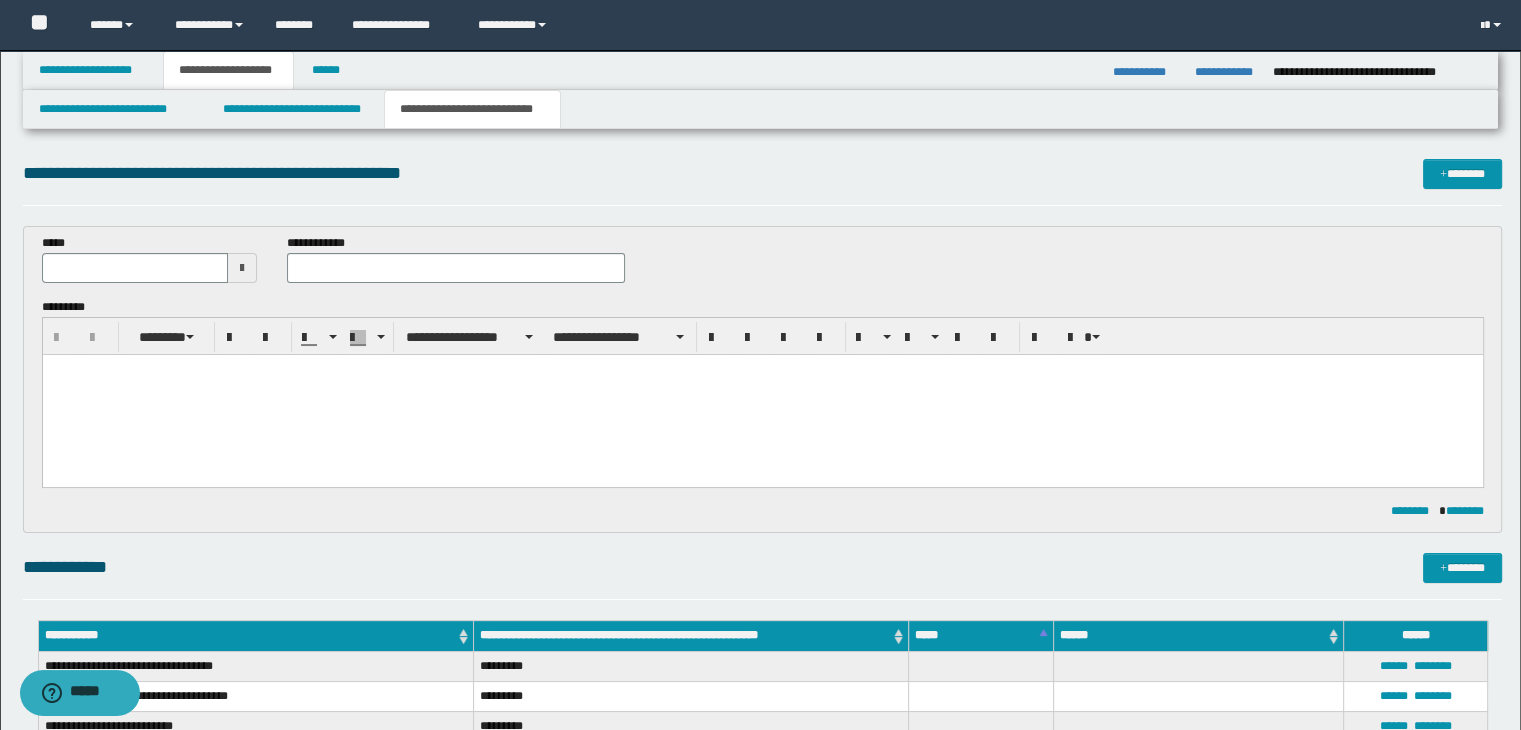 scroll, scrollTop: 0, scrollLeft: 0, axis: both 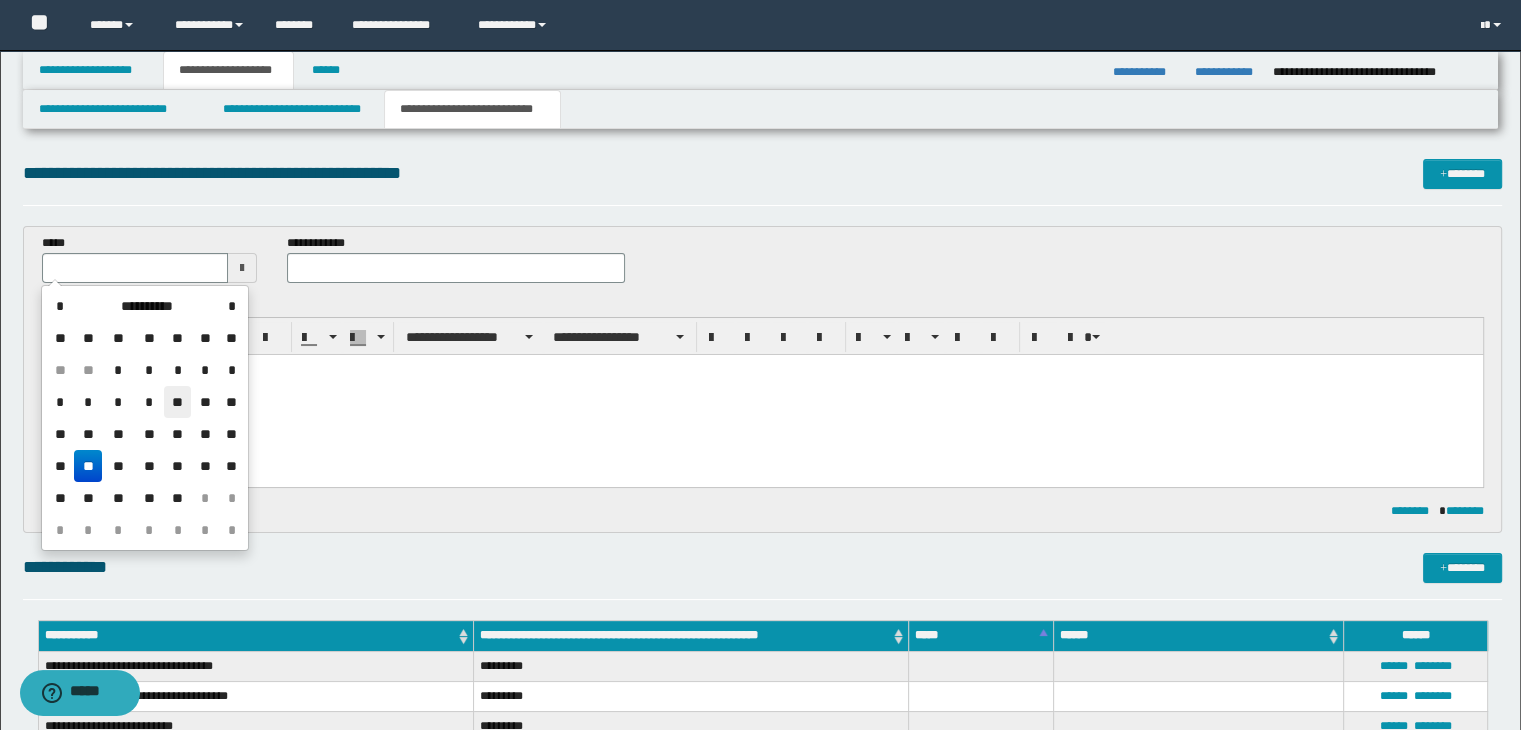 click on "**" at bounding box center [178, 402] 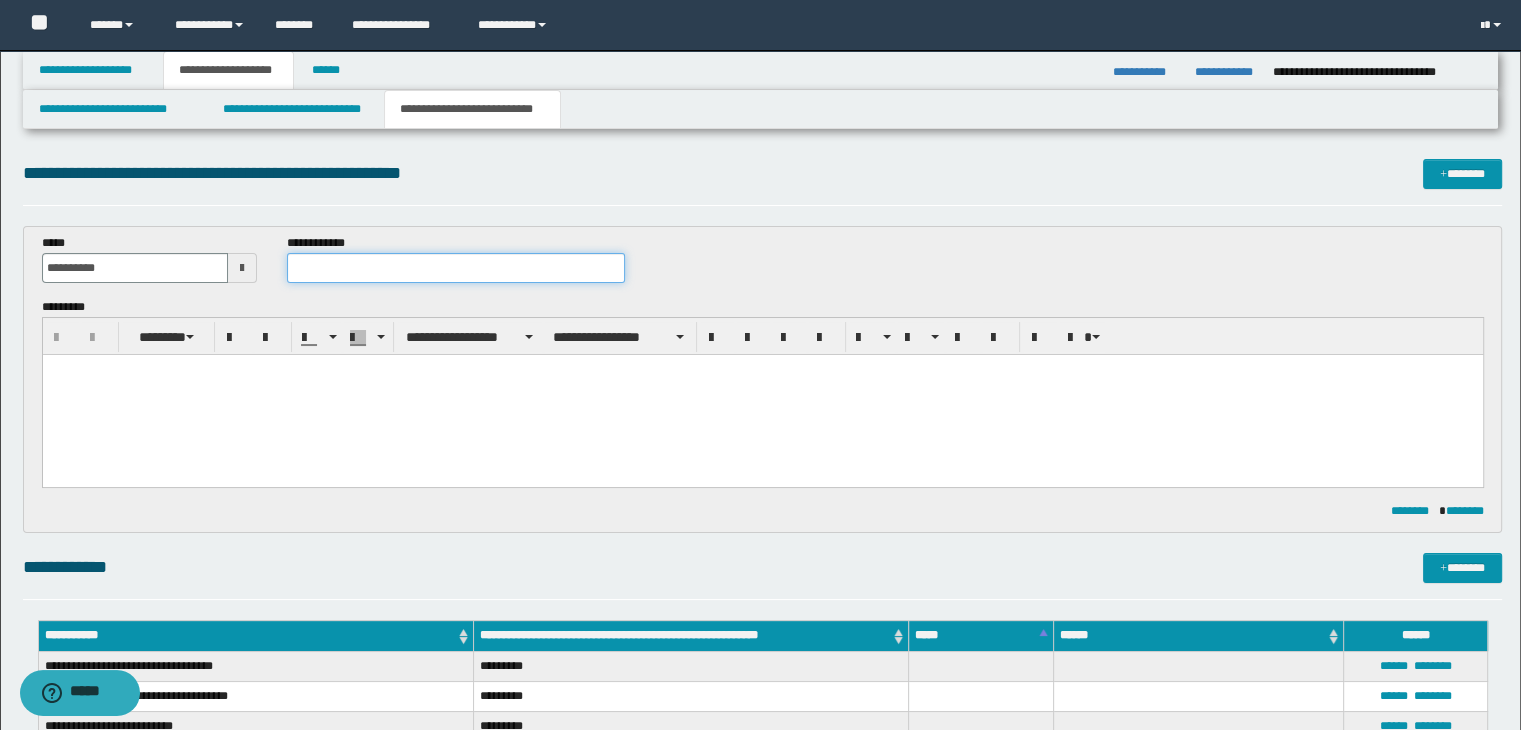drag, startPoint x: 299, startPoint y: 273, endPoint x: 408, endPoint y: 215, distance: 123.47064 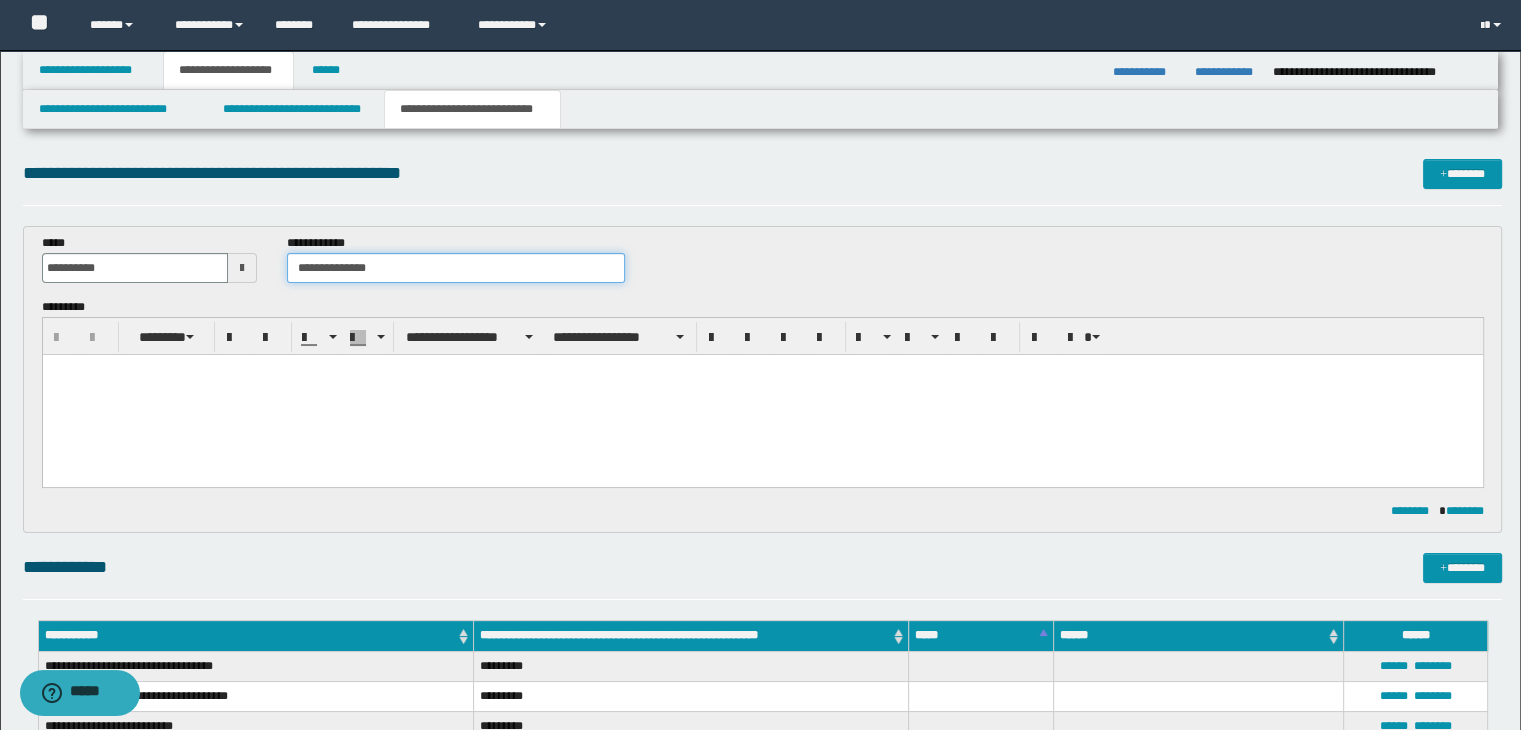 type on "**********" 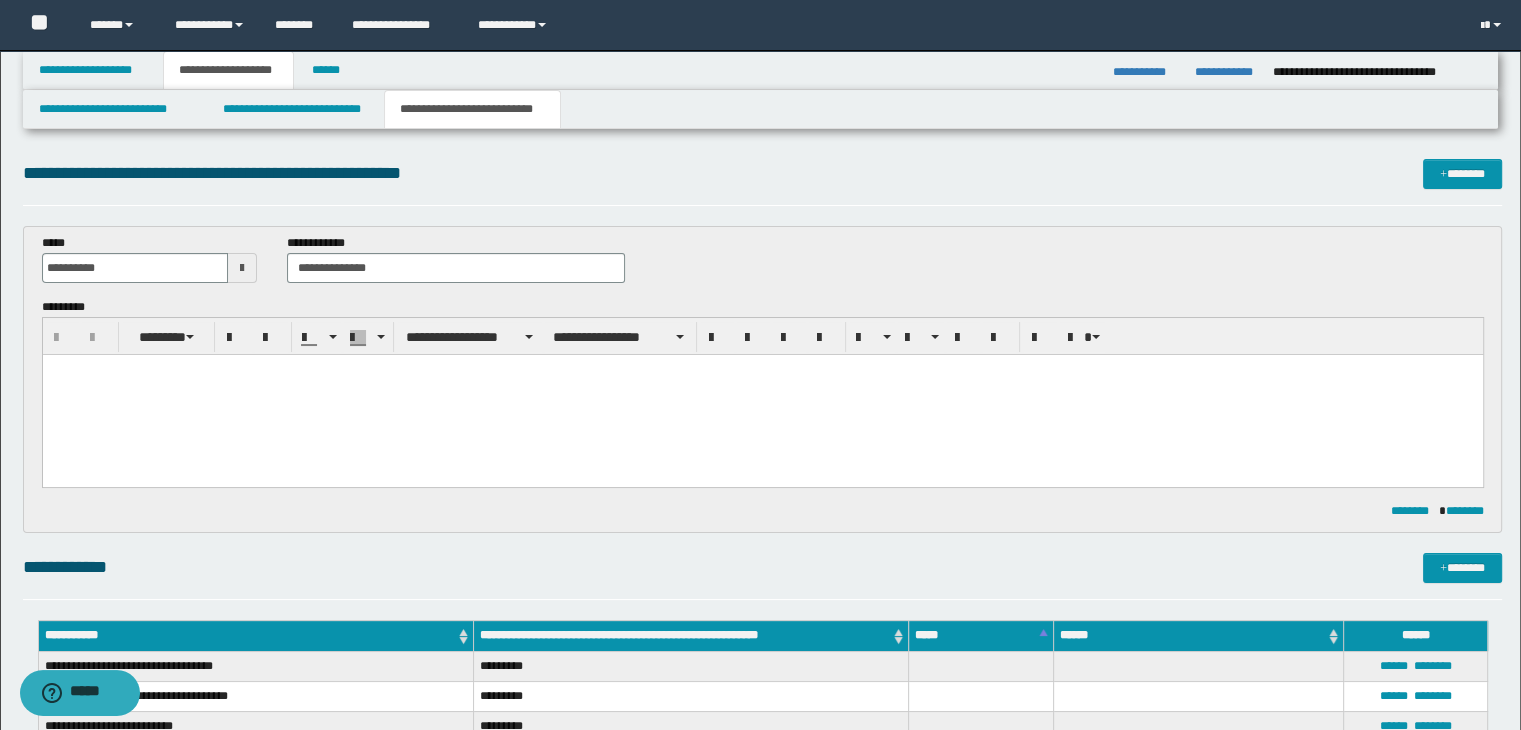 click at bounding box center (762, 394) 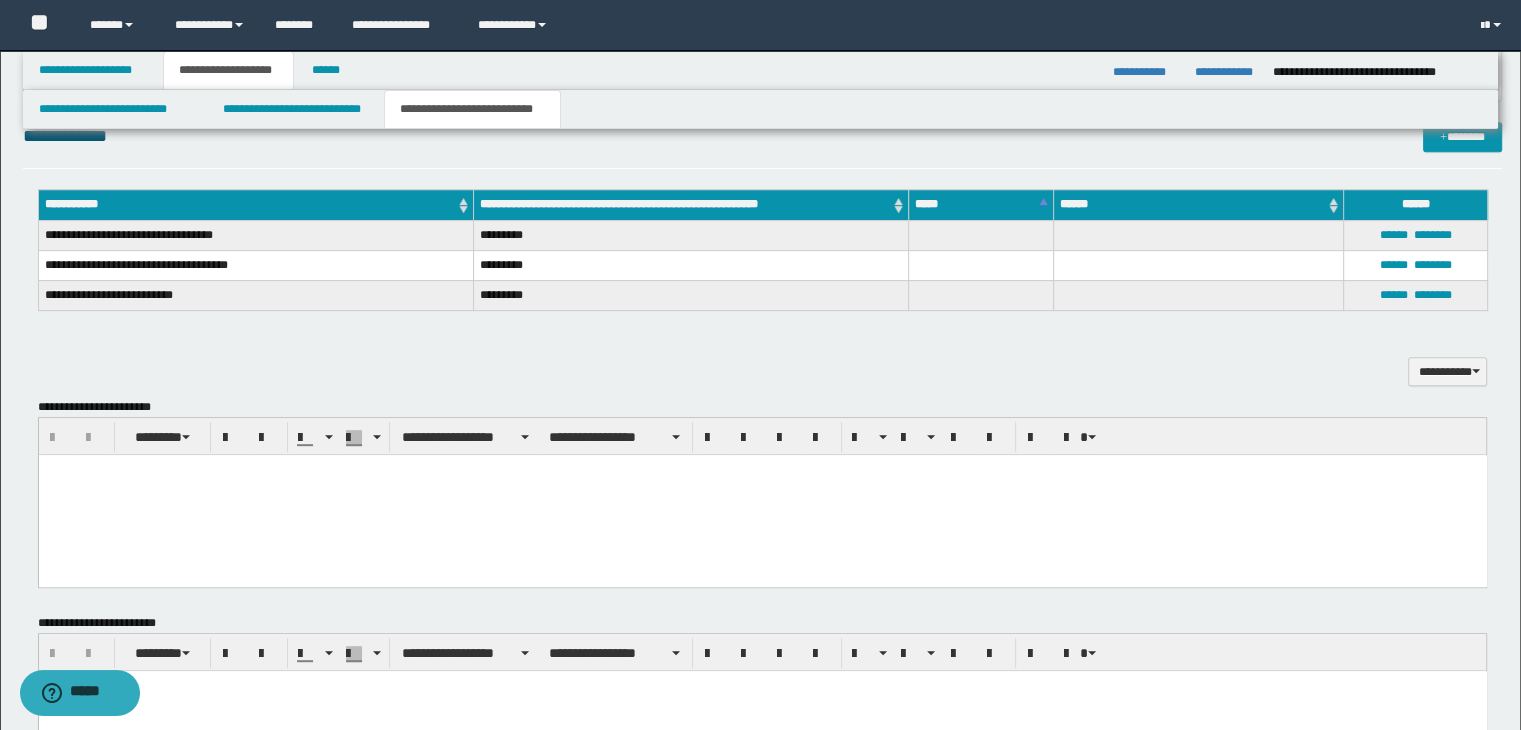 scroll, scrollTop: 837, scrollLeft: 0, axis: vertical 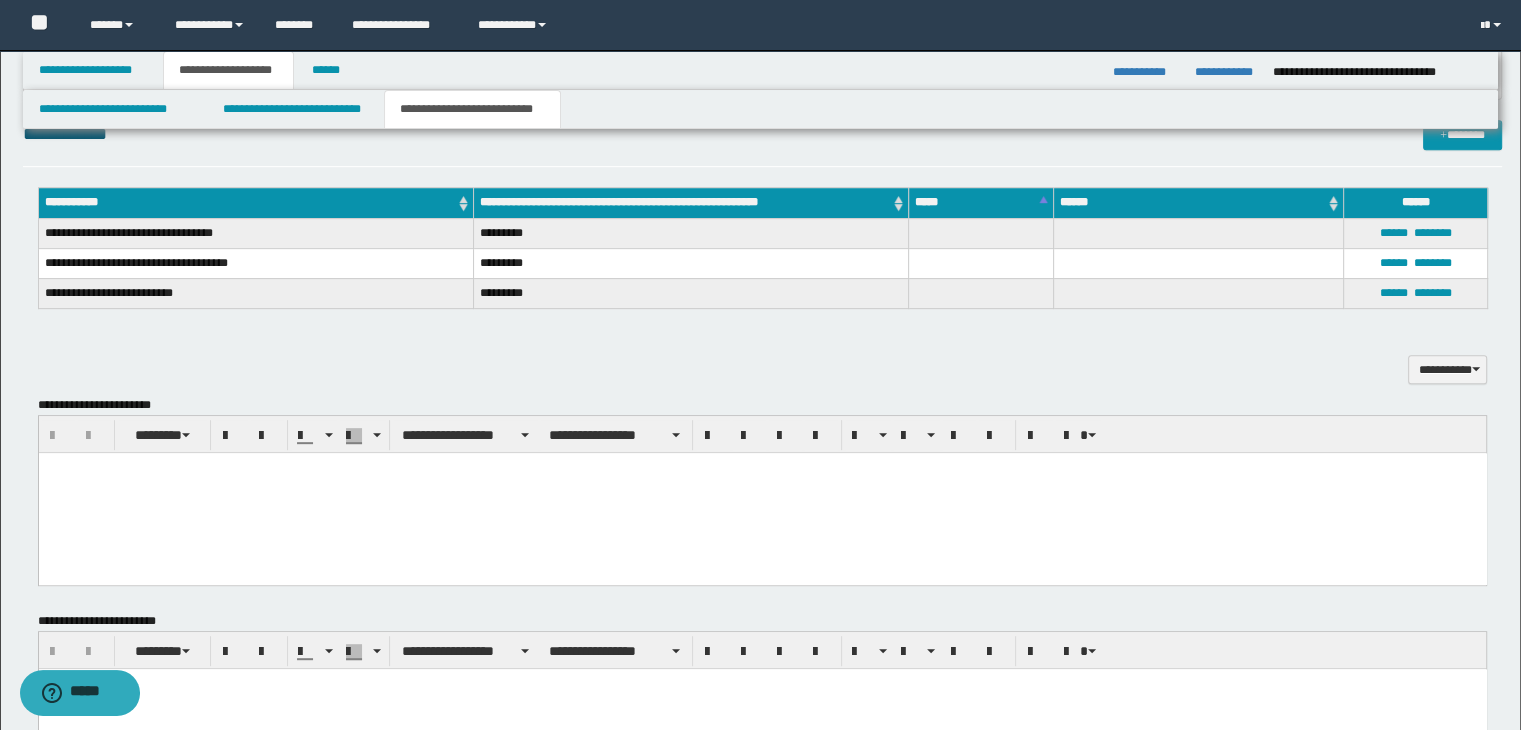 click at bounding box center [762, 493] 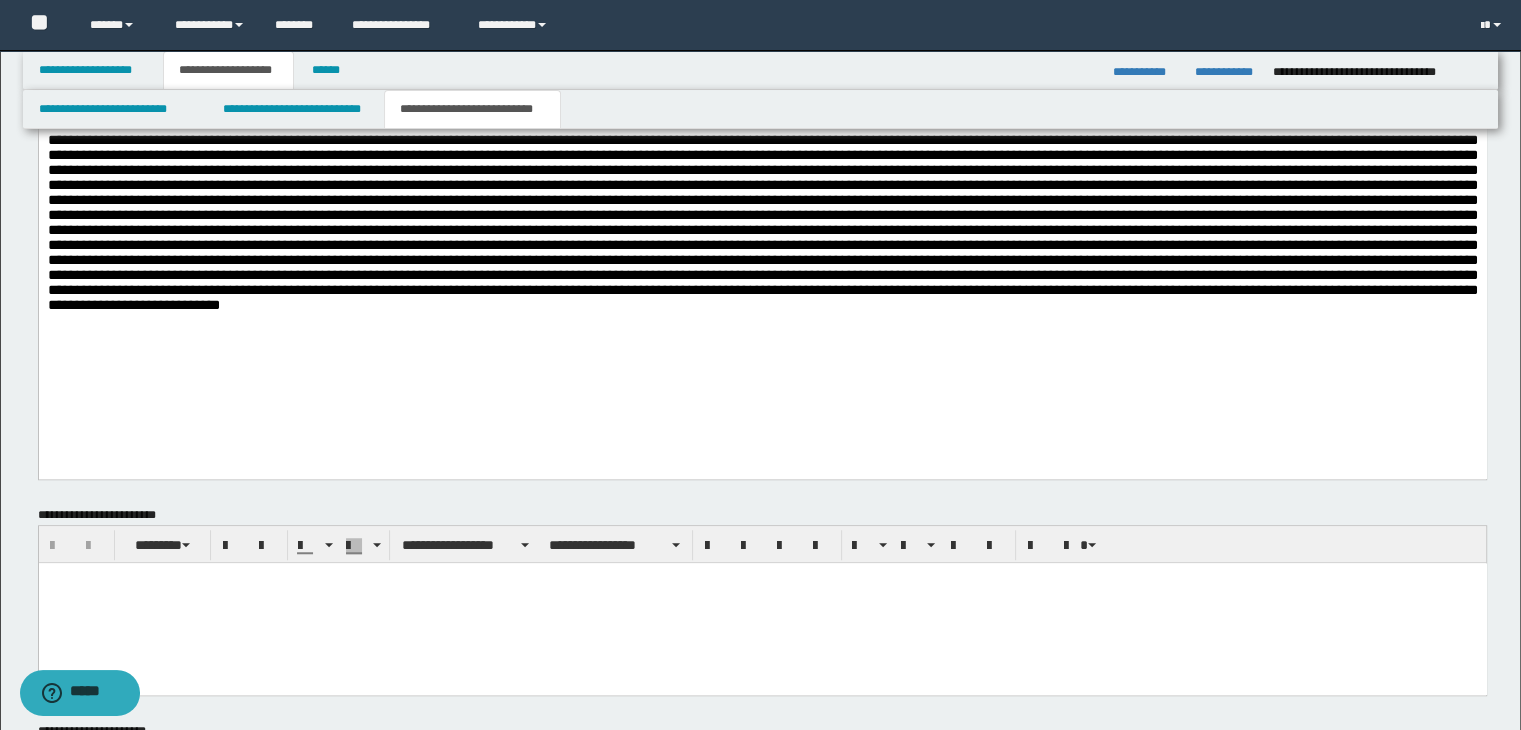scroll, scrollTop: 1468, scrollLeft: 0, axis: vertical 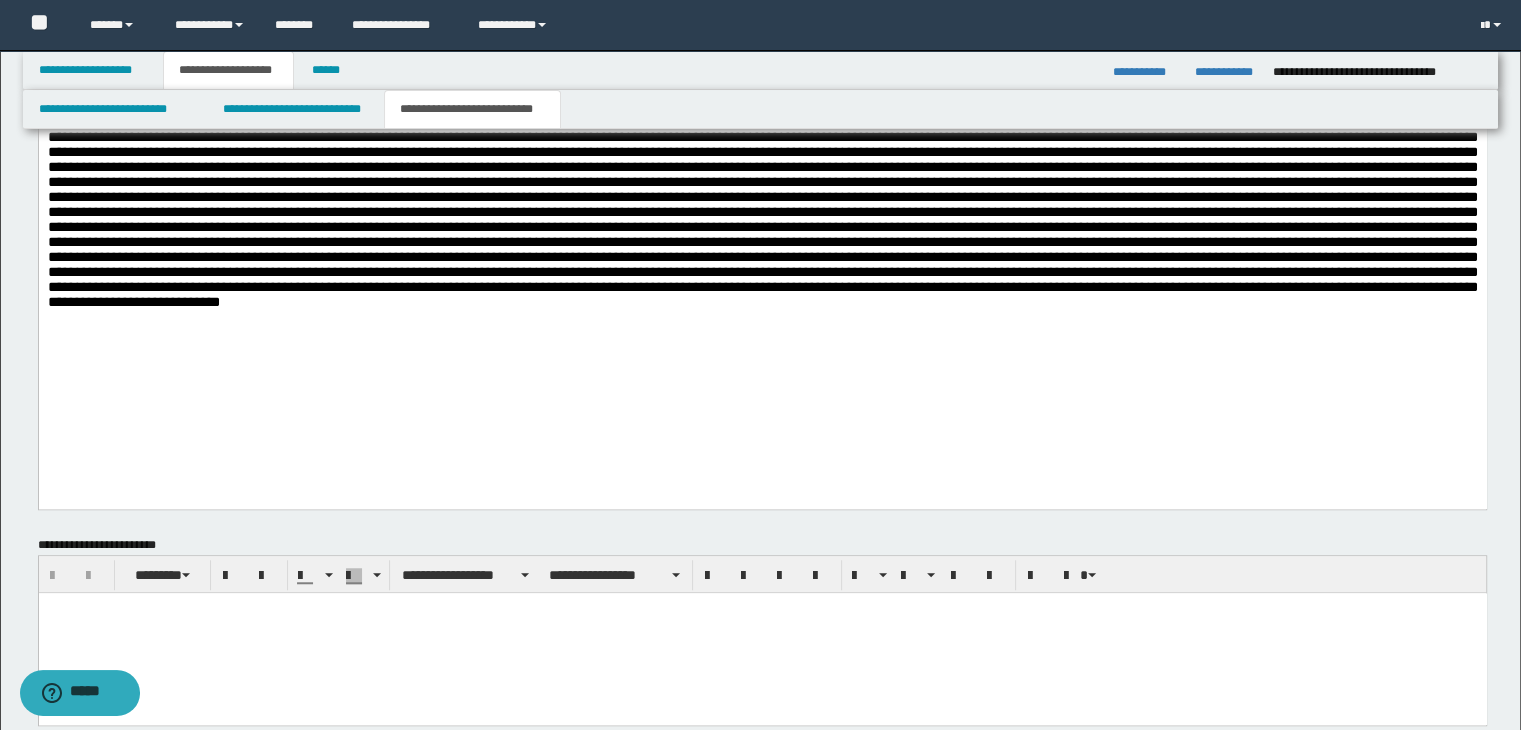 click on "**********" at bounding box center [762, 111] 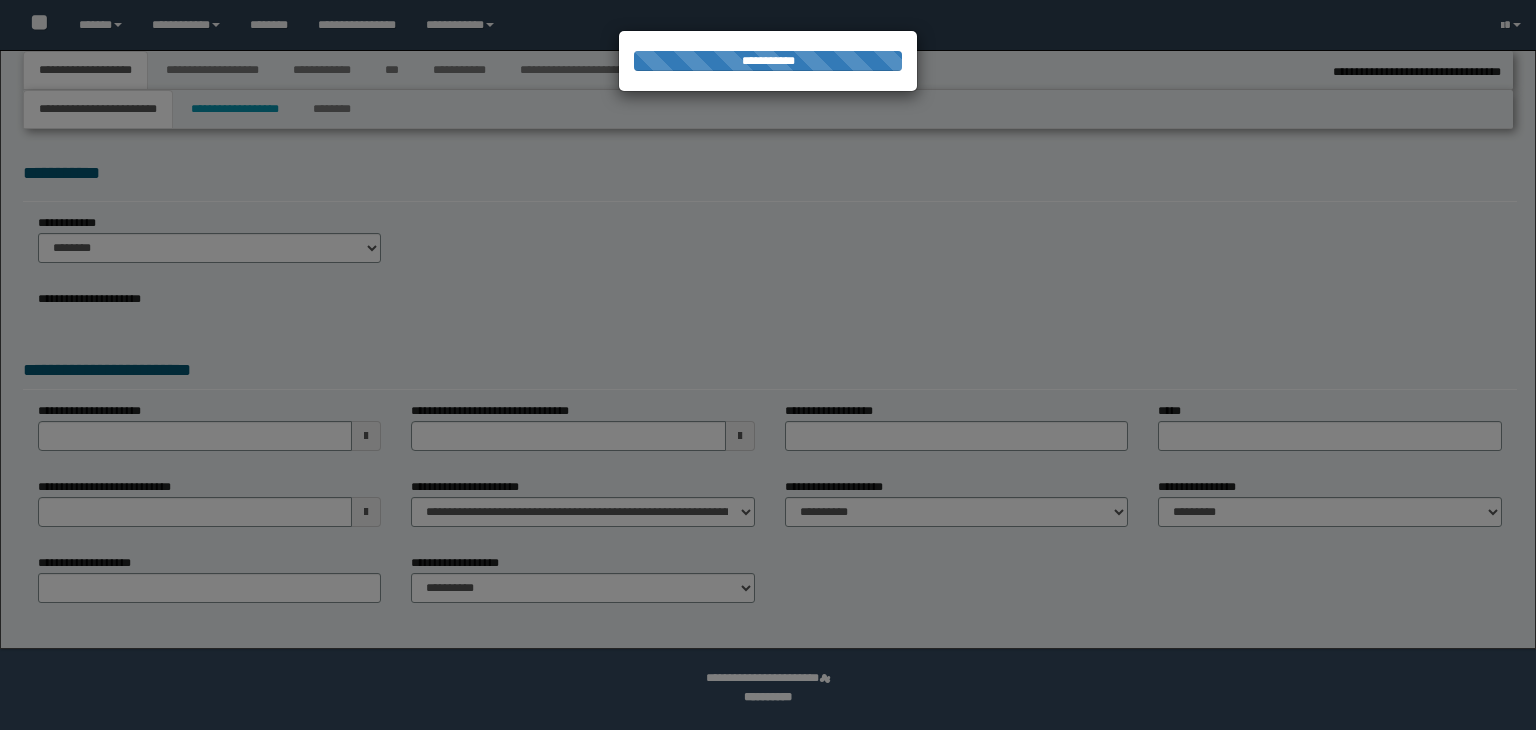 select on "*" 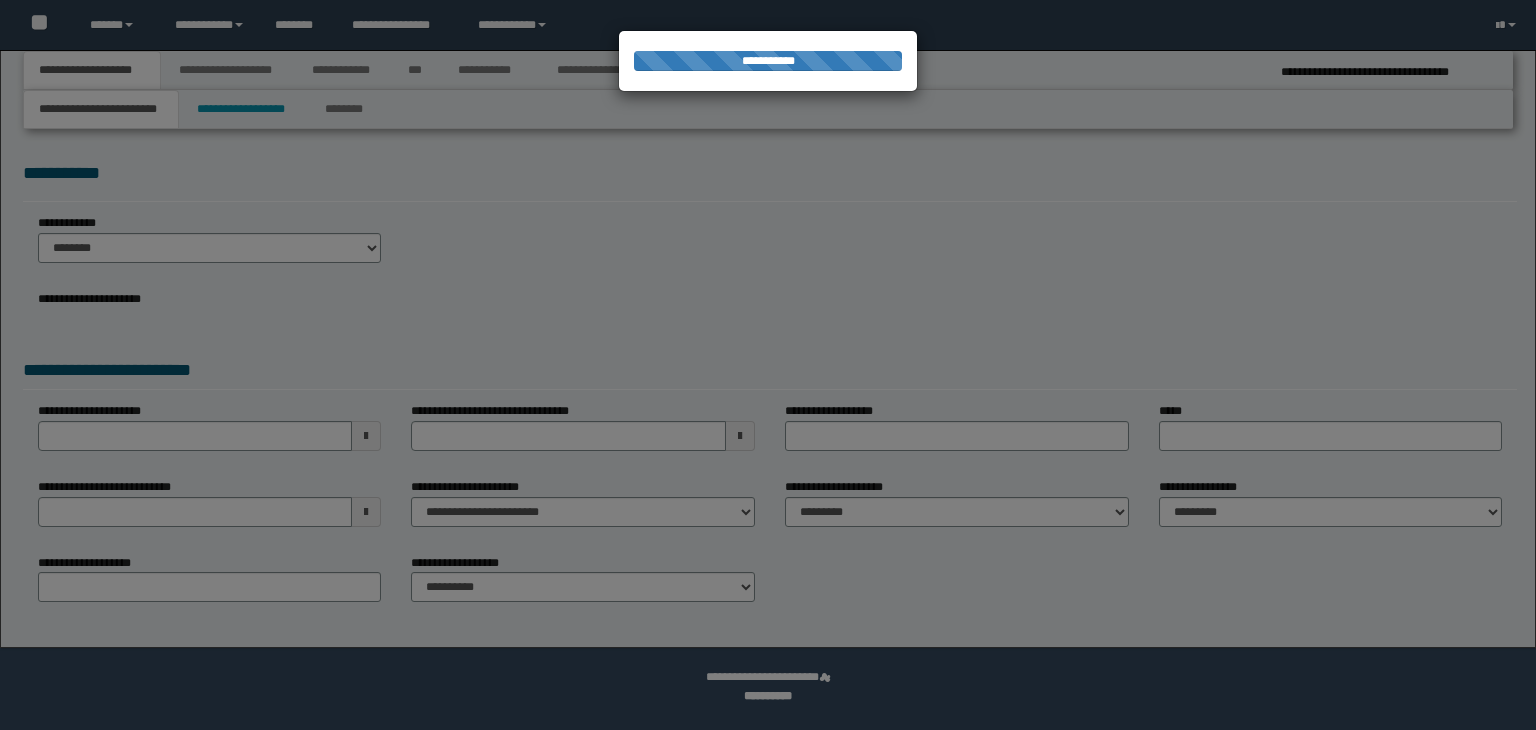 scroll, scrollTop: 0, scrollLeft: 0, axis: both 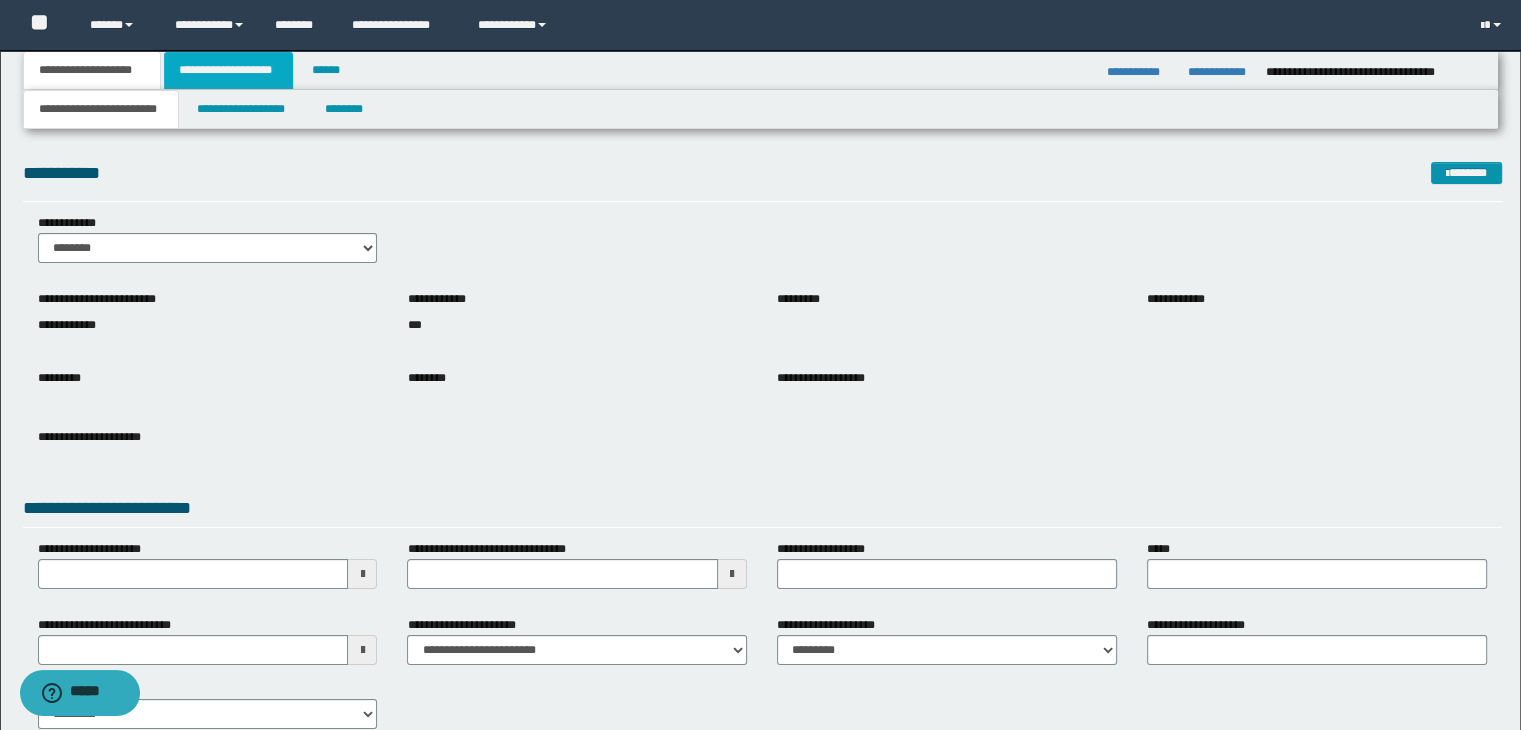 click on "**********" at bounding box center (228, 70) 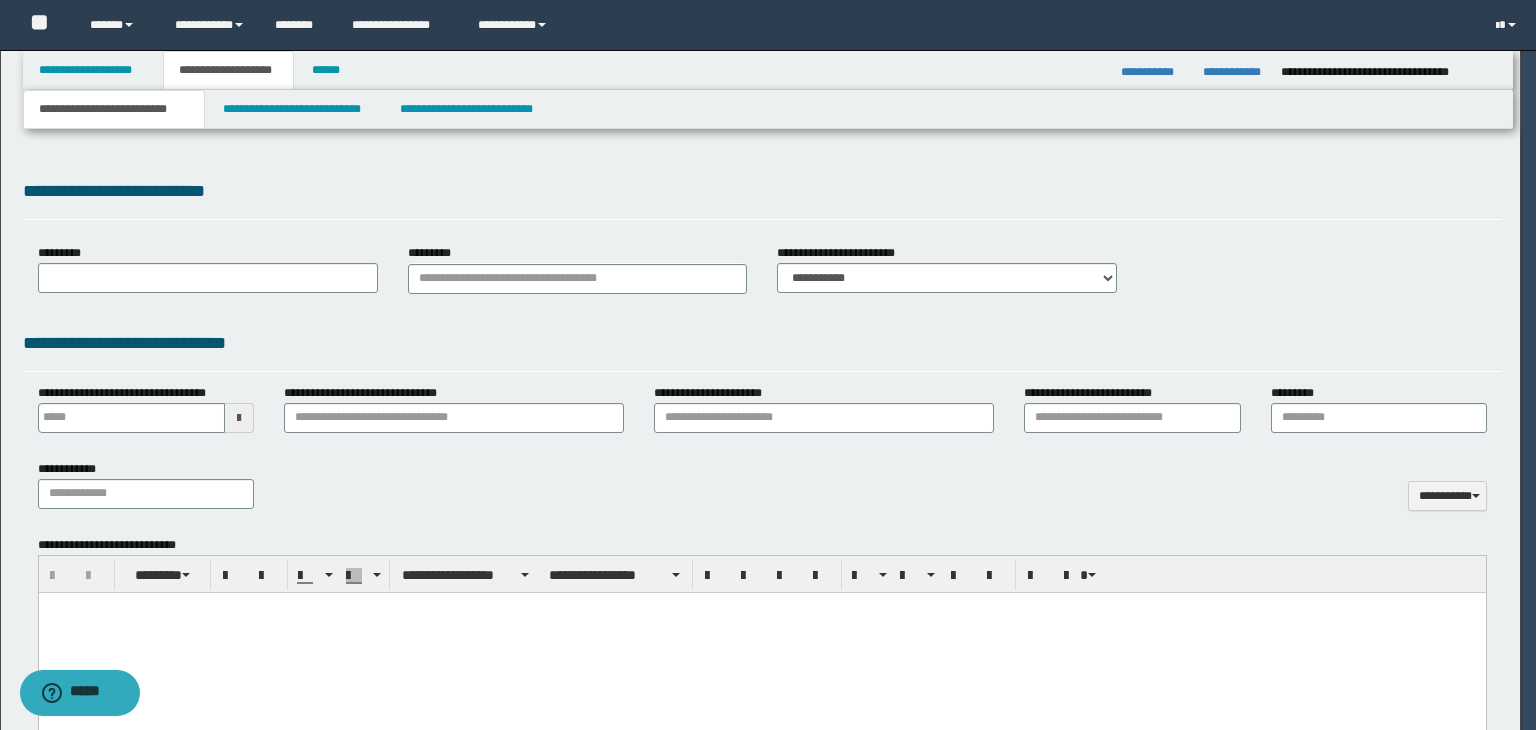 type 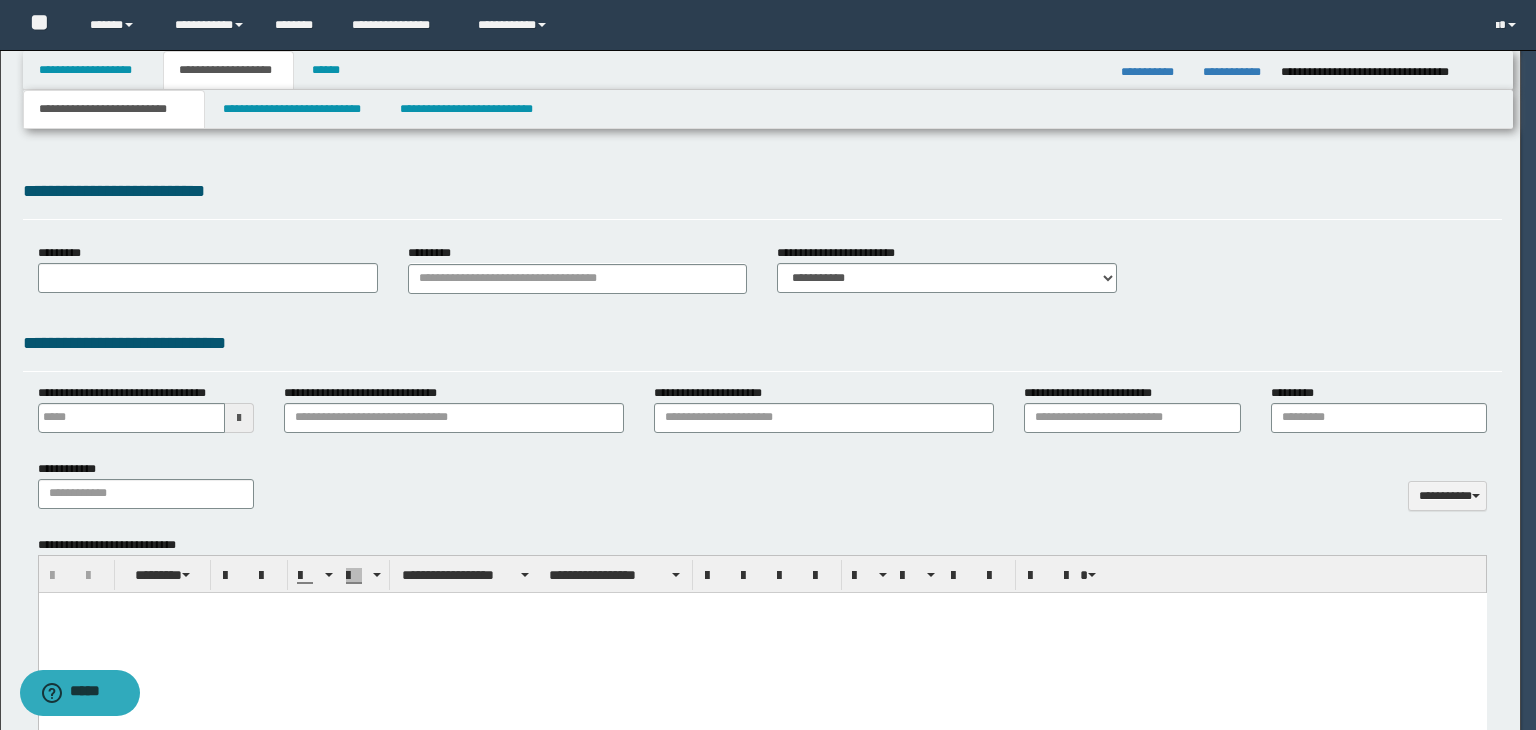 scroll, scrollTop: 0, scrollLeft: 0, axis: both 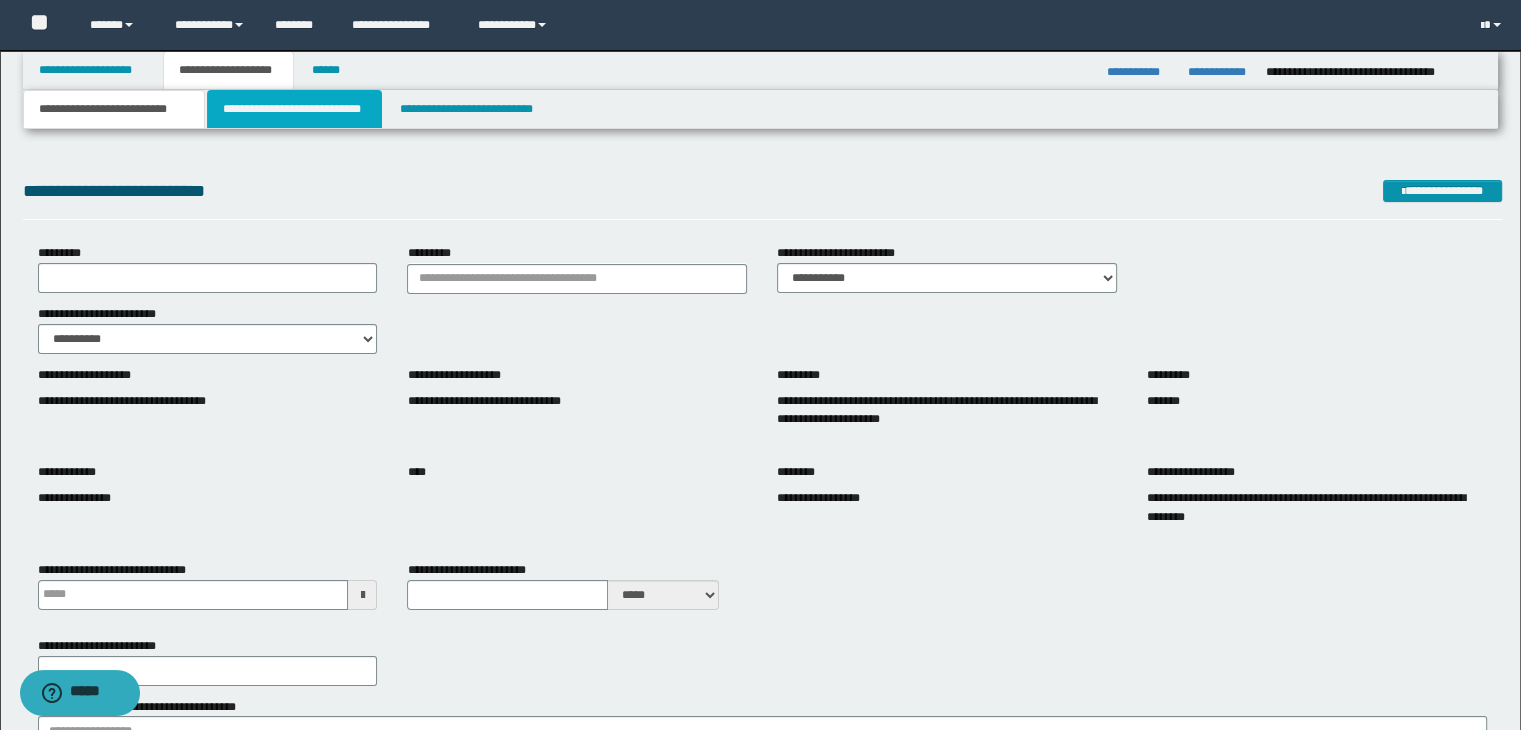 click on "**********" at bounding box center (294, 109) 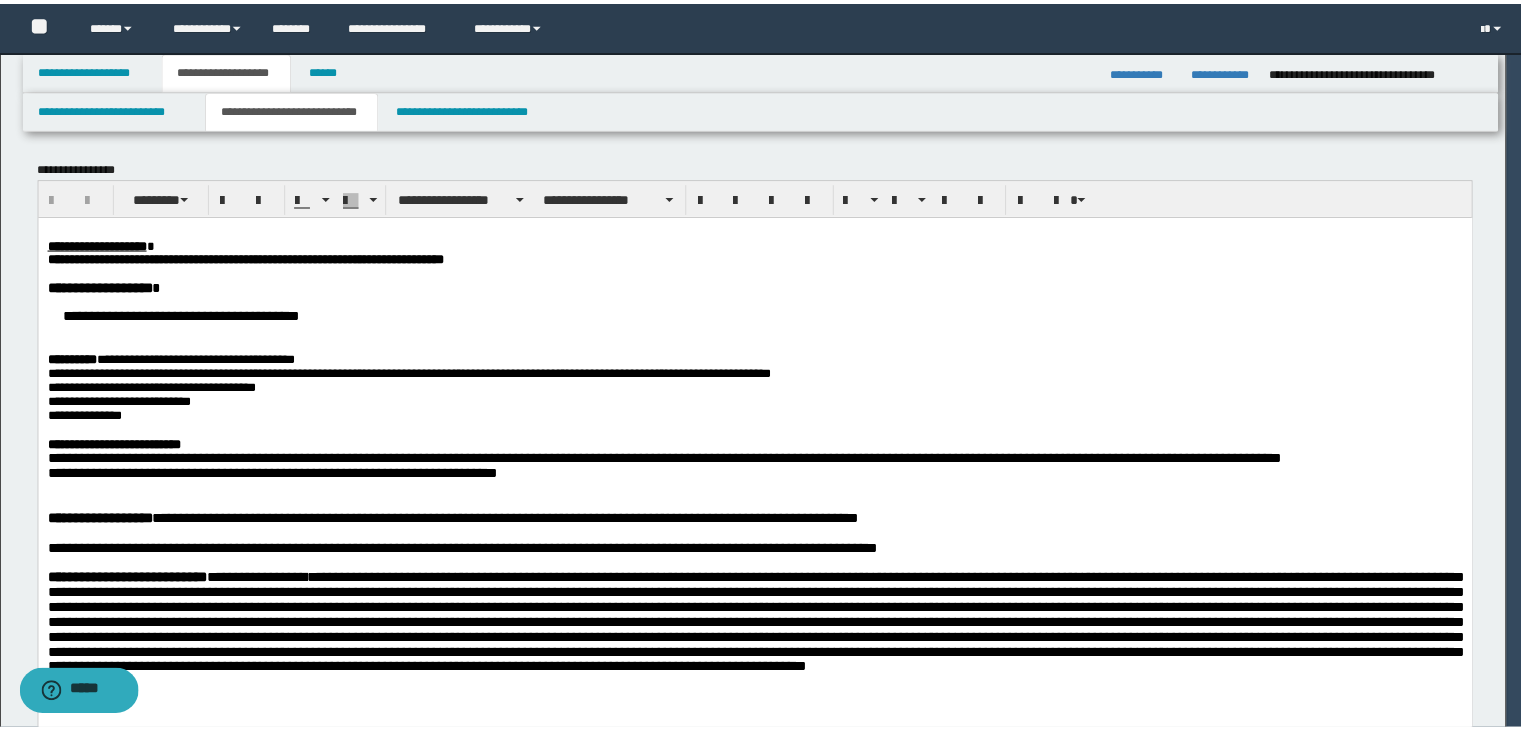 scroll, scrollTop: 0, scrollLeft: 0, axis: both 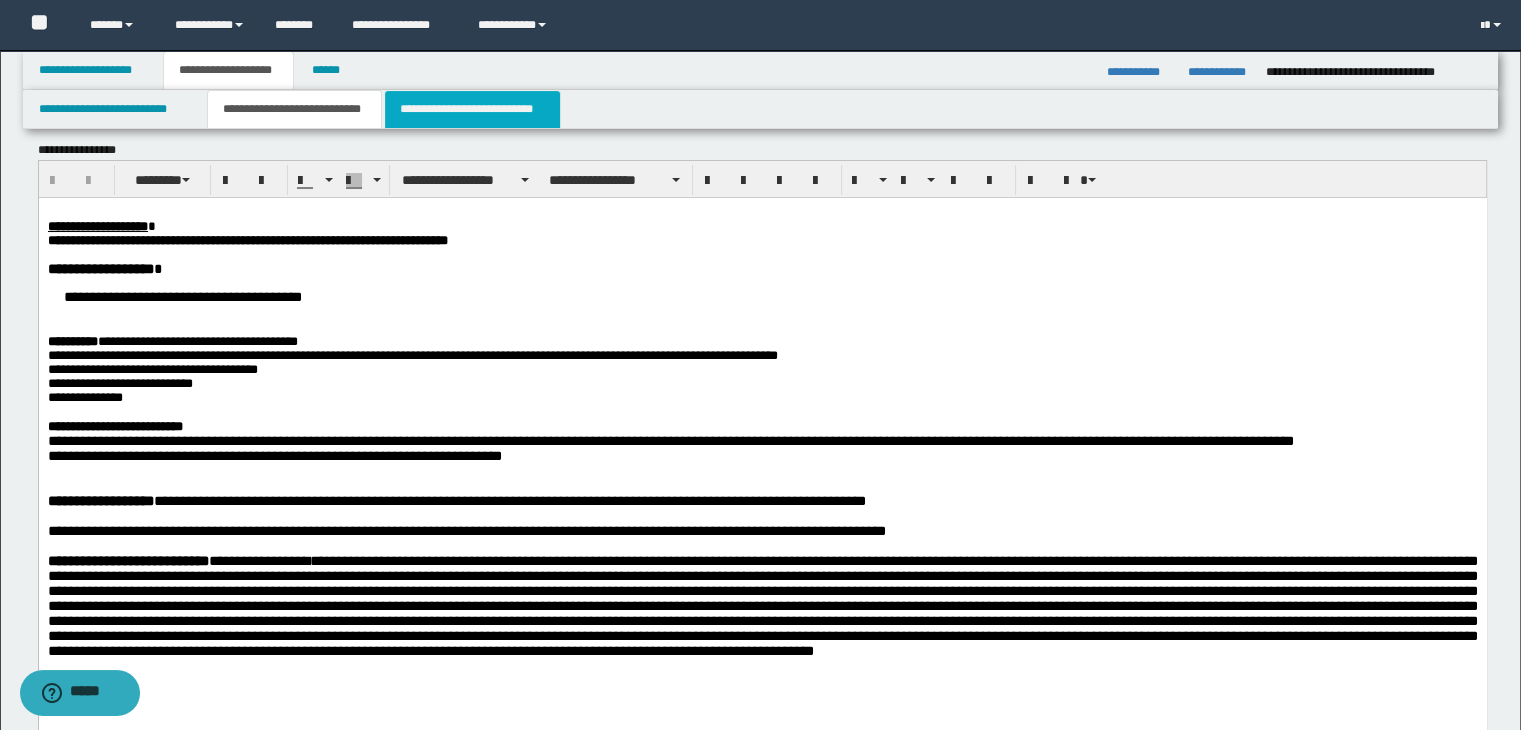 click on "**********" at bounding box center [472, 109] 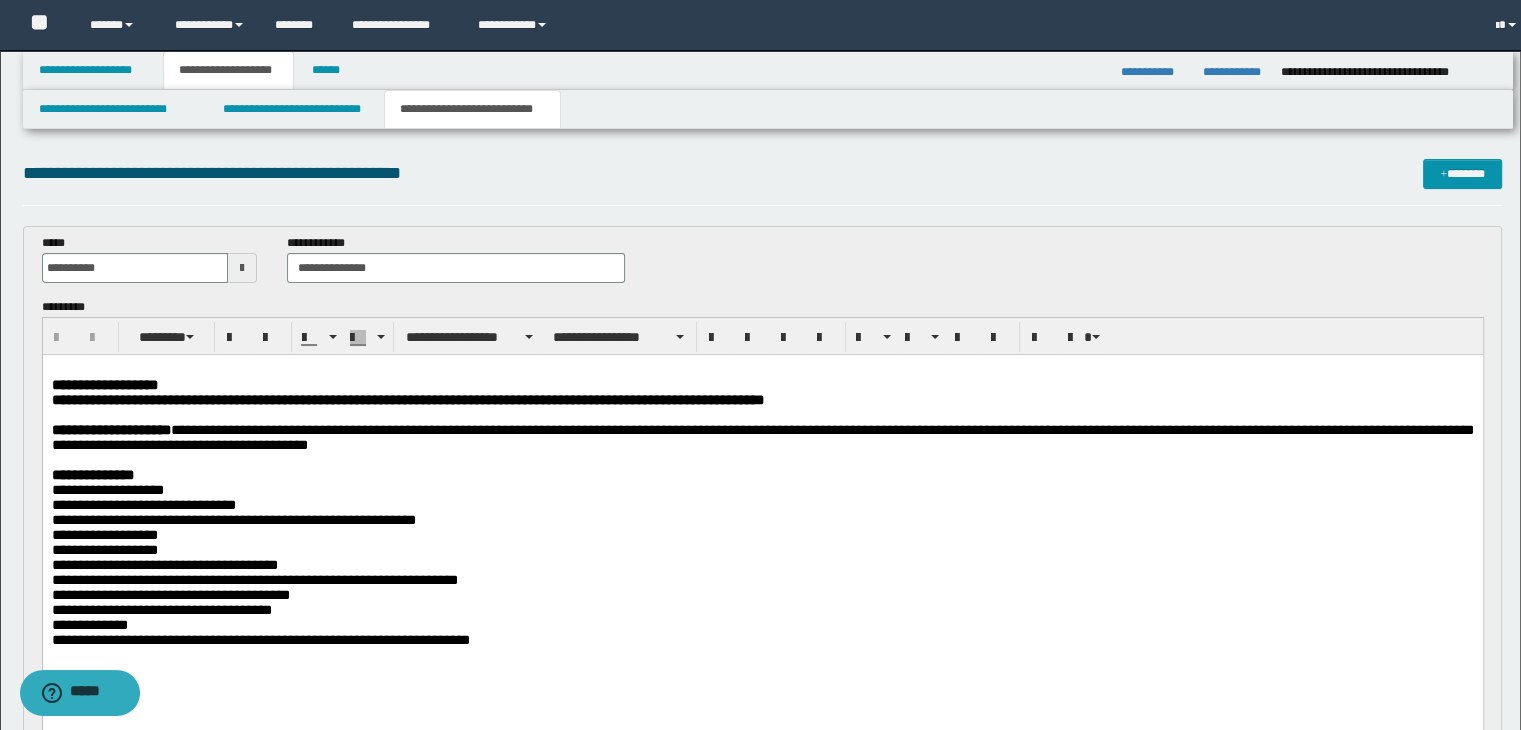 scroll, scrollTop: 0, scrollLeft: 0, axis: both 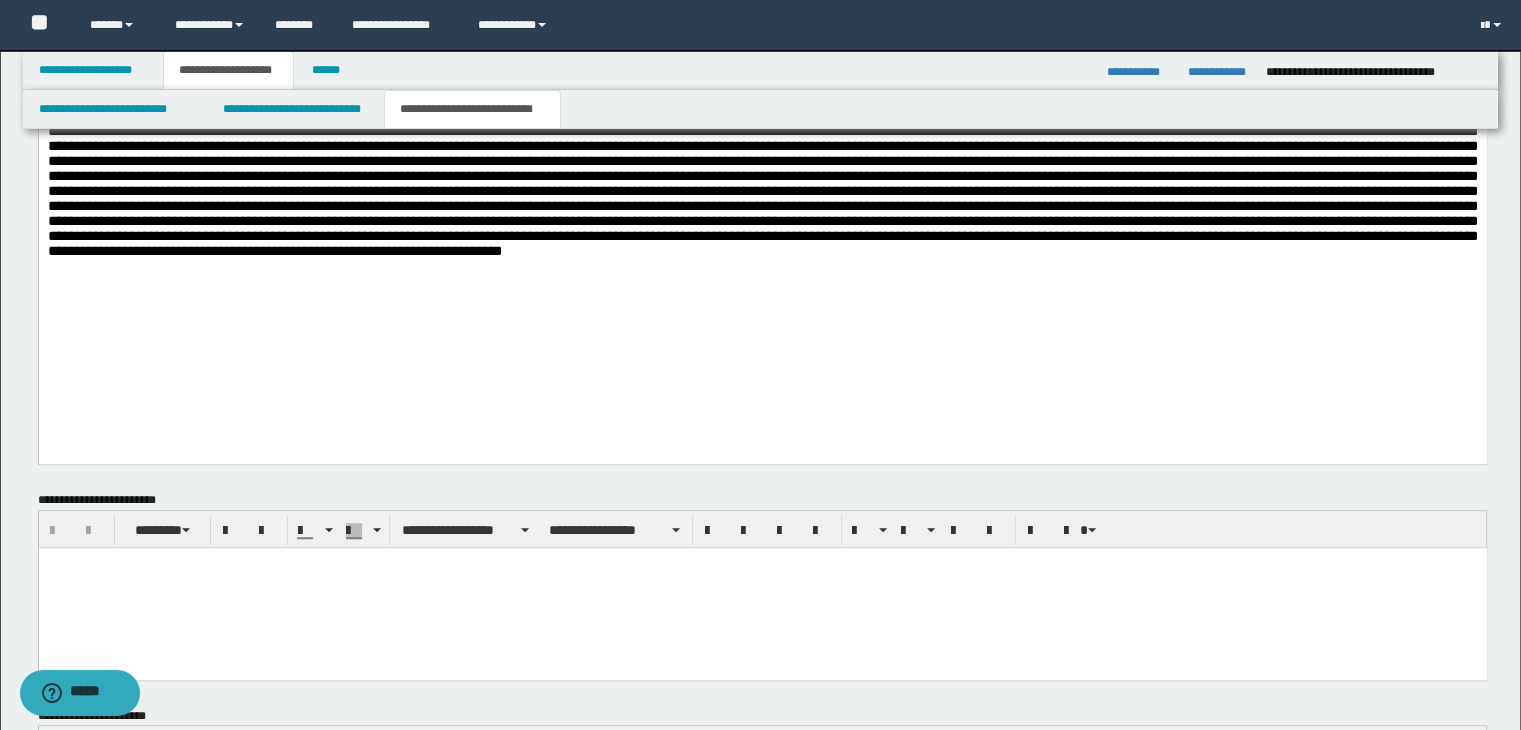 click on "**********" at bounding box center (762, 107) 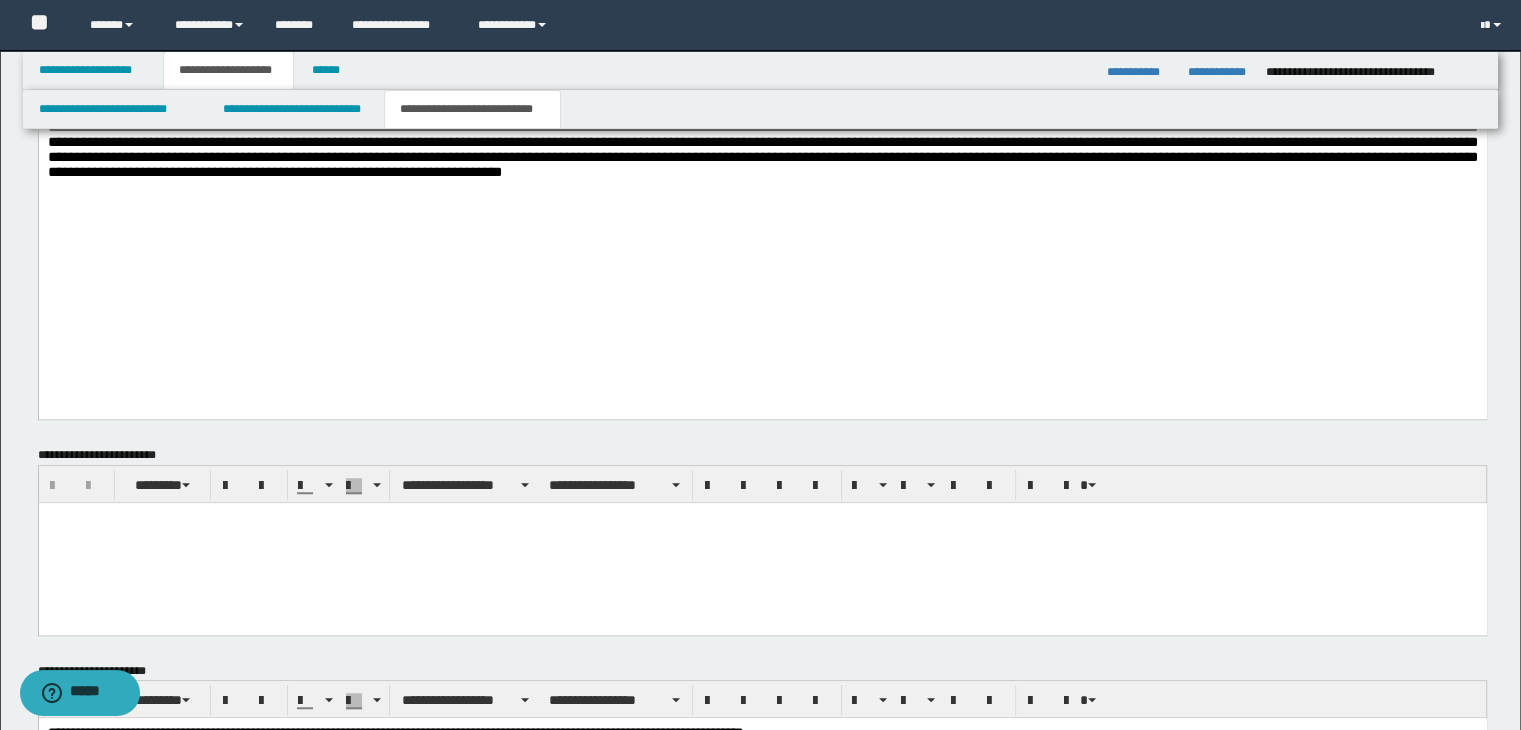 scroll, scrollTop: 1324, scrollLeft: 0, axis: vertical 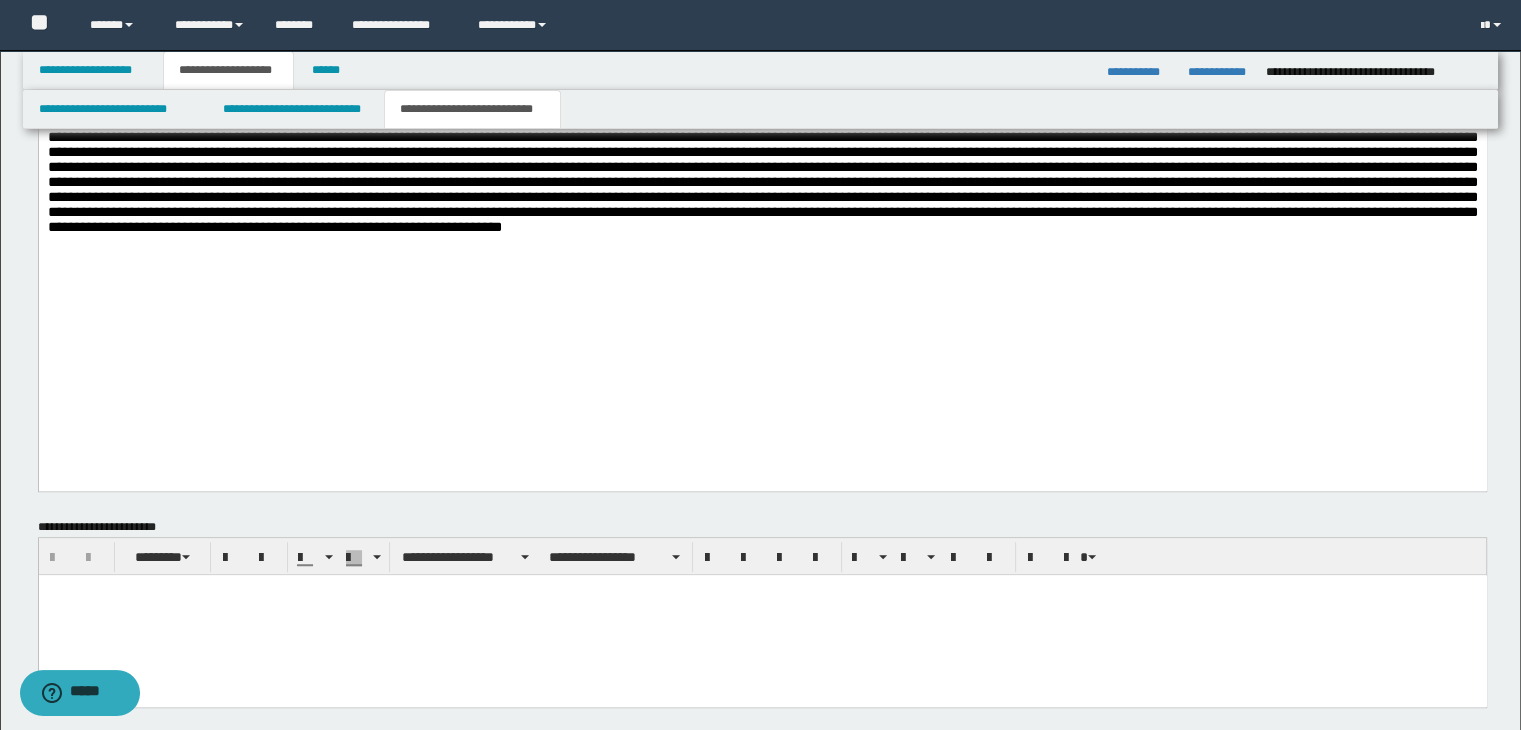 click at bounding box center [762, 313] 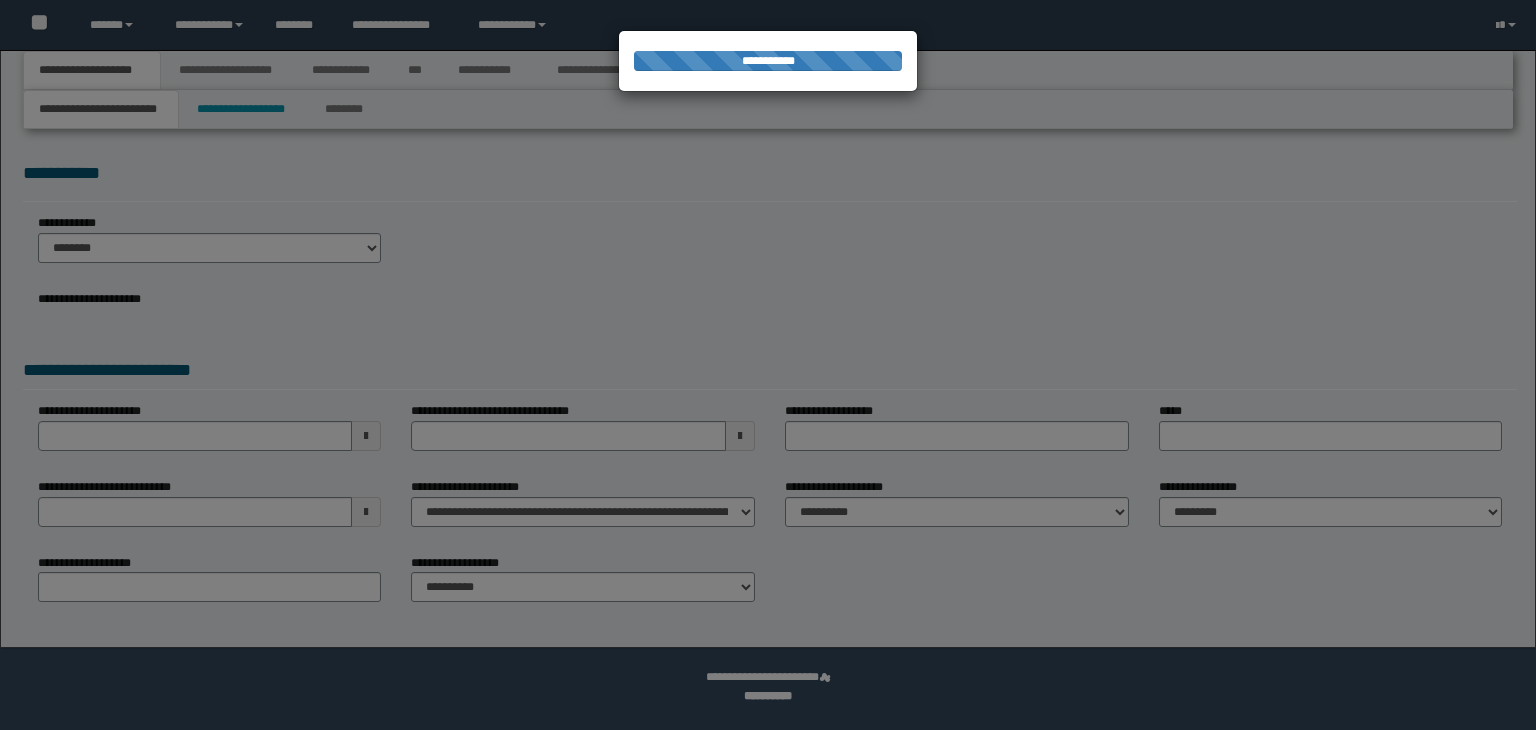scroll, scrollTop: 0, scrollLeft: 0, axis: both 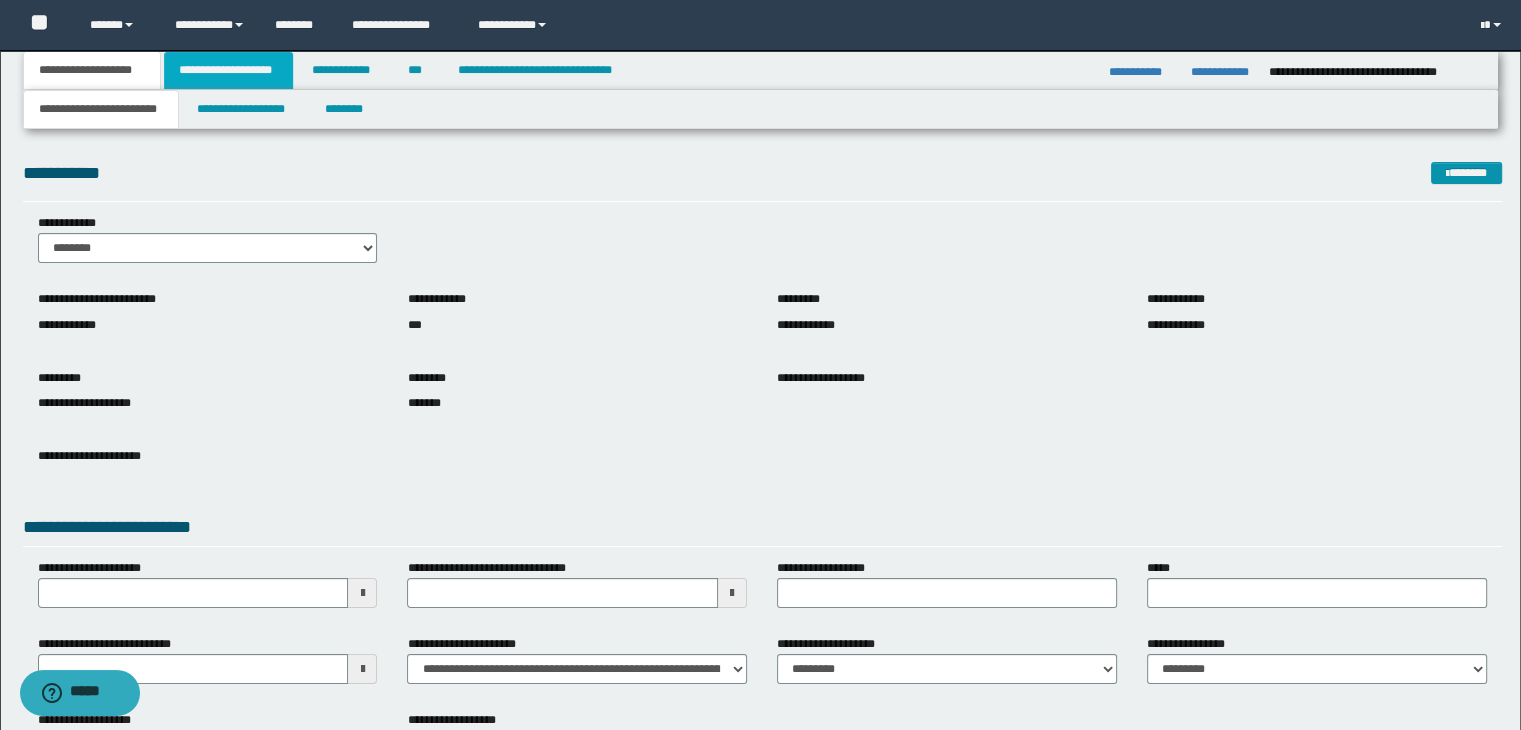 click on "**********" at bounding box center (228, 70) 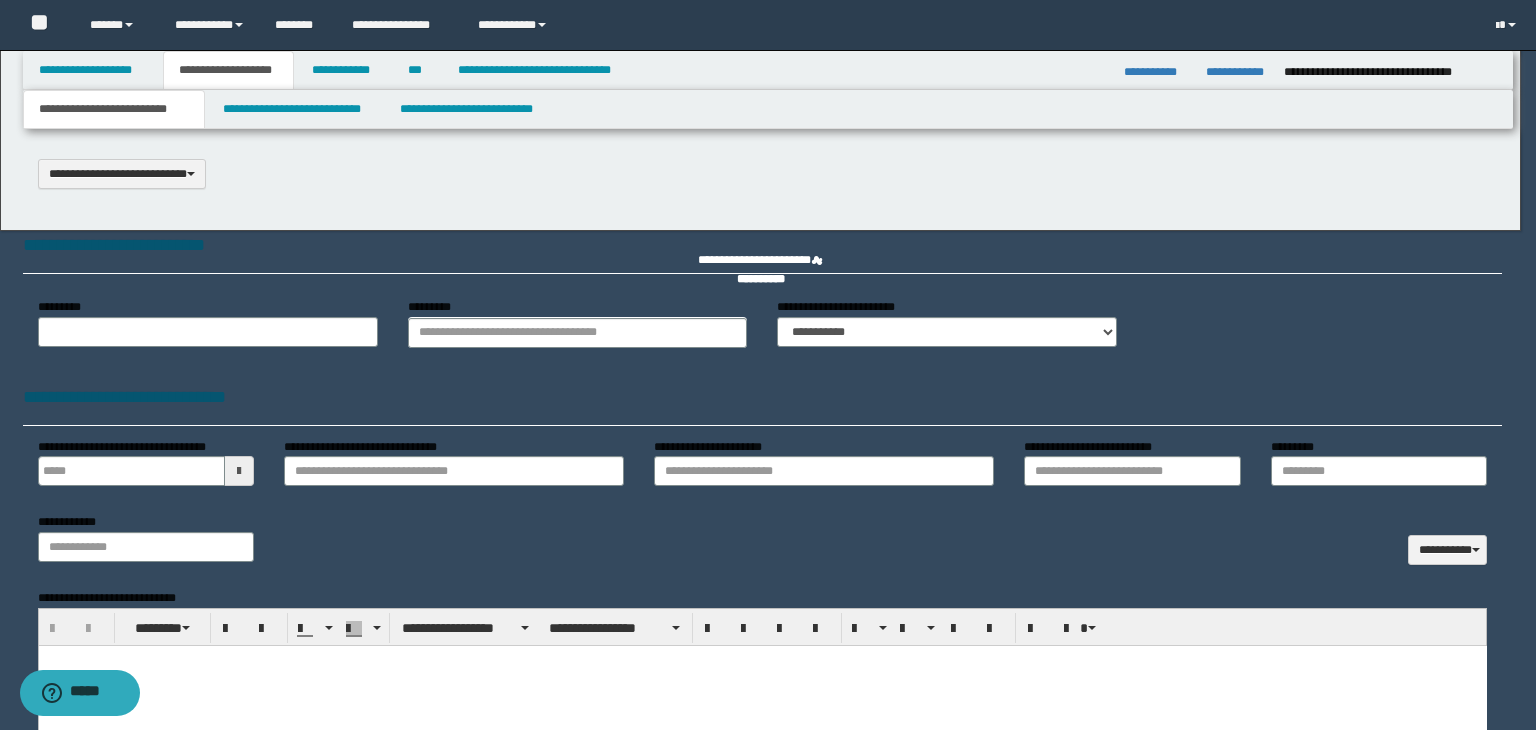 scroll, scrollTop: 0, scrollLeft: 0, axis: both 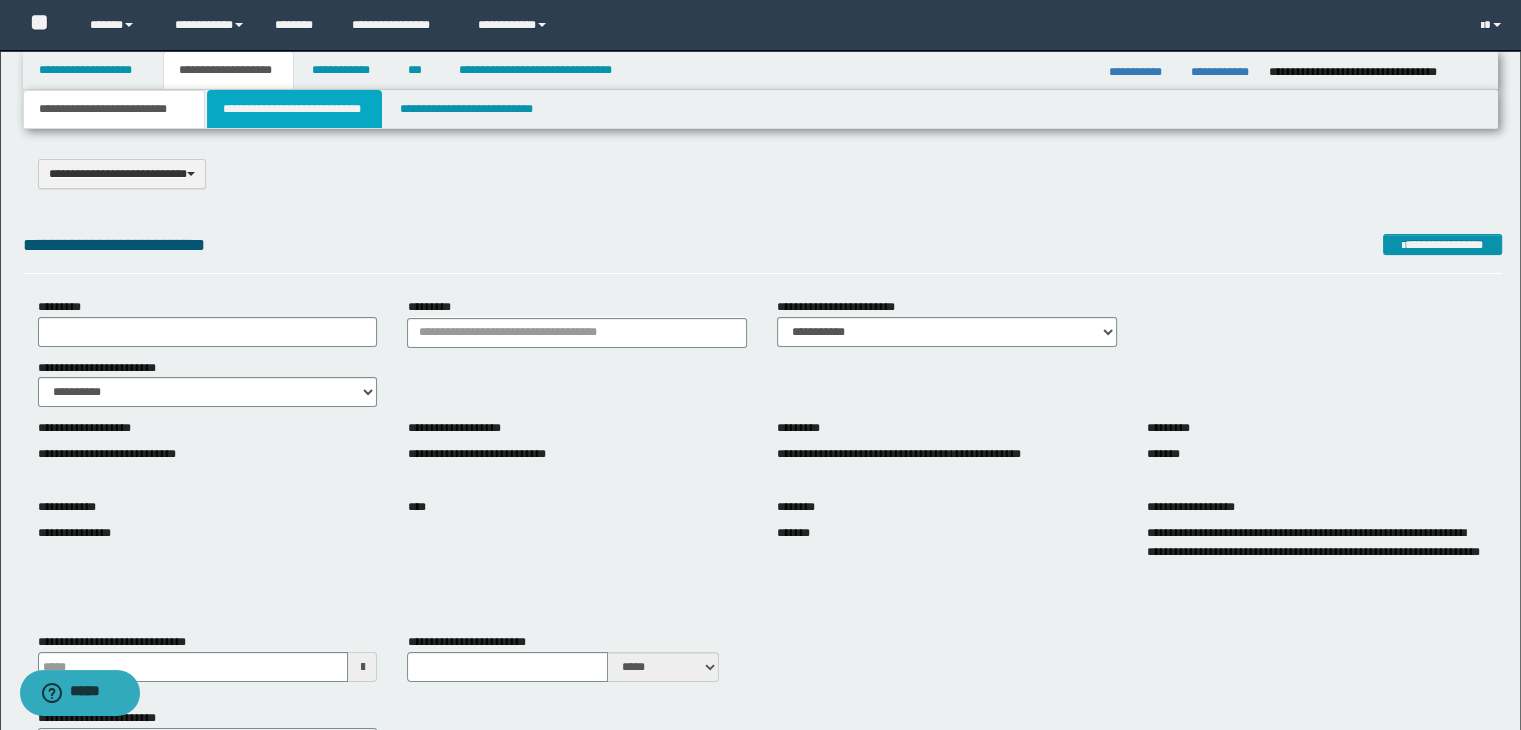 click on "**********" at bounding box center [294, 109] 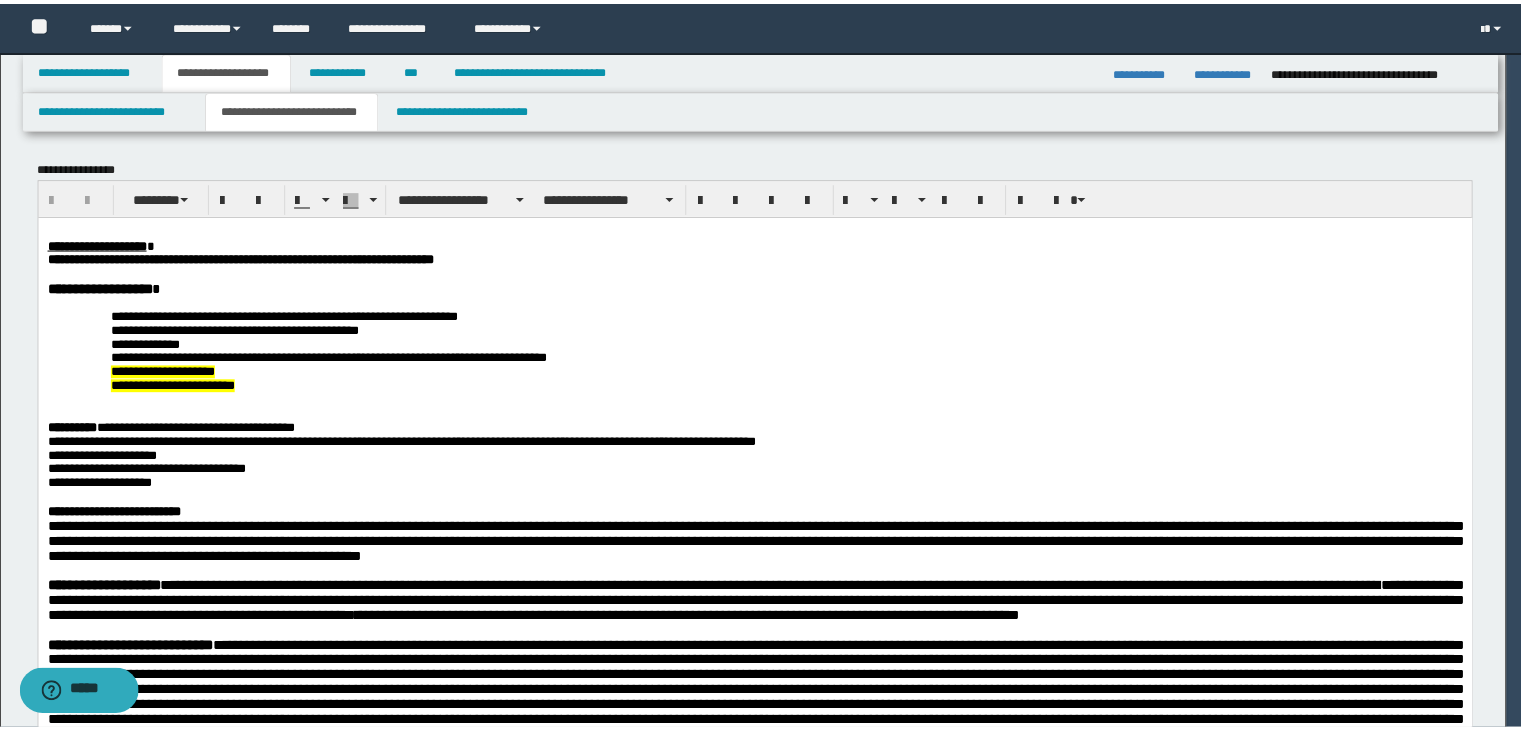scroll, scrollTop: 0, scrollLeft: 0, axis: both 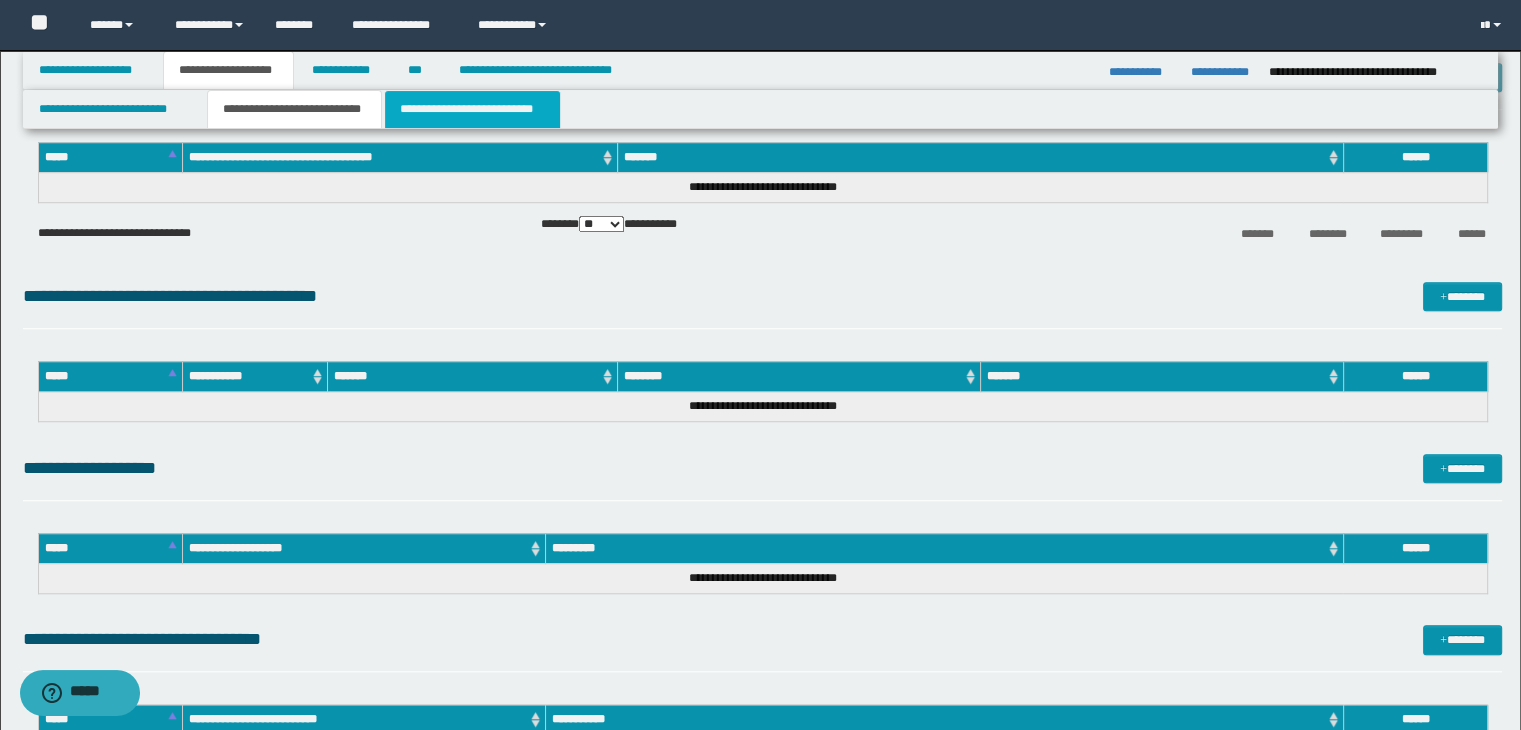 click on "**********" at bounding box center (472, 109) 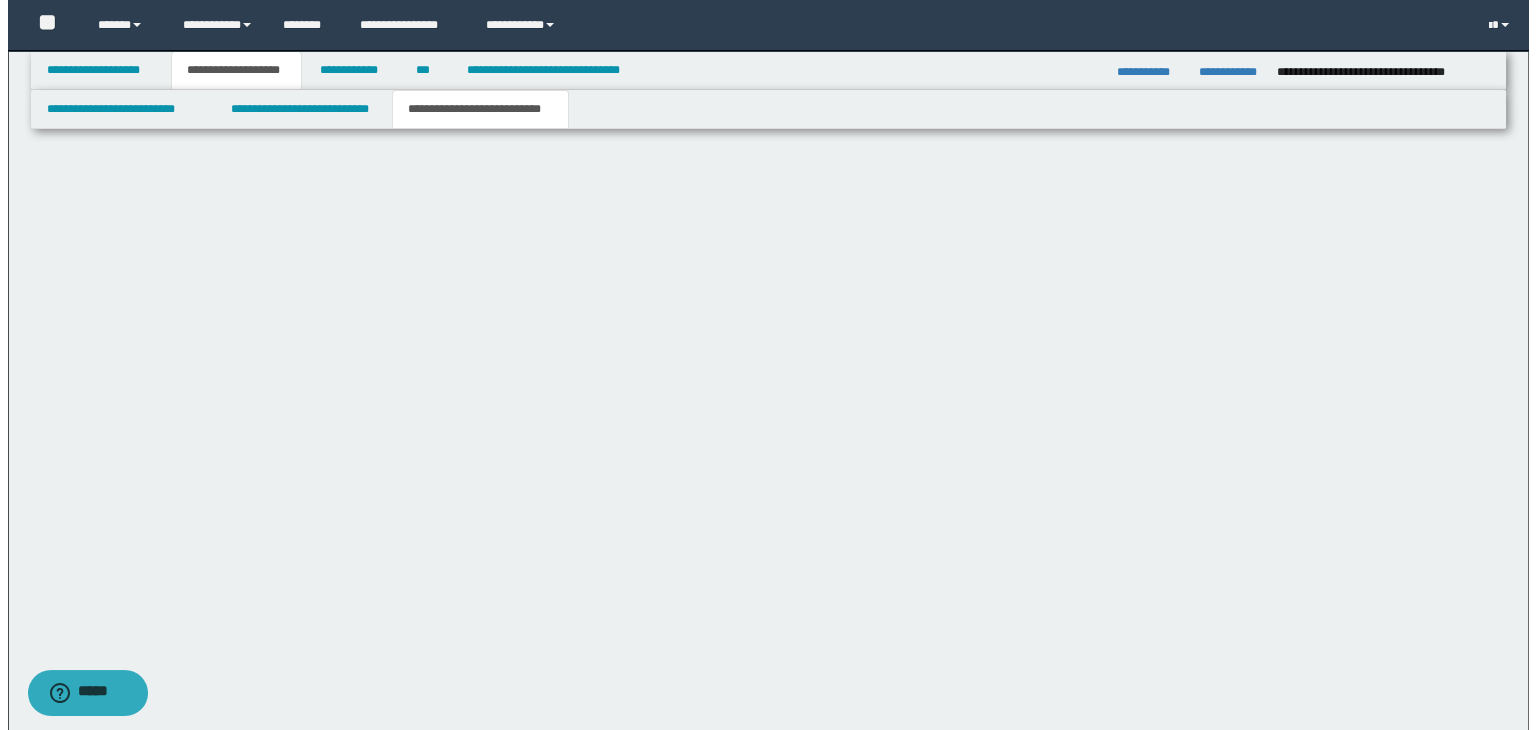 scroll, scrollTop: 0, scrollLeft: 0, axis: both 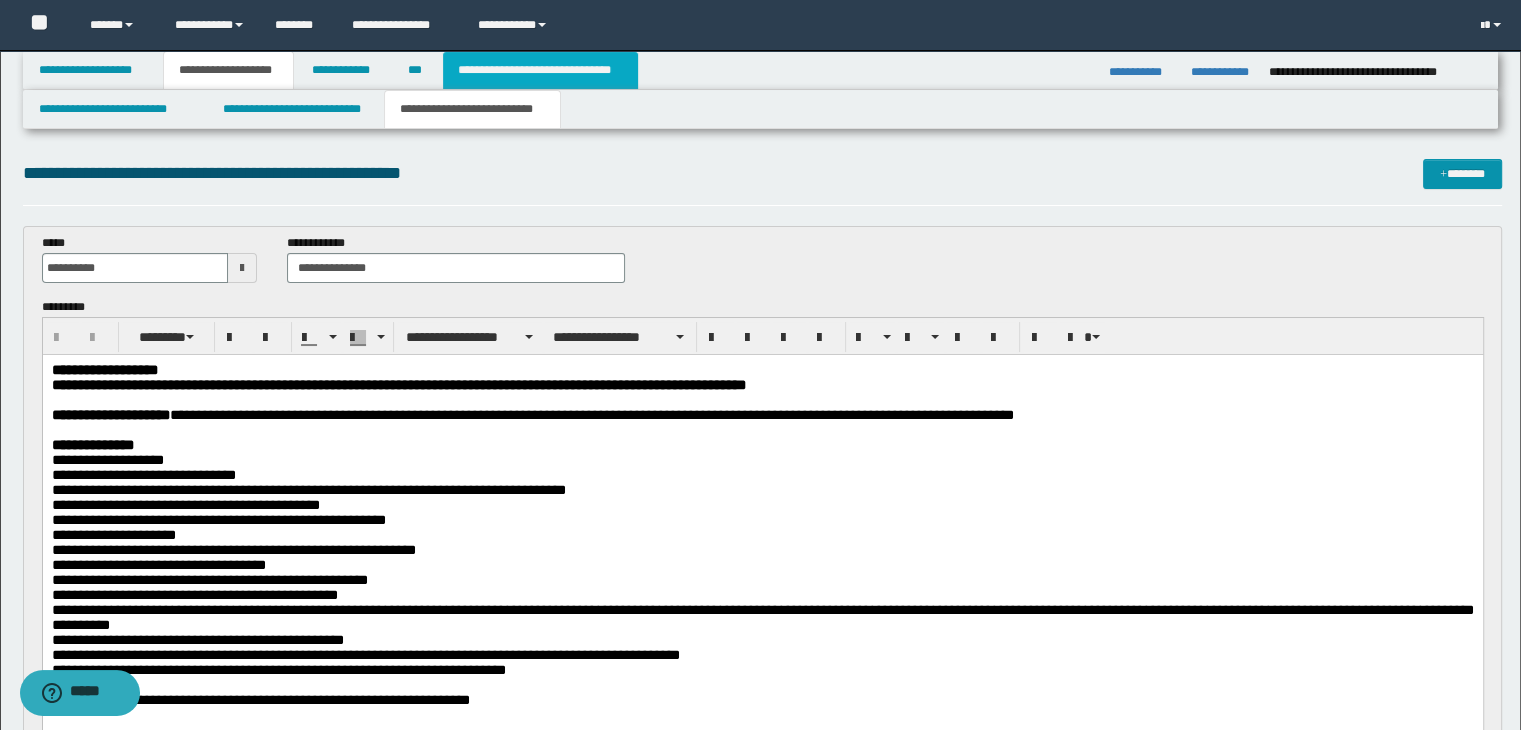 click on "**********" at bounding box center (540, 70) 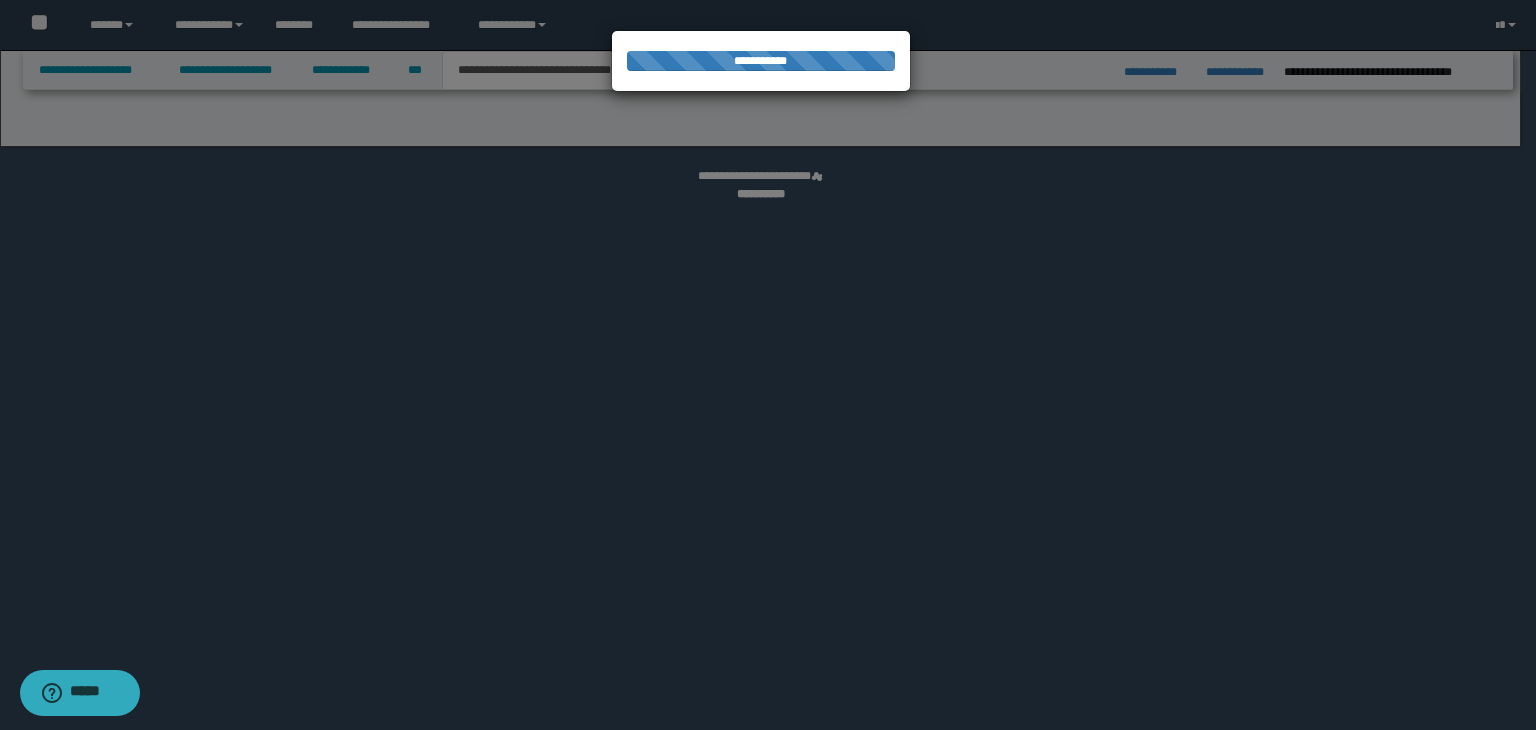 select on "*" 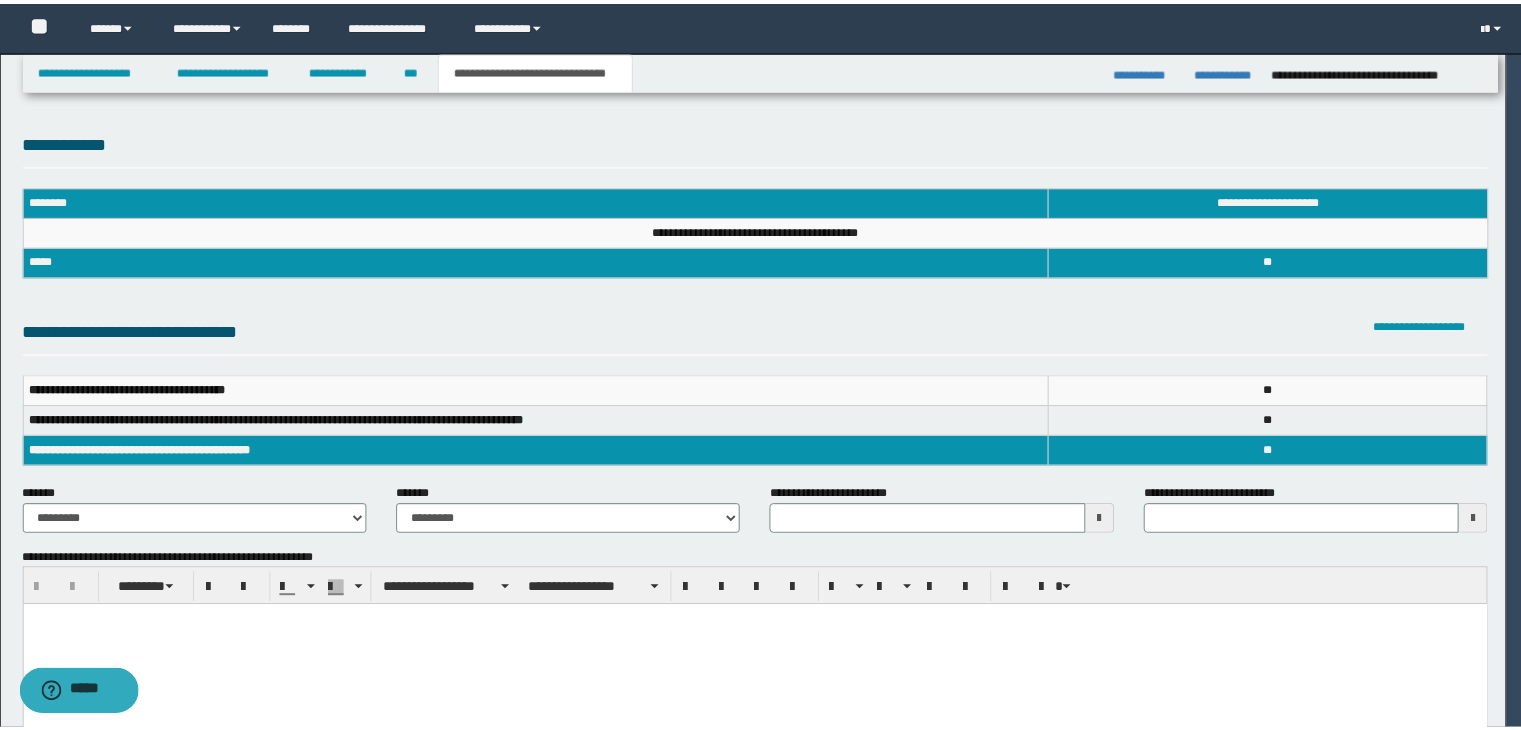scroll, scrollTop: 0, scrollLeft: 0, axis: both 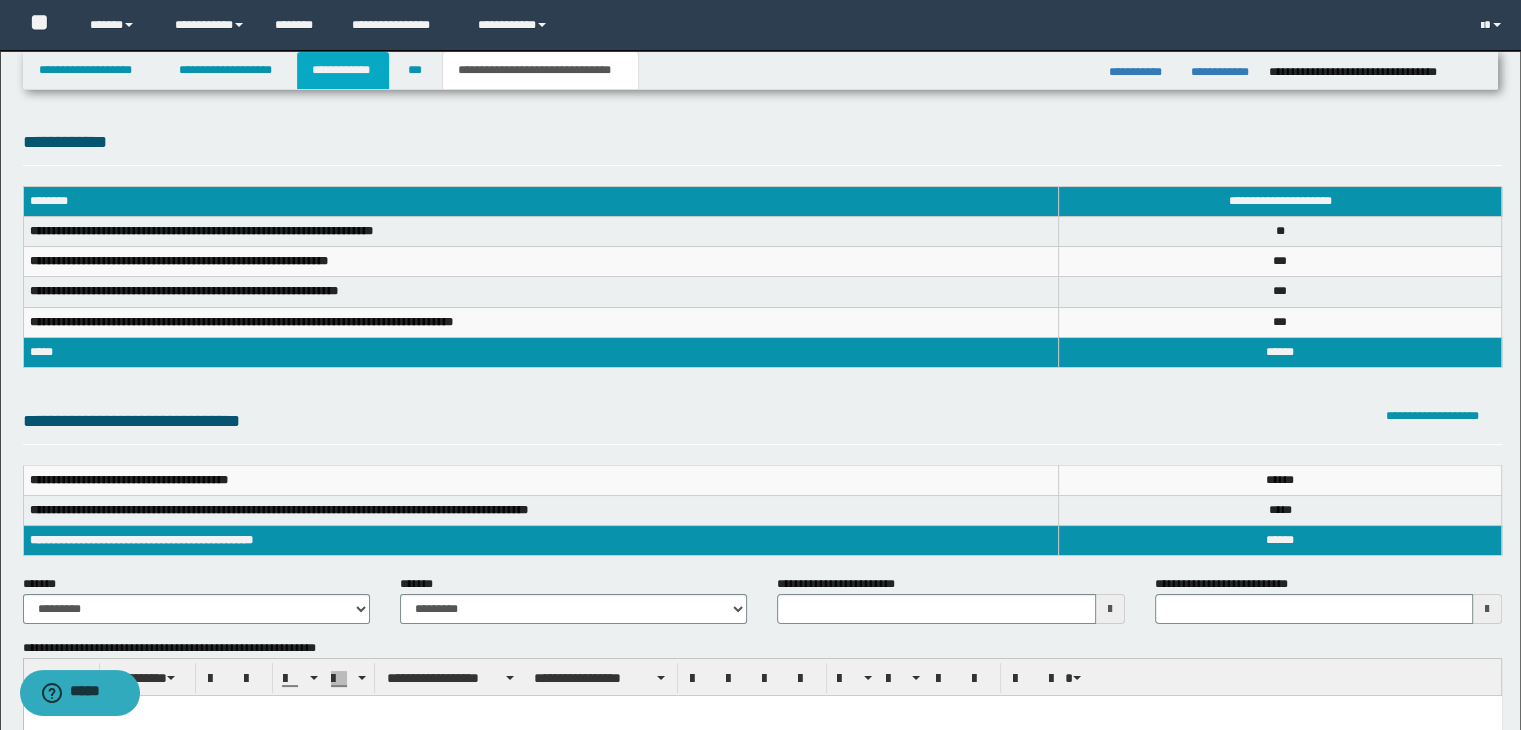 click on "**********" at bounding box center [343, 70] 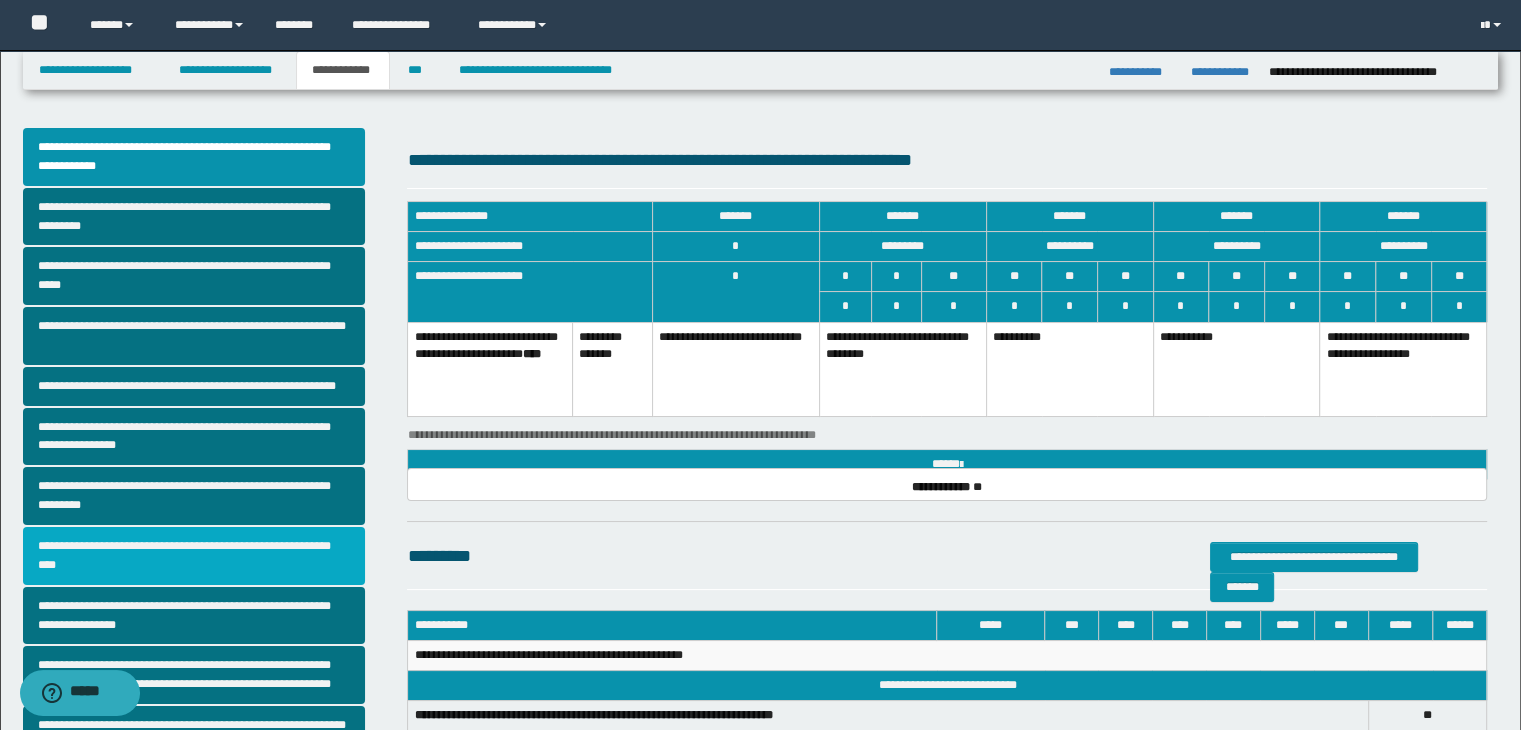 click on "**********" at bounding box center (194, 556) 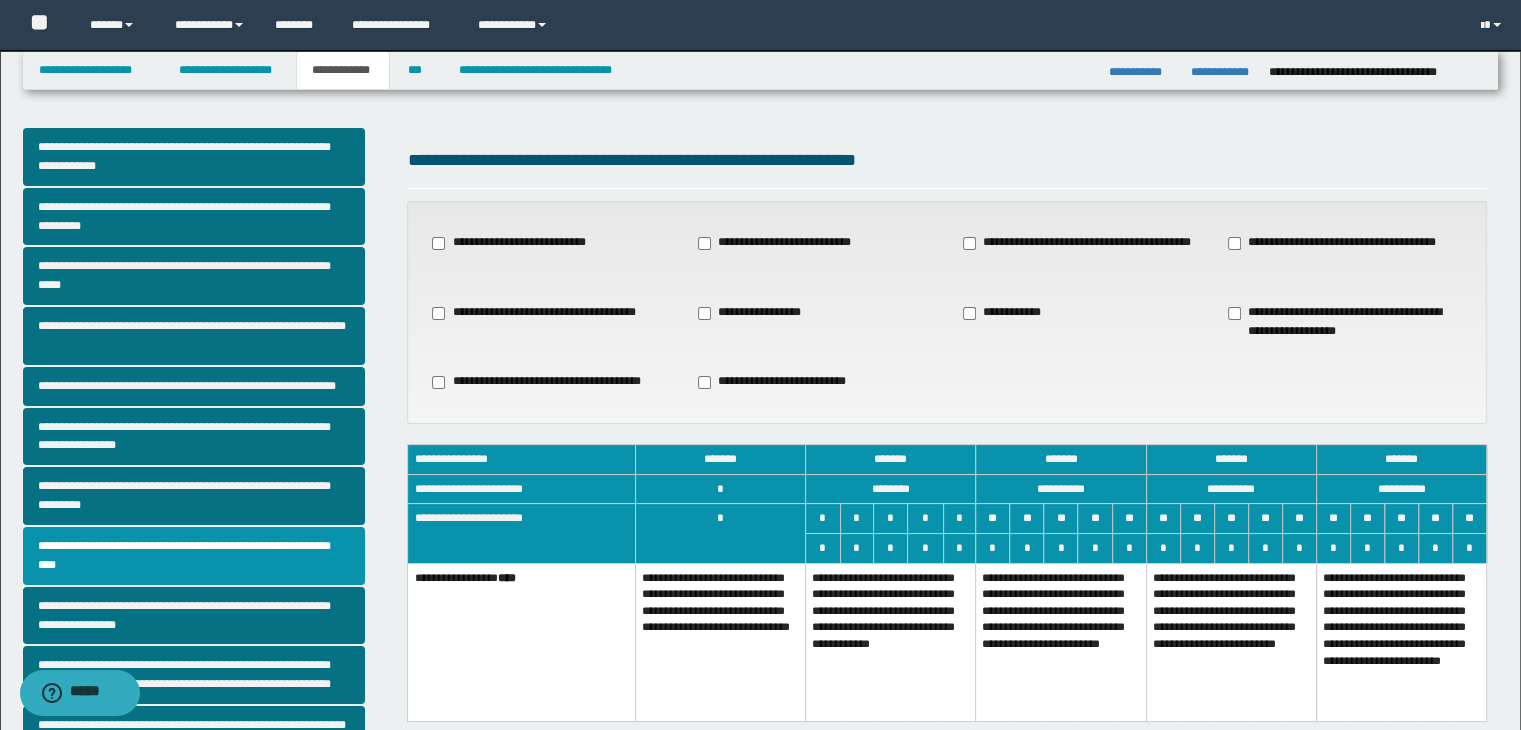 click on "**********" at bounding box center (890, 642) 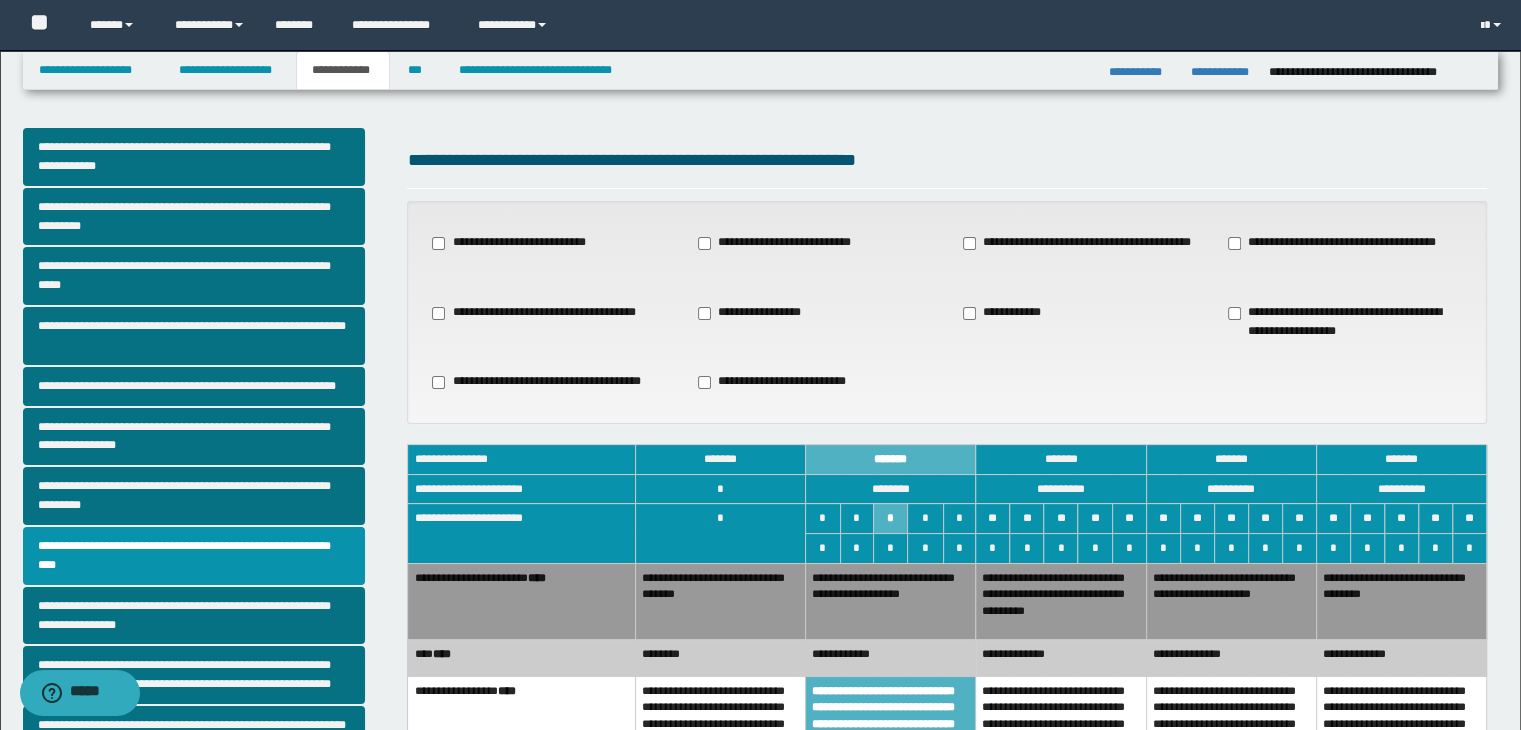 click on "**********" at bounding box center (890, 601) 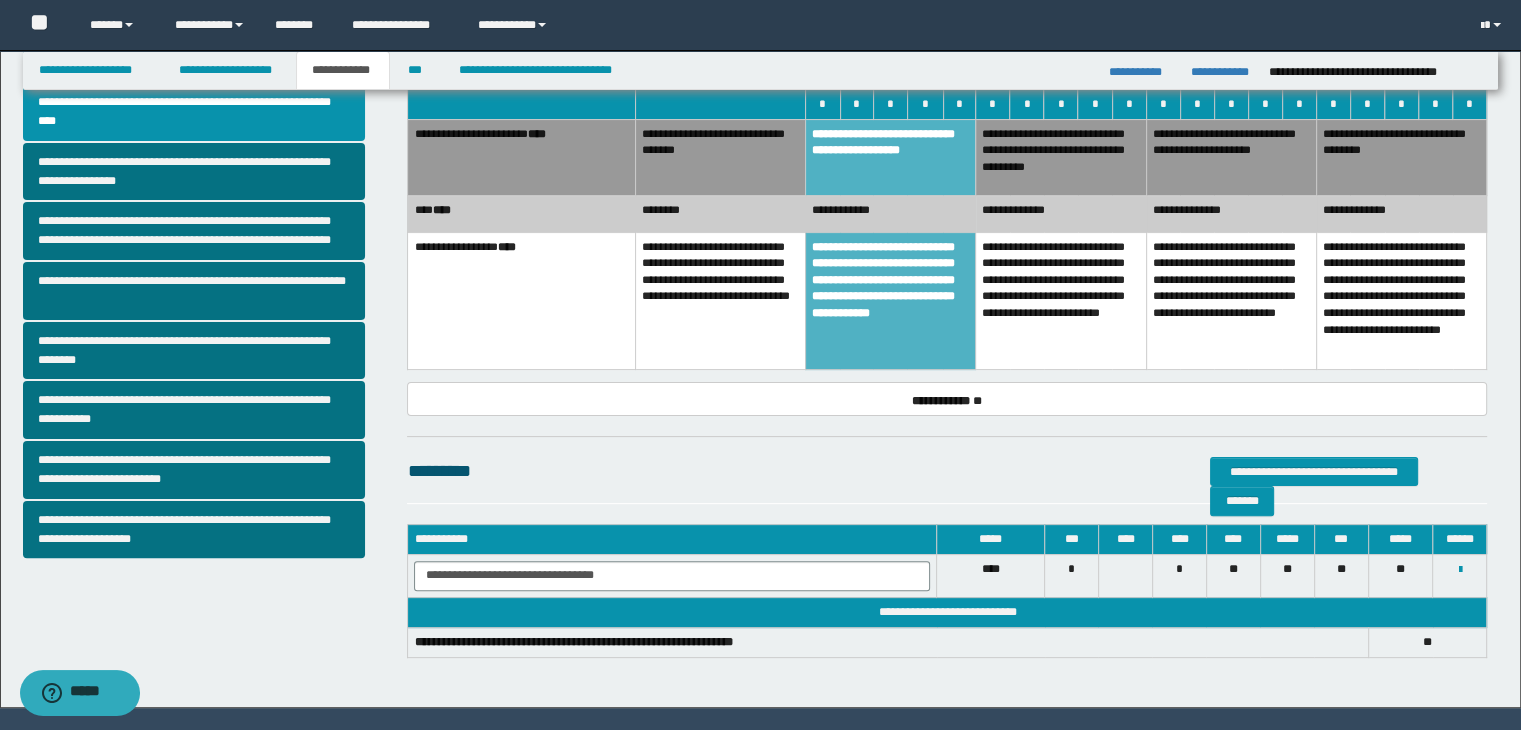 scroll, scrollTop: 500, scrollLeft: 0, axis: vertical 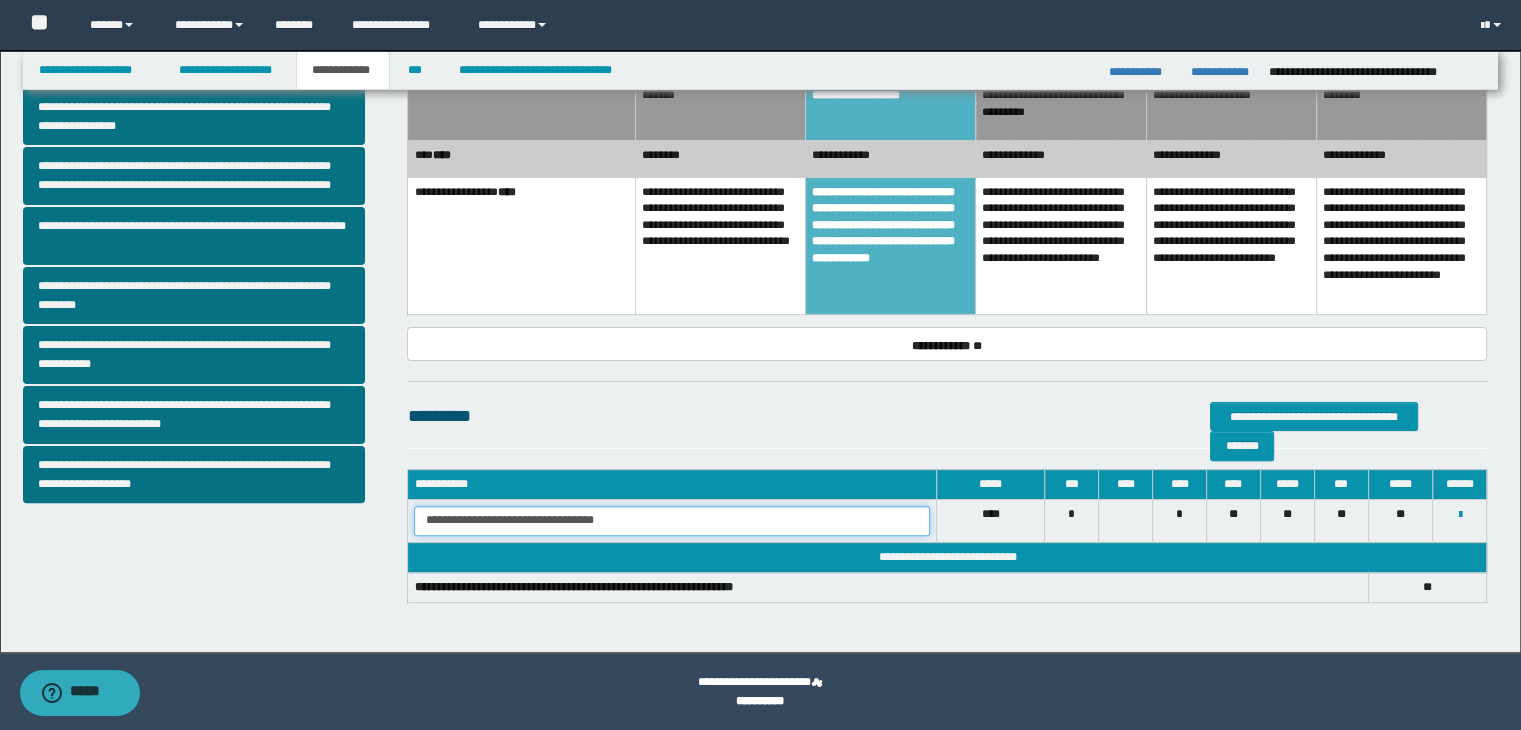 drag, startPoint x: 422, startPoint y: 517, endPoint x: 672, endPoint y: 518, distance: 250.002 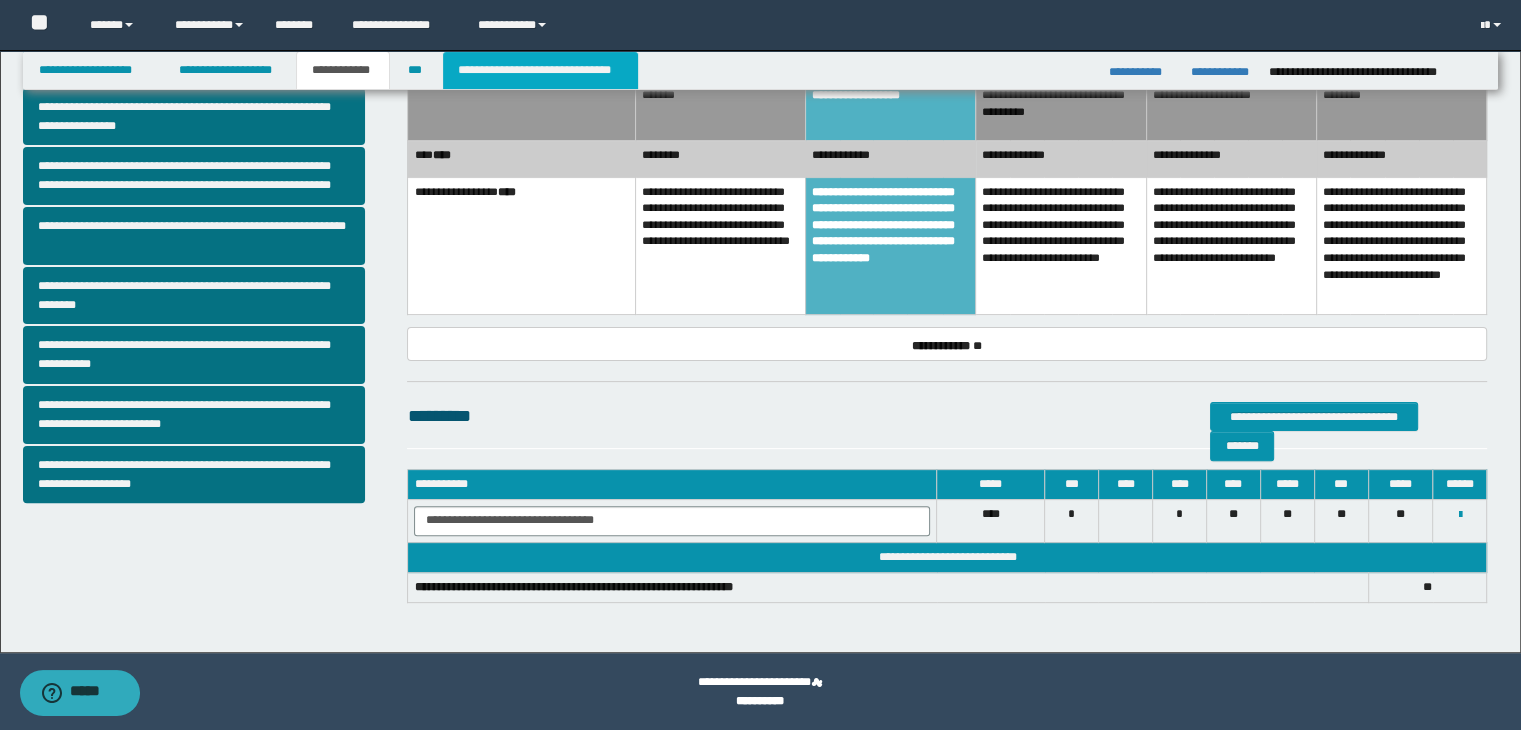 click on "**********" at bounding box center [540, 70] 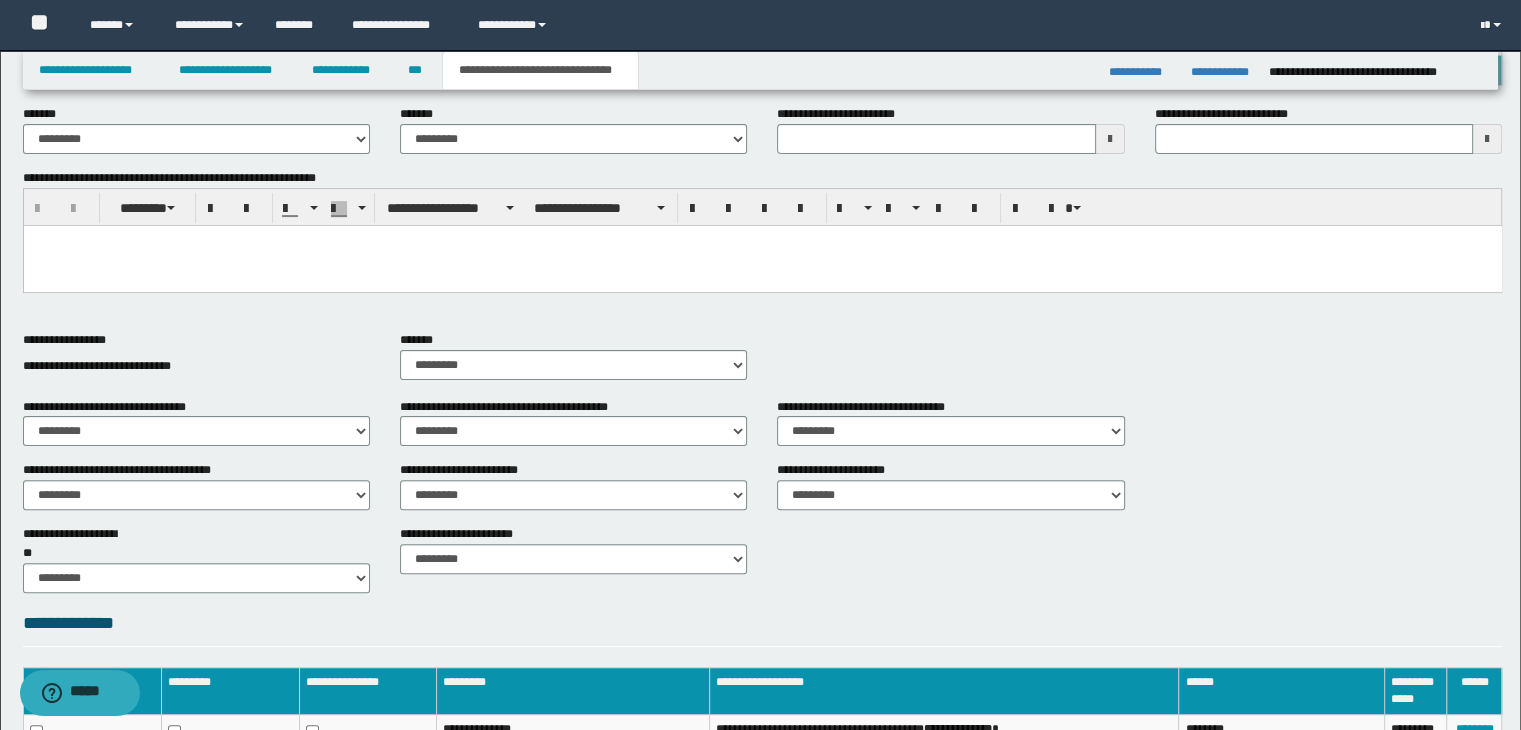 type 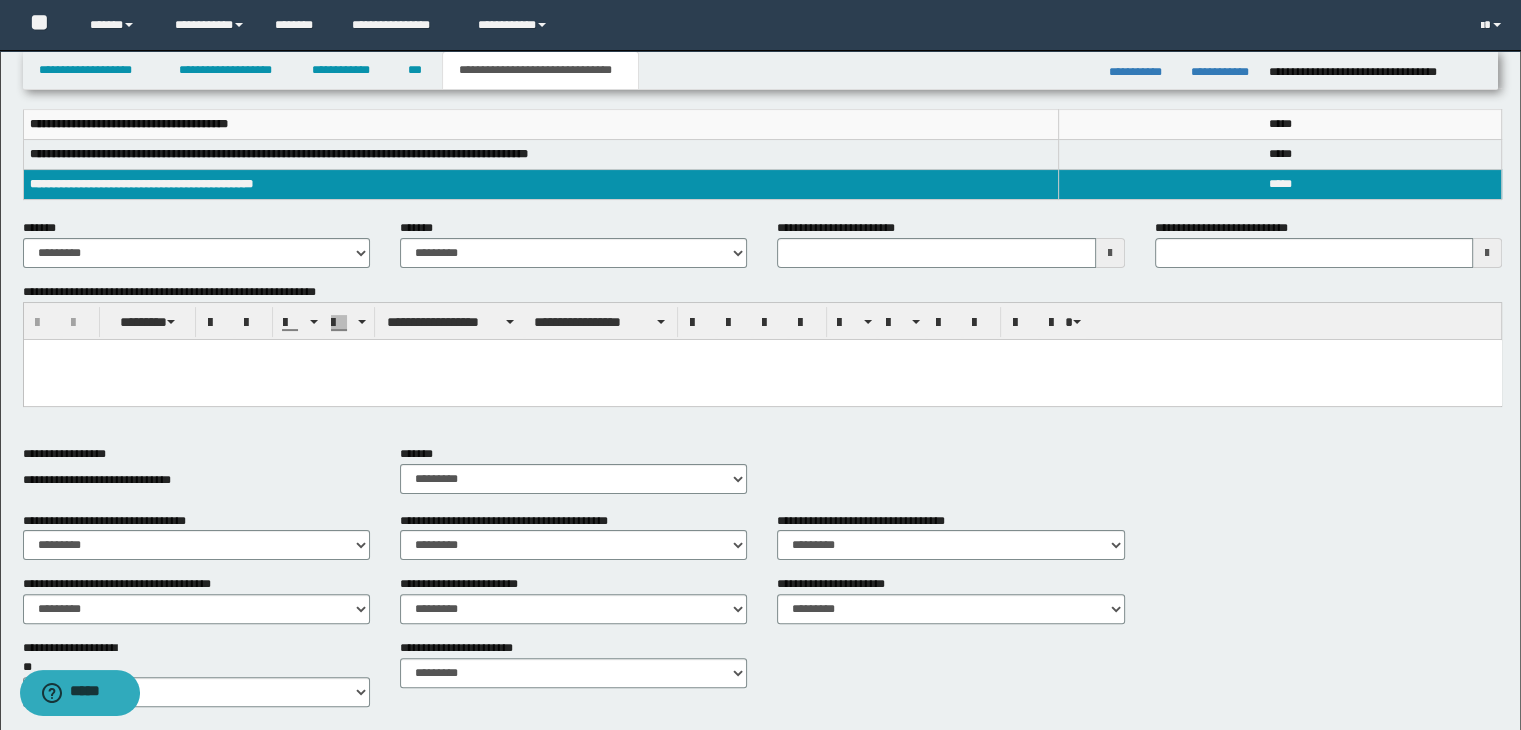 scroll, scrollTop: 0, scrollLeft: 0, axis: both 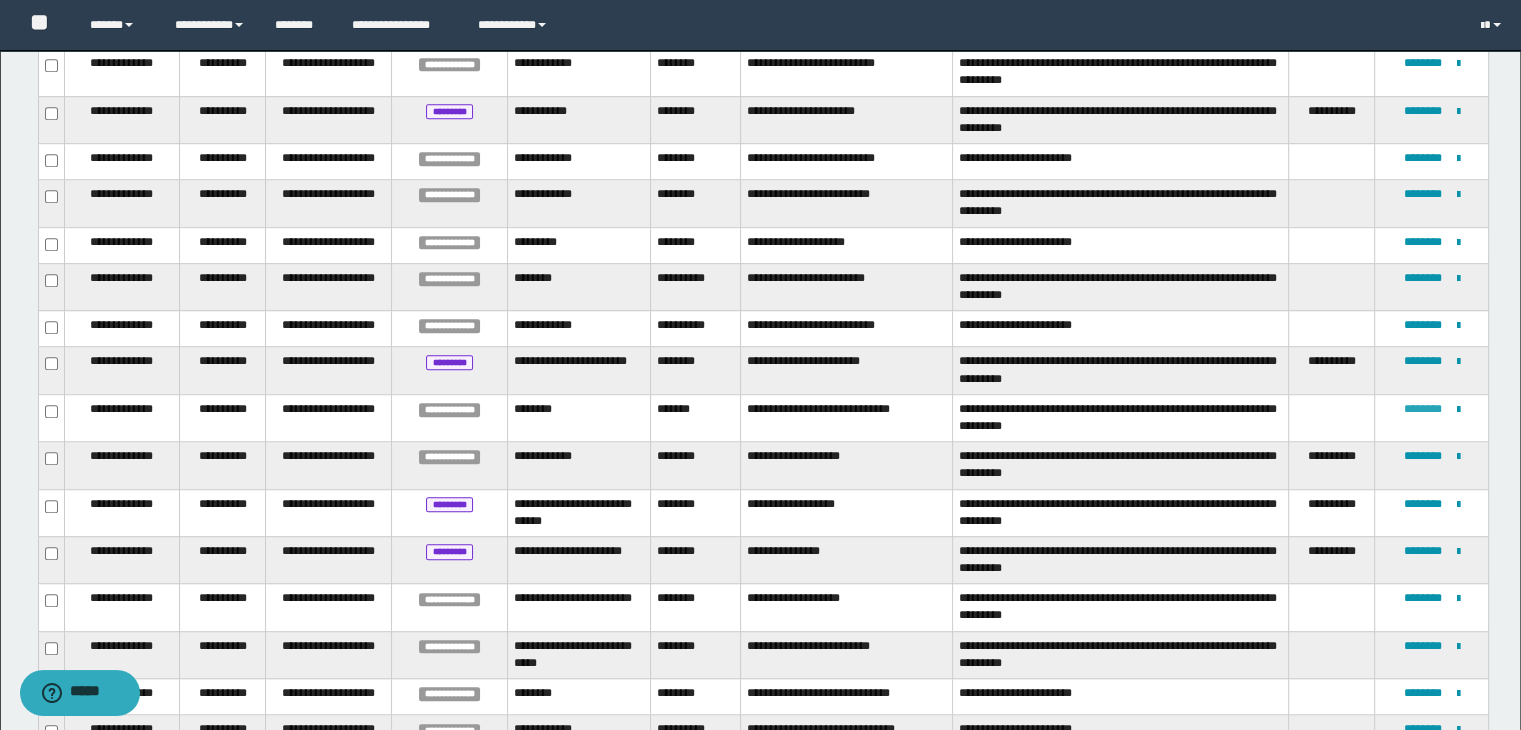 click on "********" at bounding box center [1422, 409] 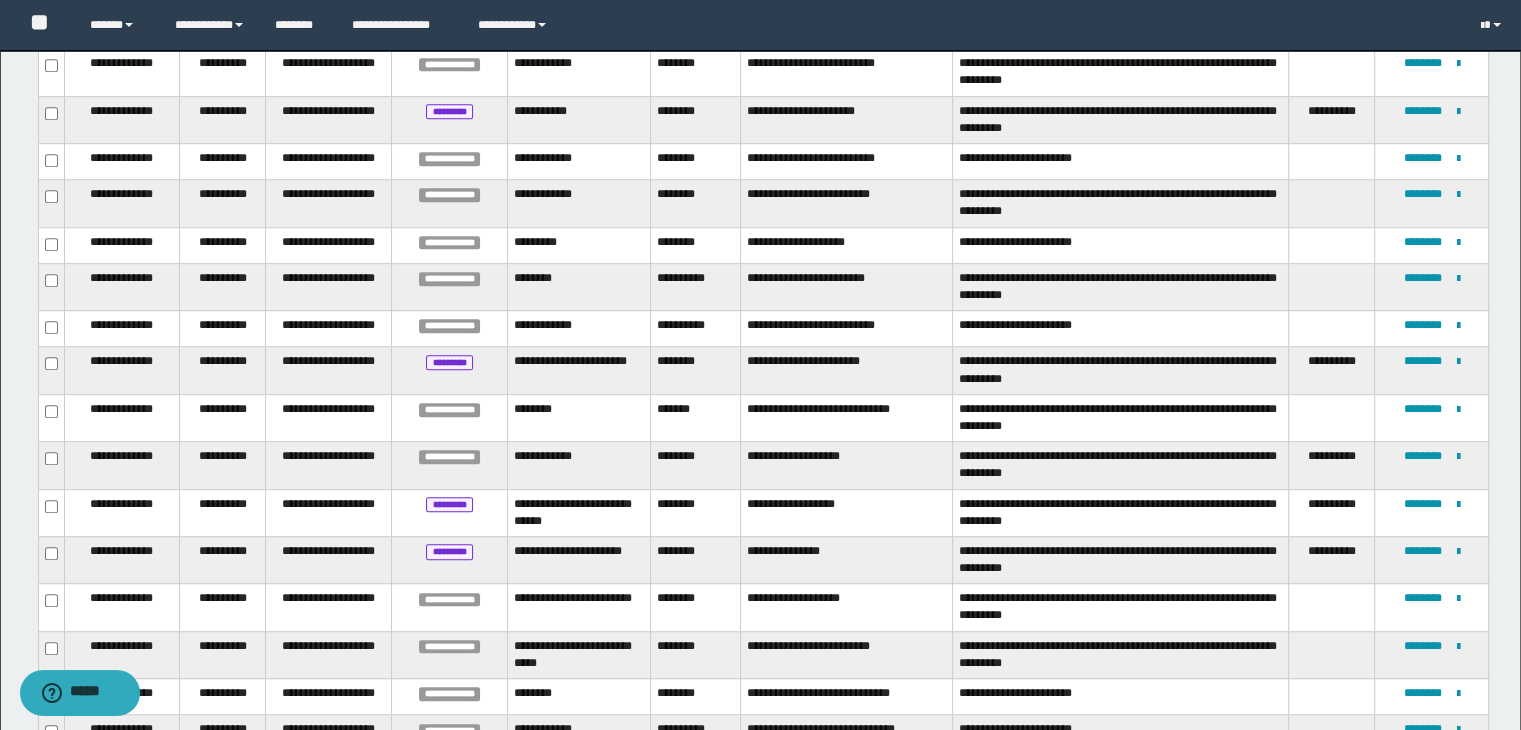 scroll, scrollTop: 644, scrollLeft: 0, axis: vertical 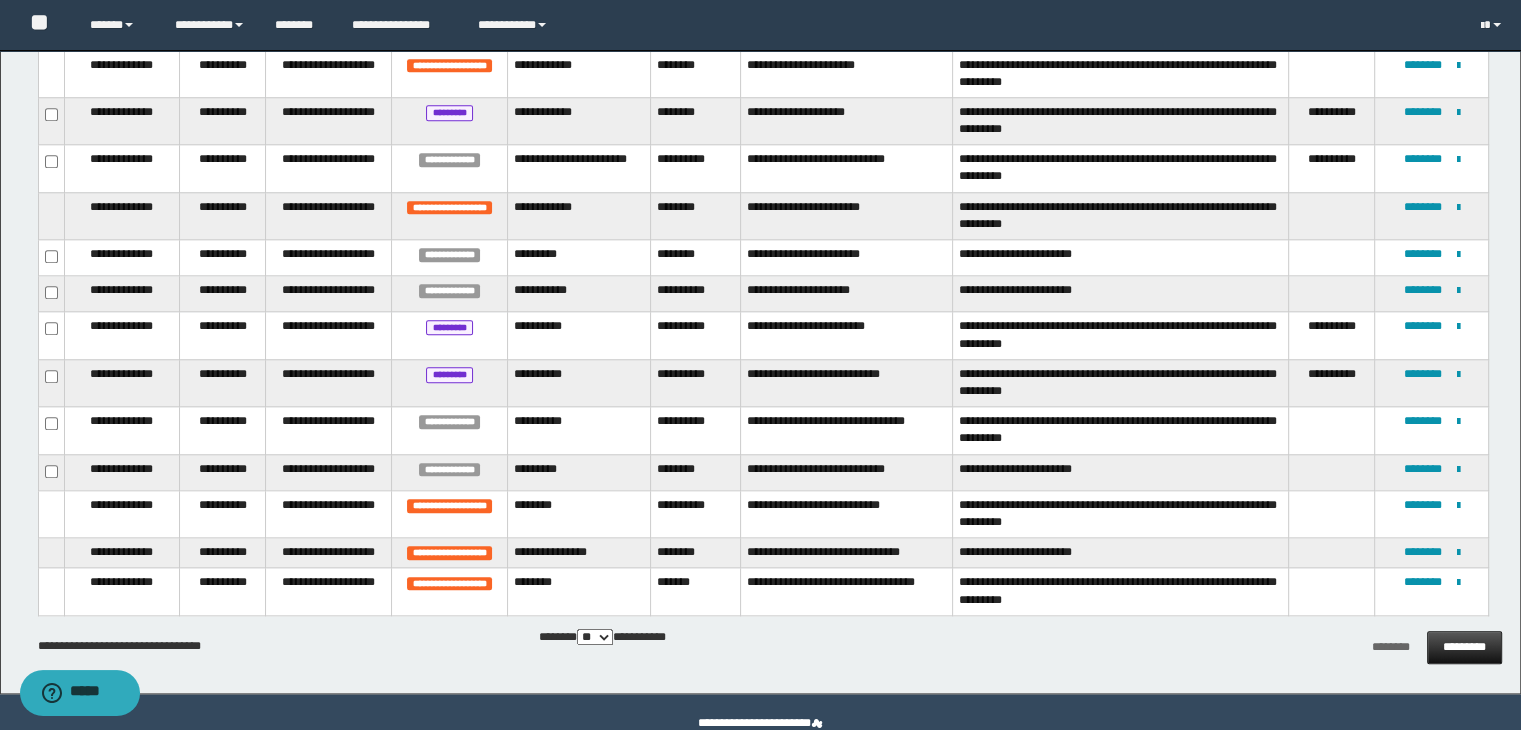 click on "*********" at bounding box center (1464, 647) 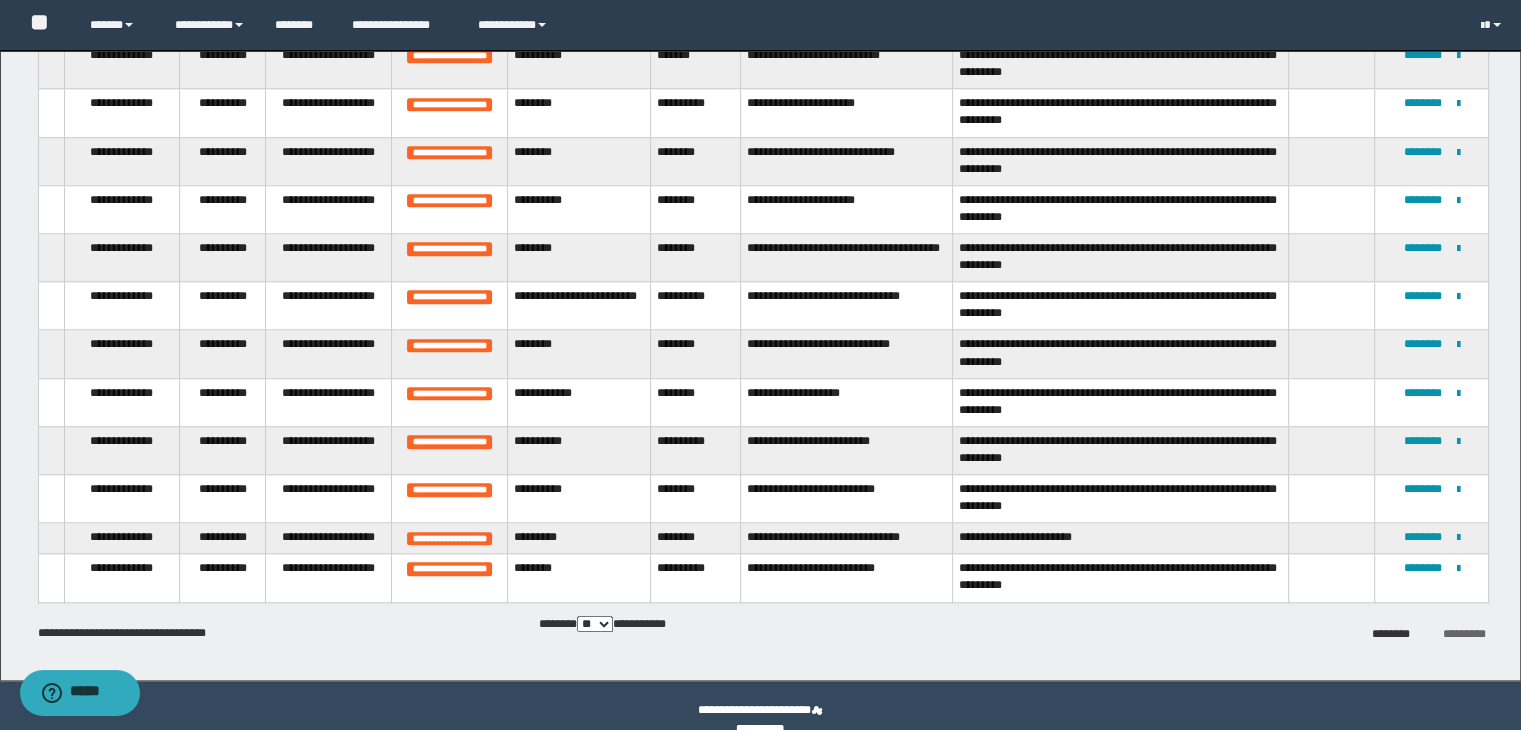 scroll, scrollTop: 1853, scrollLeft: 0, axis: vertical 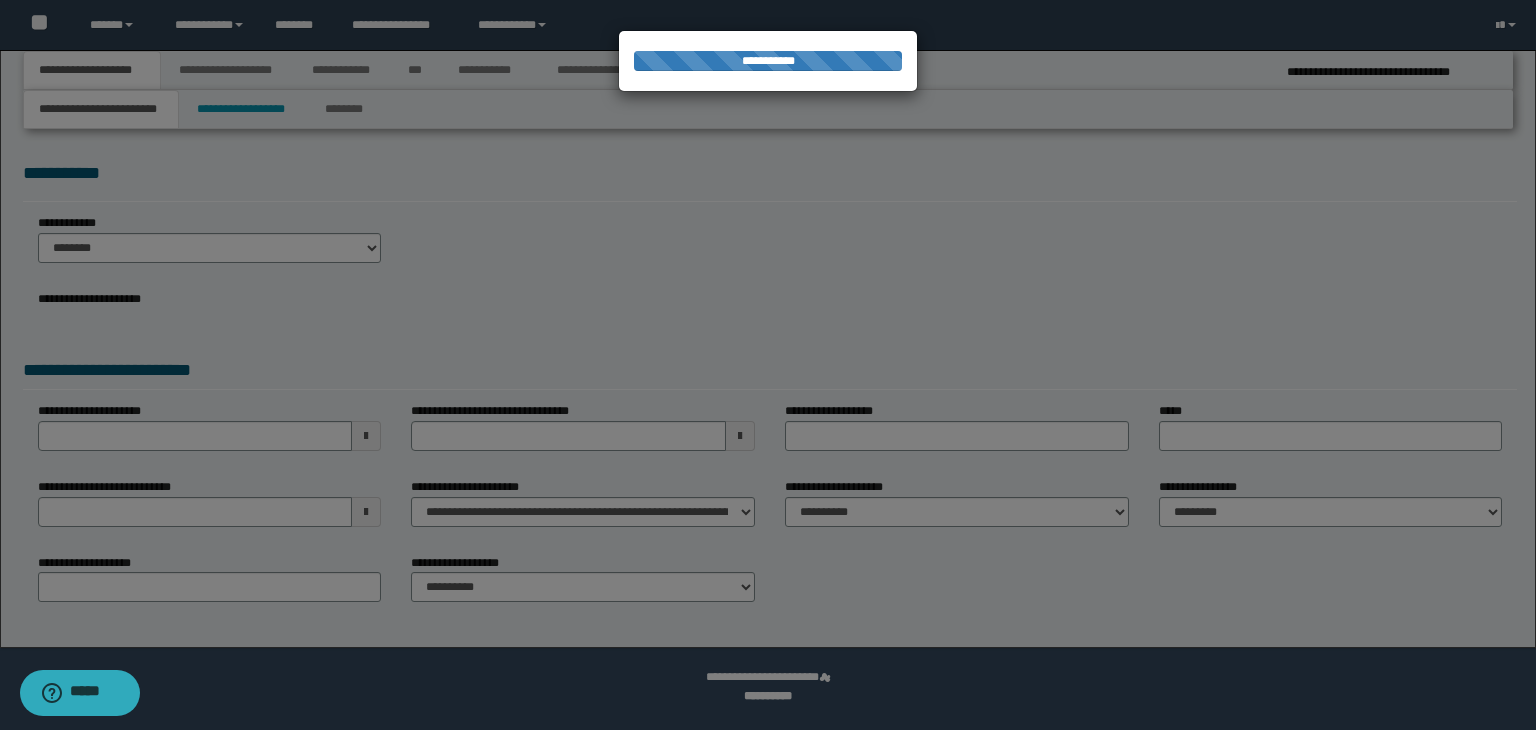 select on "*" 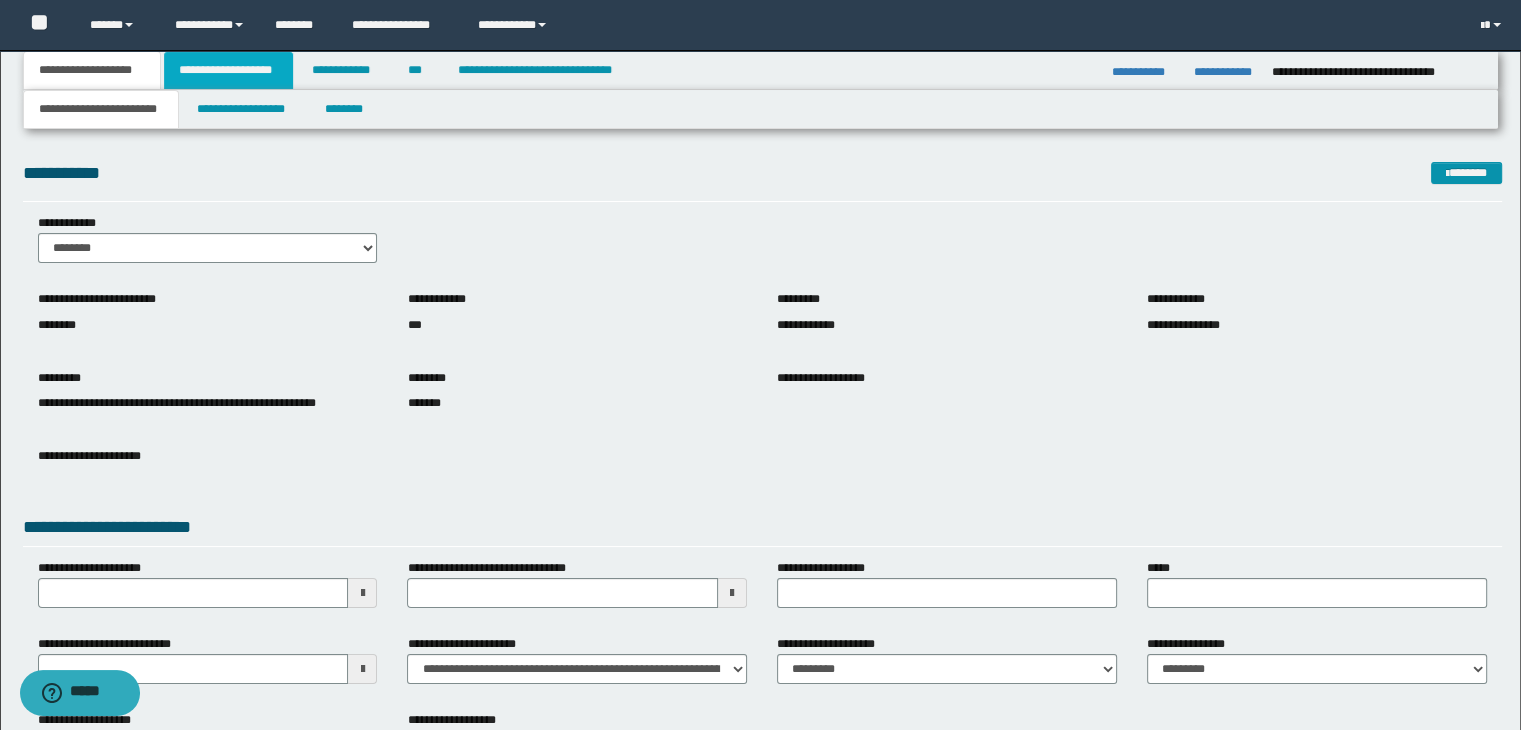 click on "**********" at bounding box center [228, 70] 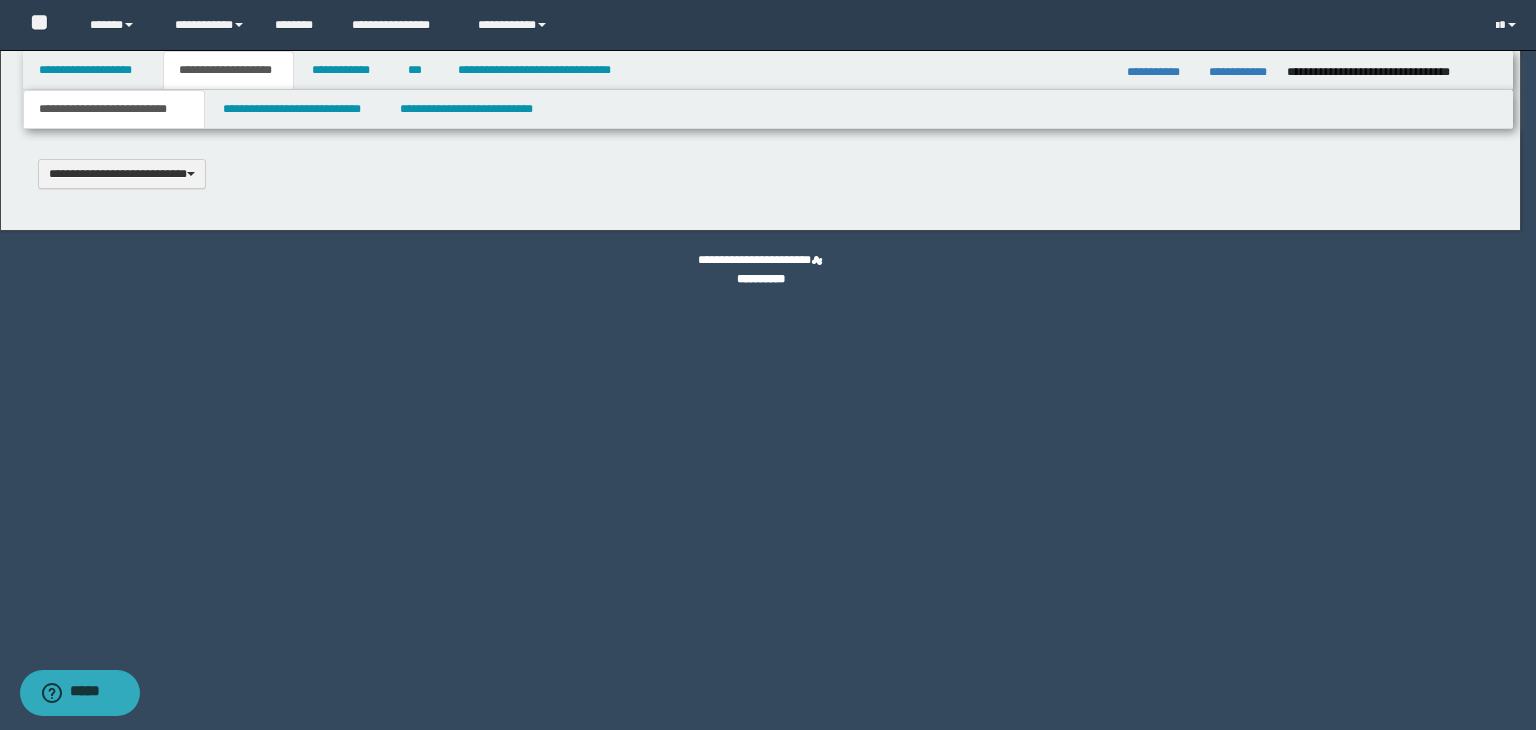 scroll, scrollTop: 0, scrollLeft: 0, axis: both 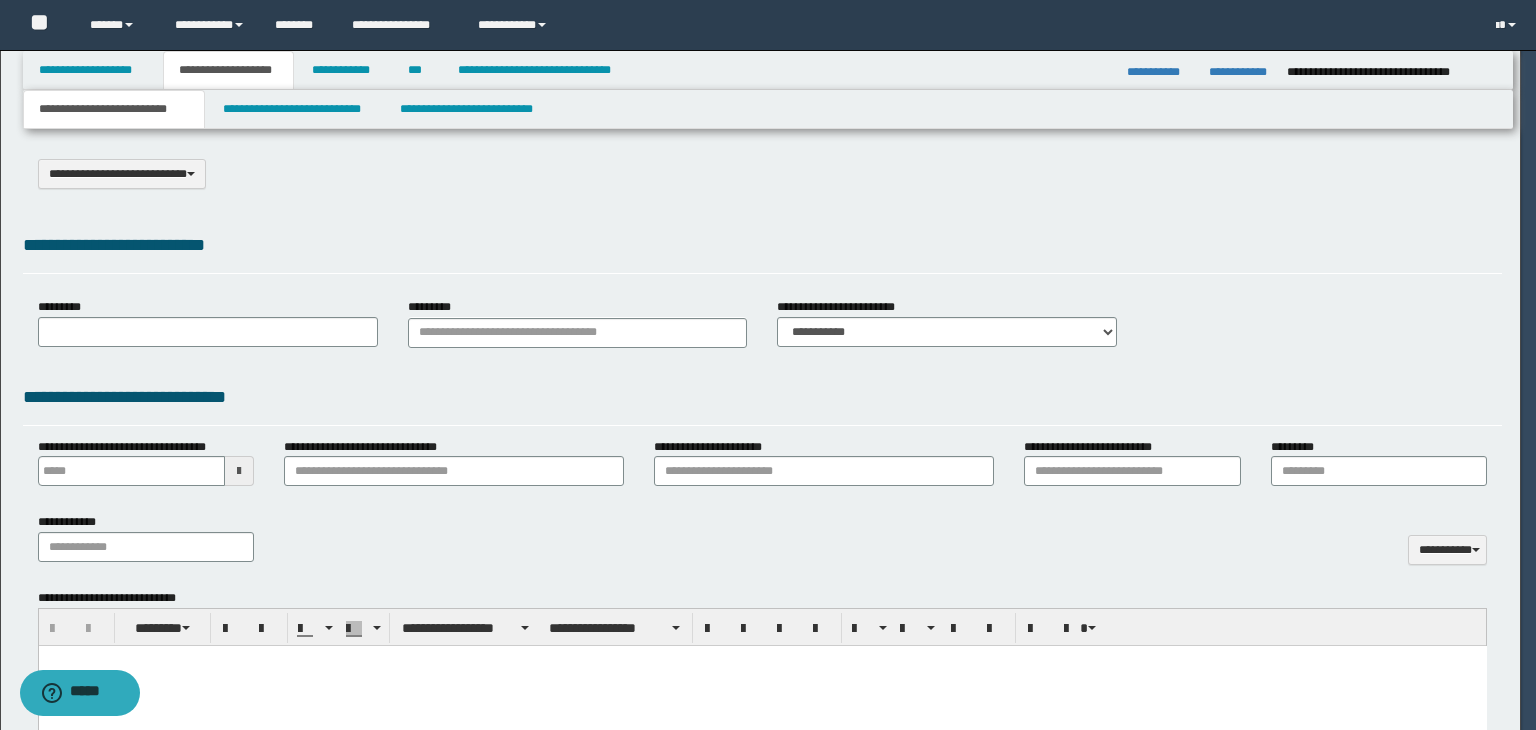select on "*" 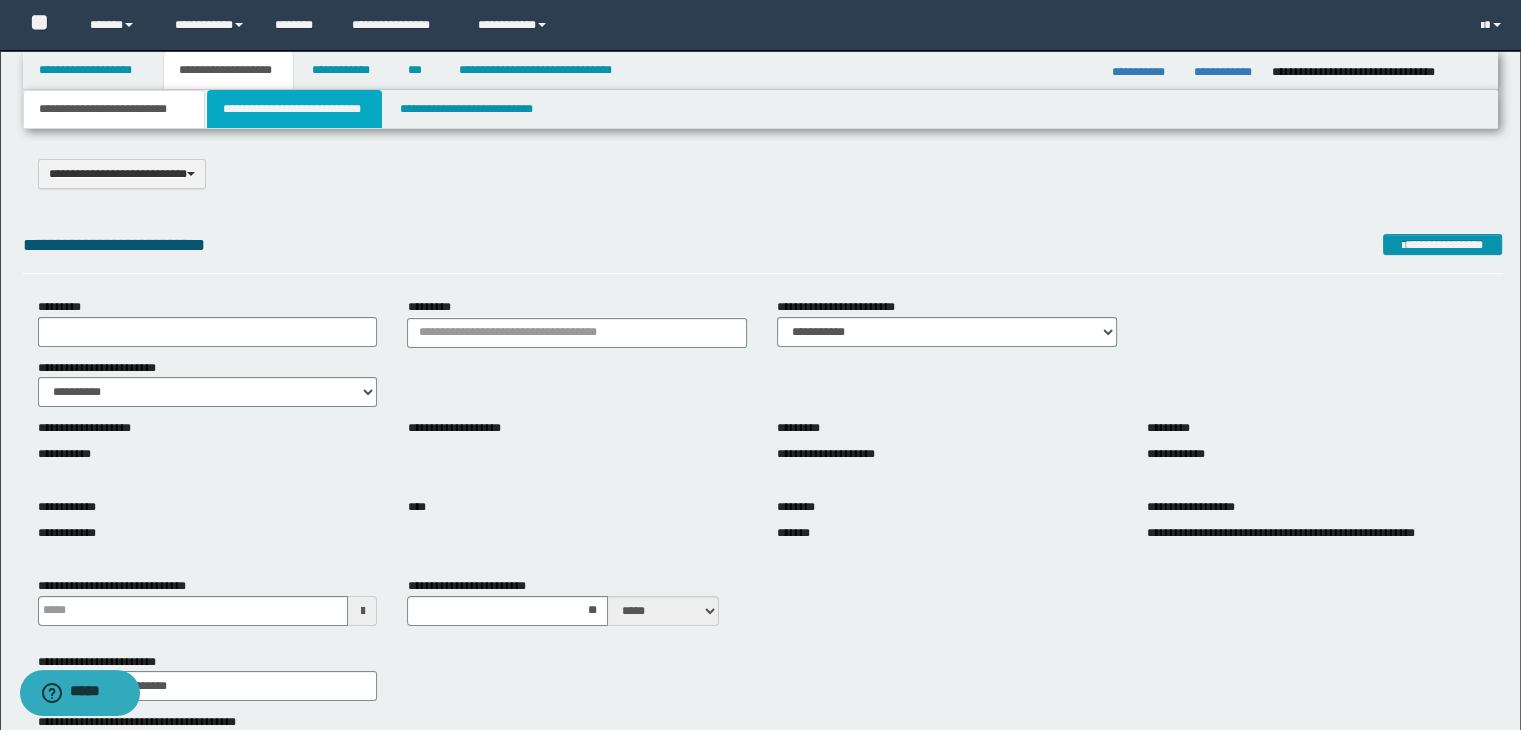 click on "**********" at bounding box center [294, 109] 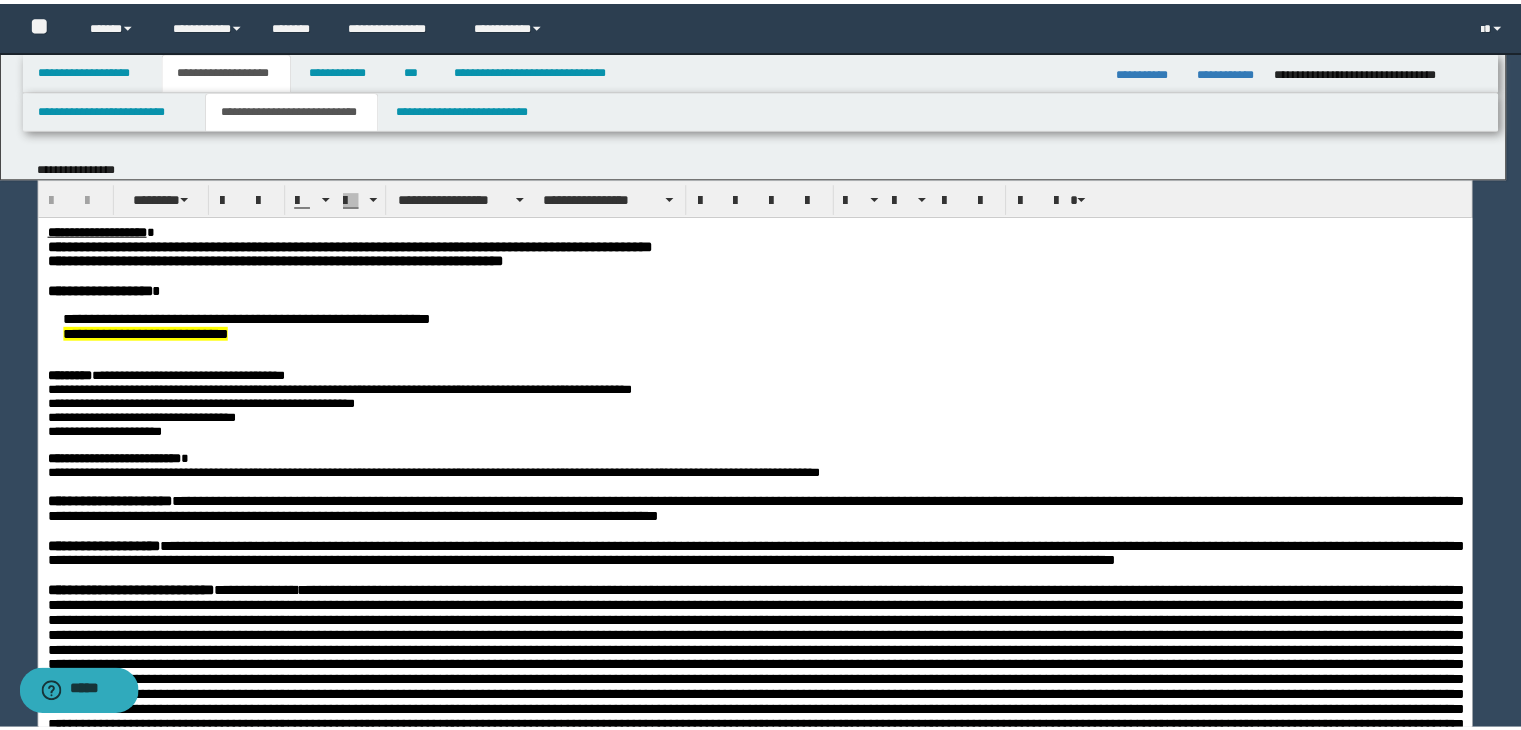 scroll, scrollTop: 0, scrollLeft: 0, axis: both 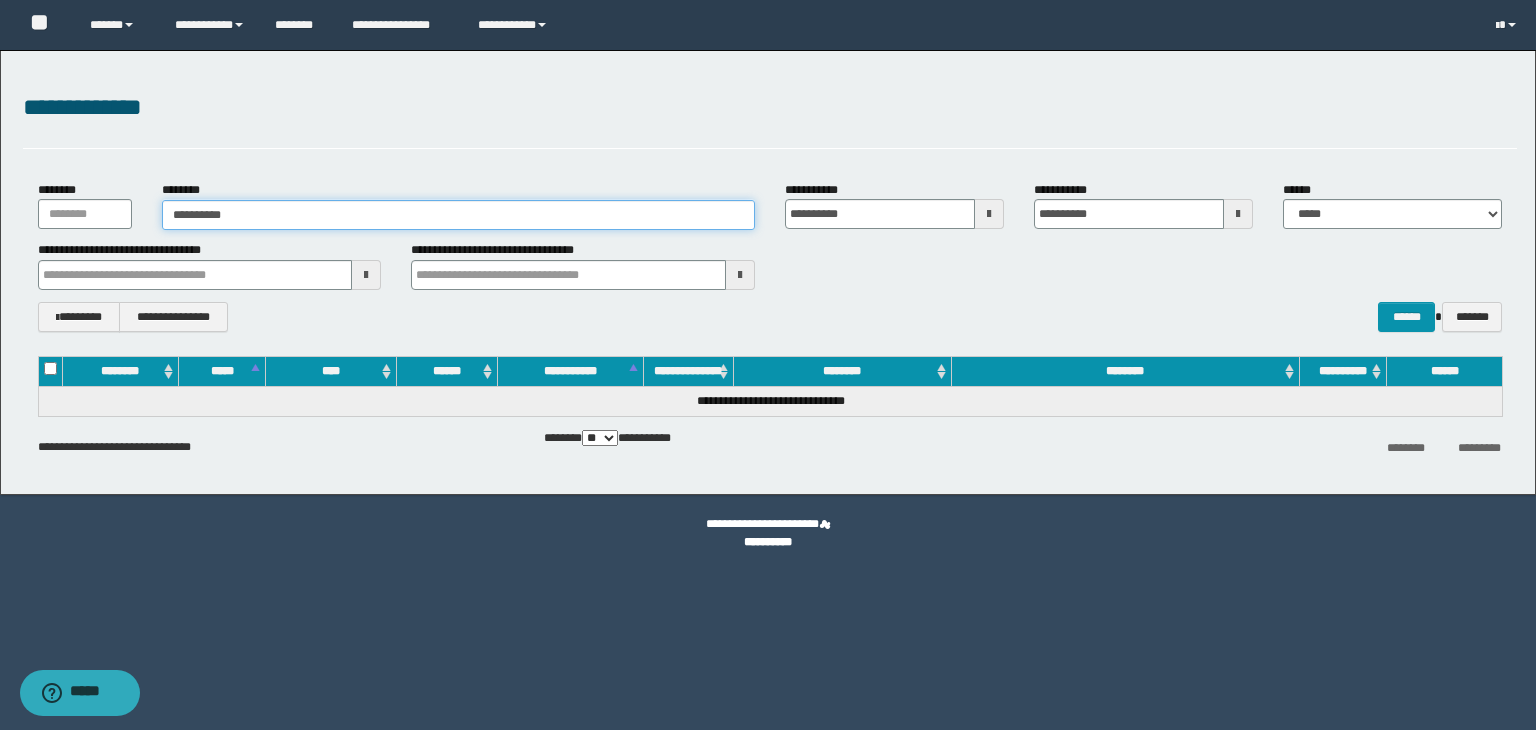 drag, startPoint x: 261, startPoint y: 201, endPoint x: 16, endPoint y: 171, distance: 246.8299 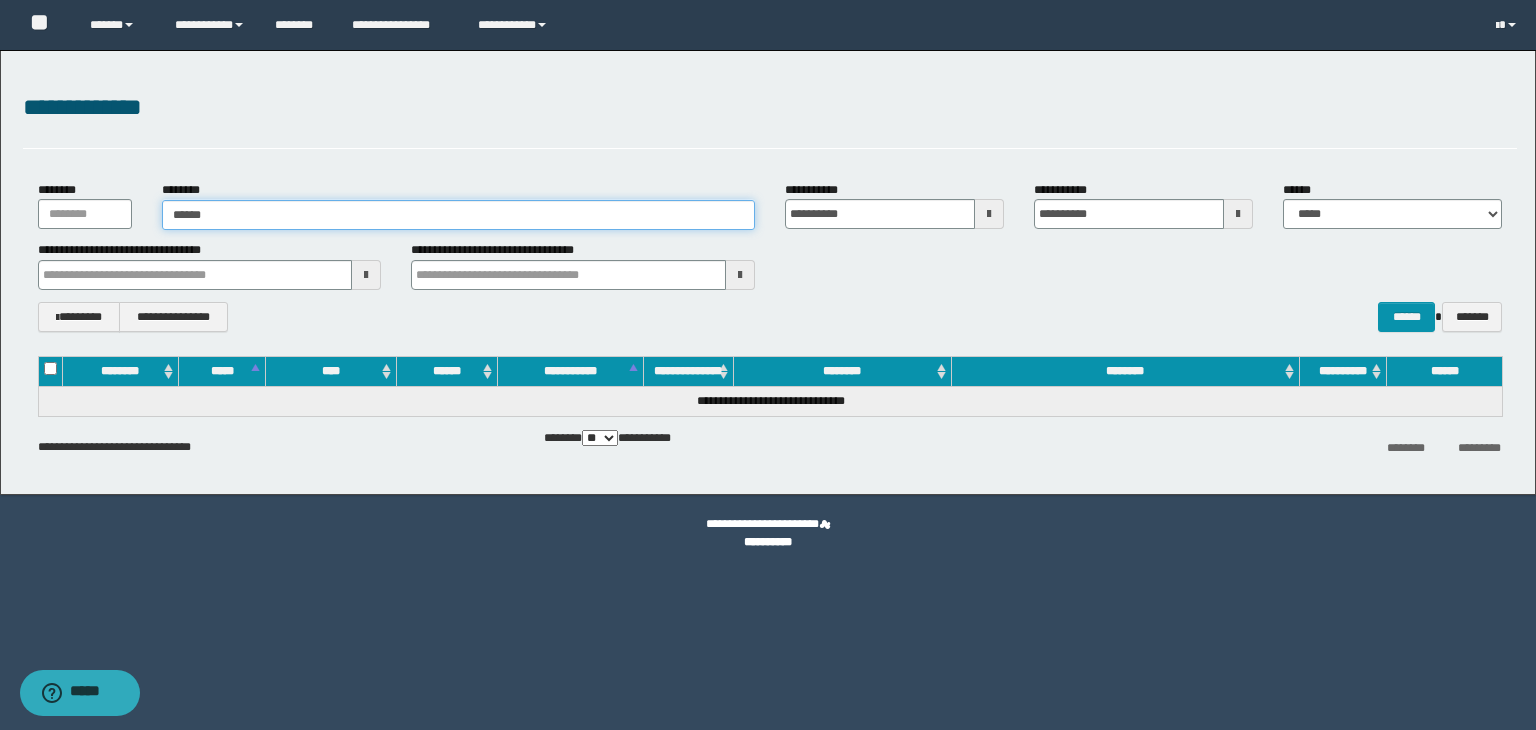 type on "*******" 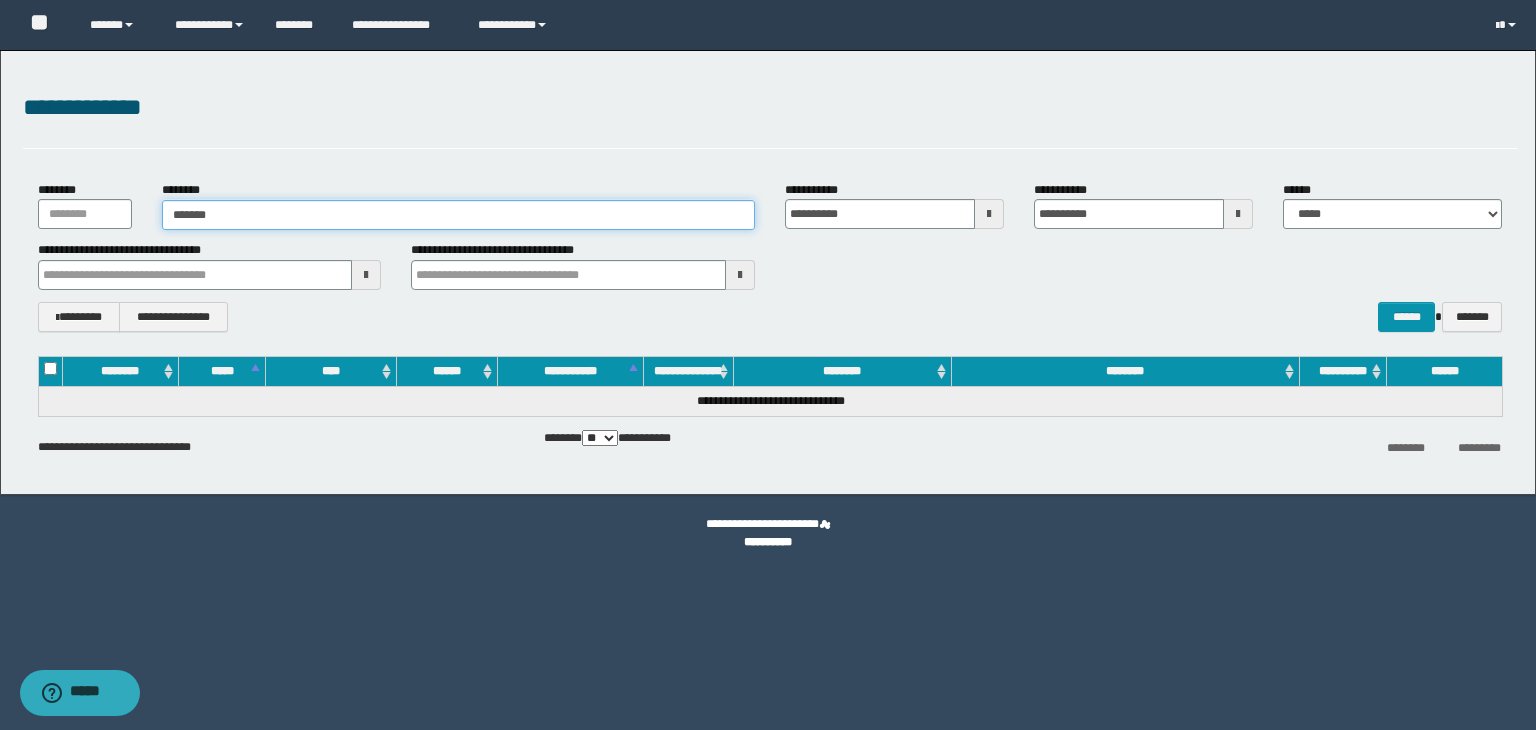 type on "*******" 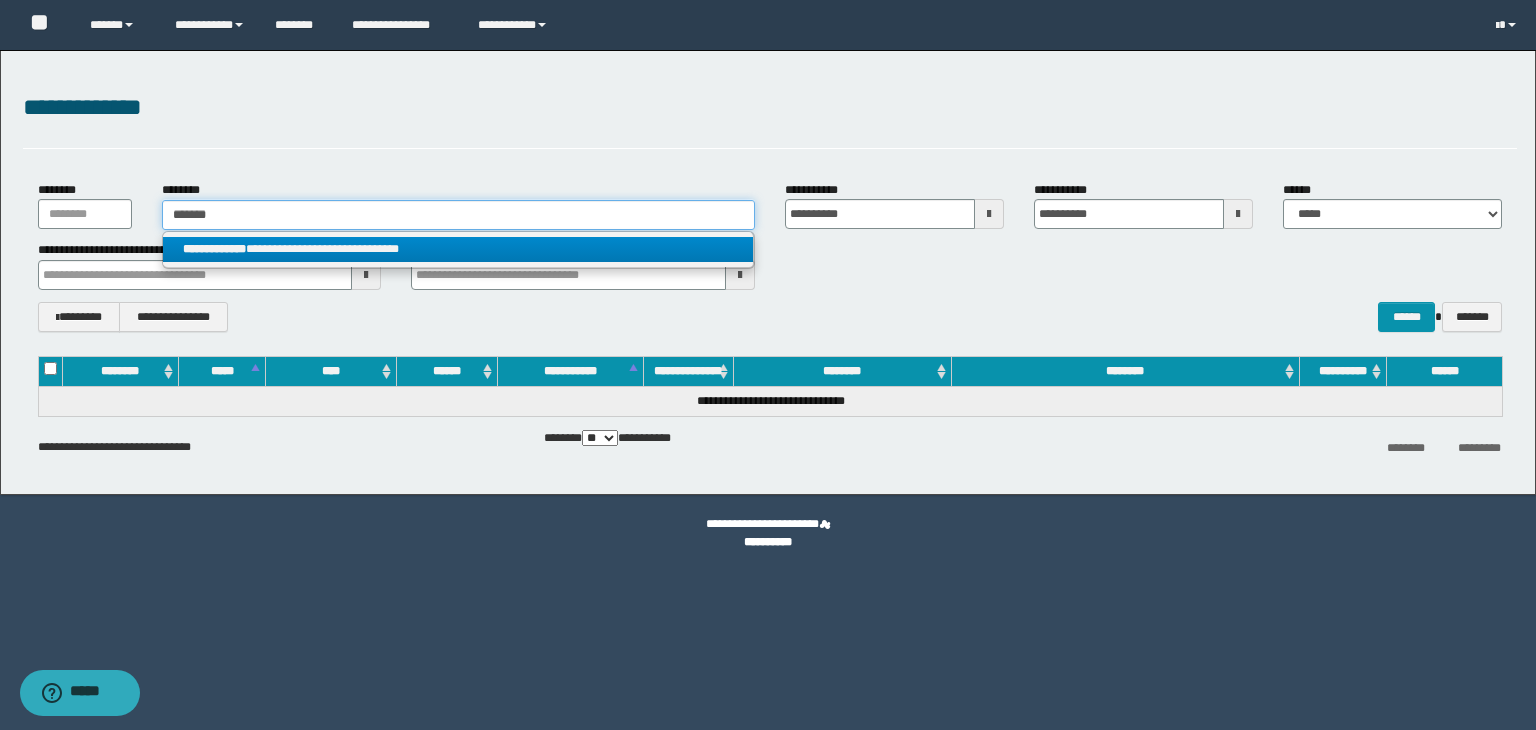 type on "*******" 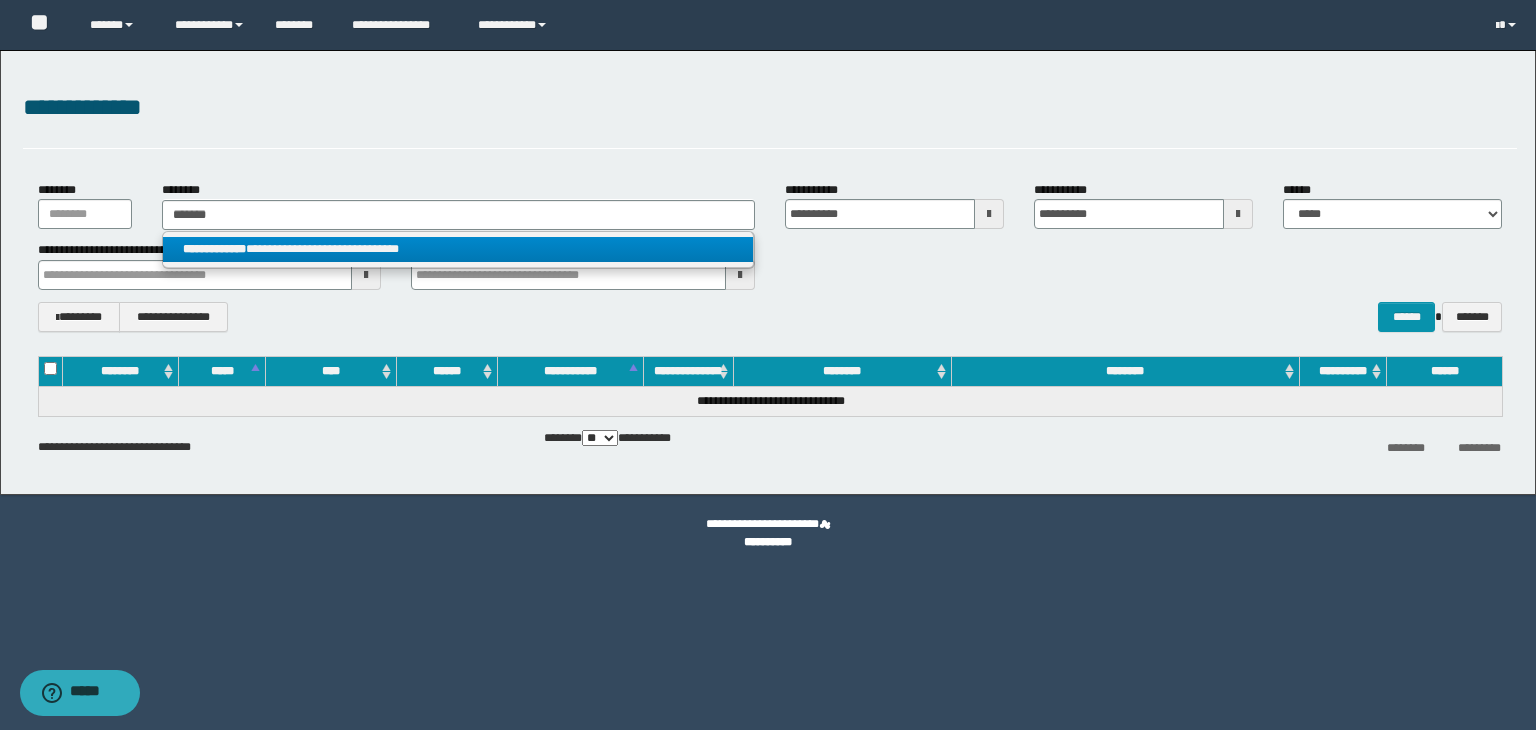click on "**********" at bounding box center (458, 249) 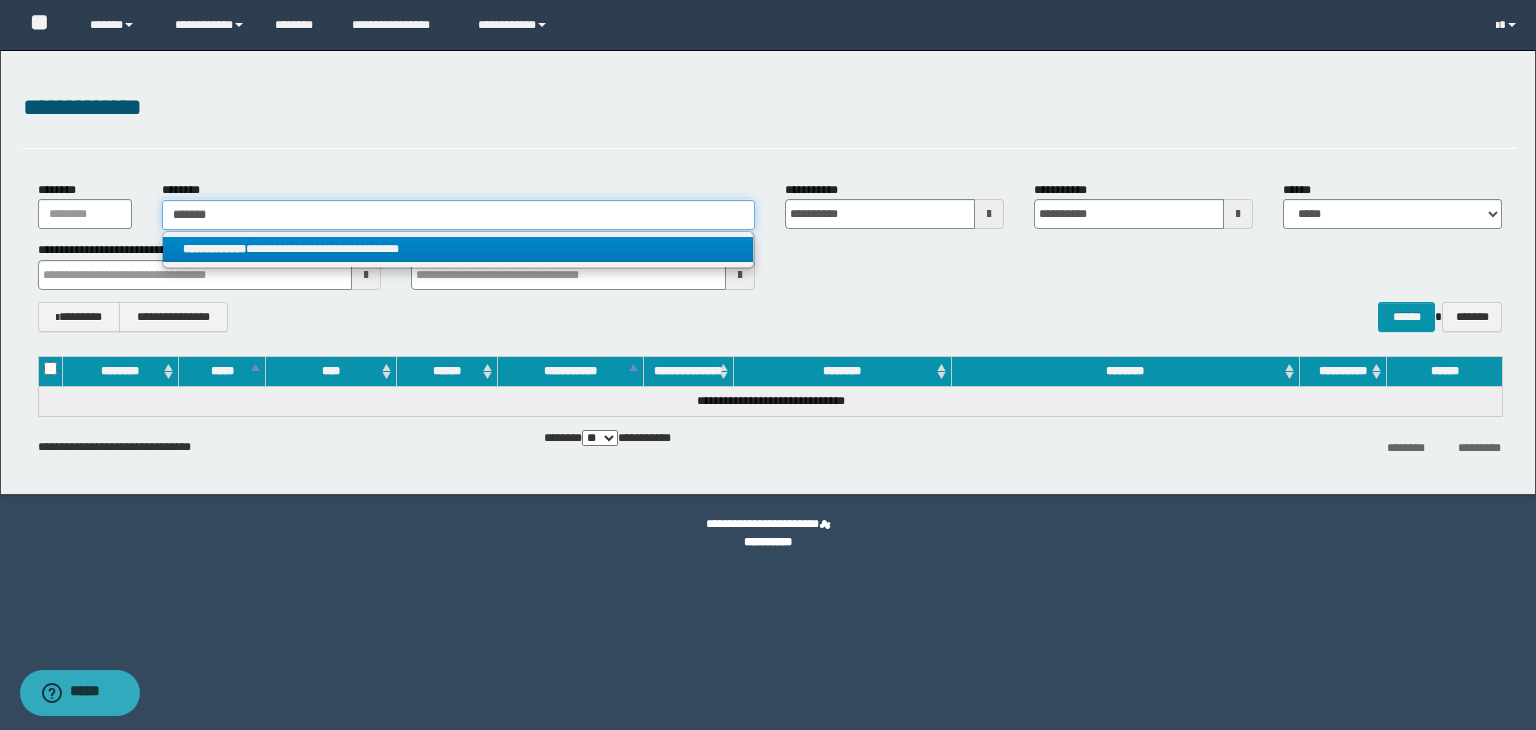type 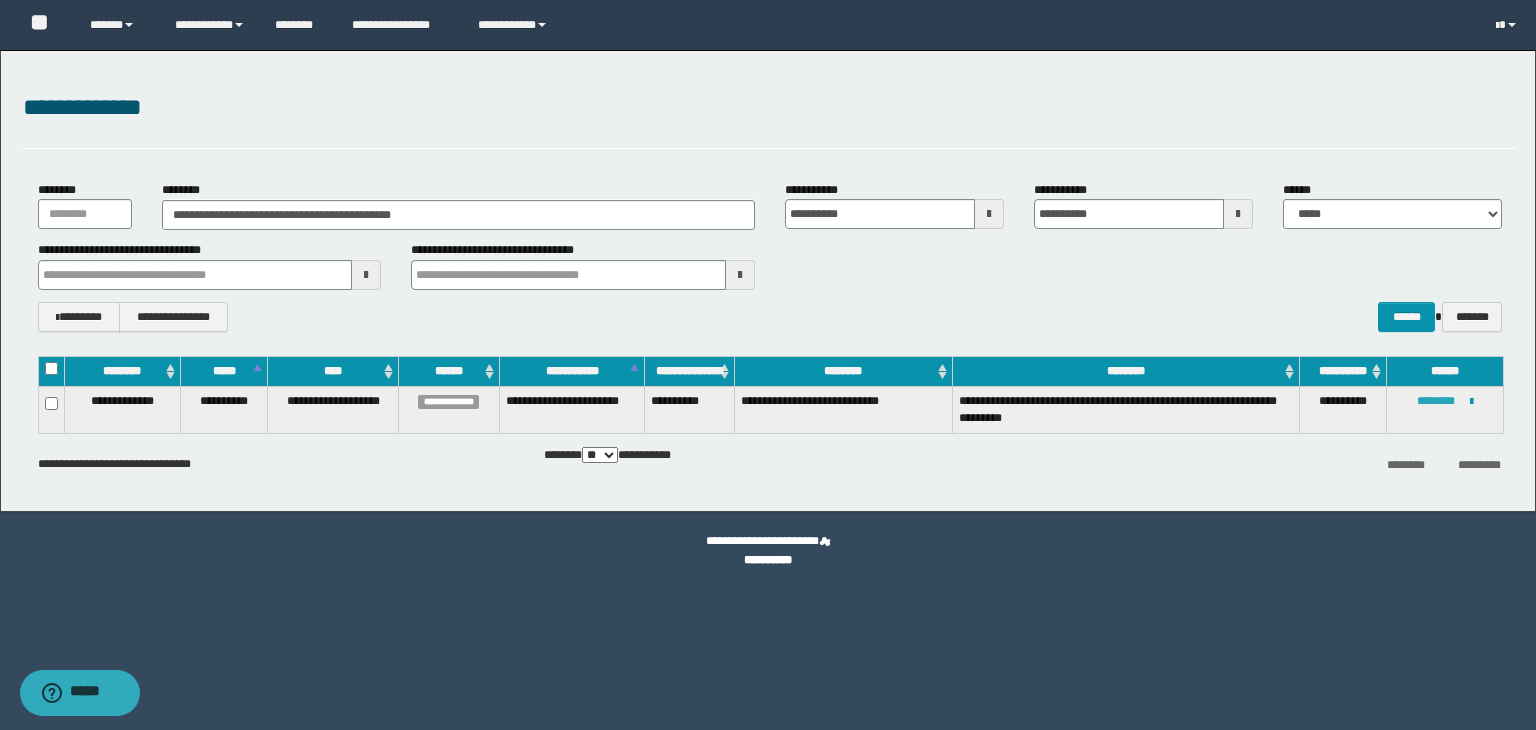 click on "********" at bounding box center (1436, 401) 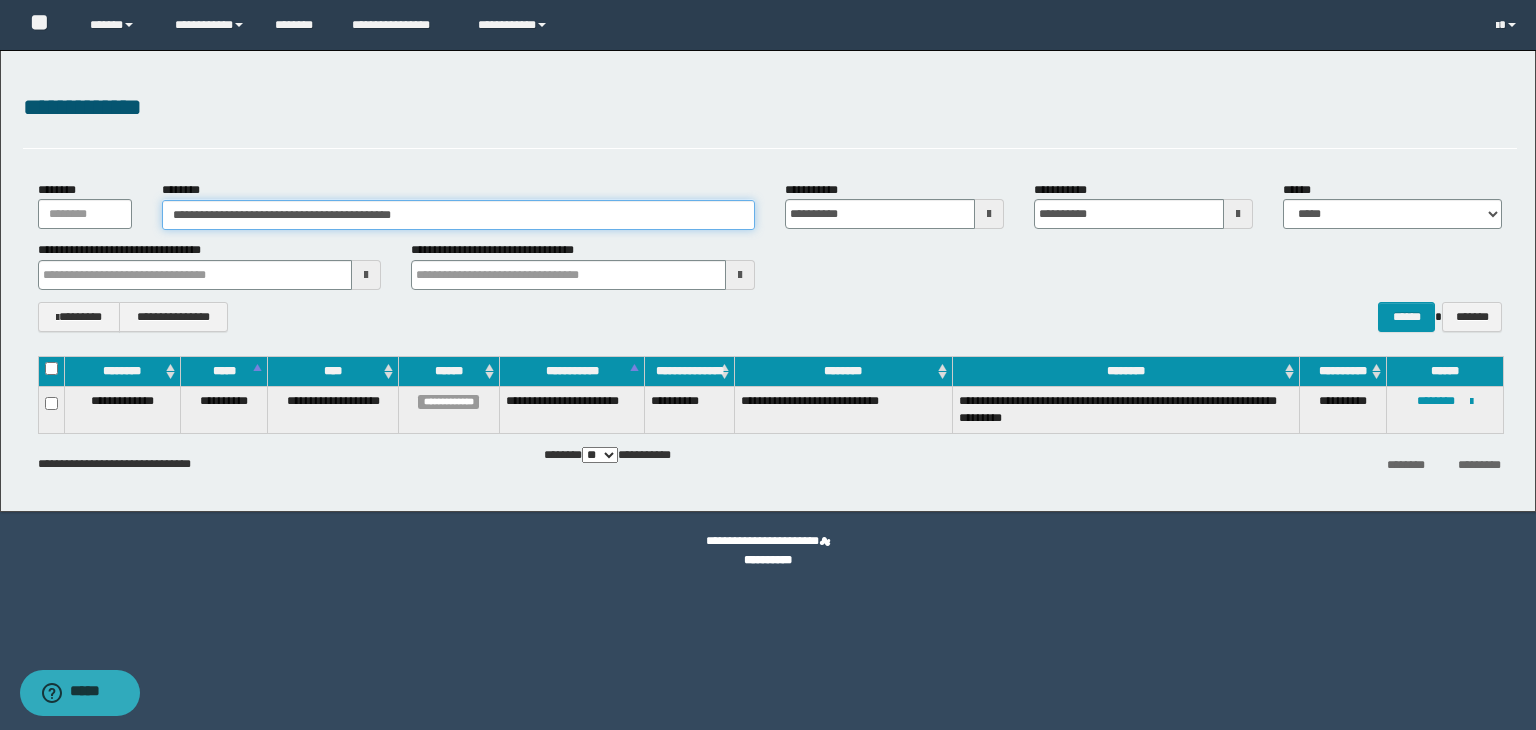 drag, startPoint x: 444, startPoint y: 212, endPoint x: 10, endPoint y: 213, distance: 434.00116 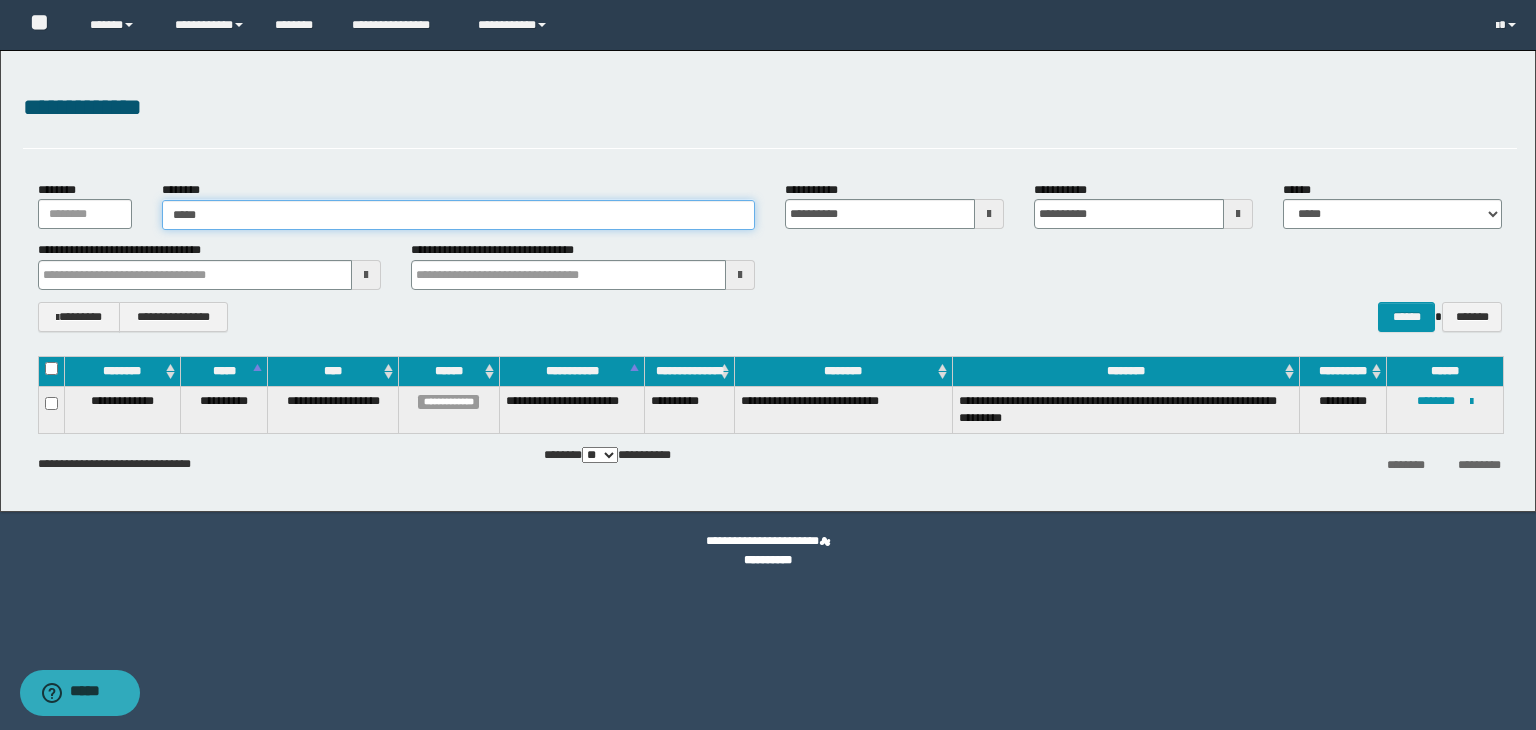 type on "******" 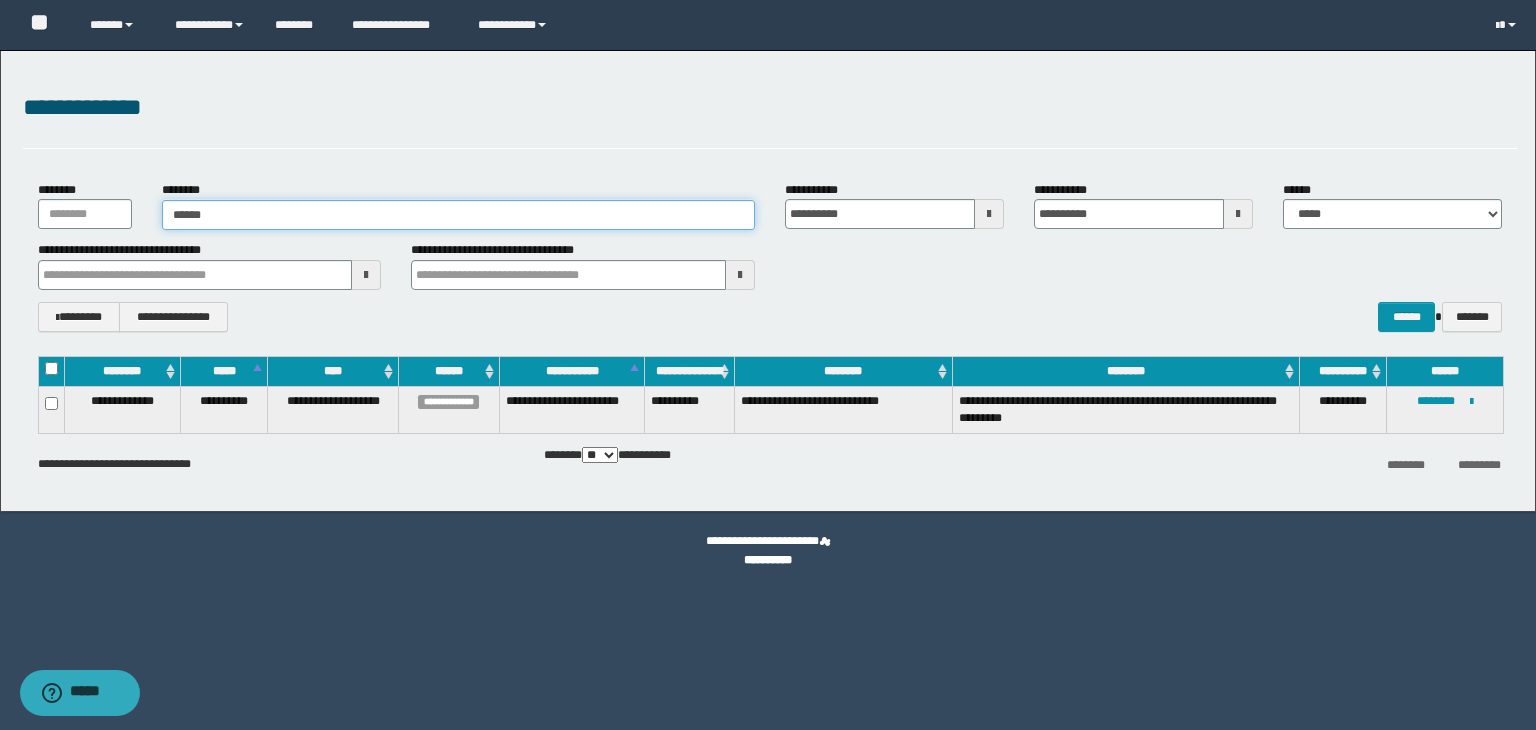 type on "******" 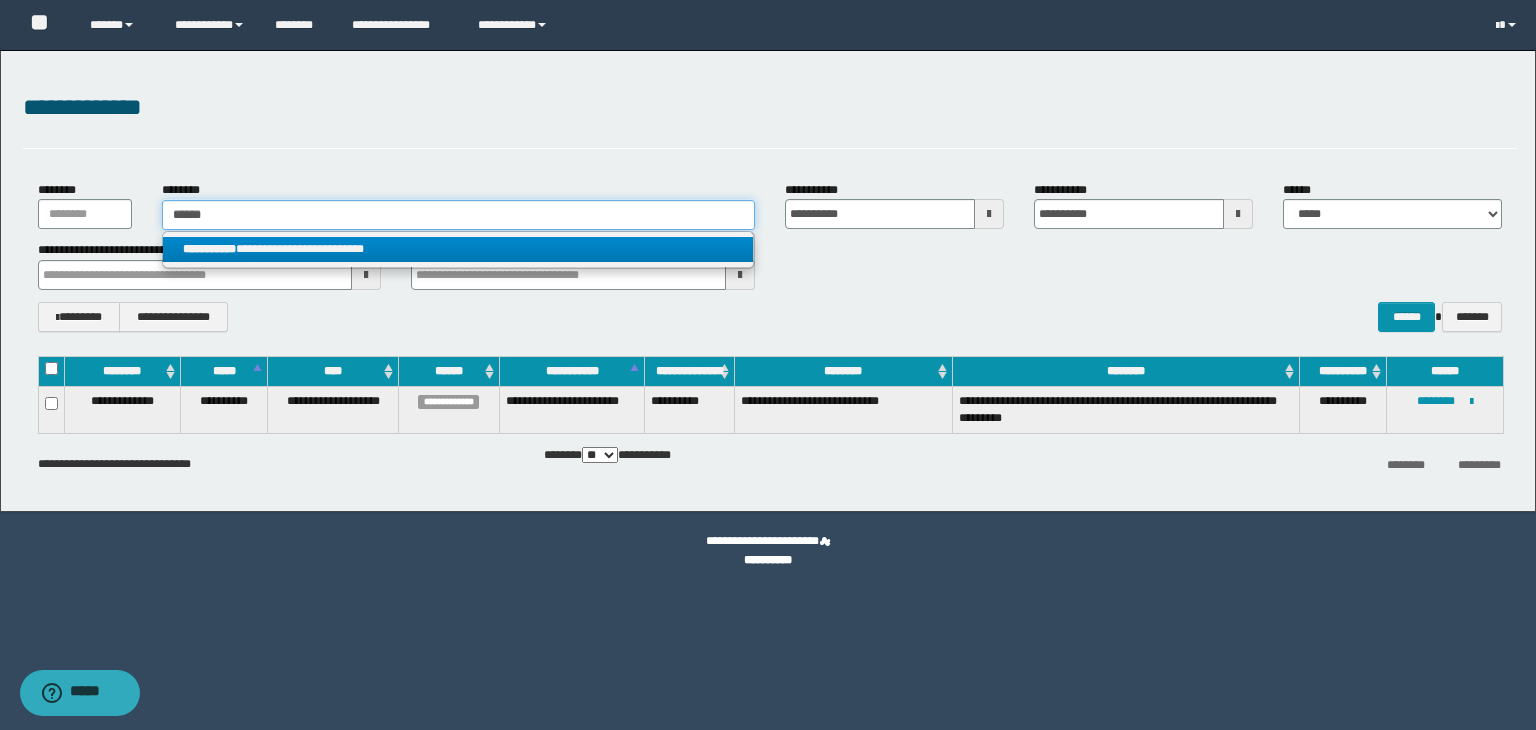 type on "******" 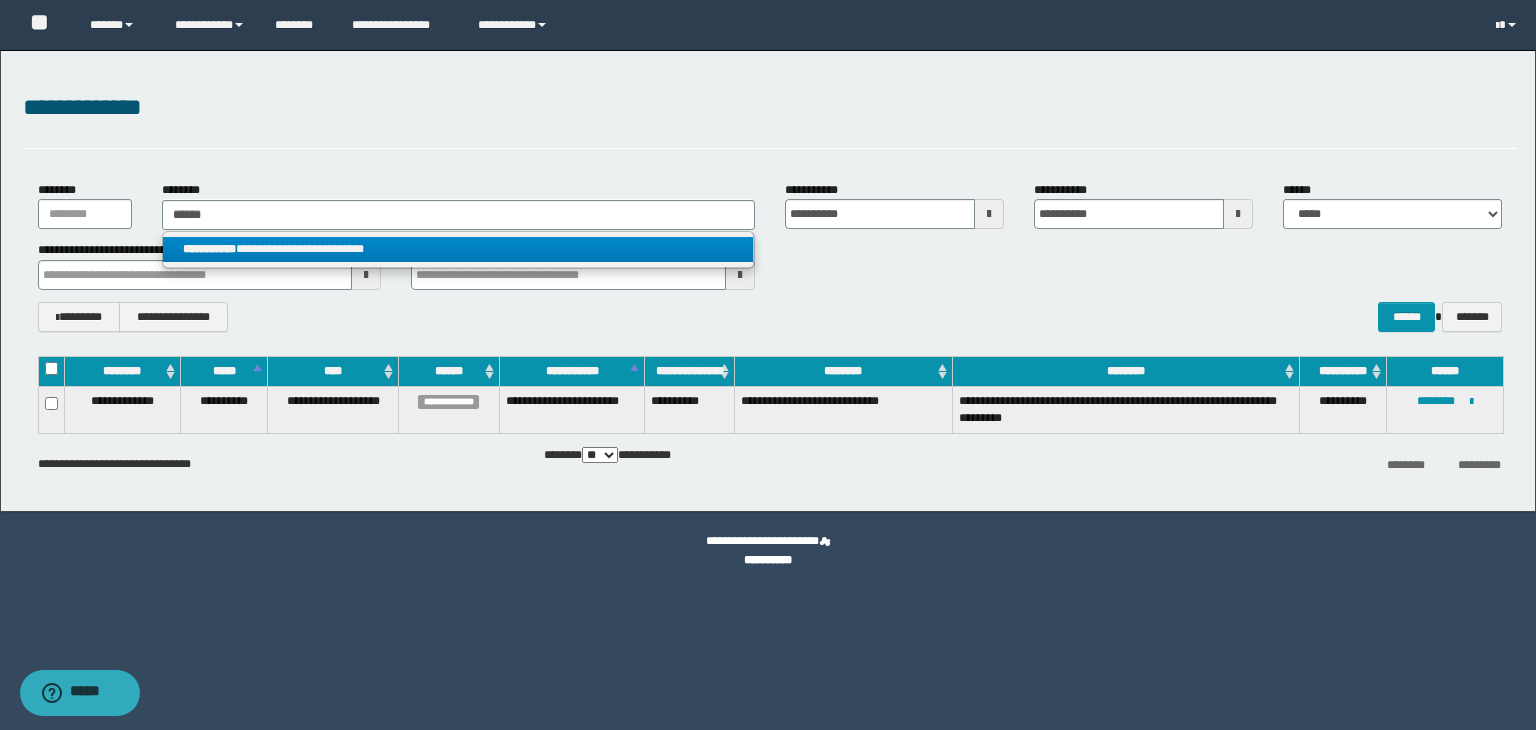 click on "**********" at bounding box center (458, 249) 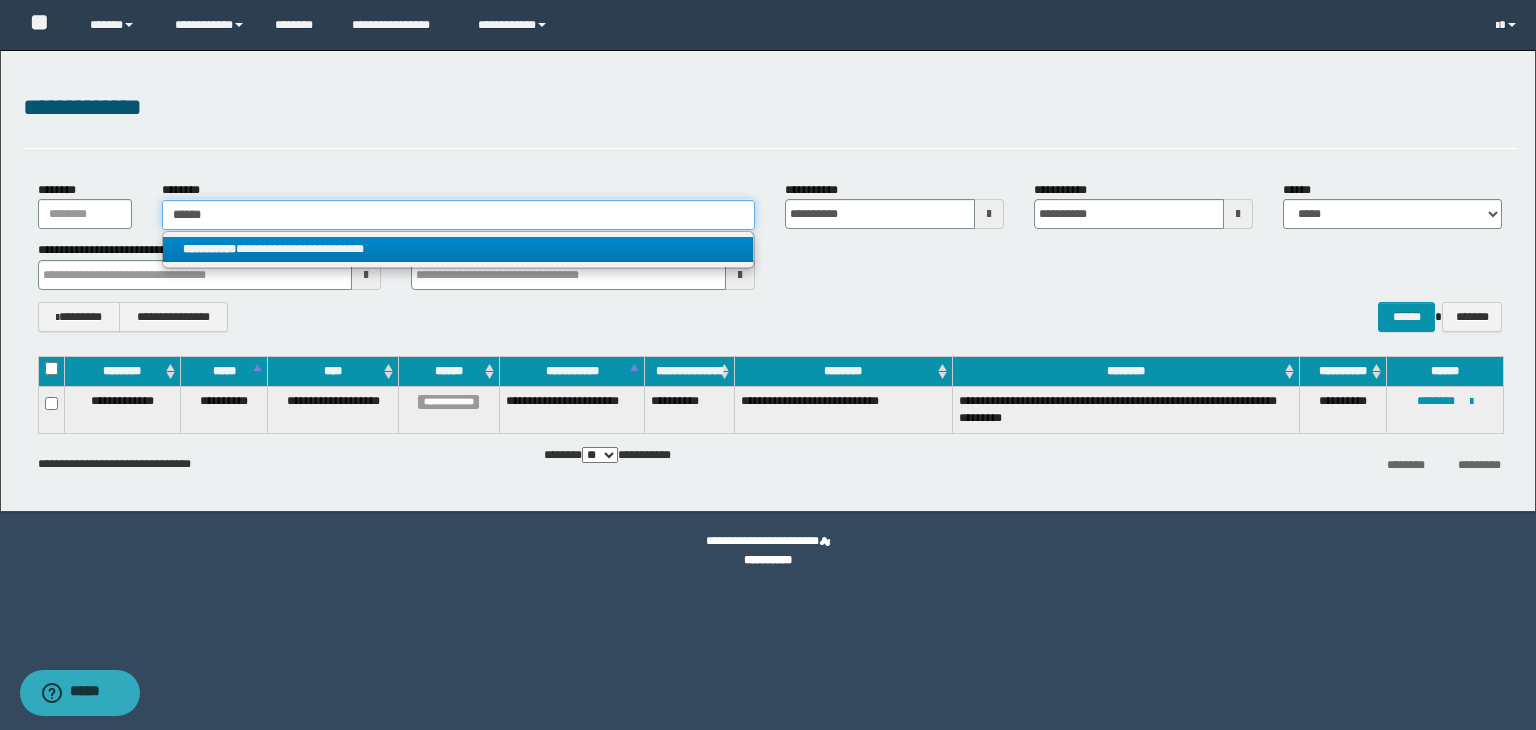 type 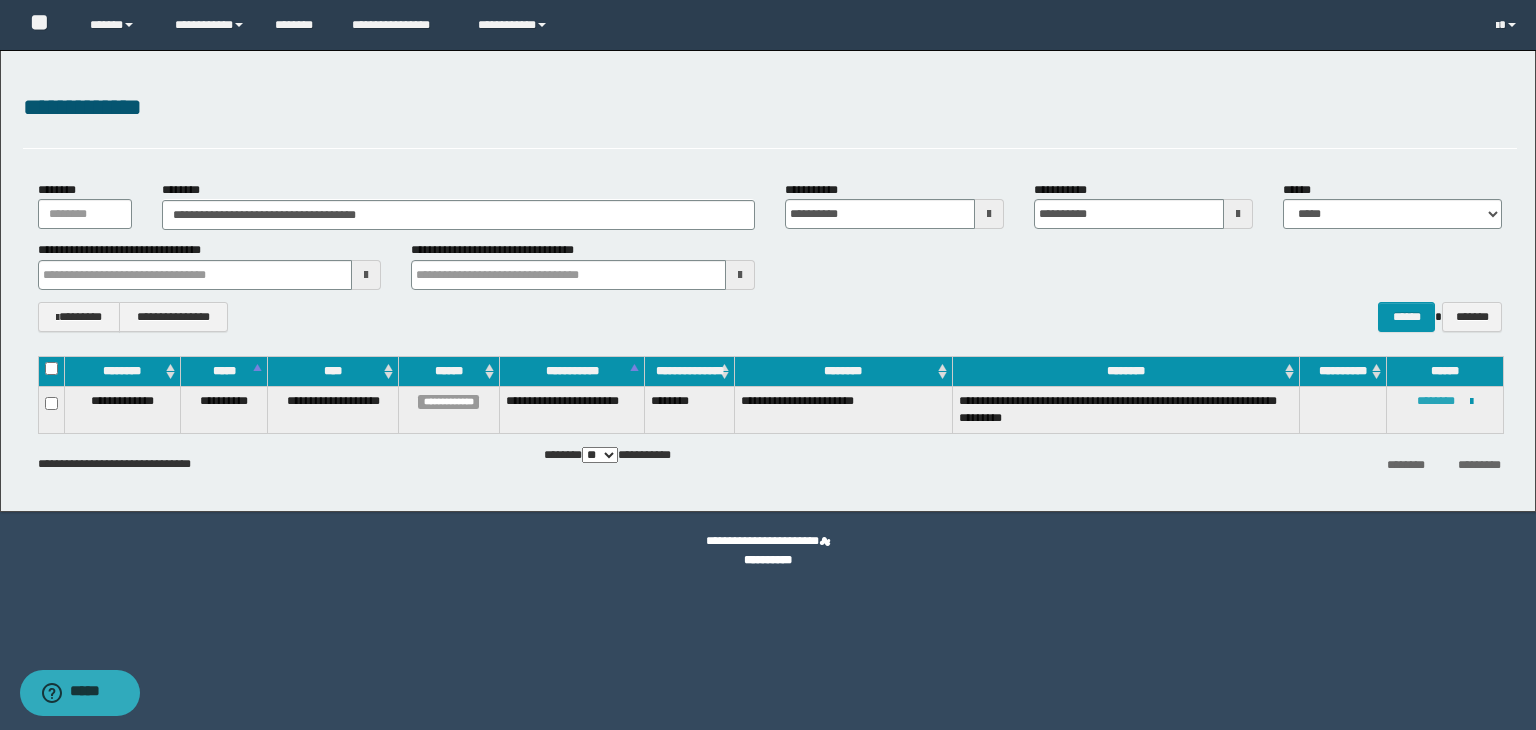 click on "********" at bounding box center [1436, 401] 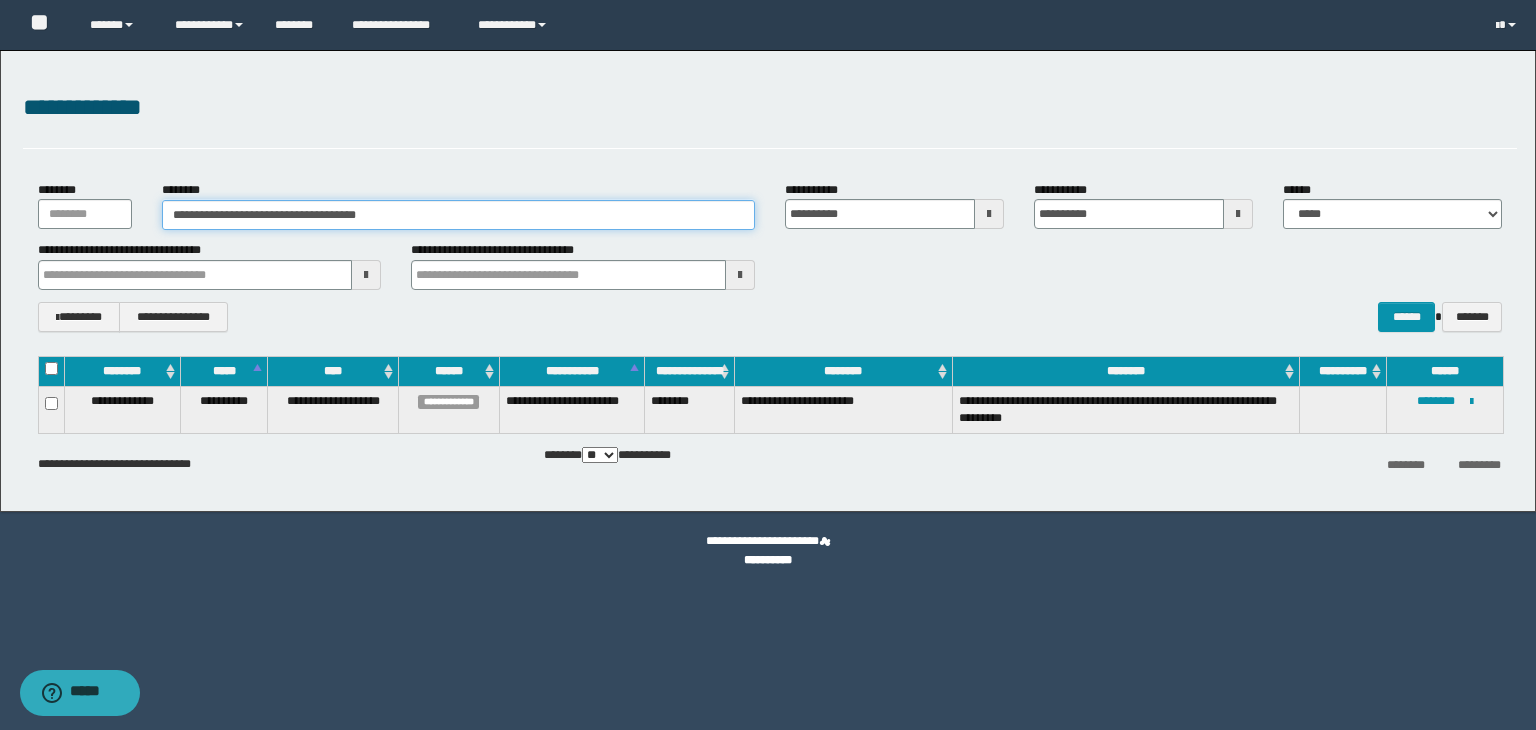 drag, startPoint x: 432, startPoint y: 211, endPoint x: 142, endPoint y: 218, distance: 290.08447 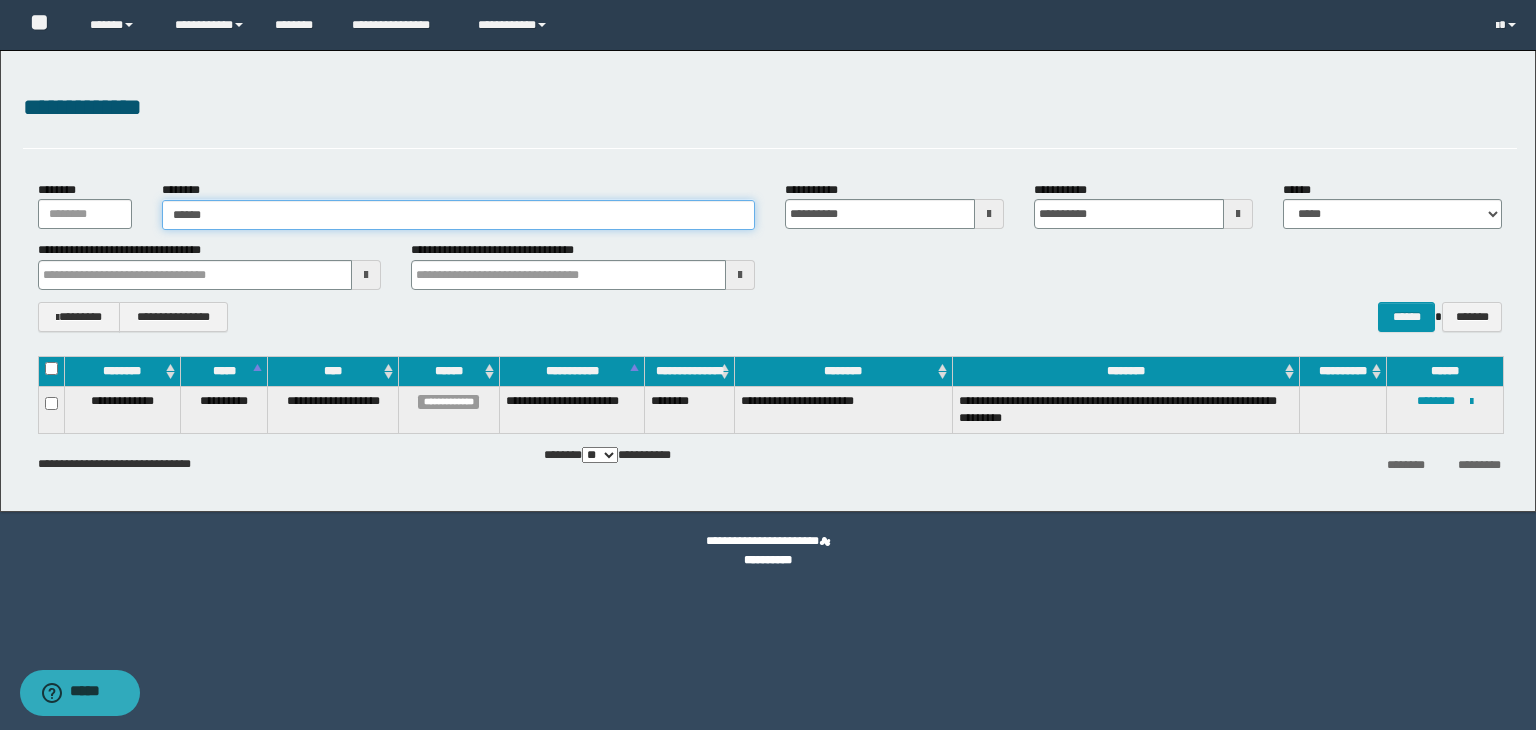 type on "*******" 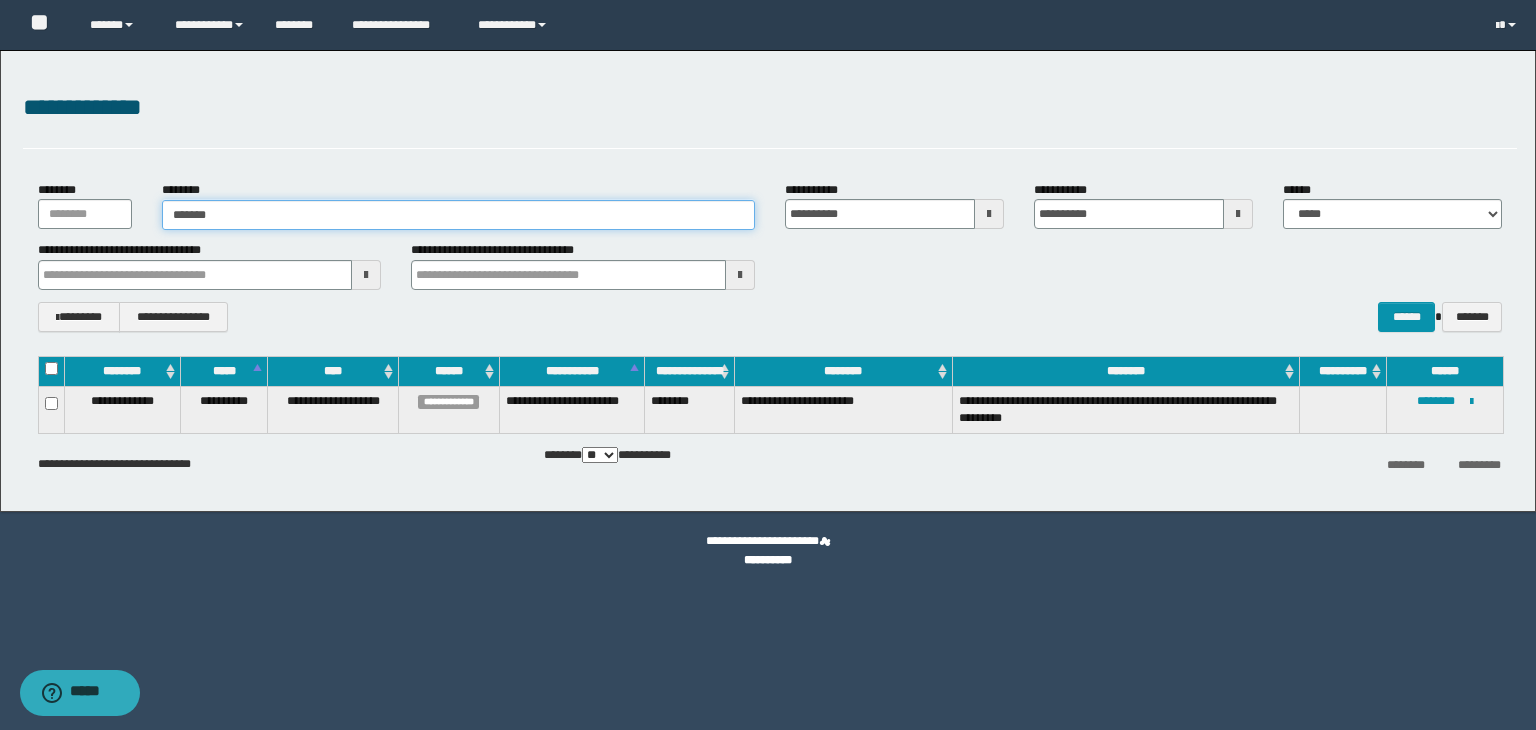 type on "*******" 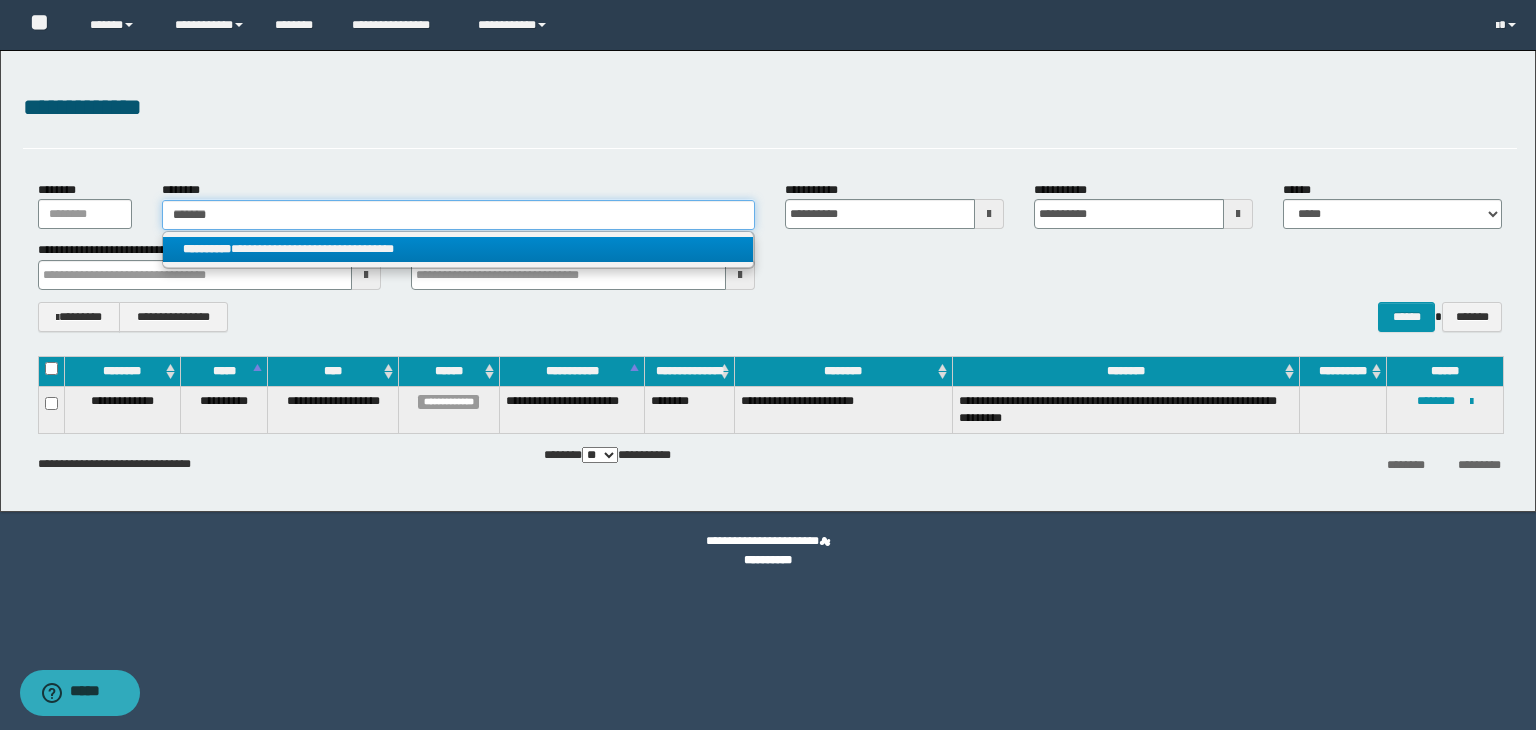 type on "*******" 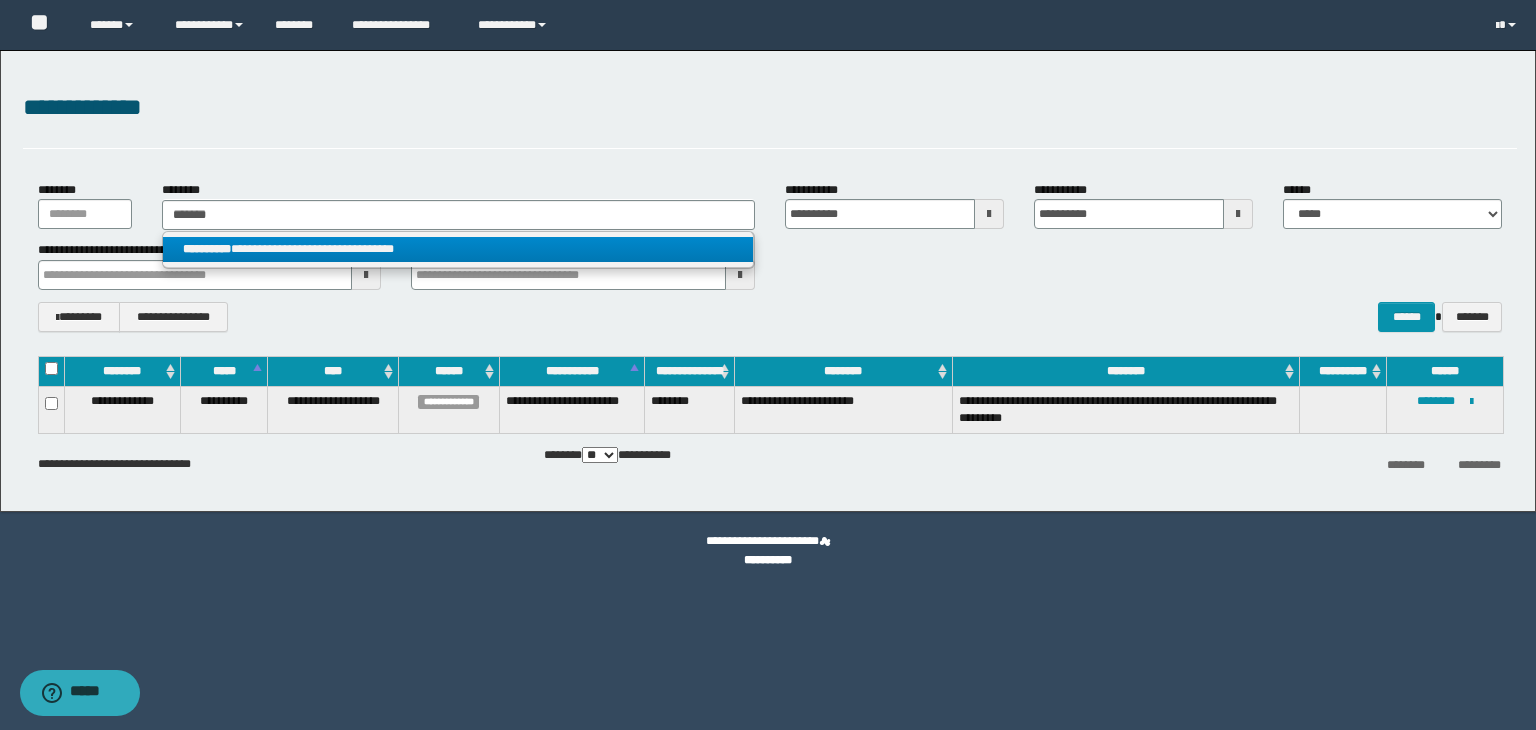 click on "**********" at bounding box center (458, 249) 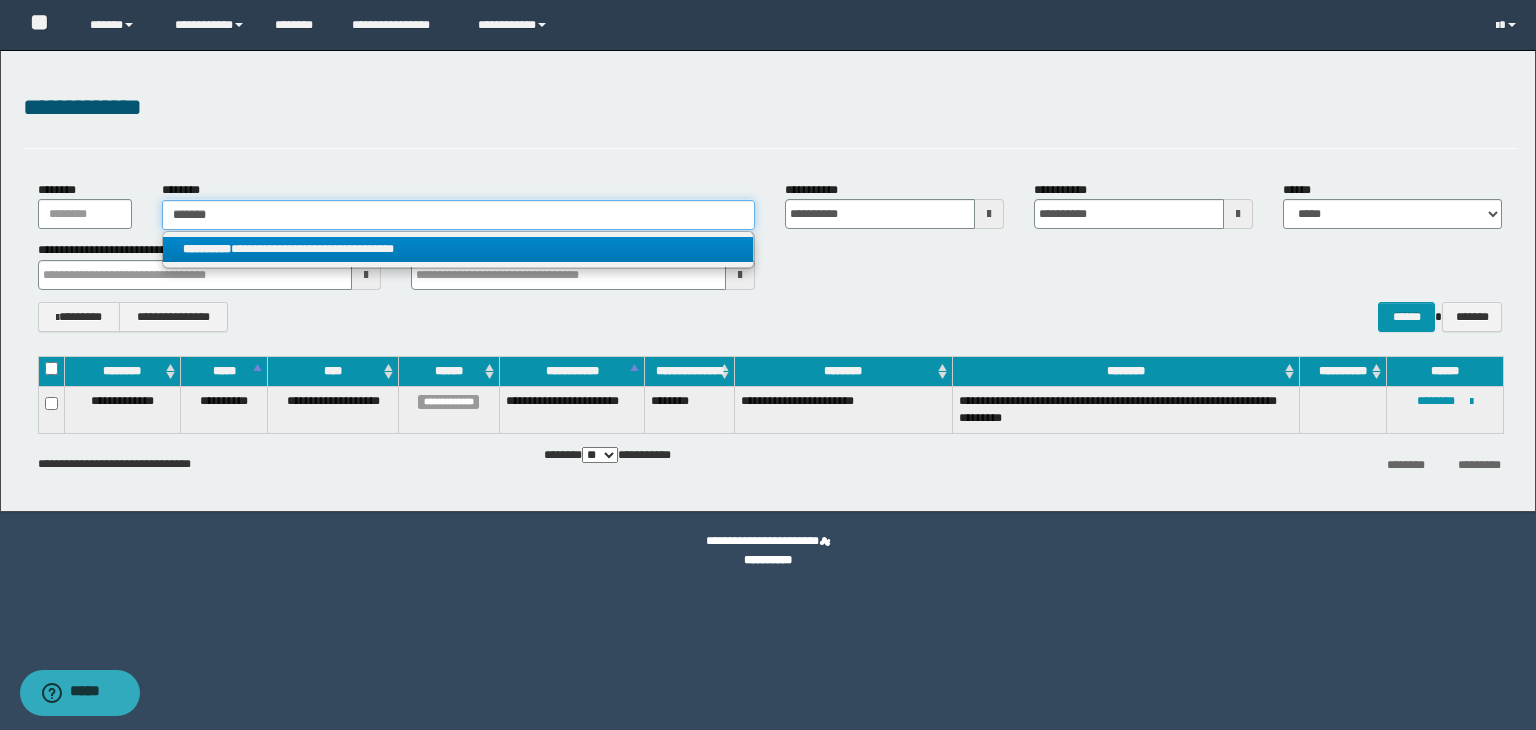 type 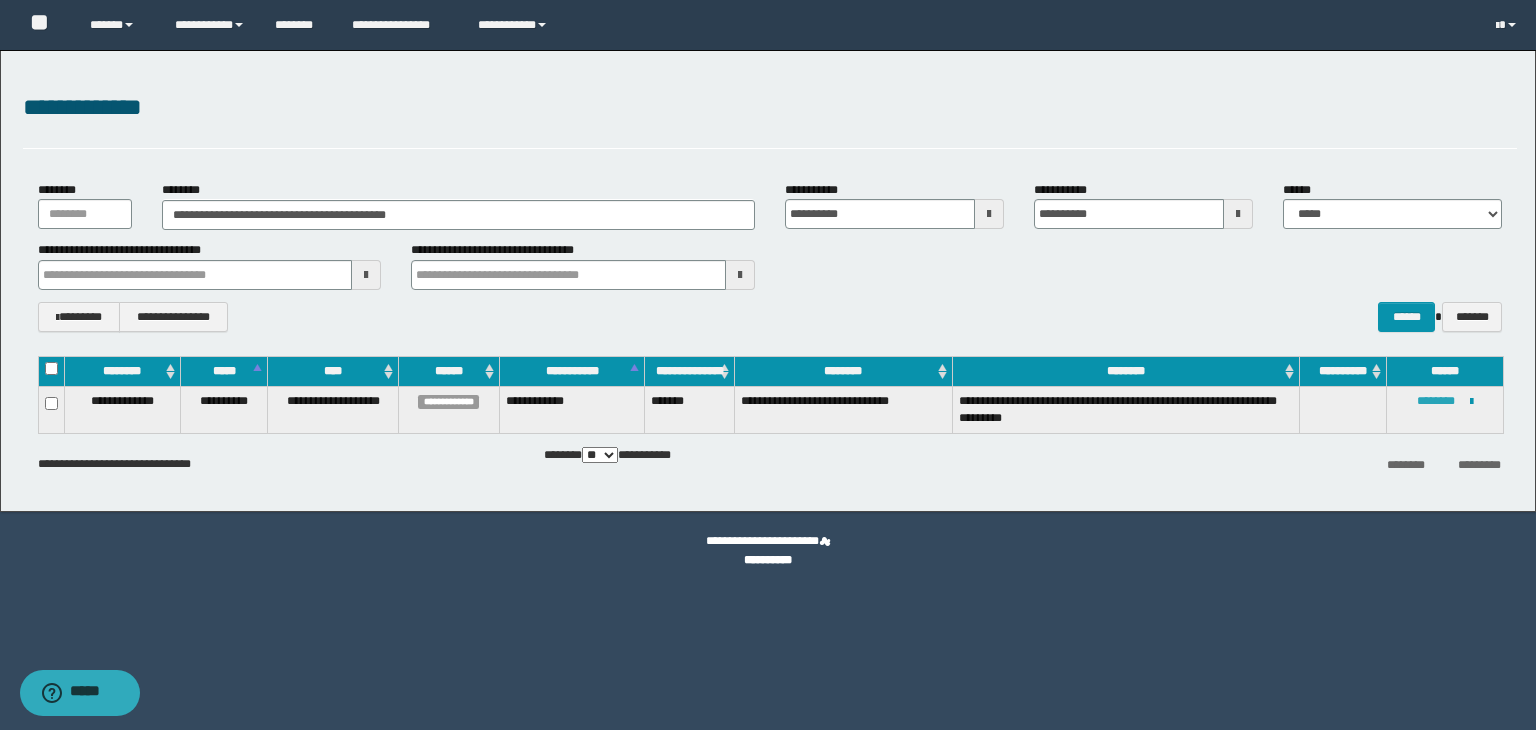 click on "********" at bounding box center [1436, 401] 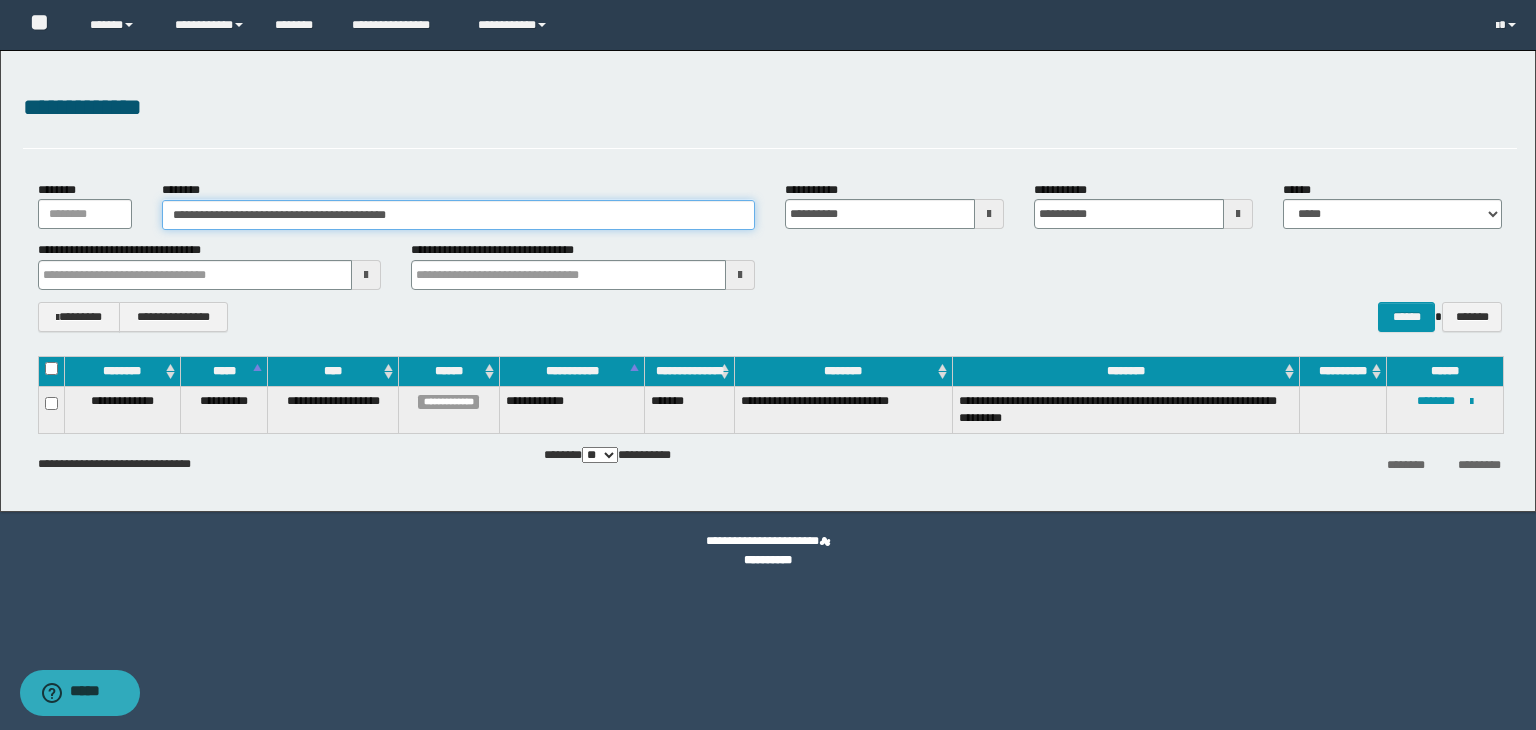 drag, startPoint x: 460, startPoint y: 206, endPoint x: 71, endPoint y: 193, distance: 389.21716 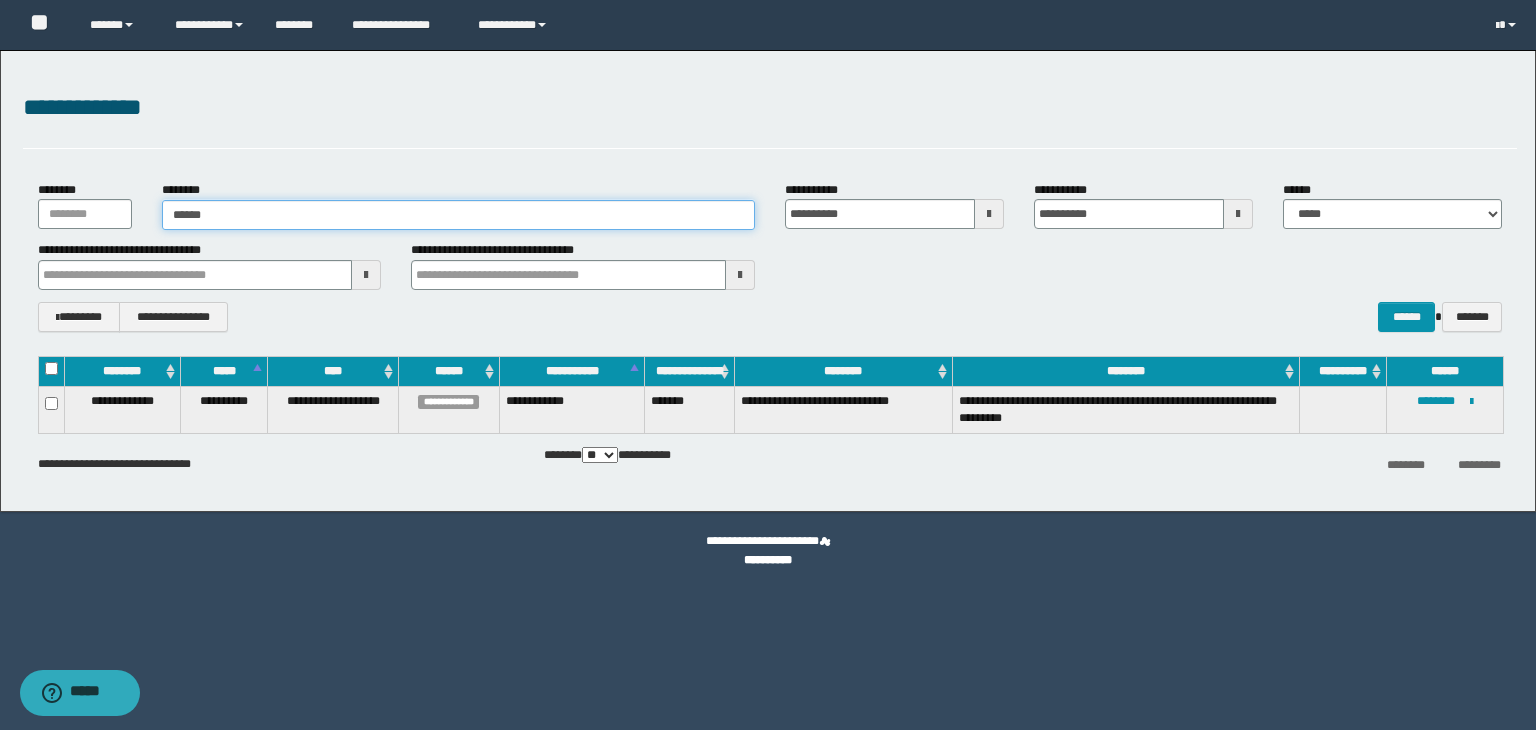 type on "*******" 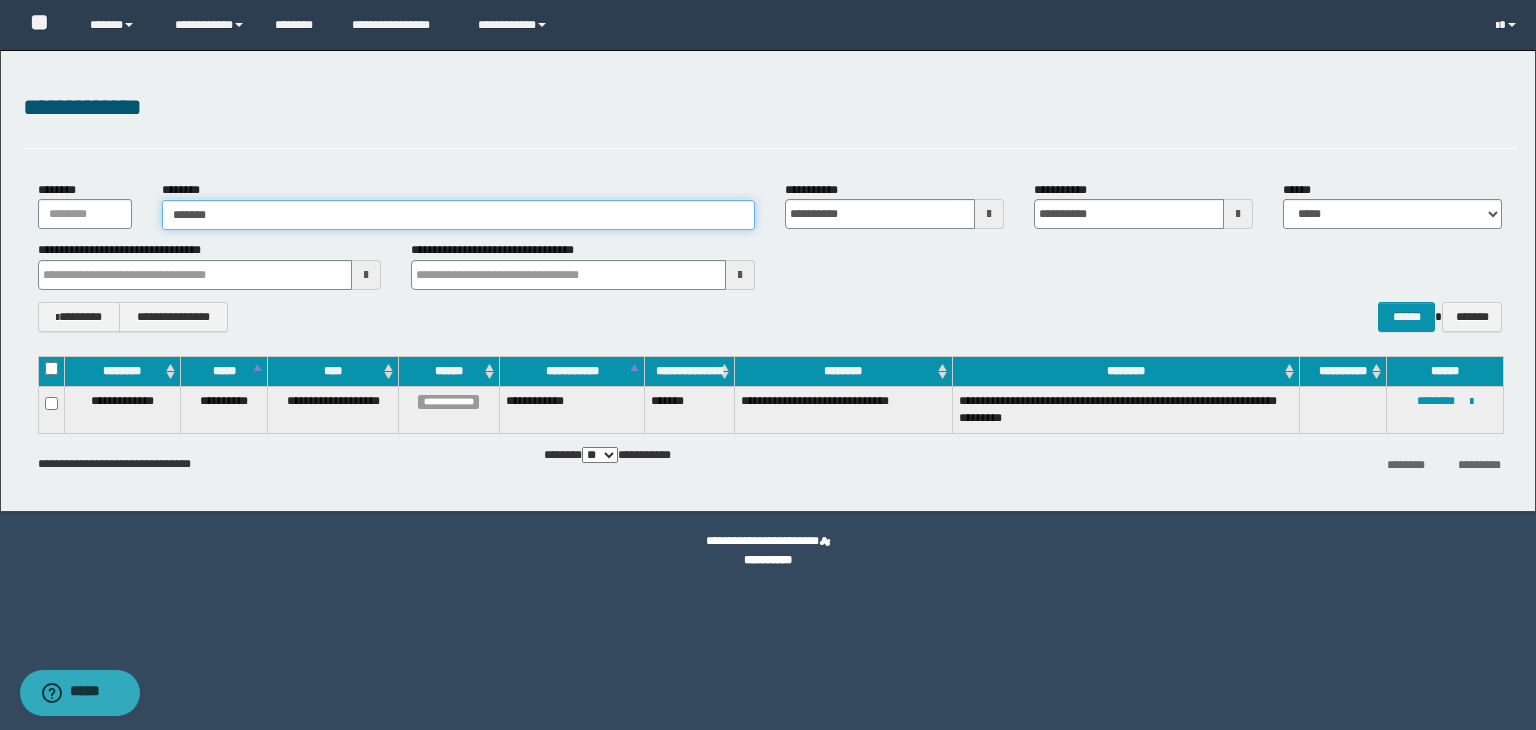 type on "*******" 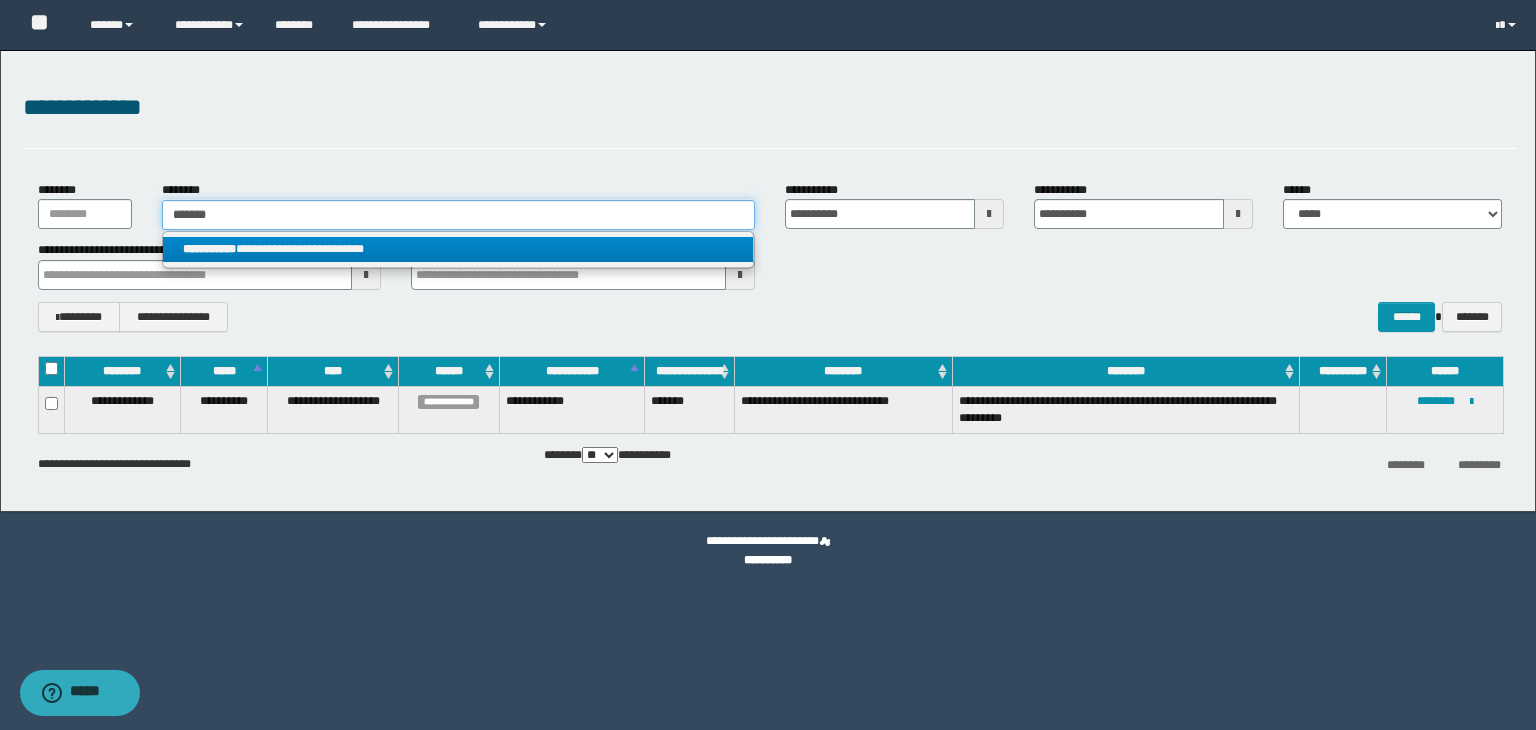 type on "*******" 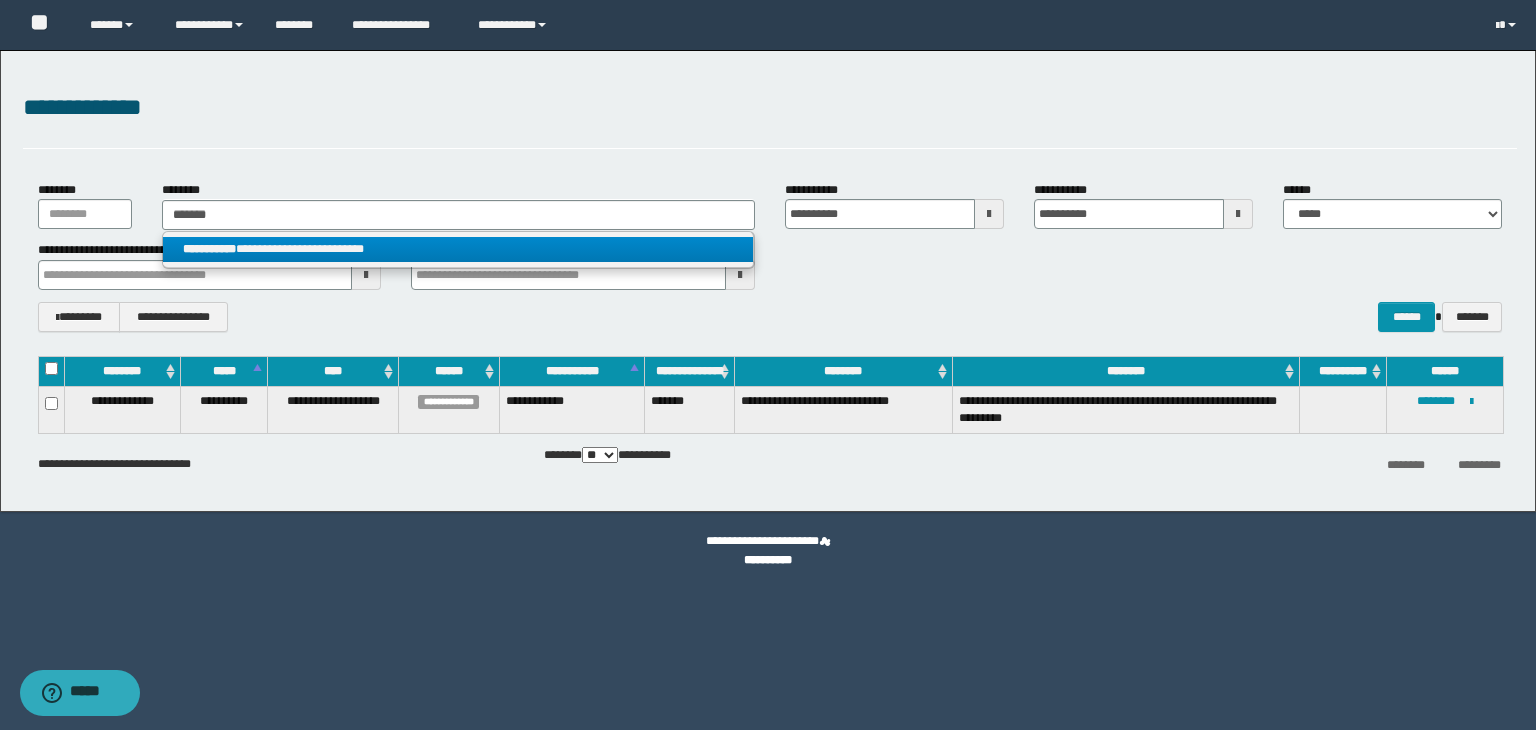 click on "**********" at bounding box center [458, 249] 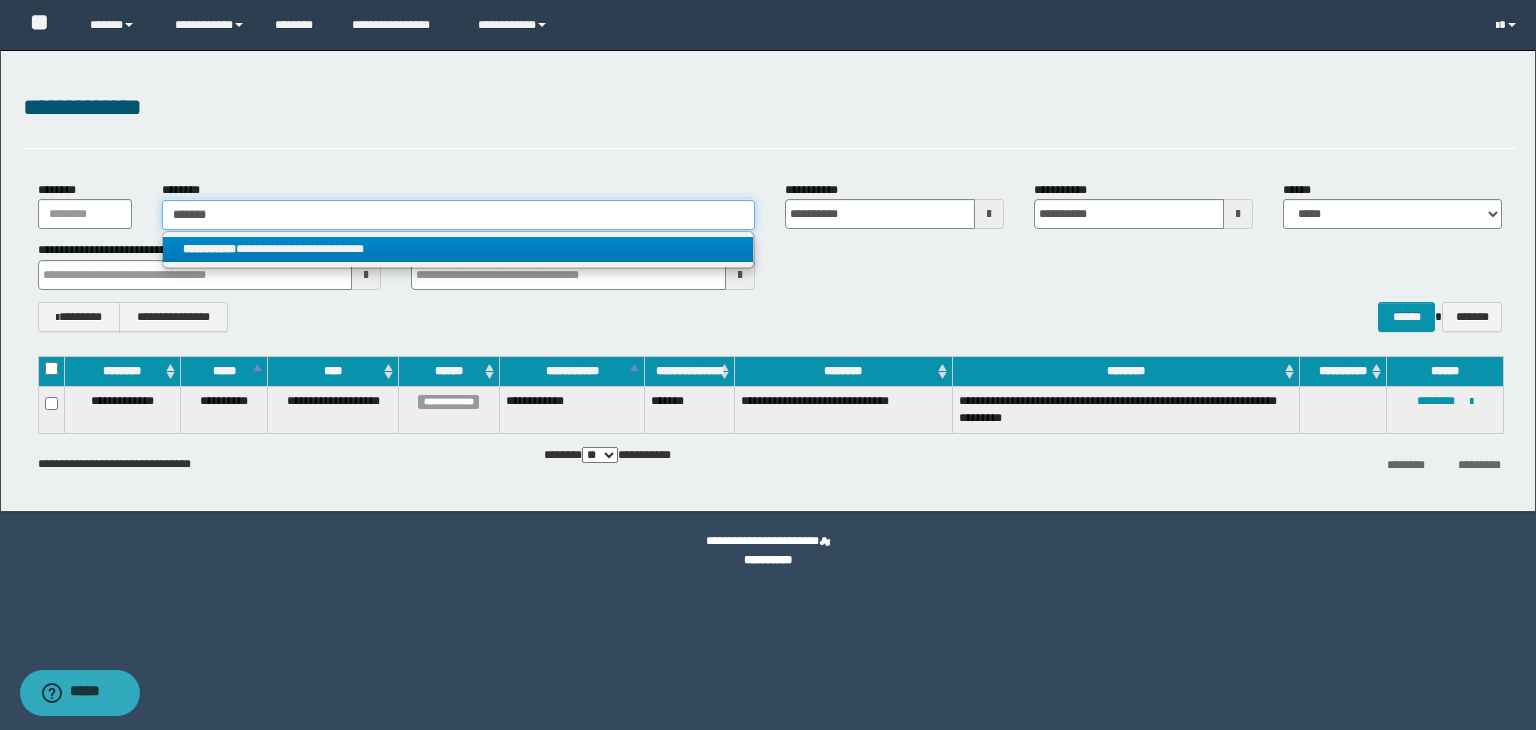 type 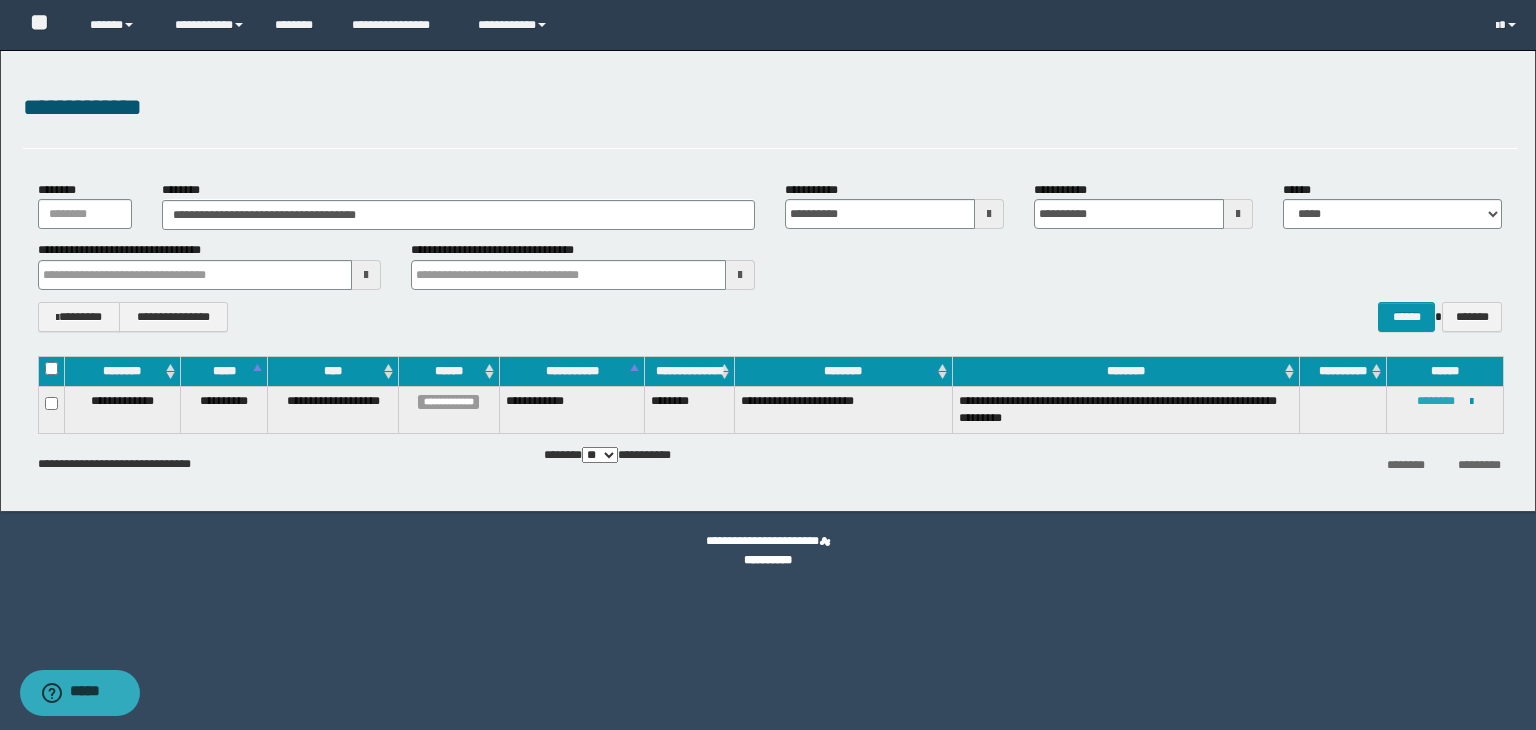 click on "********" at bounding box center (1436, 401) 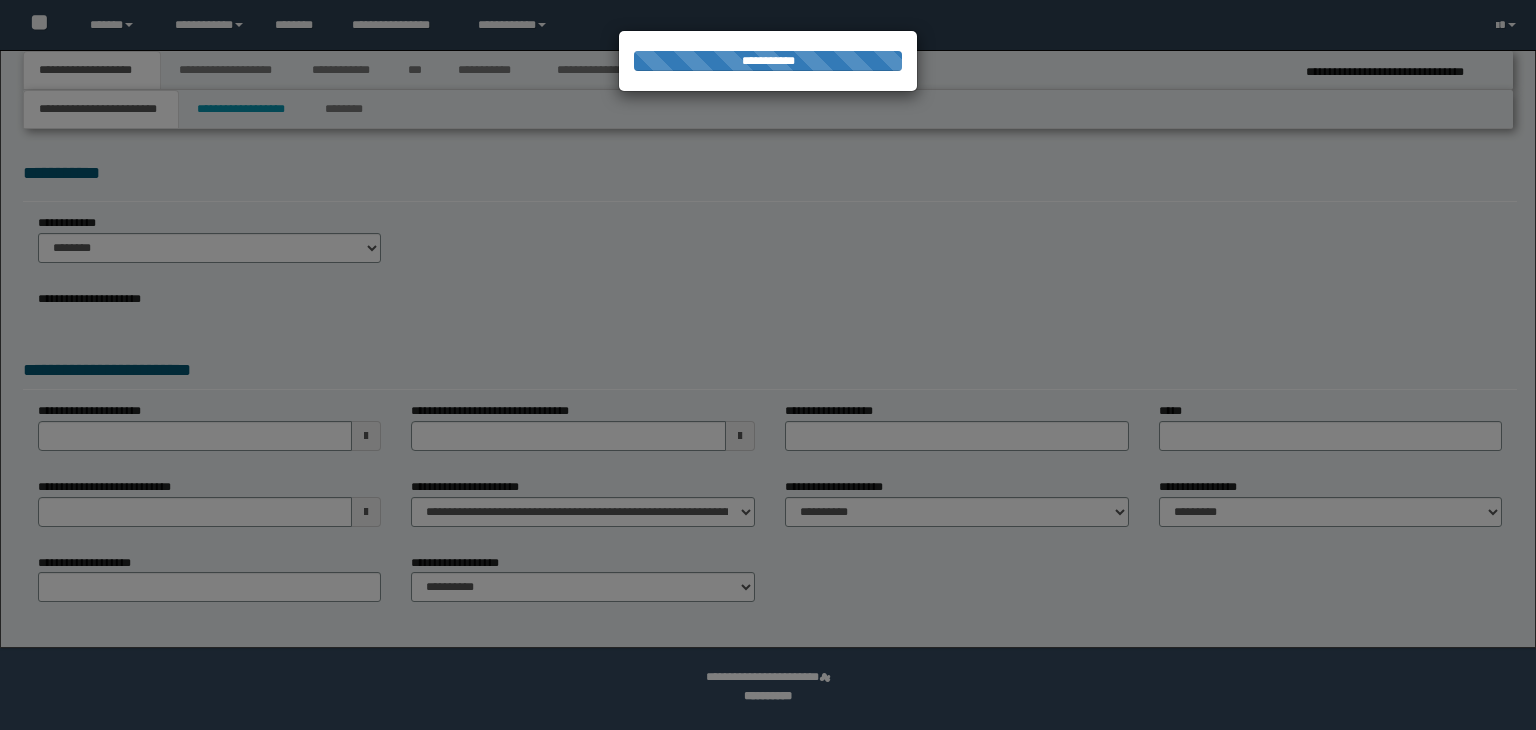 scroll, scrollTop: 0, scrollLeft: 0, axis: both 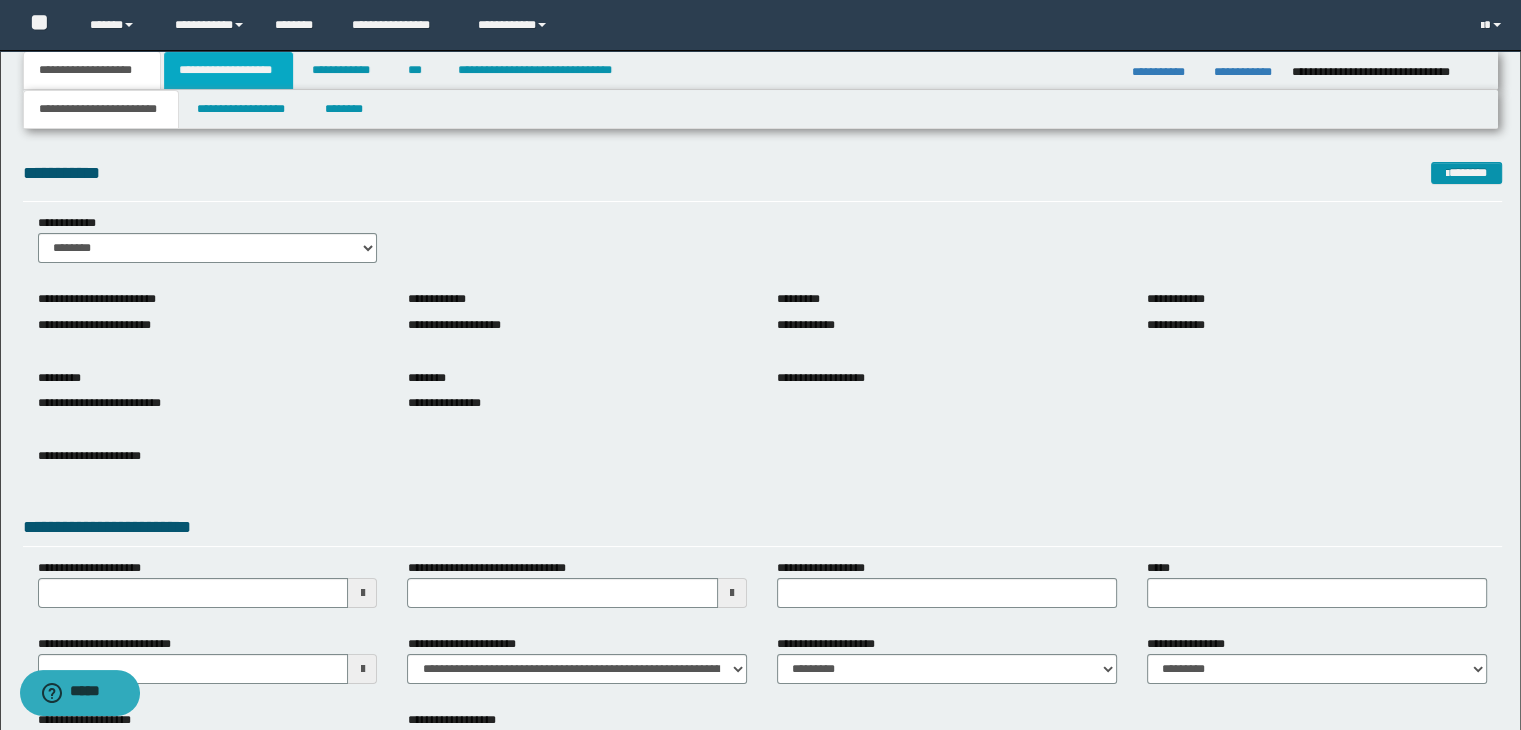 click on "**********" at bounding box center (228, 70) 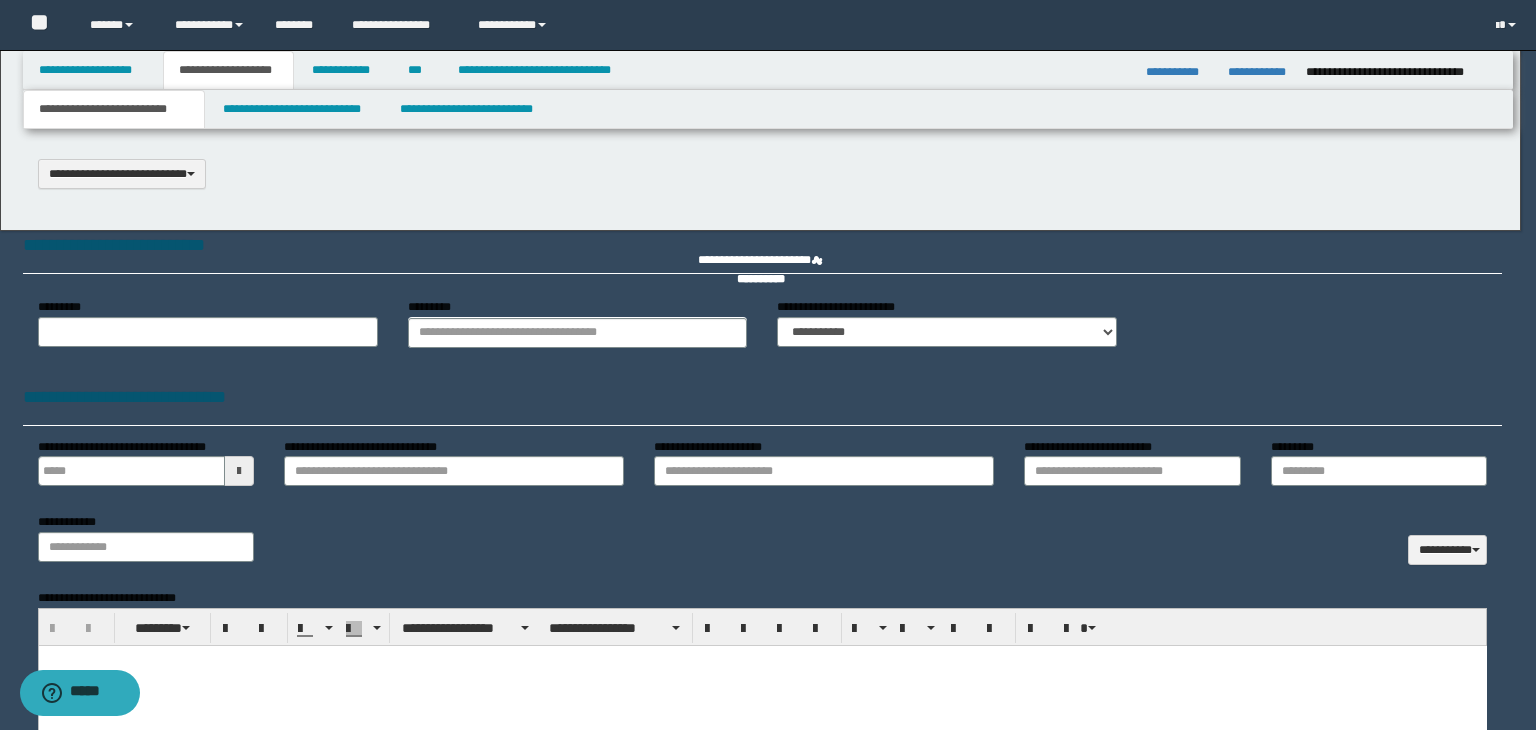 scroll, scrollTop: 0, scrollLeft: 0, axis: both 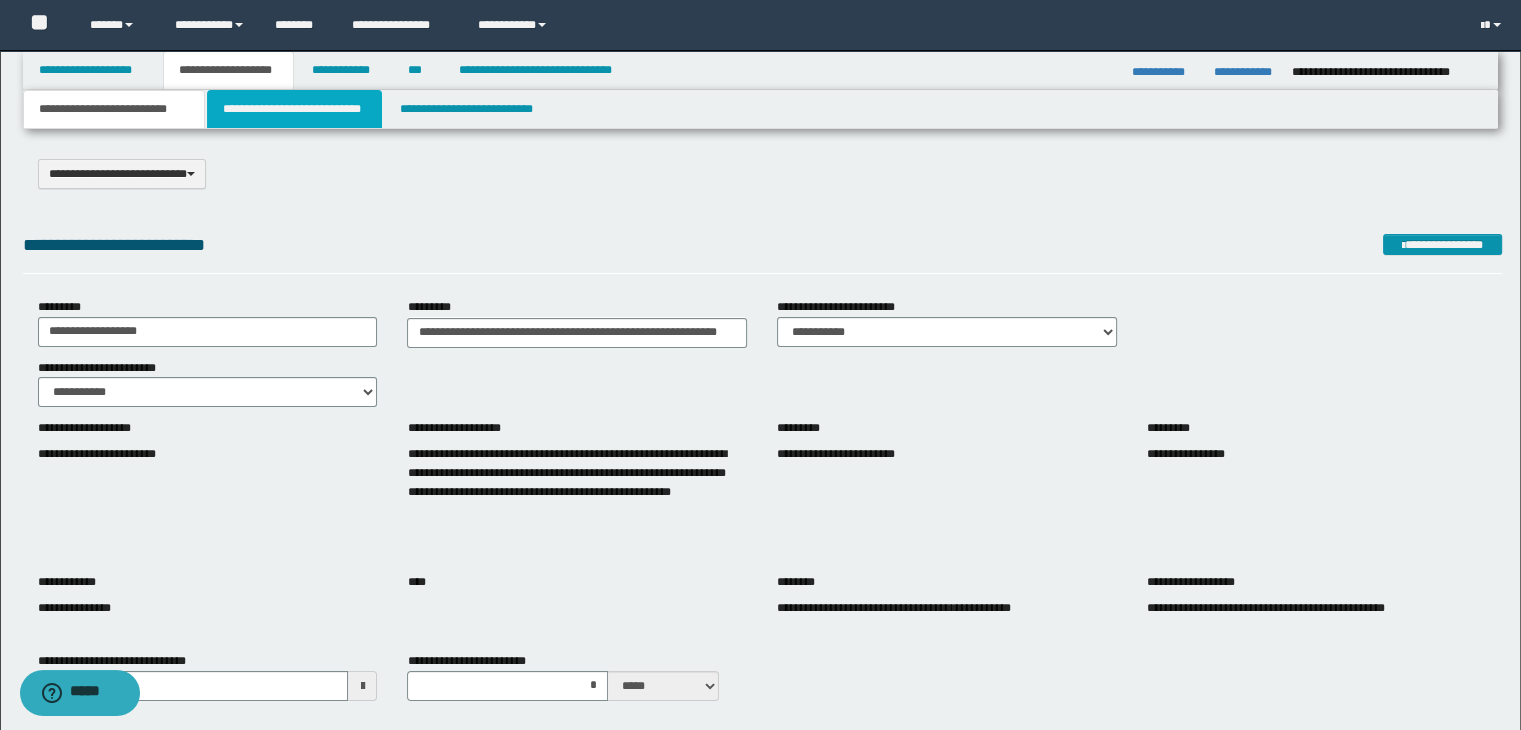 click on "**********" at bounding box center (294, 109) 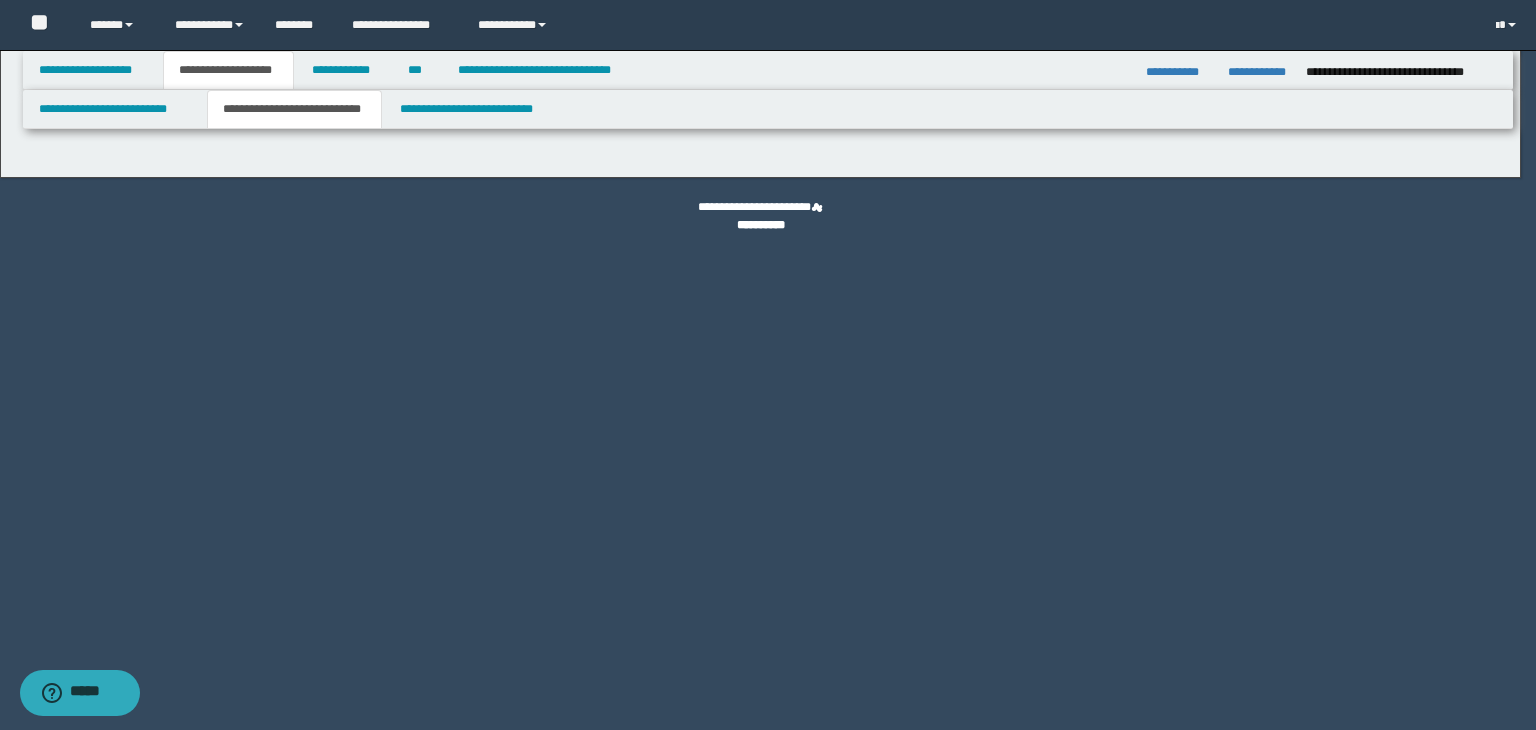 select on "*" 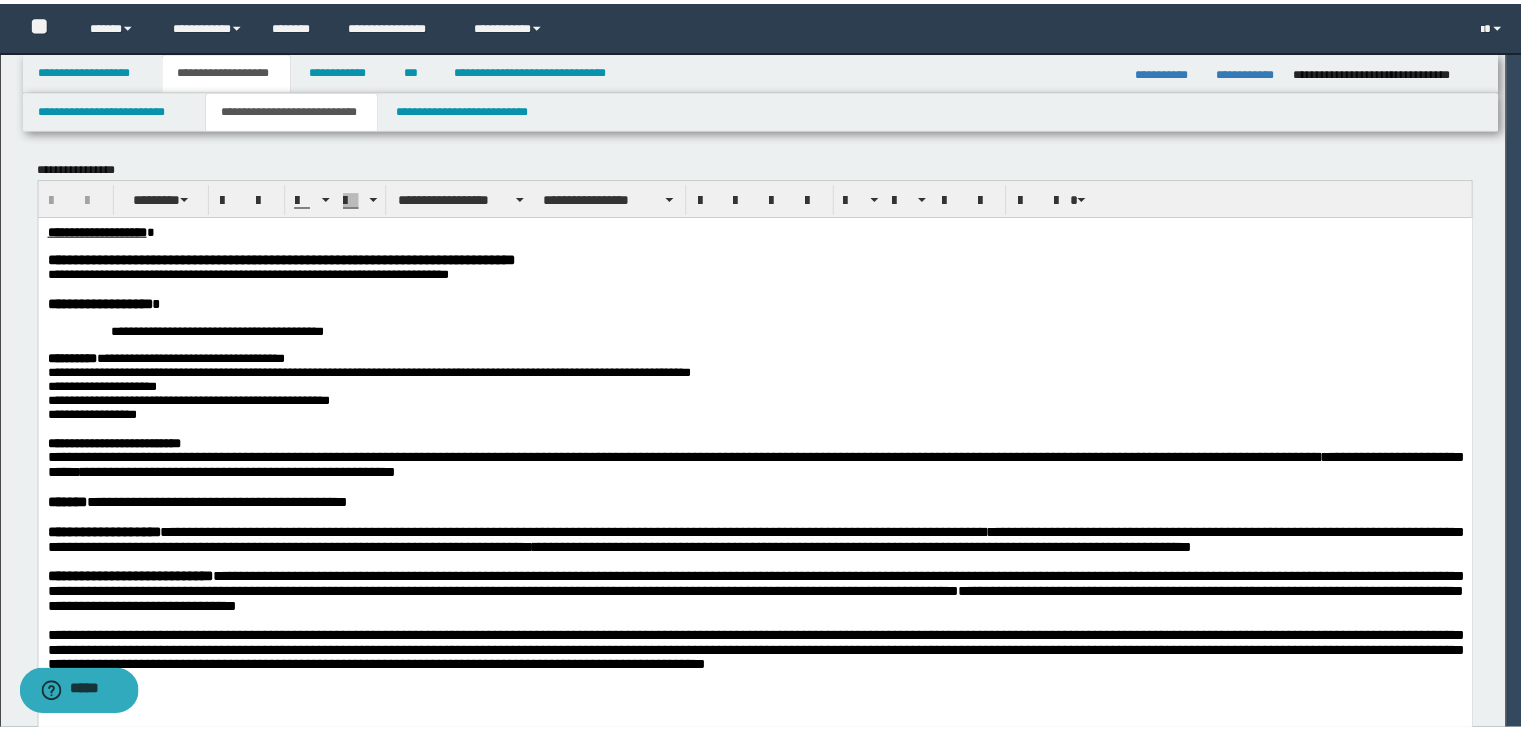 scroll, scrollTop: 0, scrollLeft: 0, axis: both 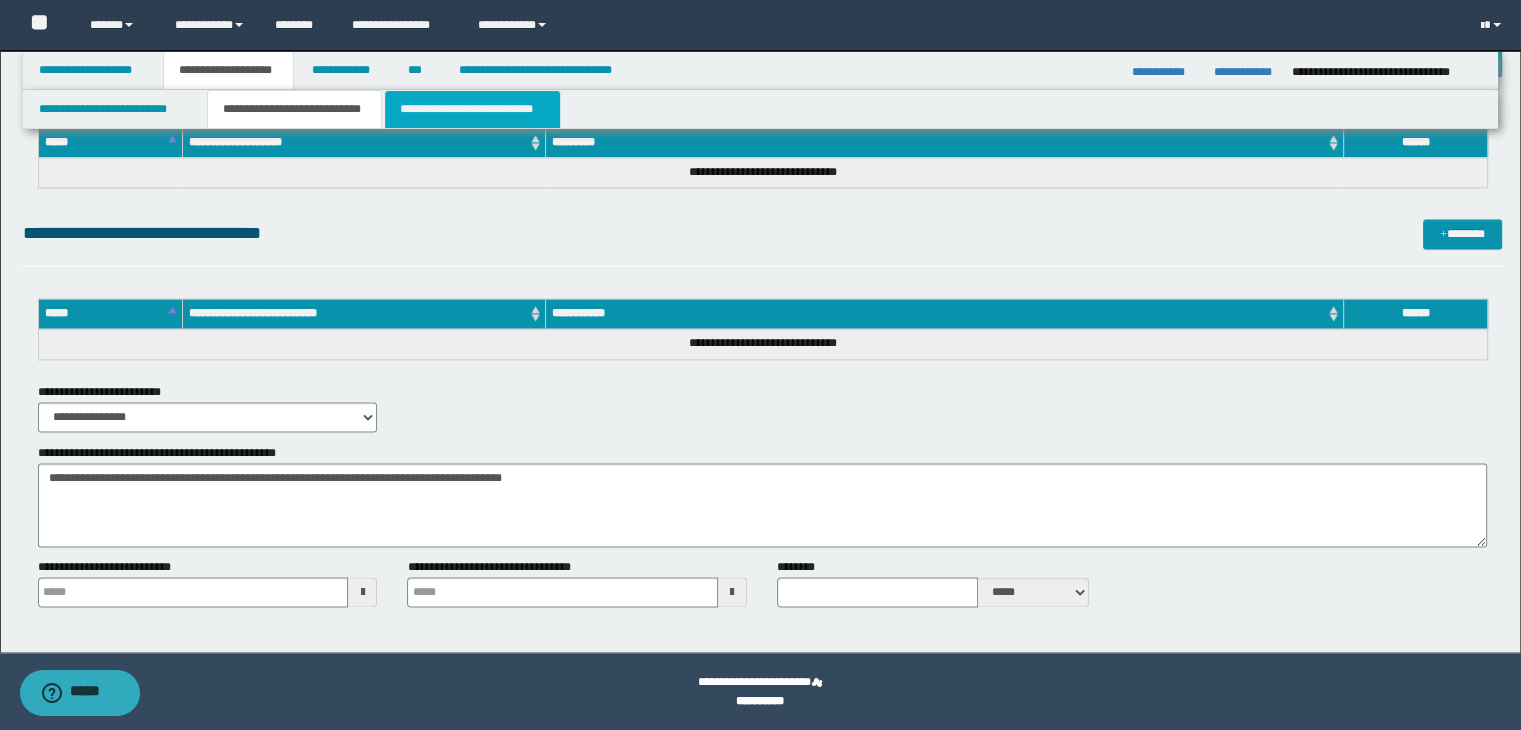 click on "**********" at bounding box center (472, 109) 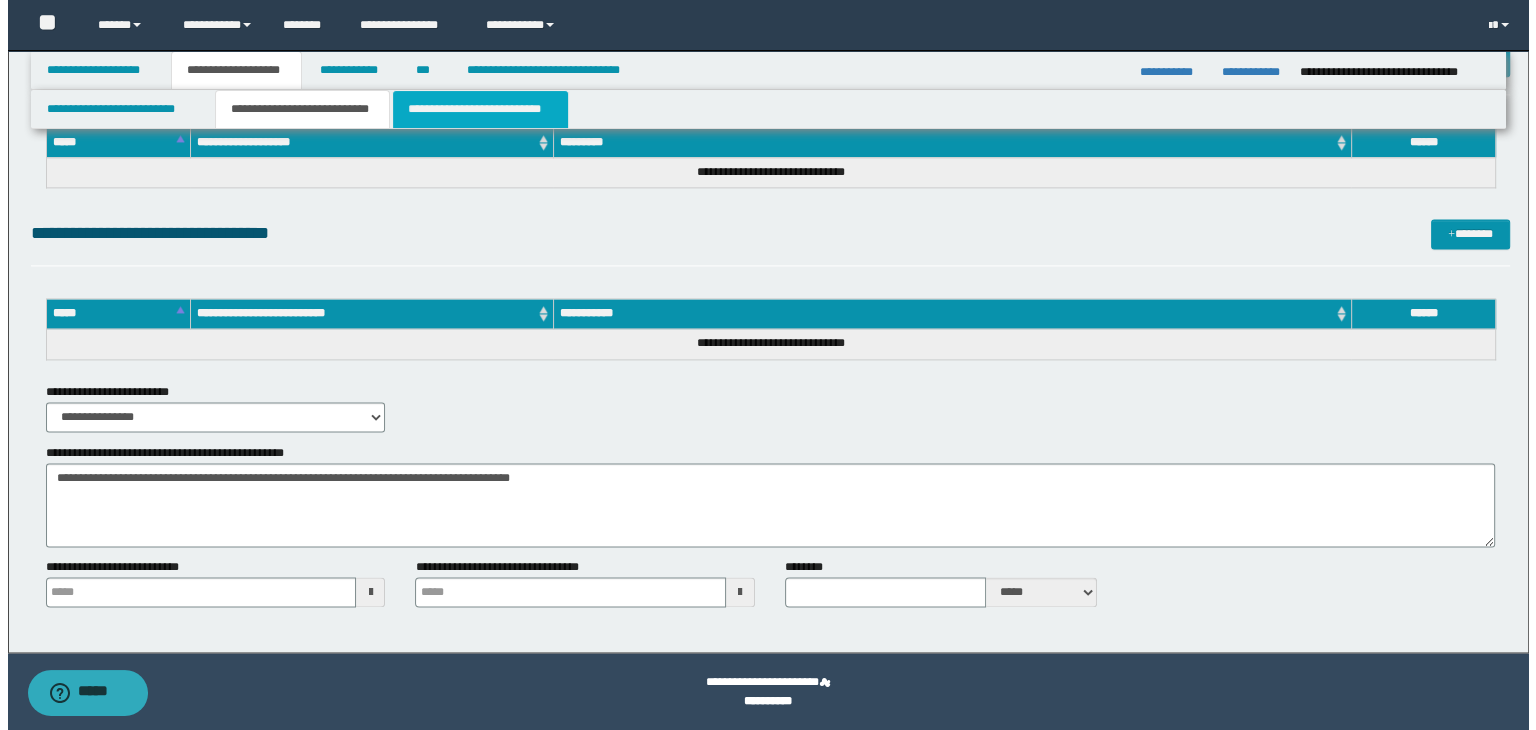 scroll, scrollTop: 0, scrollLeft: 0, axis: both 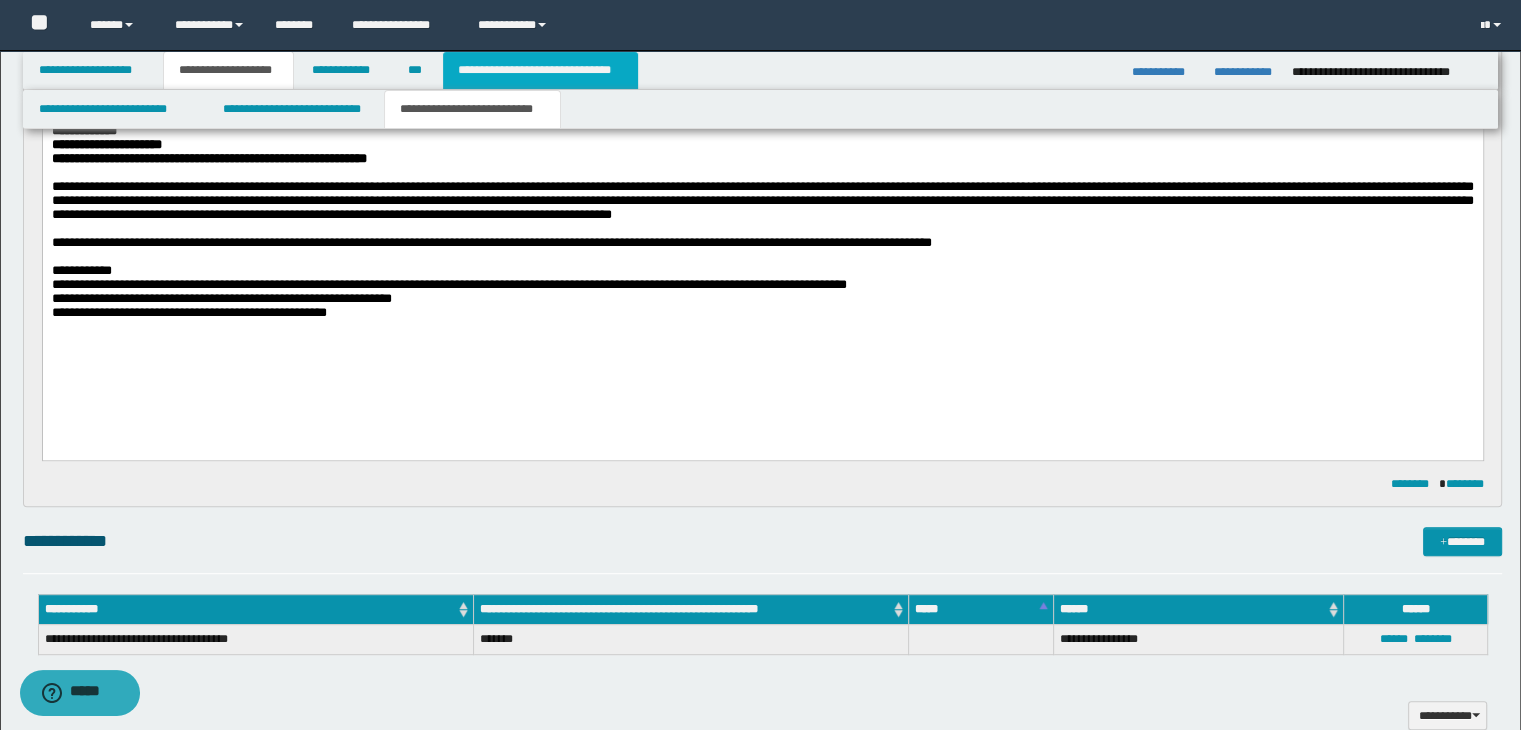 click on "**********" at bounding box center (540, 70) 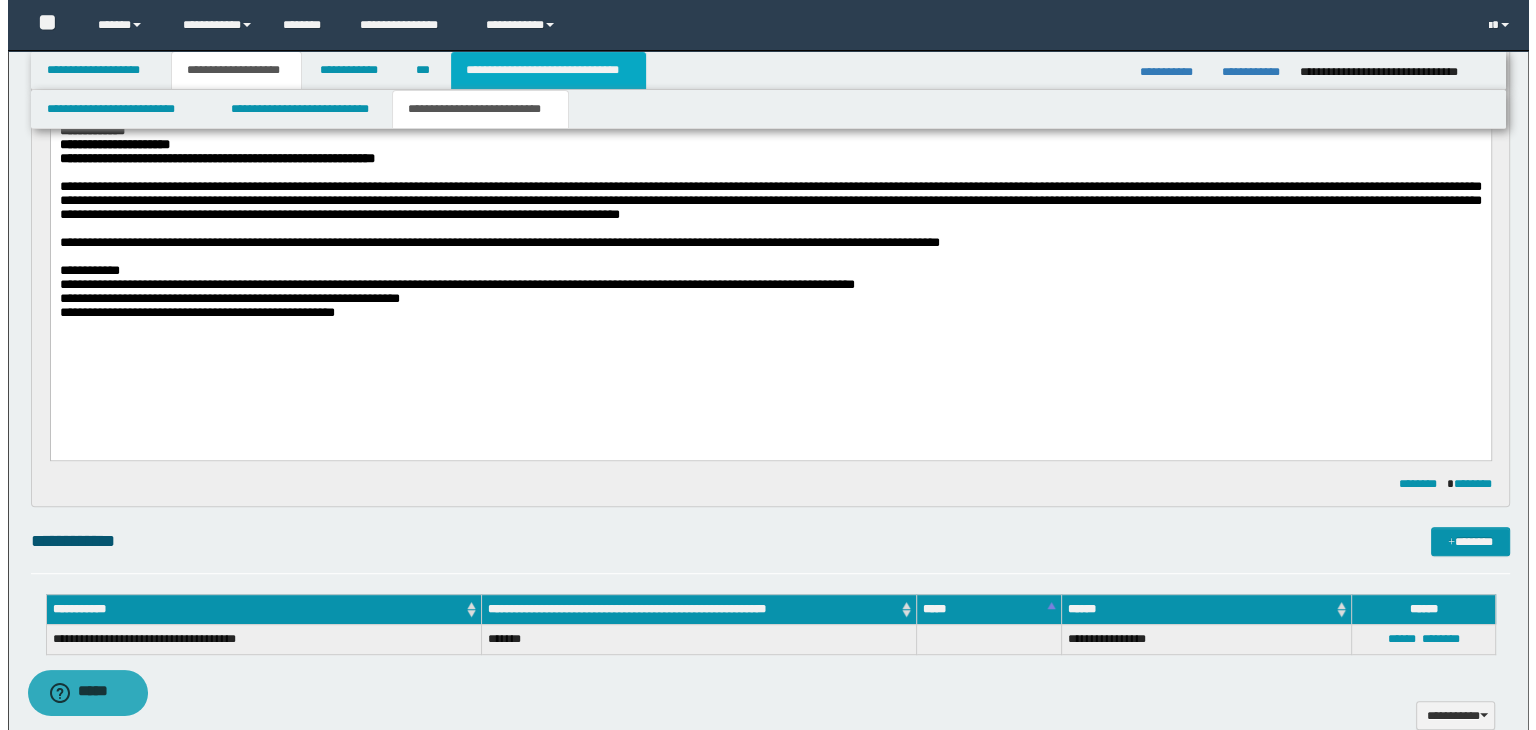 scroll, scrollTop: 0, scrollLeft: 0, axis: both 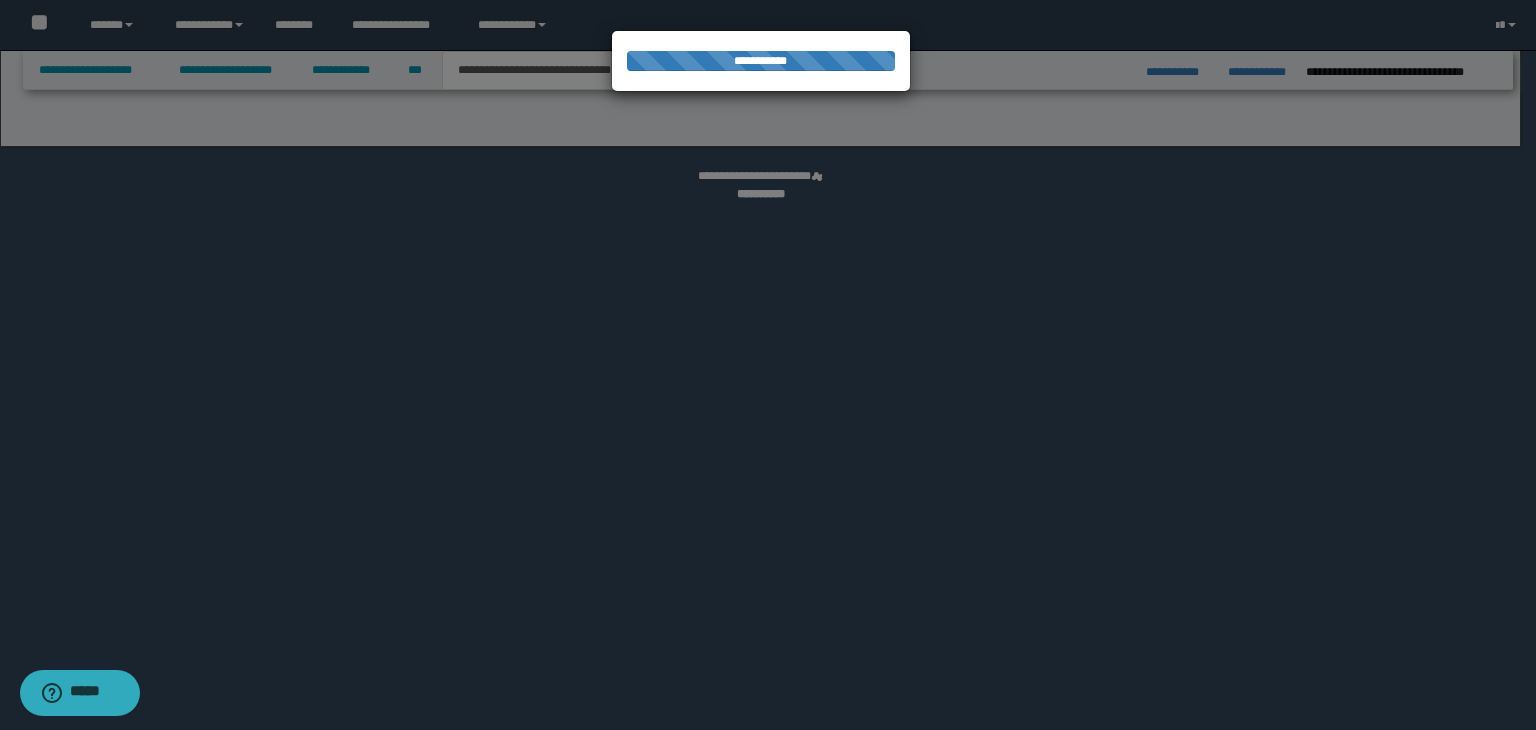 select on "*" 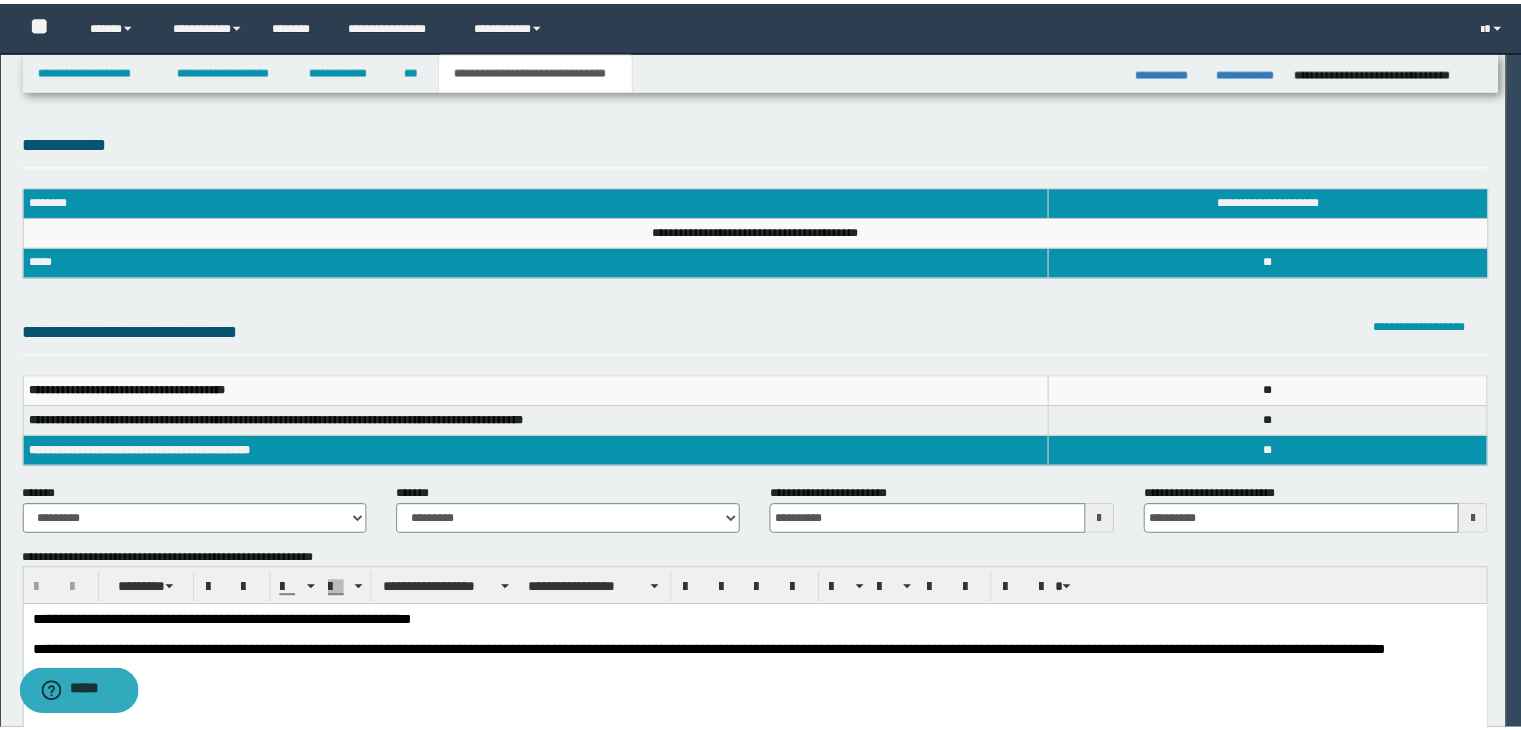 scroll, scrollTop: 0, scrollLeft: 0, axis: both 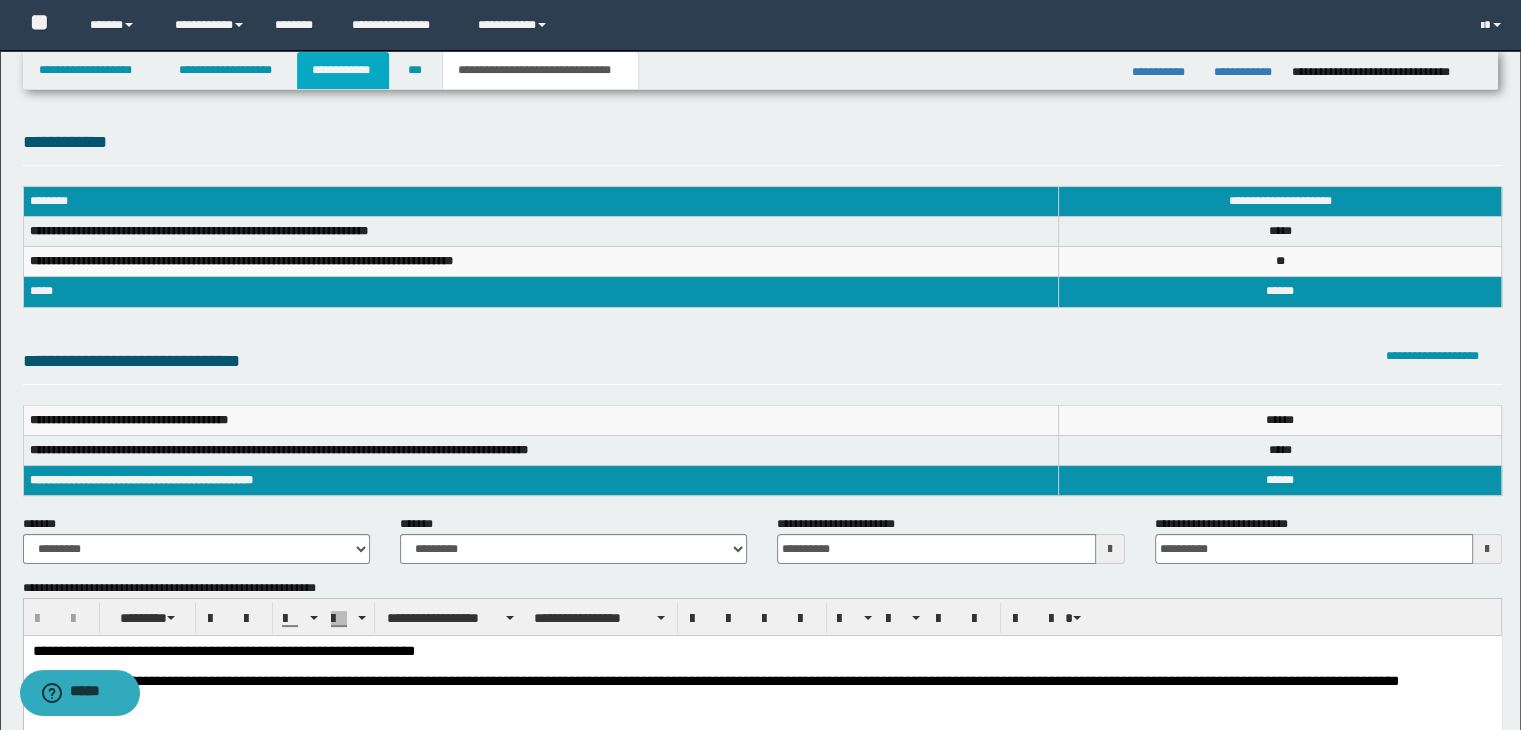 click on "**********" at bounding box center [343, 70] 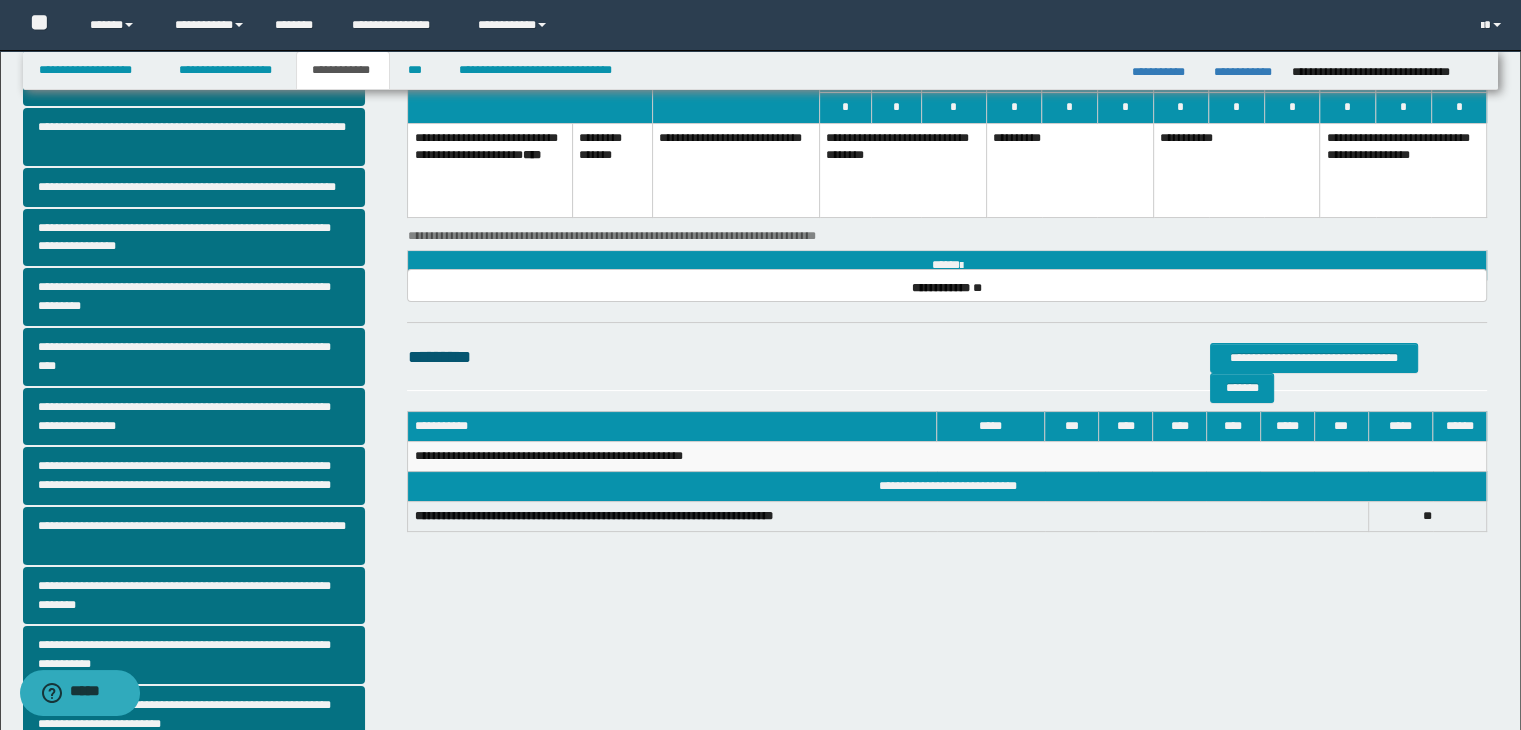 scroll, scrollTop: 381, scrollLeft: 0, axis: vertical 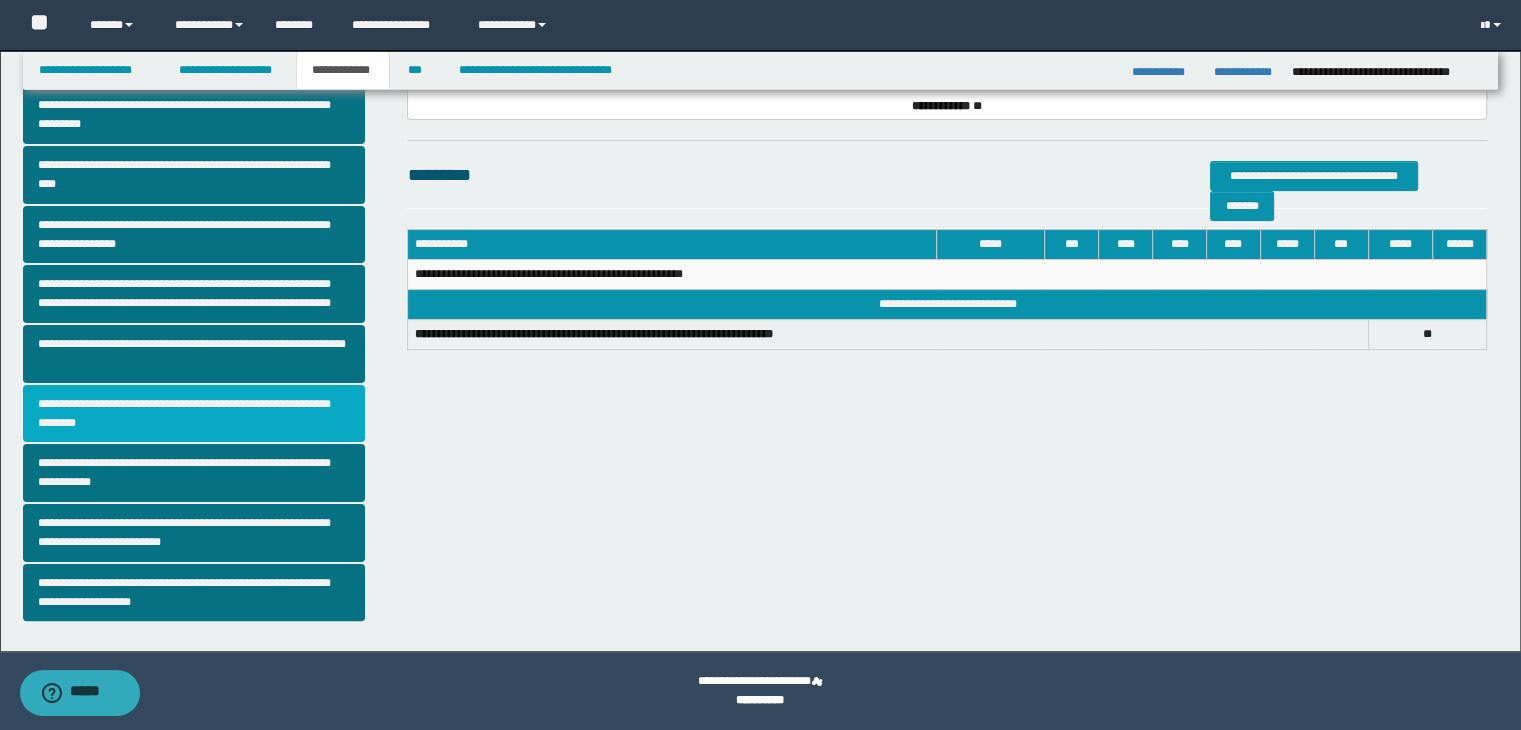 click on "**********" at bounding box center [194, 414] 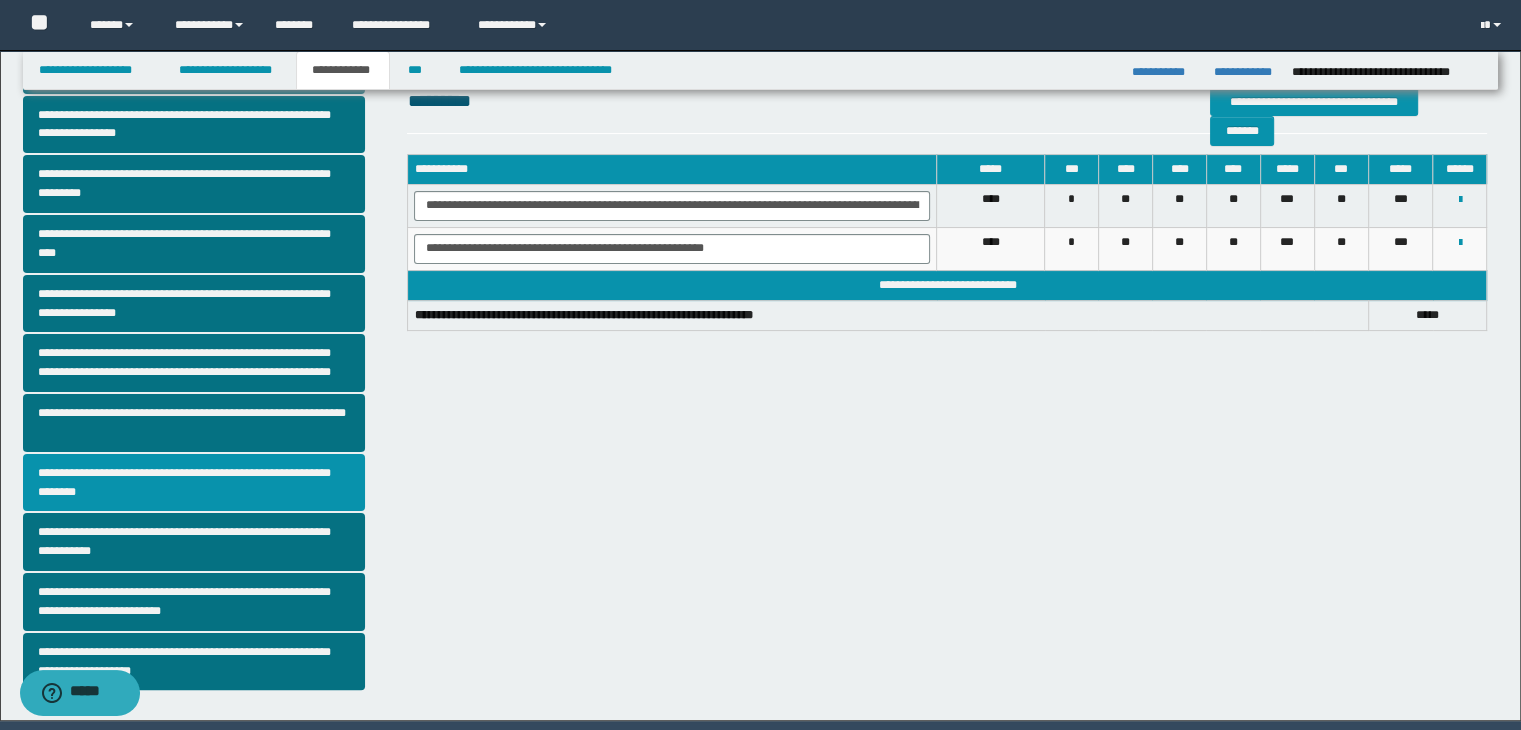 scroll, scrollTop: 381, scrollLeft: 0, axis: vertical 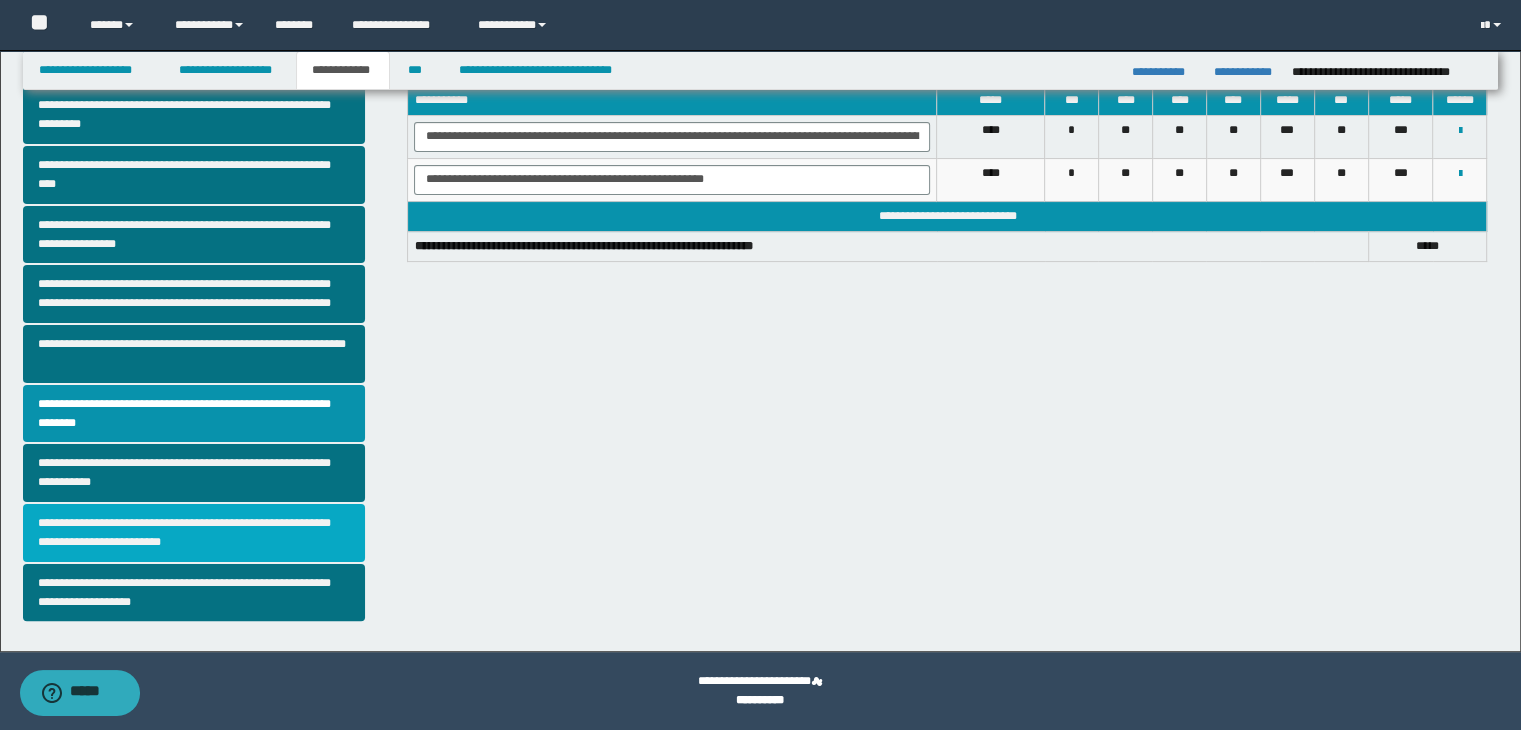 click on "**********" at bounding box center (194, 533) 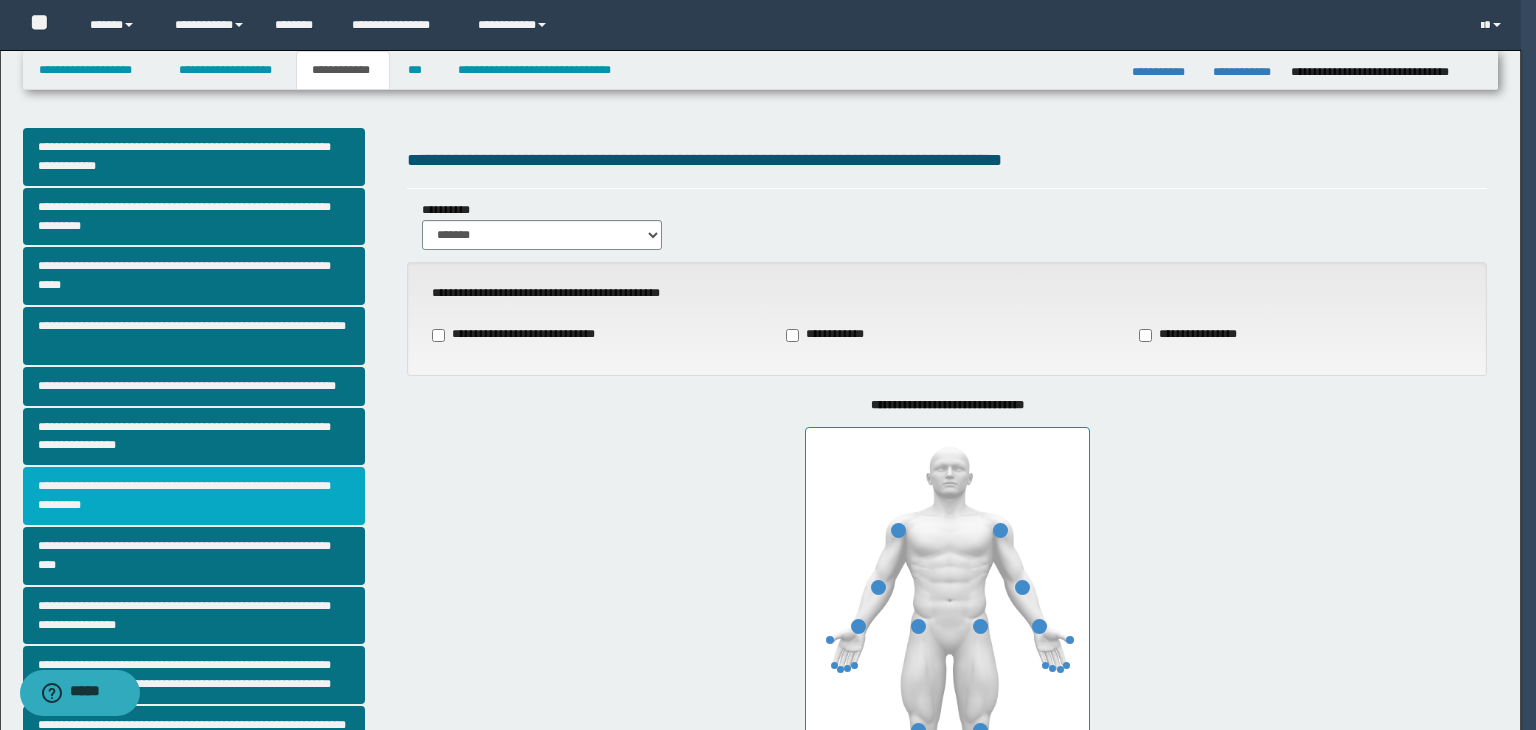 type on "**" 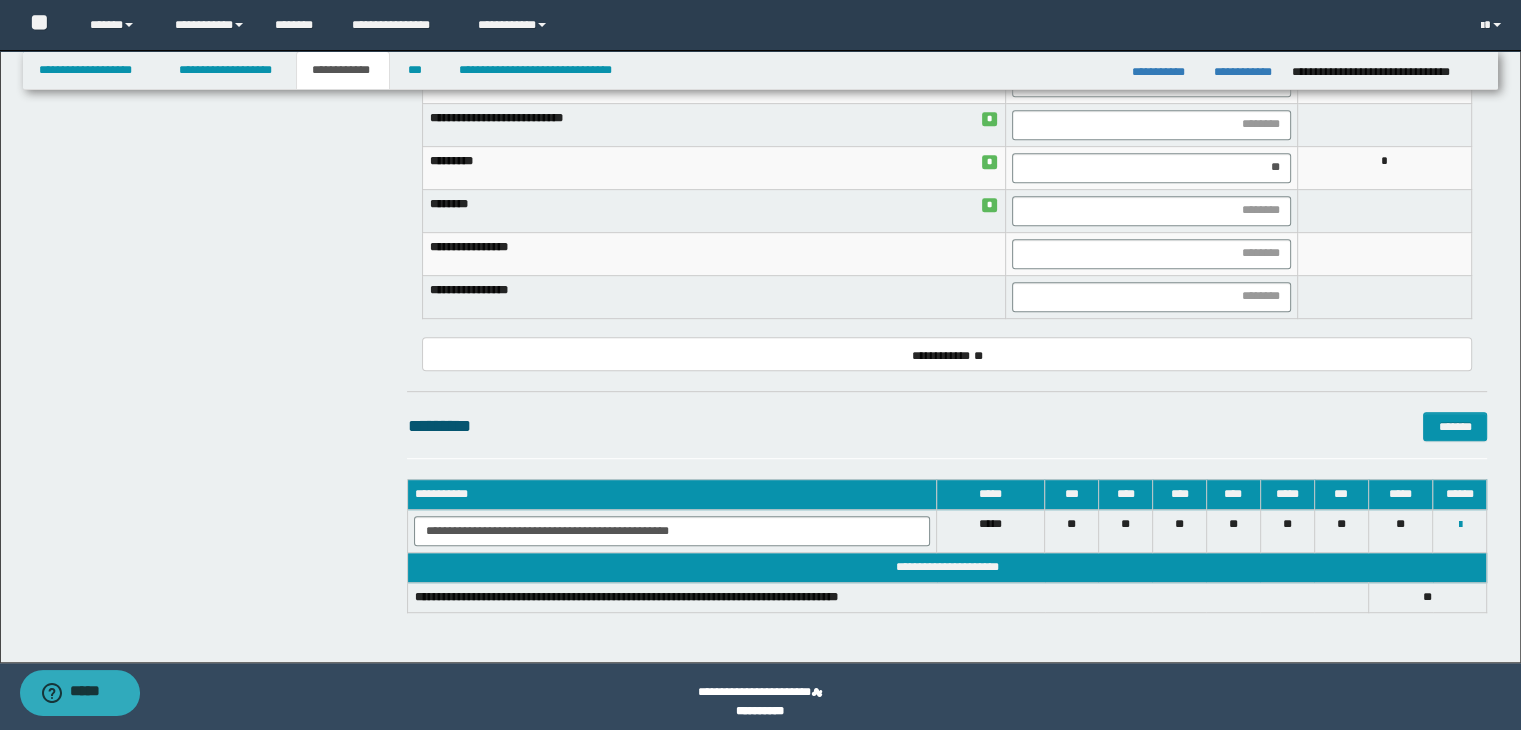 scroll, scrollTop: 945, scrollLeft: 0, axis: vertical 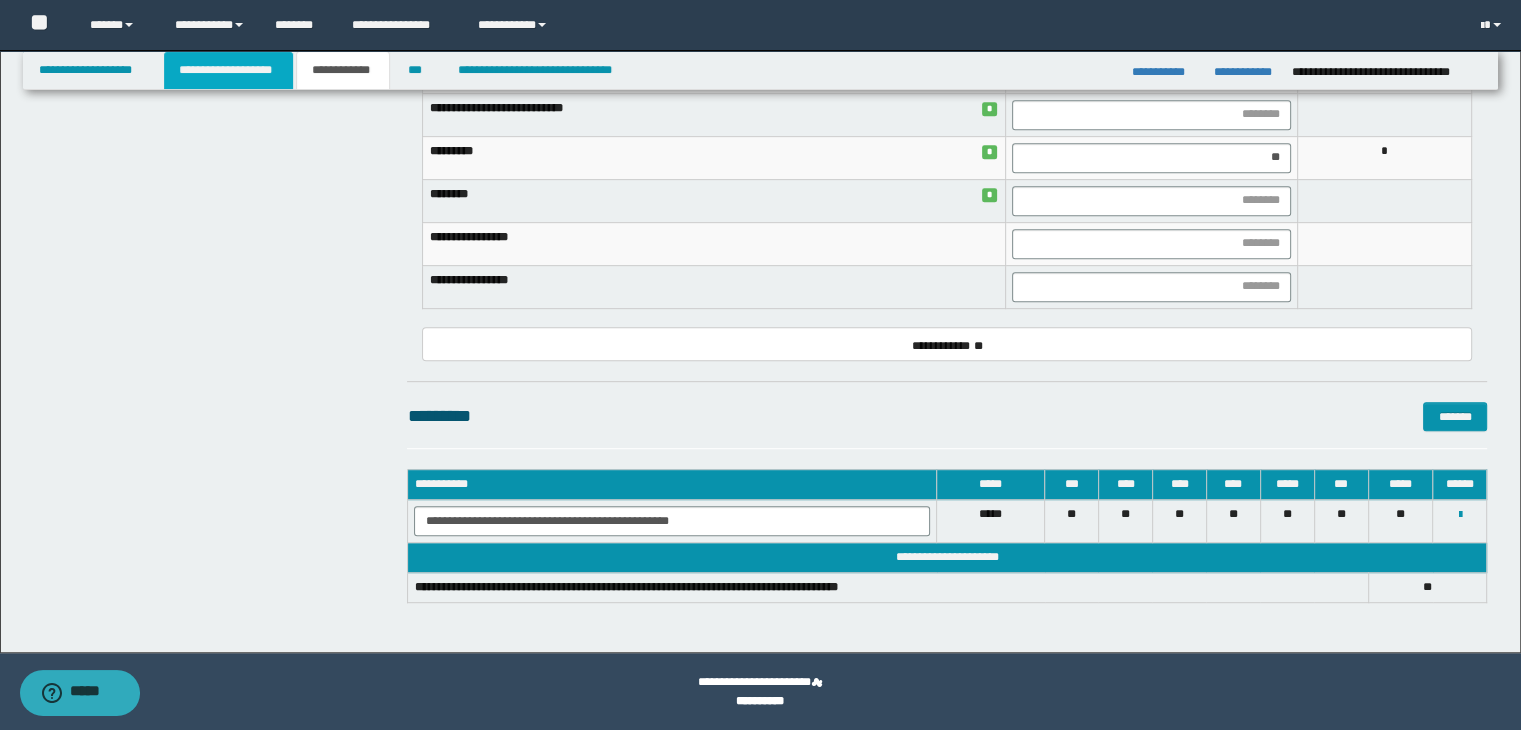 click on "**********" at bounding box center (228, 70) 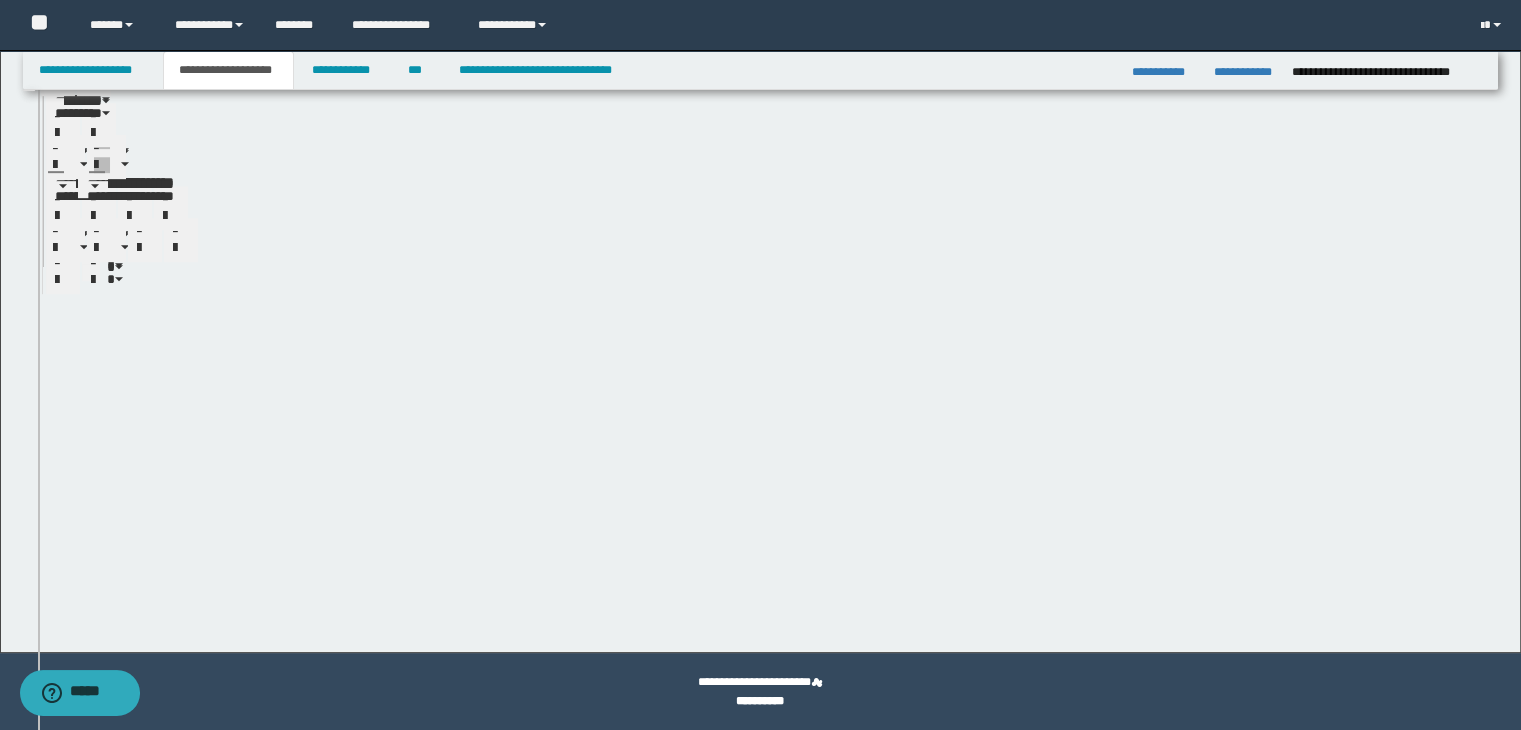 scroll, scrollTop: 976, scrollLeft: 0, axis: vertical 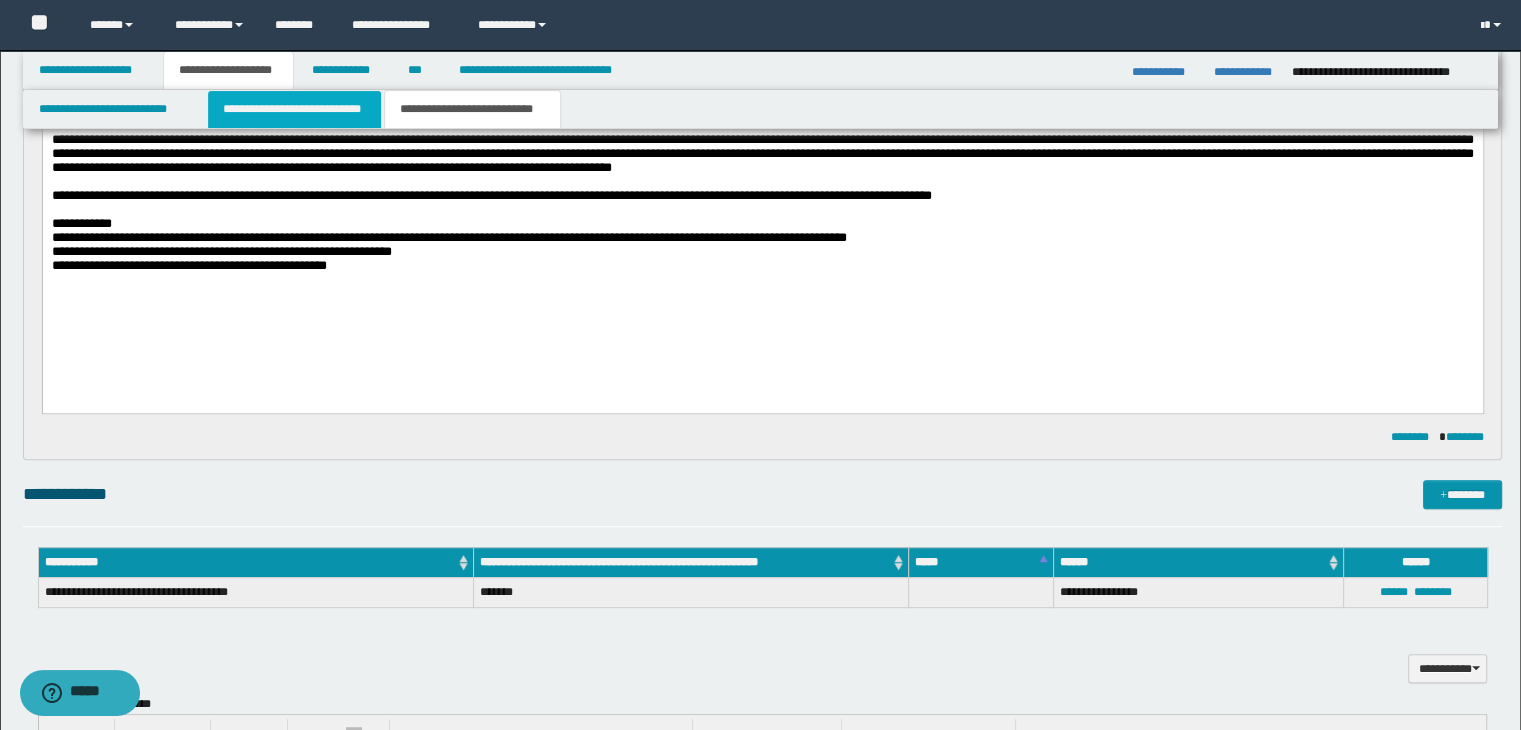 click on "**********" at bounding box center (294, 109) 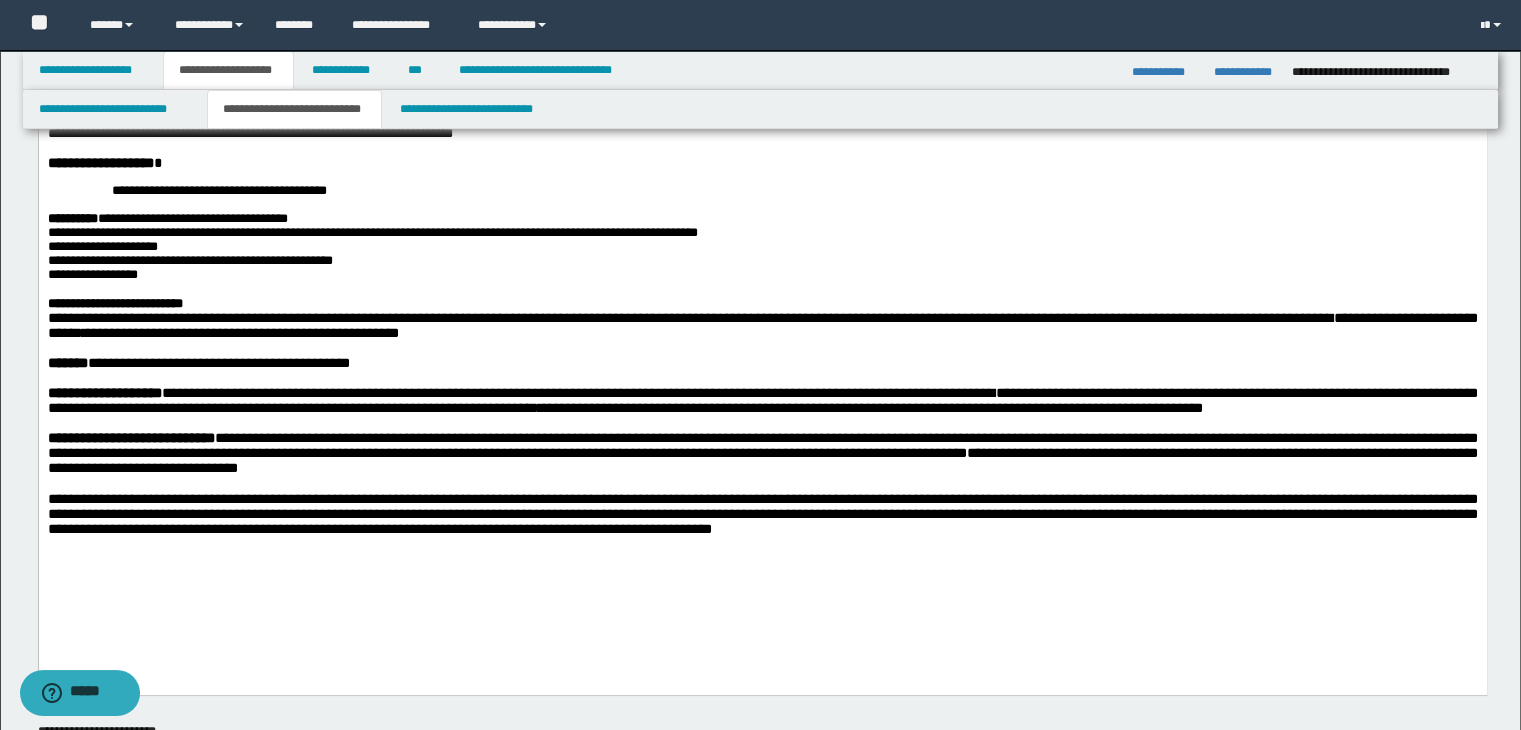 scroll, scrollTop: 0, scrollLeft: 0, axis: both 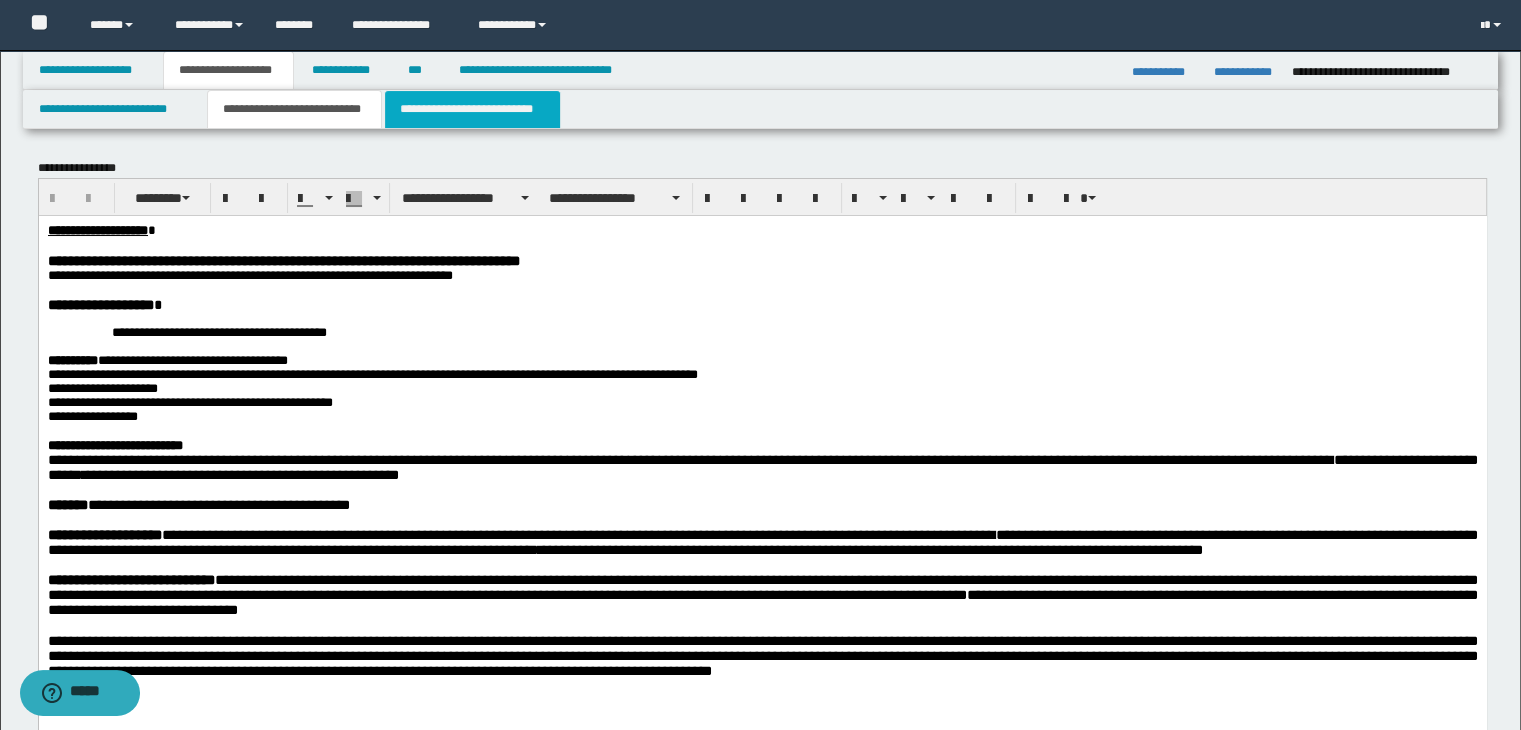 click on "**********" at bounding box center [472, 109] 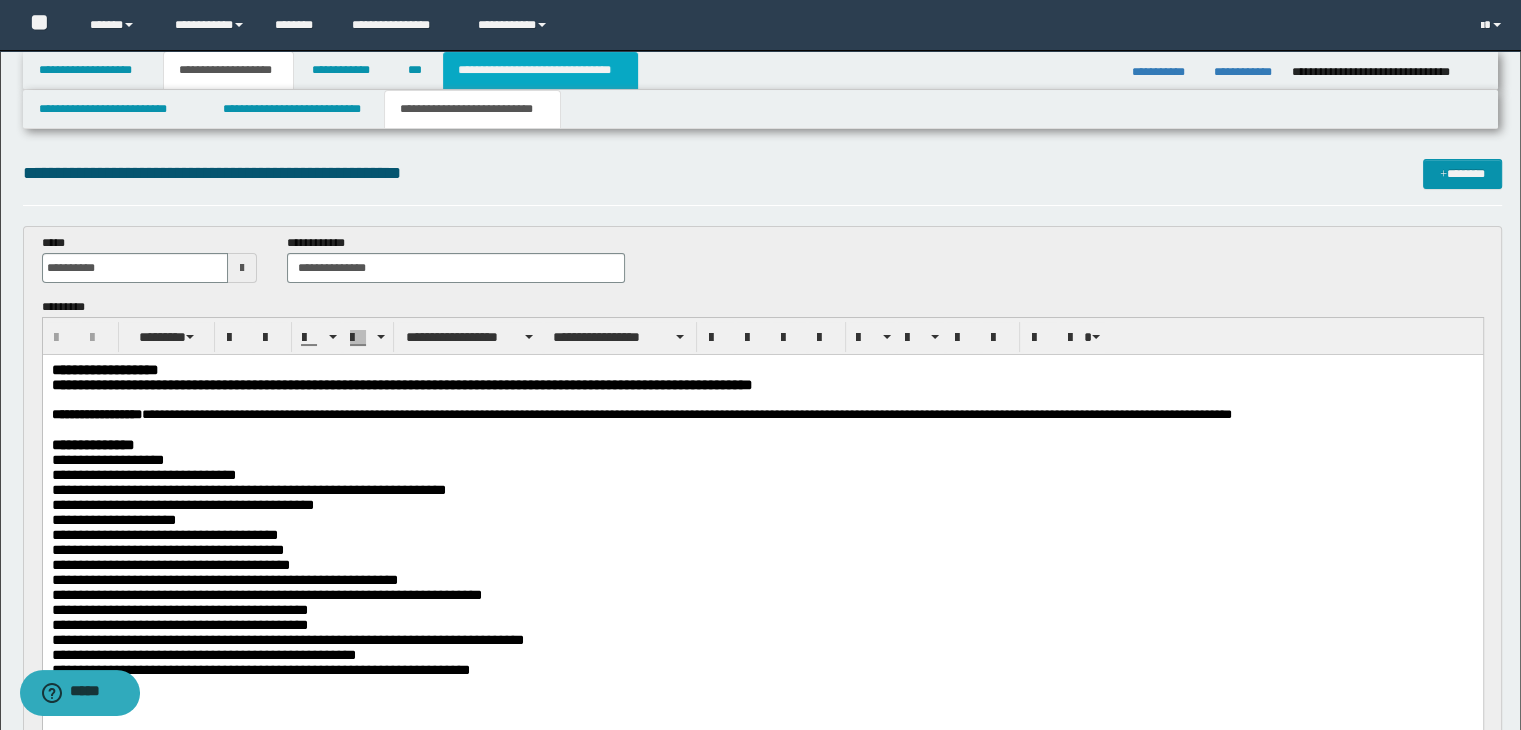 click on "**********" at bounding box center (540, 70) 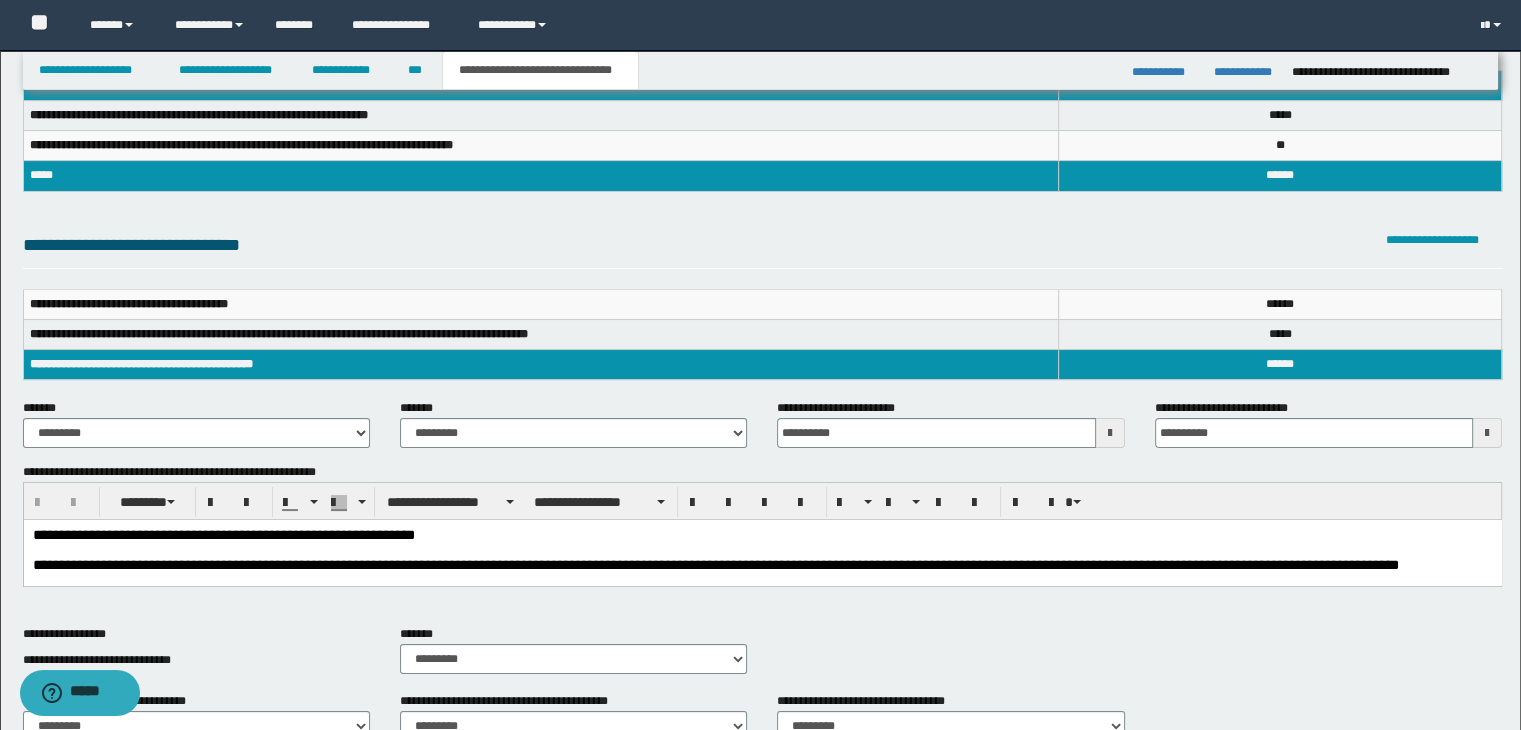 scroll, scrollTop: 129, scrollLeft: 0, axis: vertical 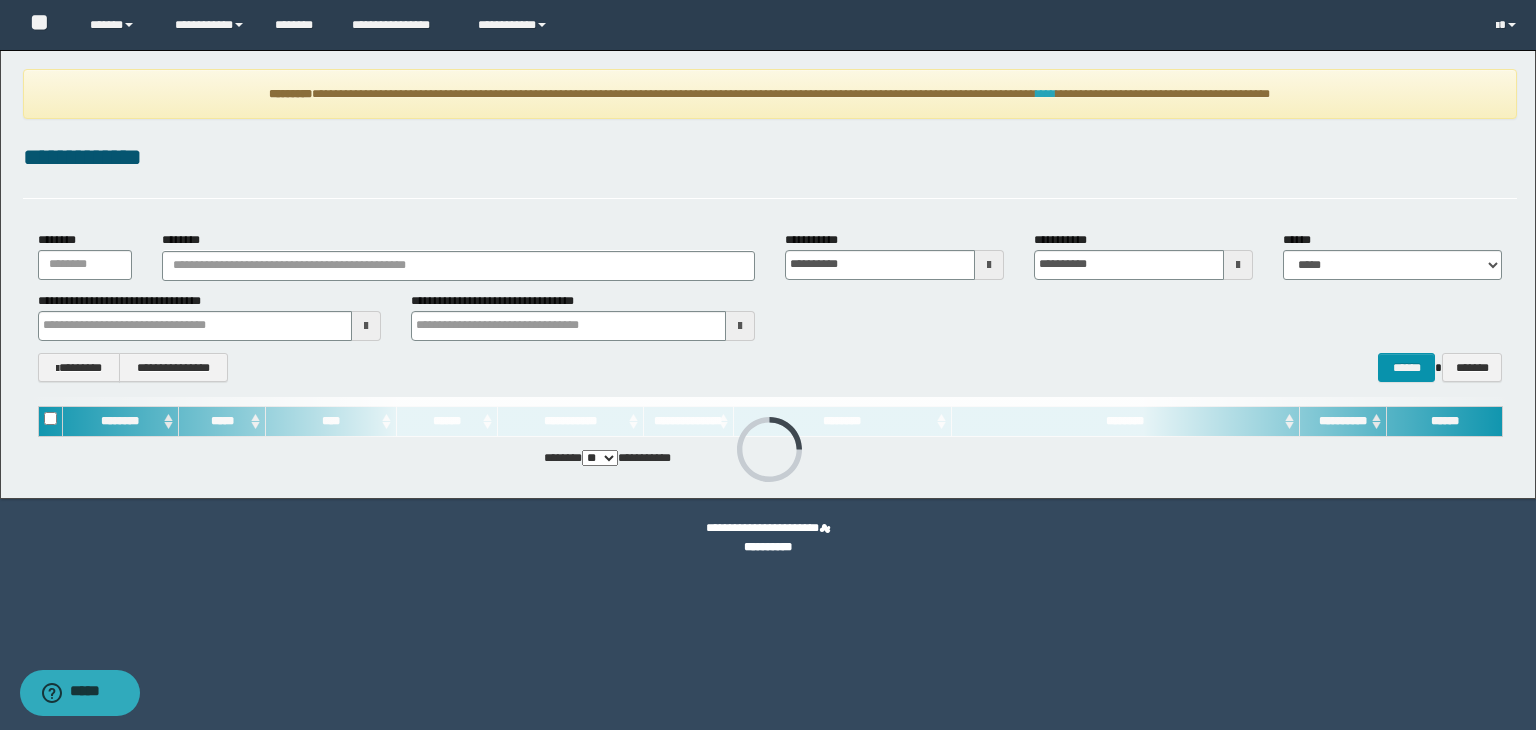 click on "****" at bounding box center (1046, 94) 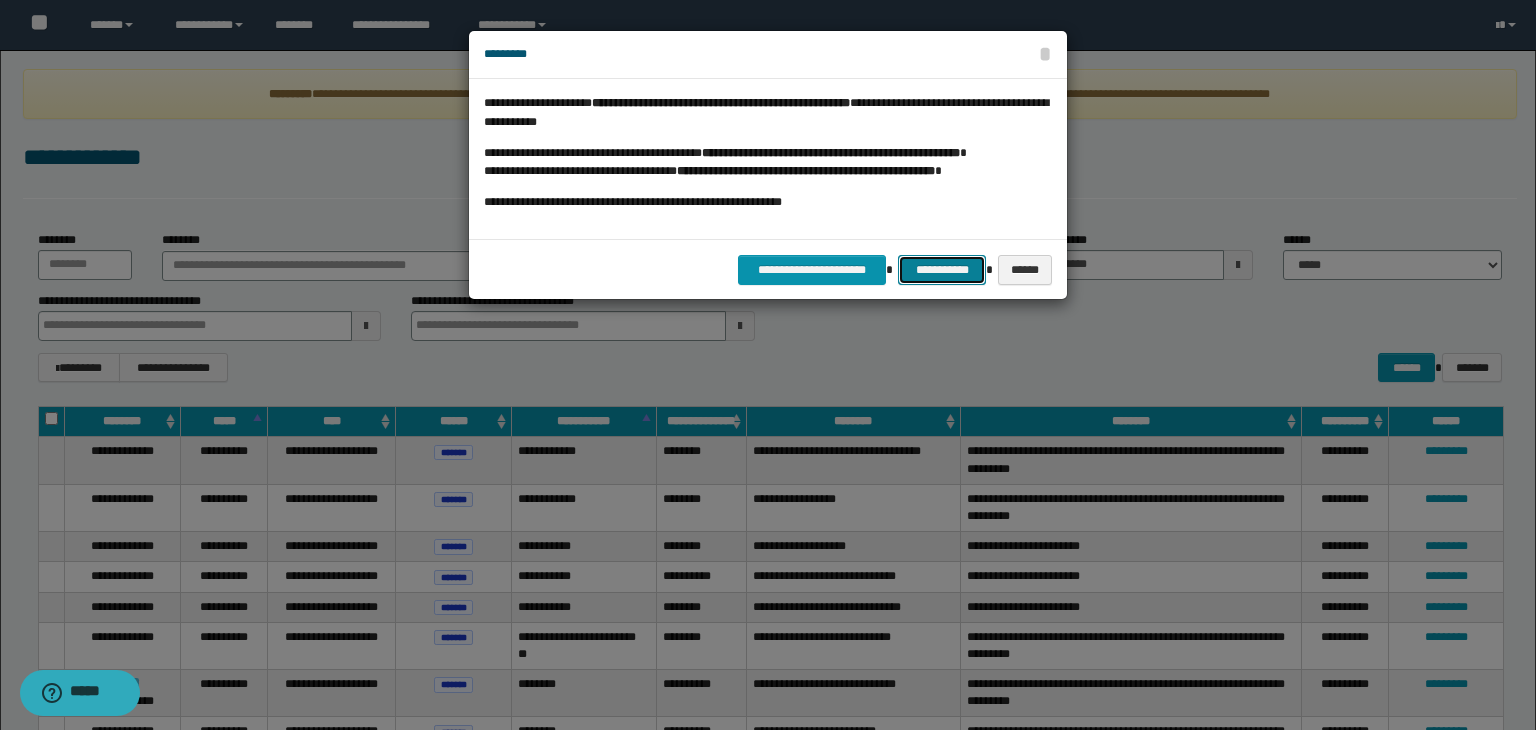 click on "**********" at bounding box center (942, 270) 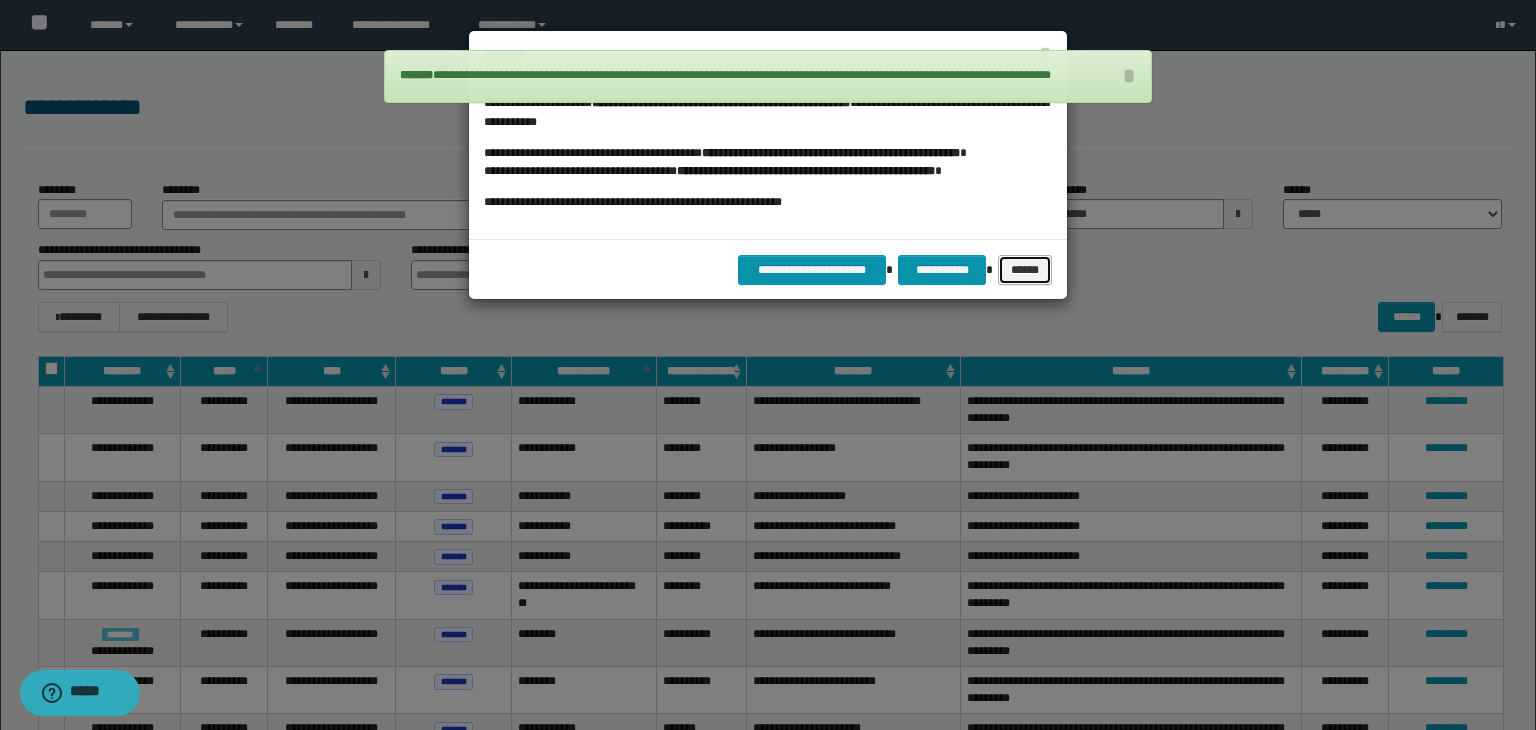 click on "******" at bounding box center (1025, 270) 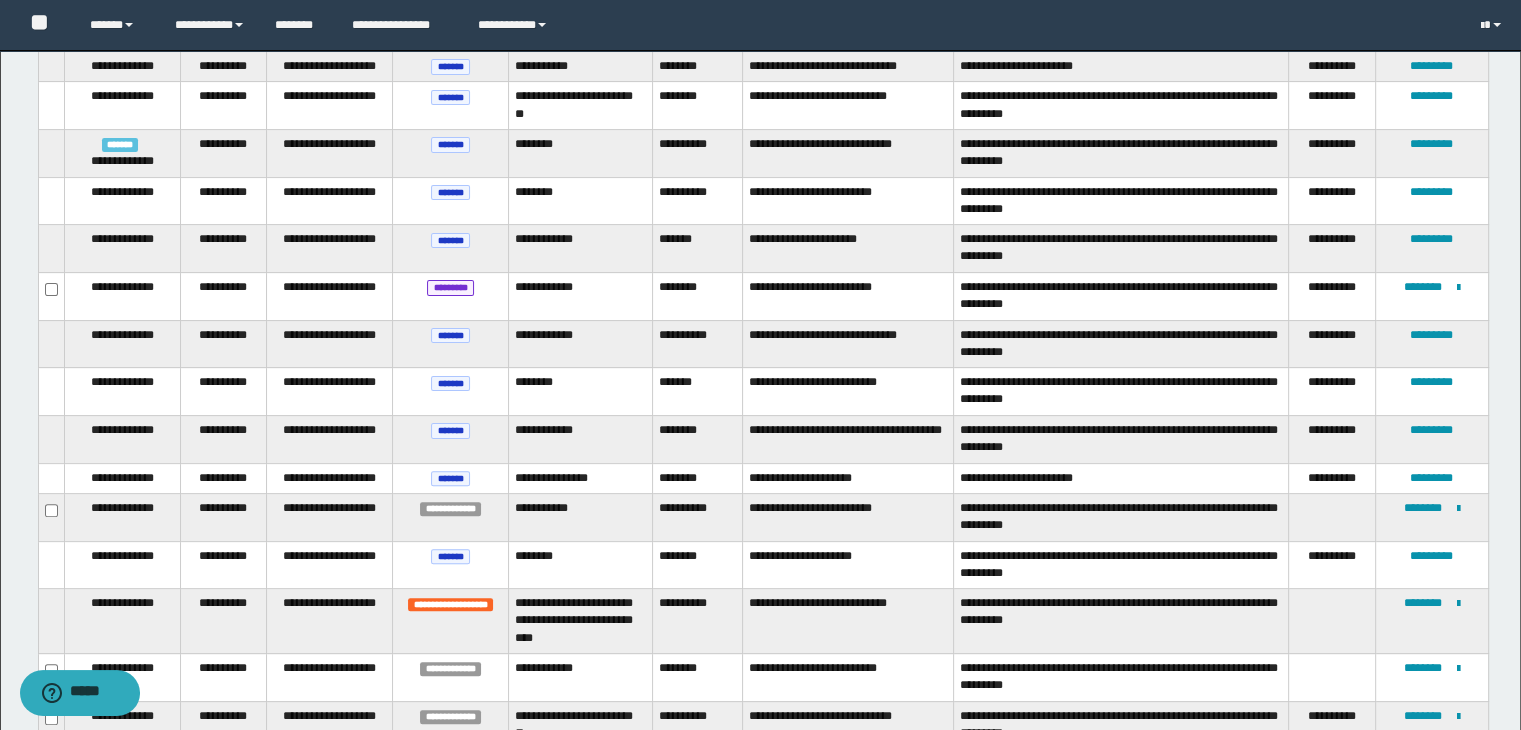scroll, scrollTop: 733, scrollLeft: 0, axis: vertical 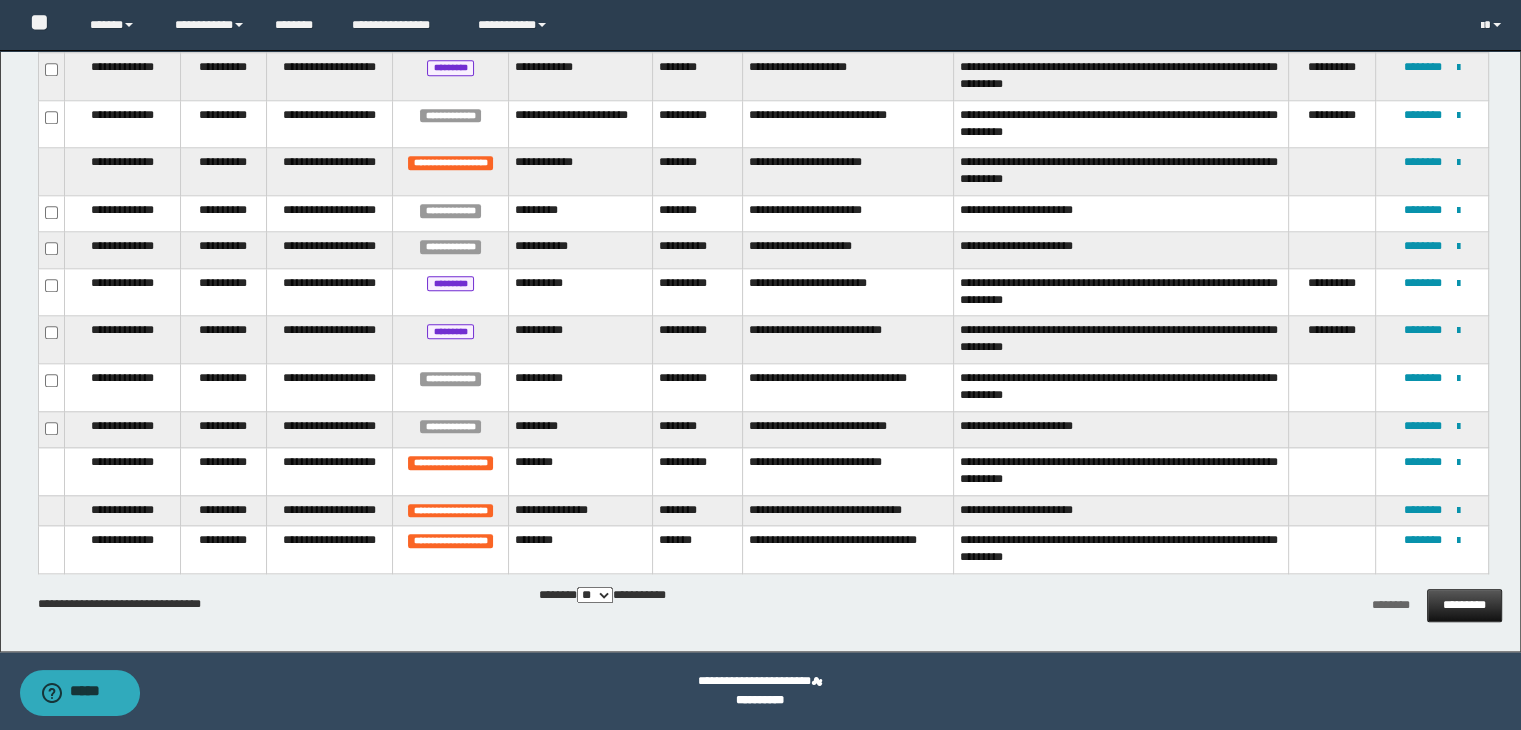click on "*********" at bounding box center (1464, 605) 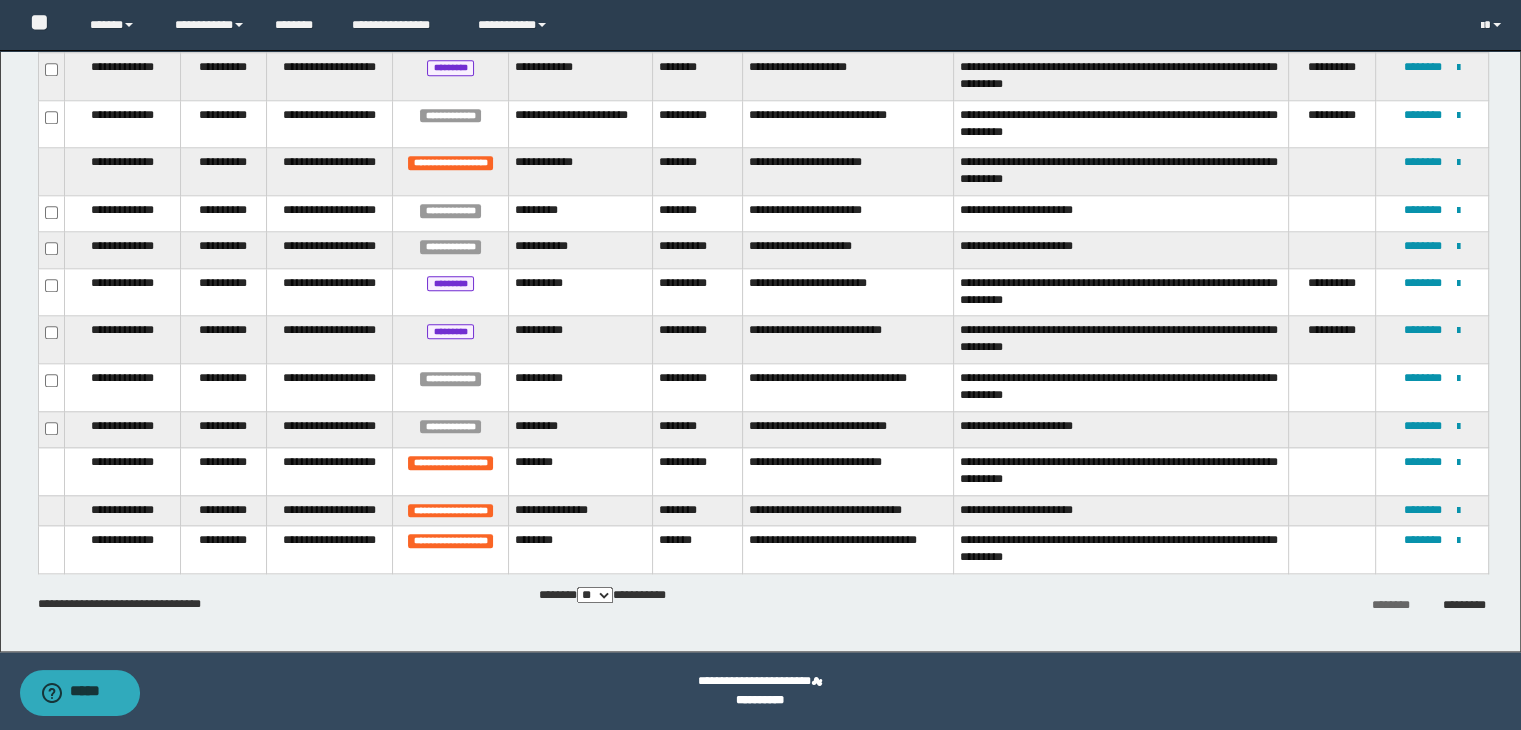 scroll, scrollTop: 1853, scrollLeft: 0, axis: vertical 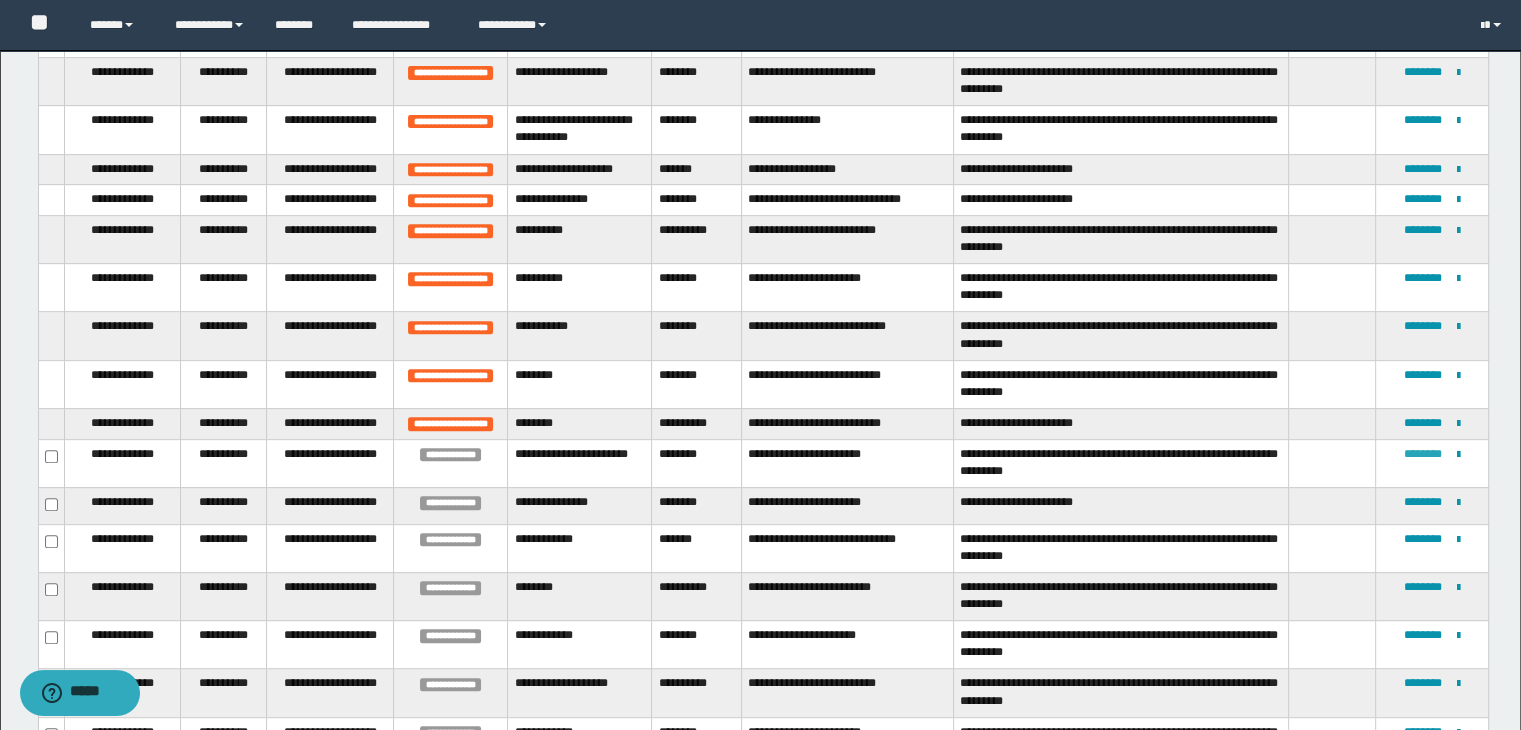click on "********" at bounding box center [1423, 454] 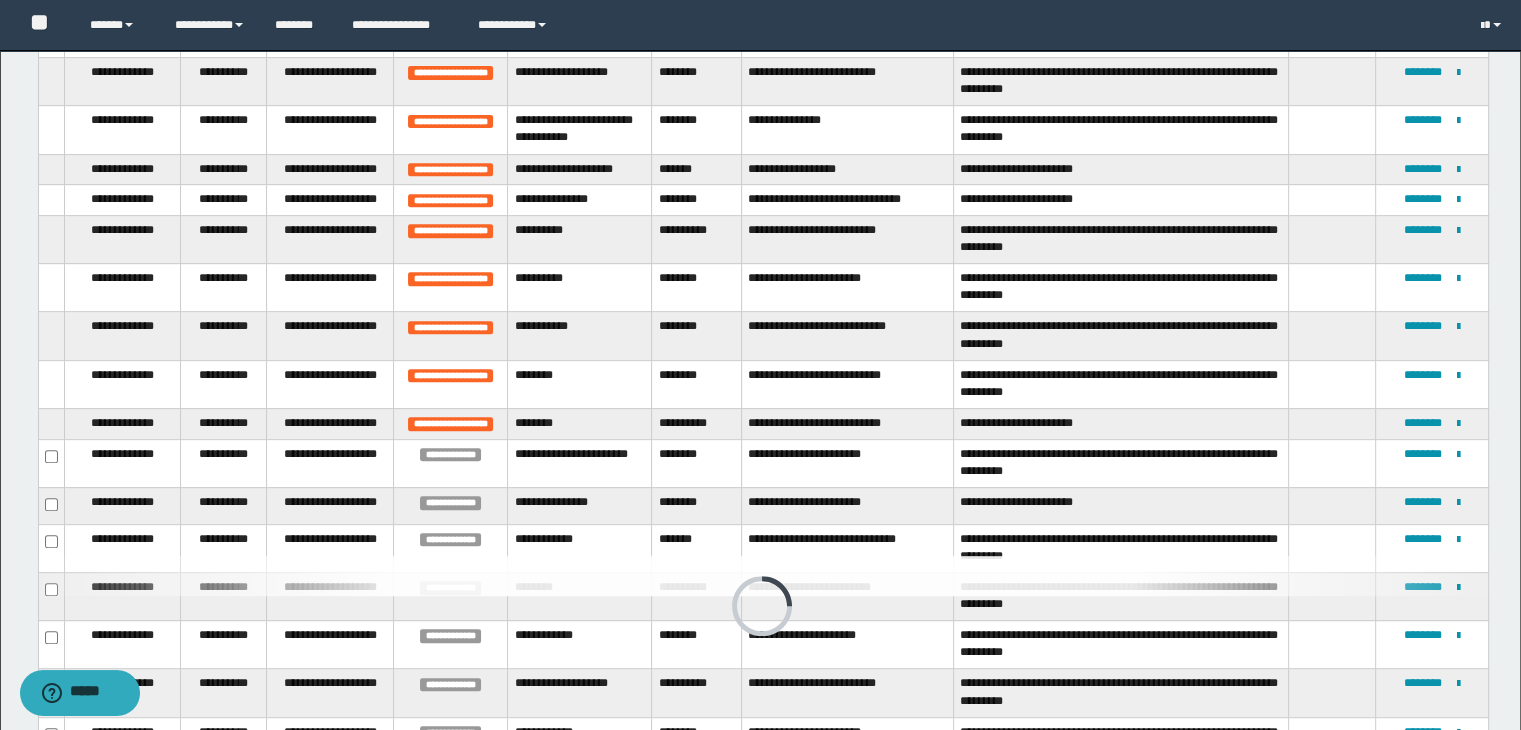 scroll, scrollTop: 381, scrollLeft: 0, axis: vertical 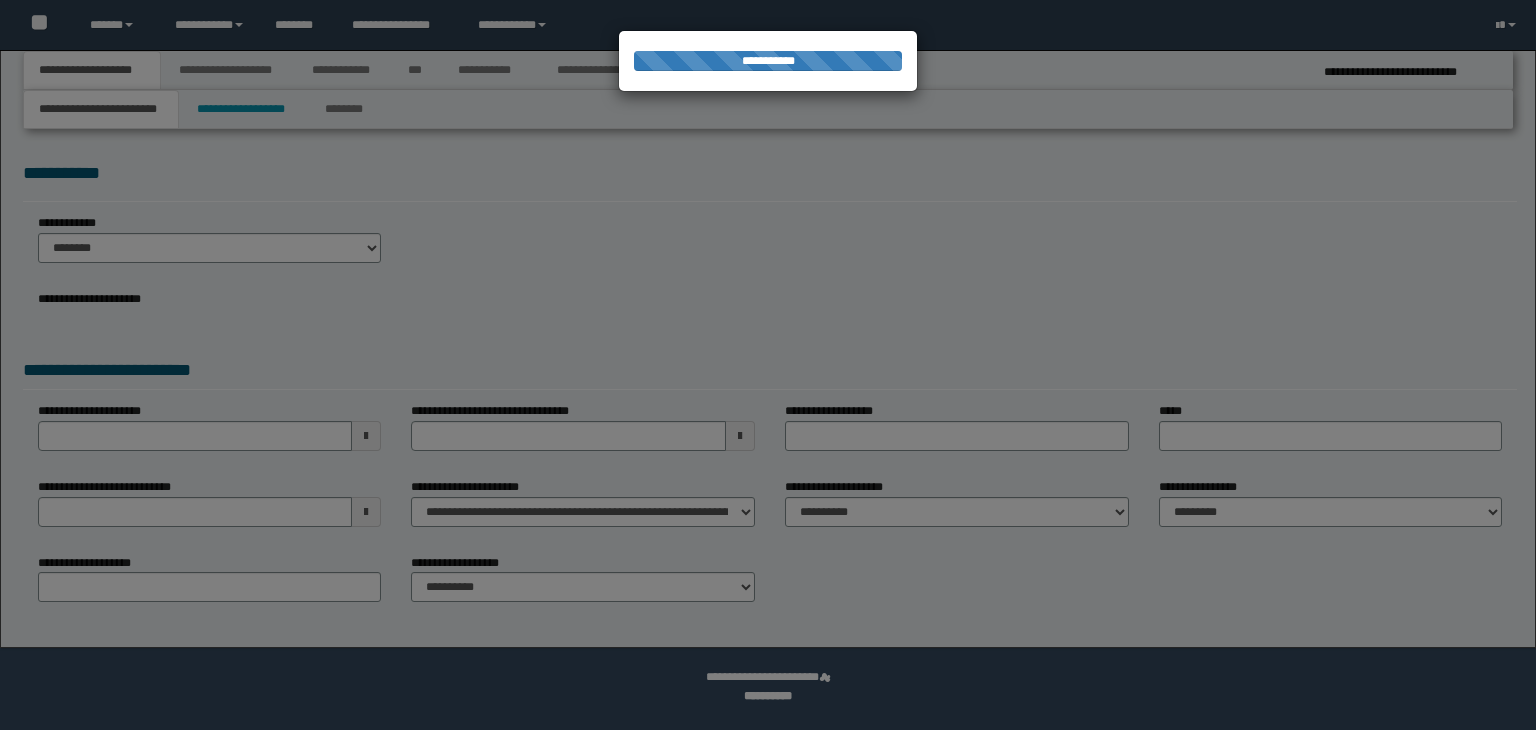 select on "*" 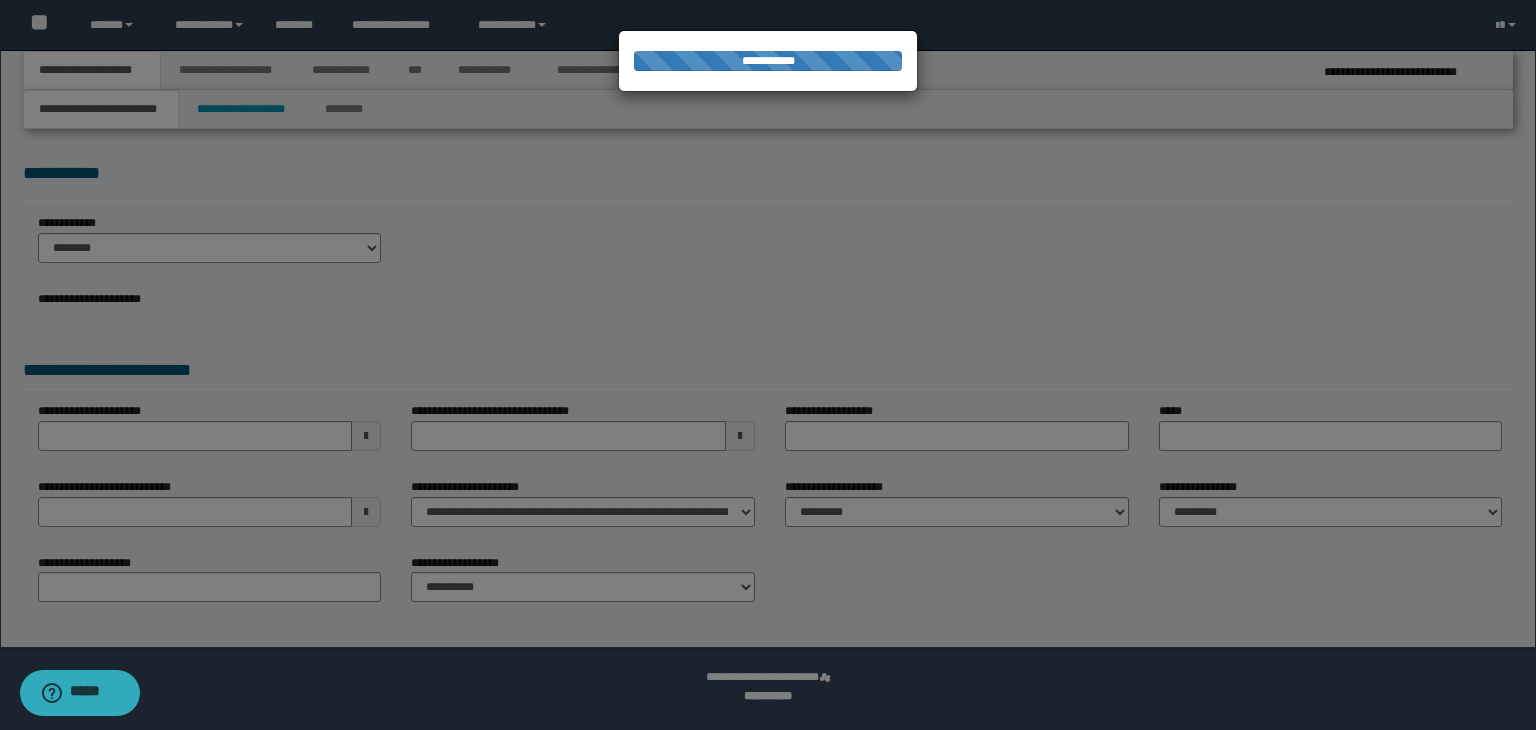scroll, scrollTop: 0, scrollLeft: 0, axis: both 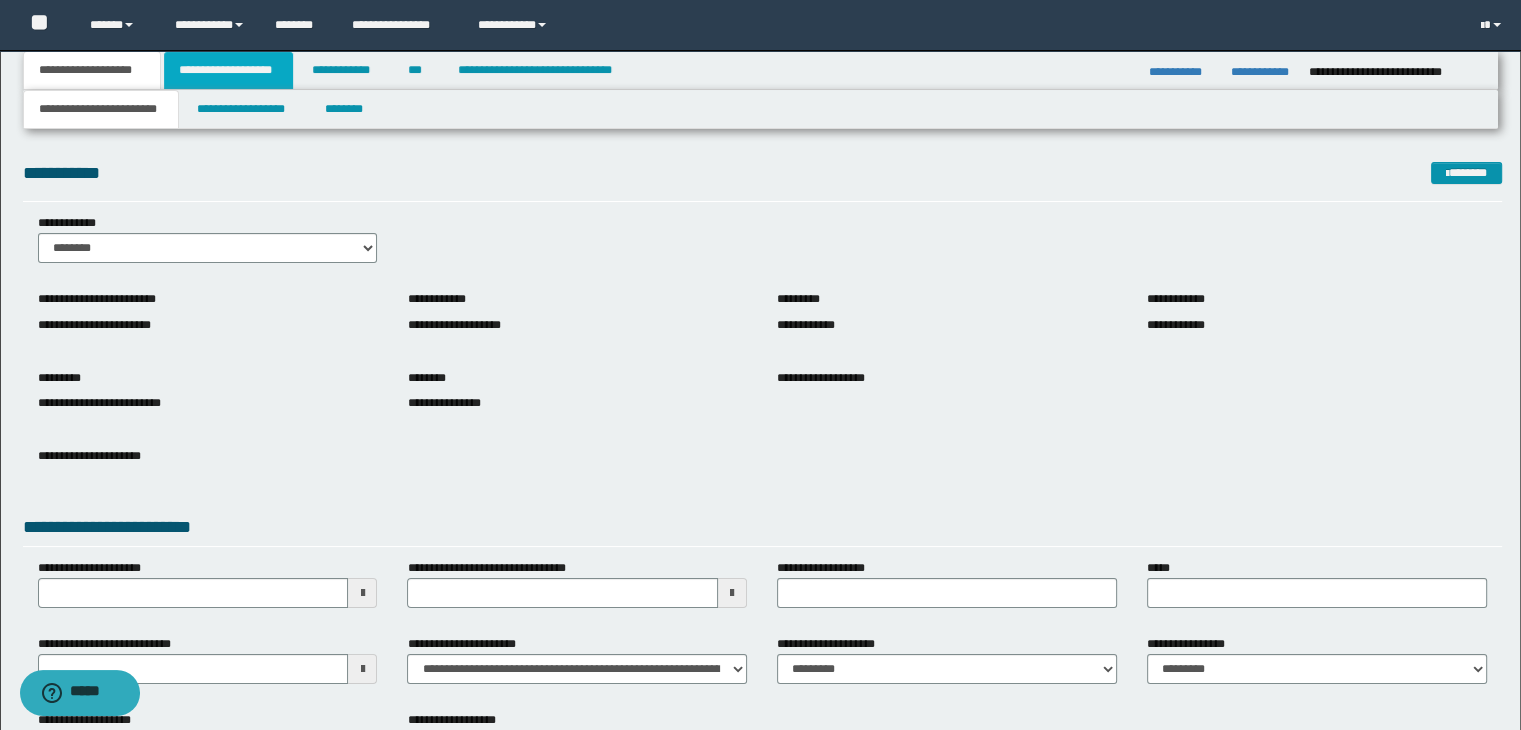 click on "**********" at bounding box center (228, 70) 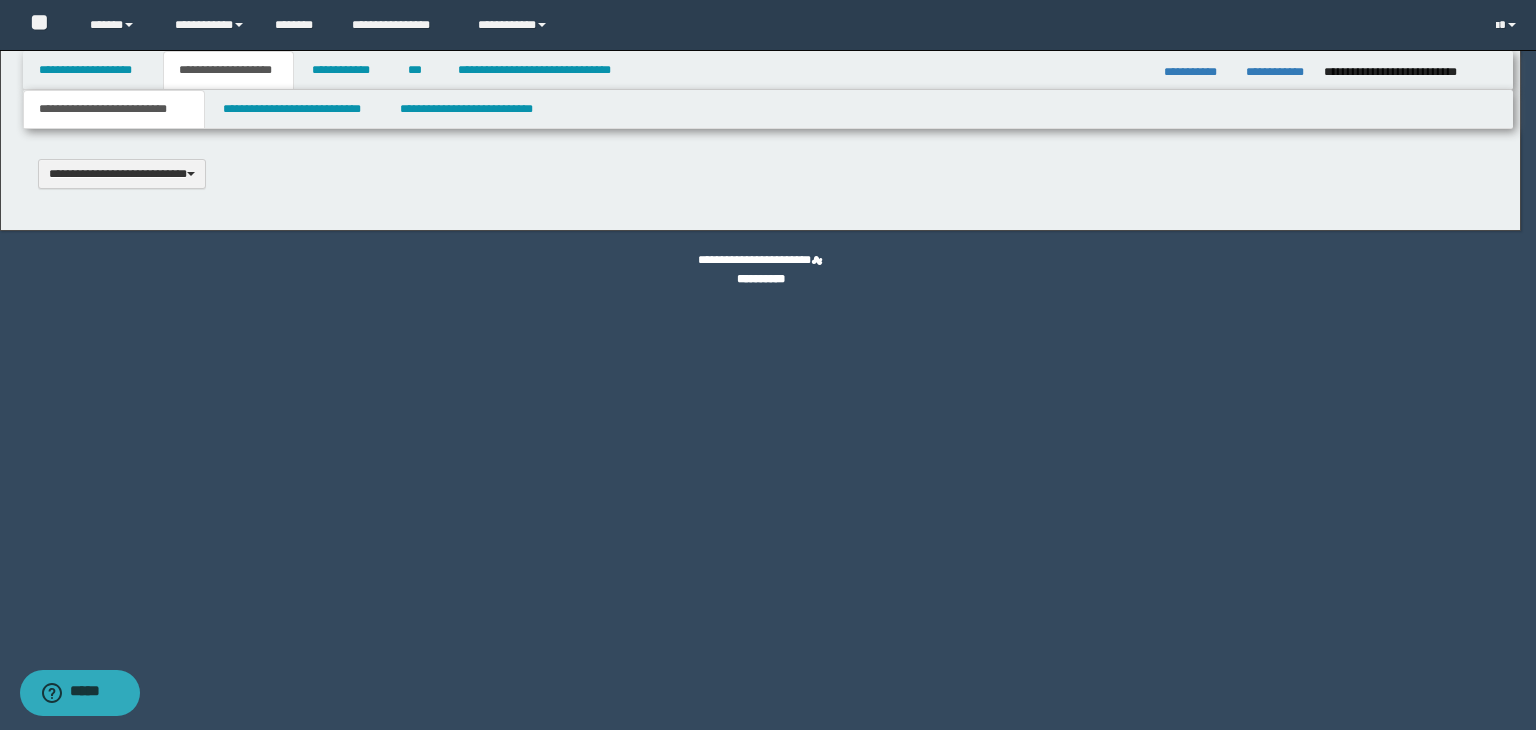 type 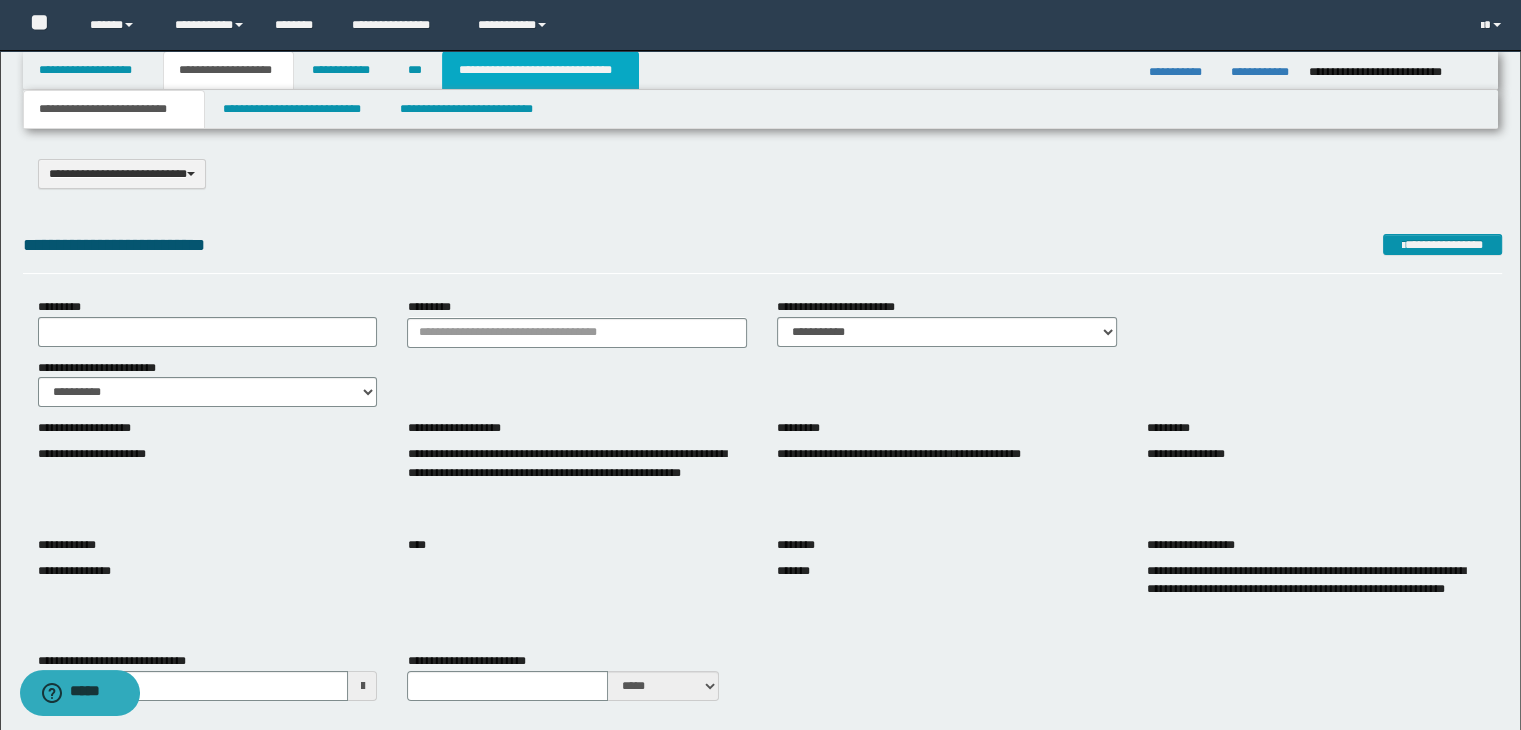 click on "**********" at bounding box center [540, 70] 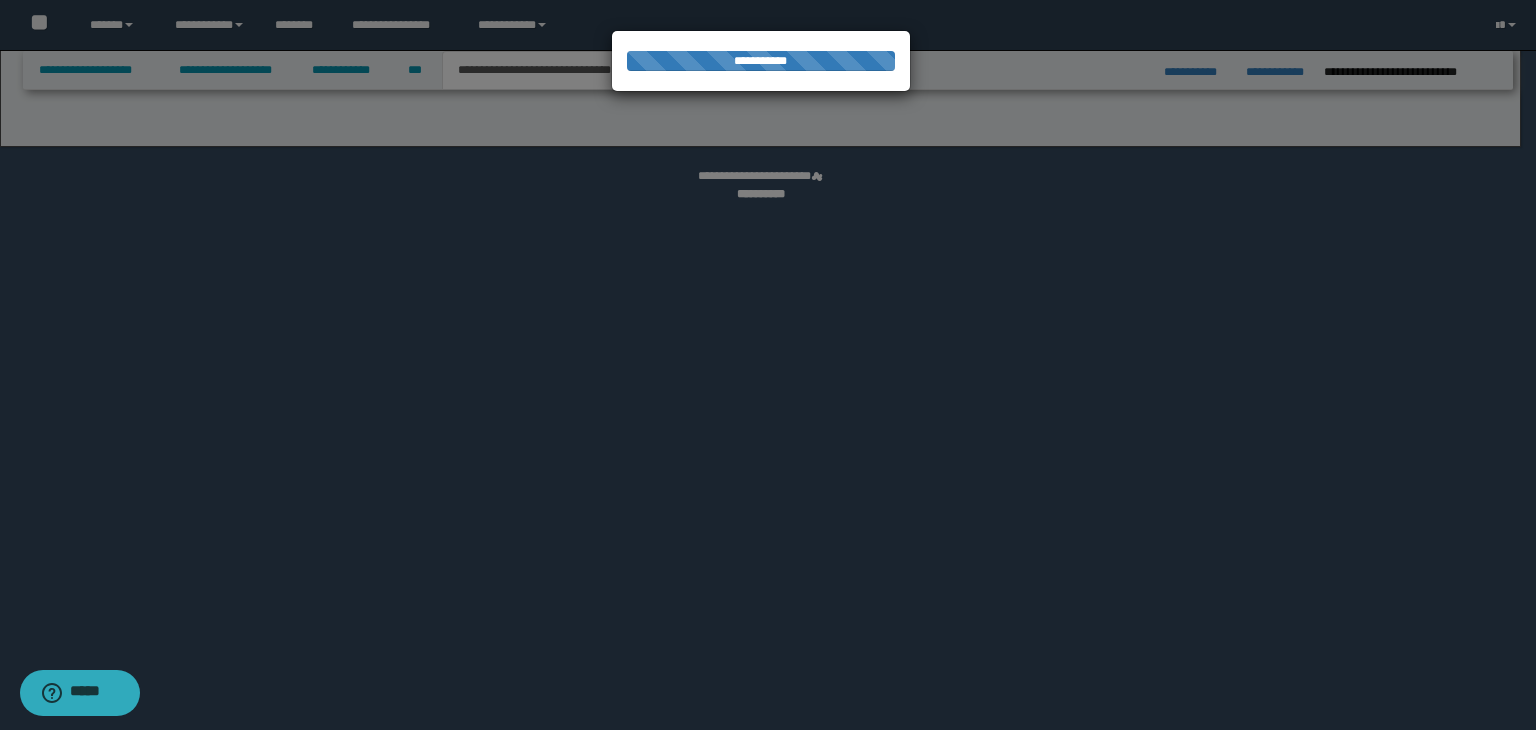 select on "*" 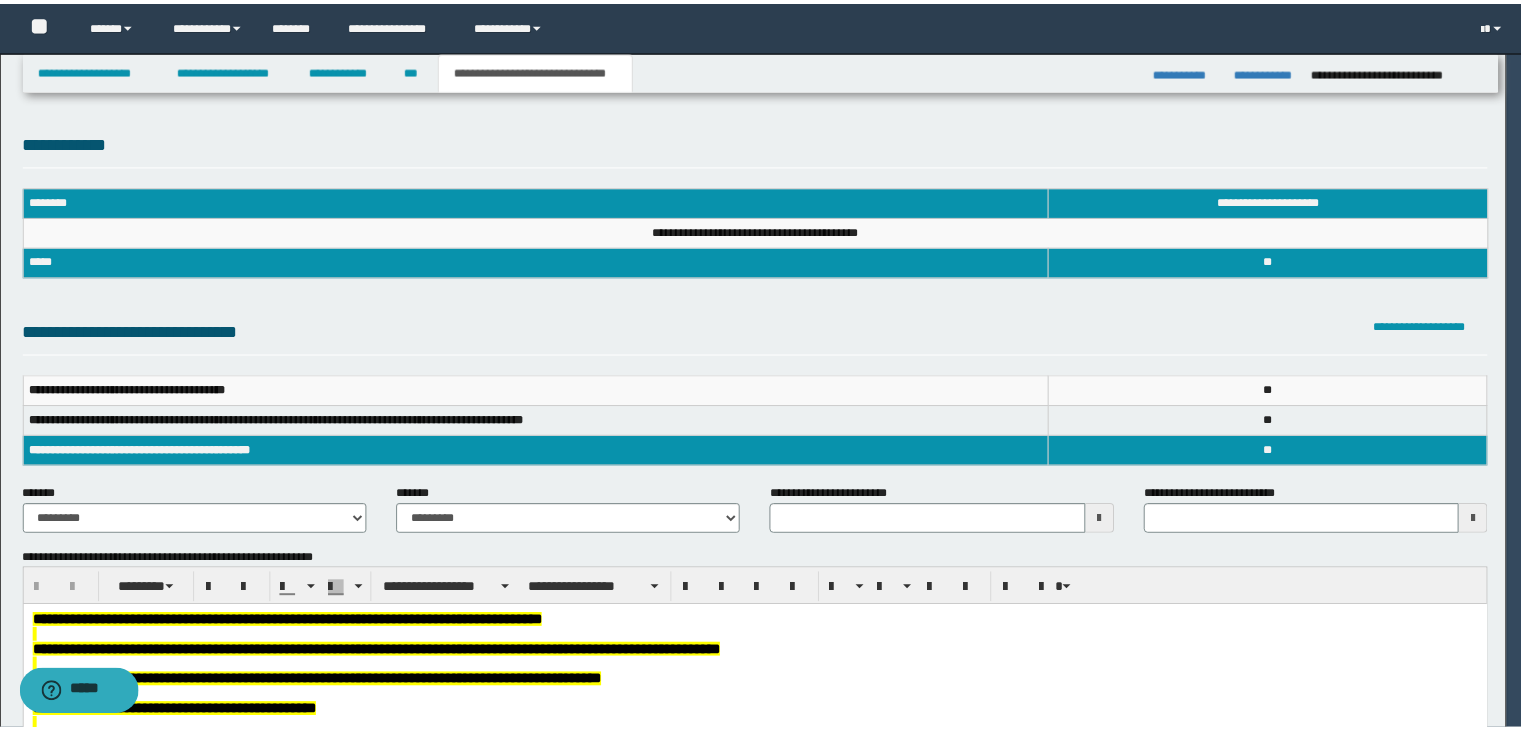 scroll, scrollTop: 0, scrollLeft: 0, axis: both 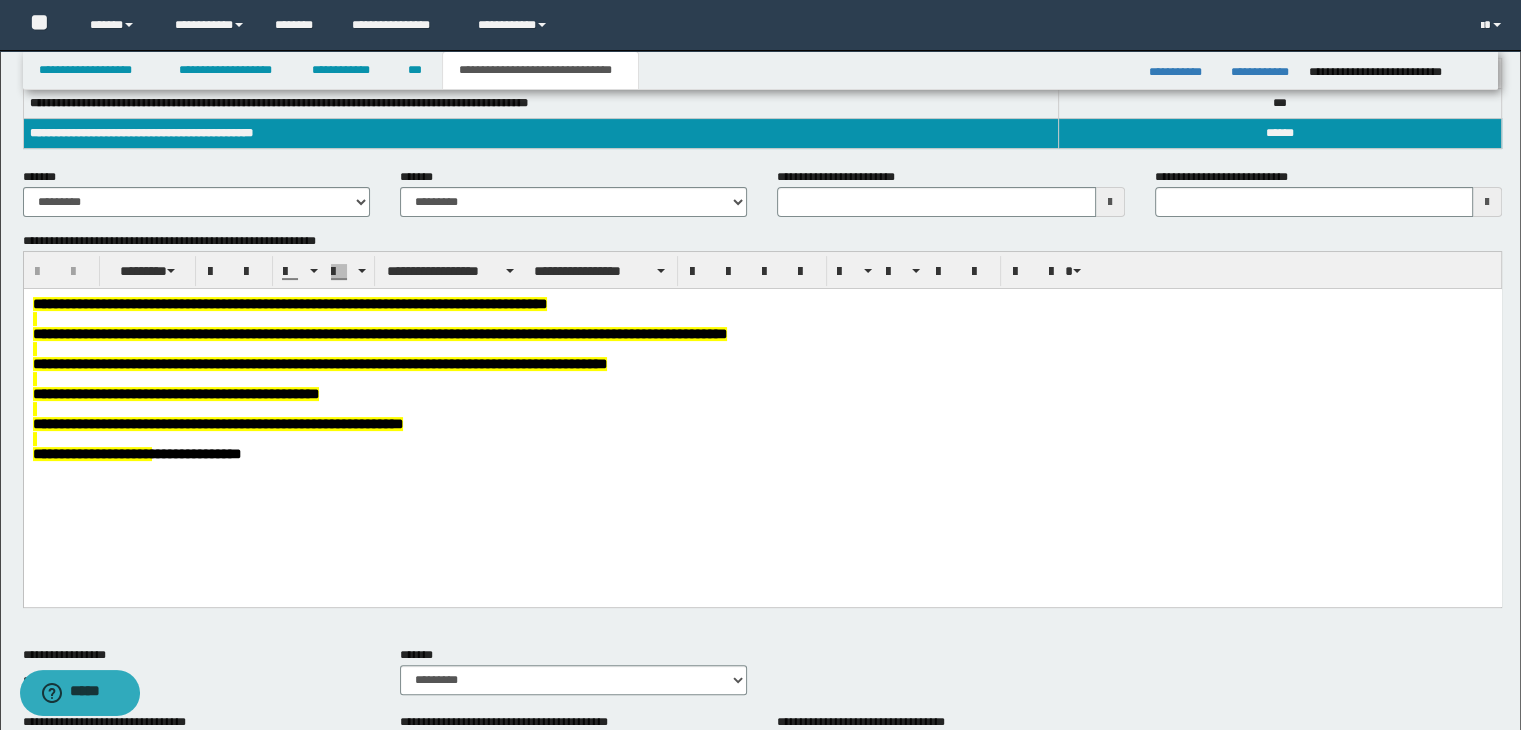 type 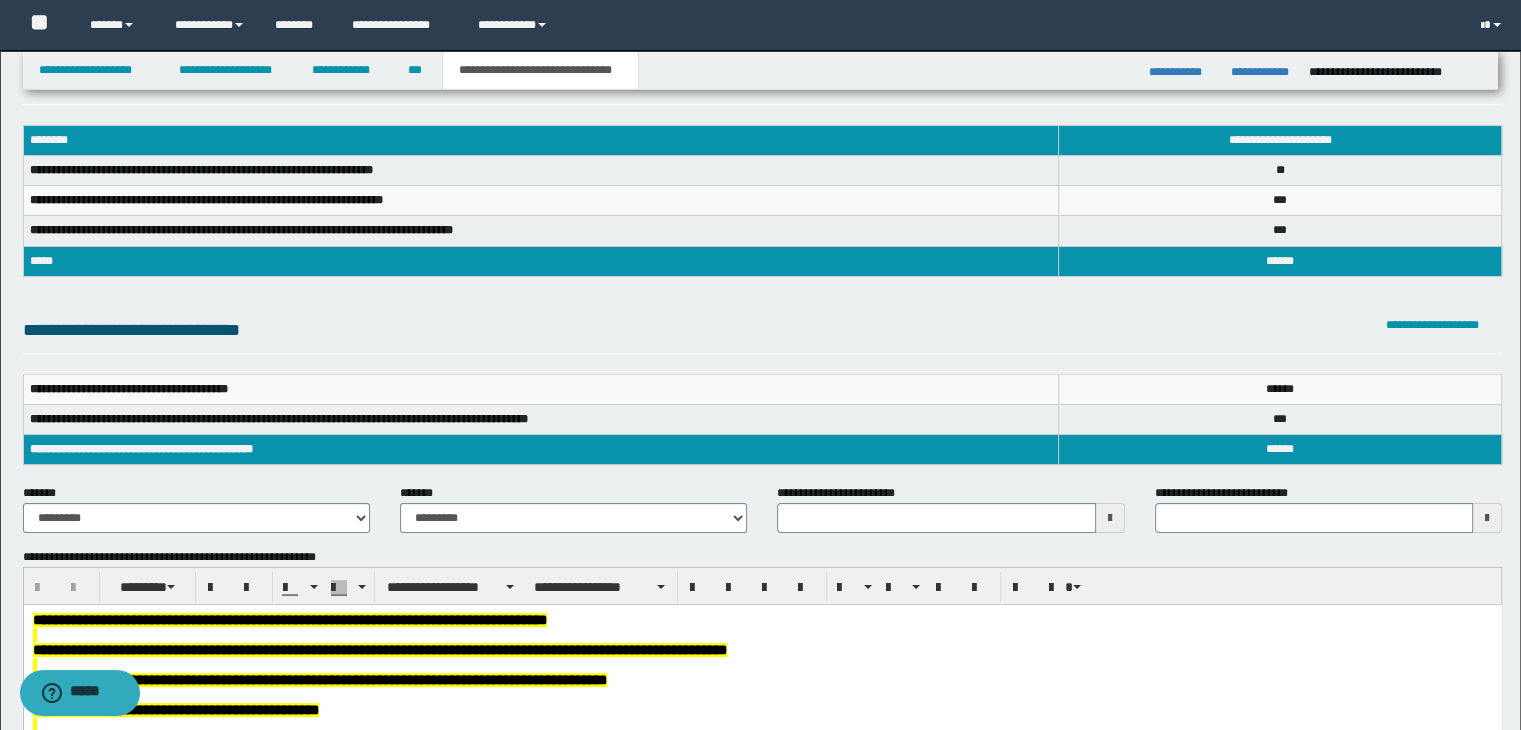 scroll, scrollTop: 0, scrollLeft: 0, axis: both 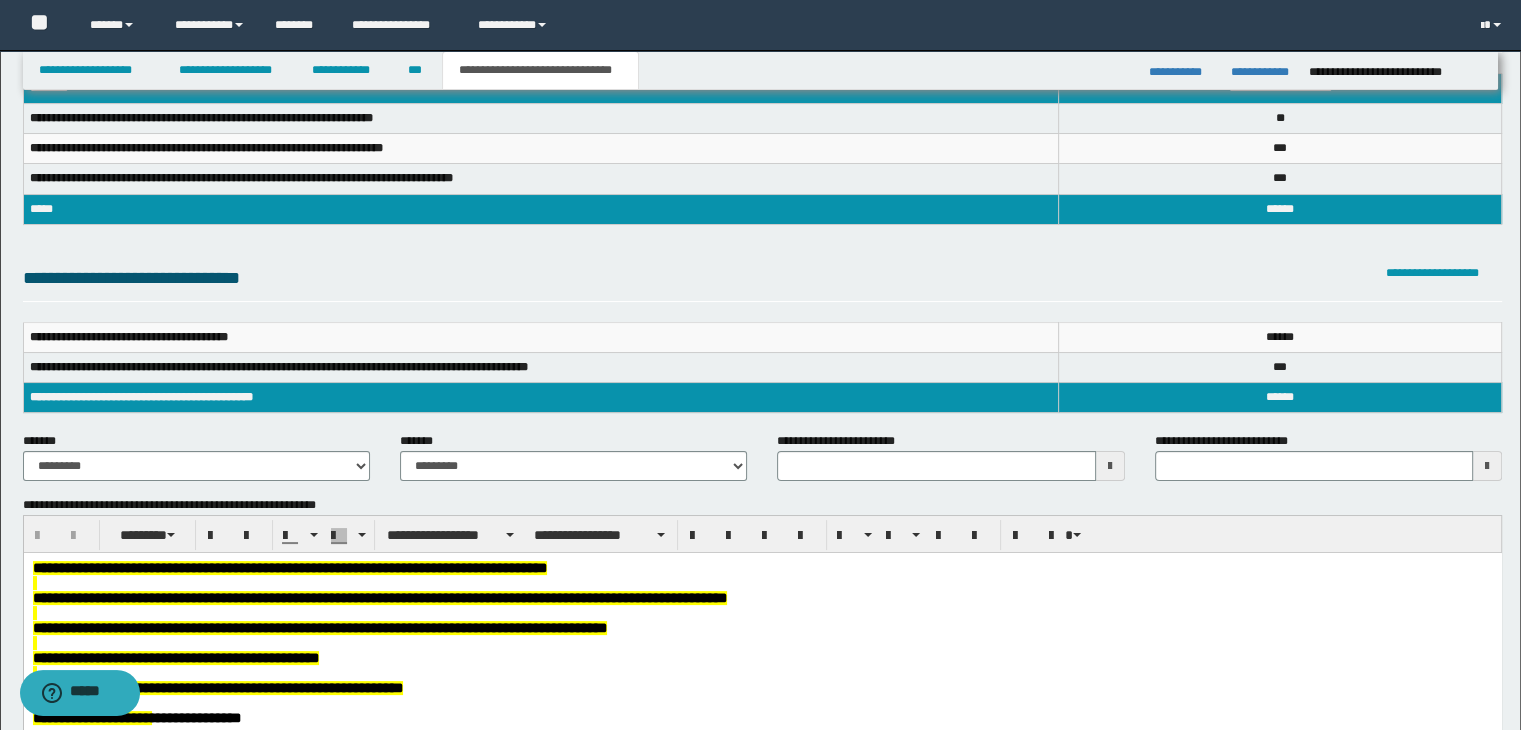type 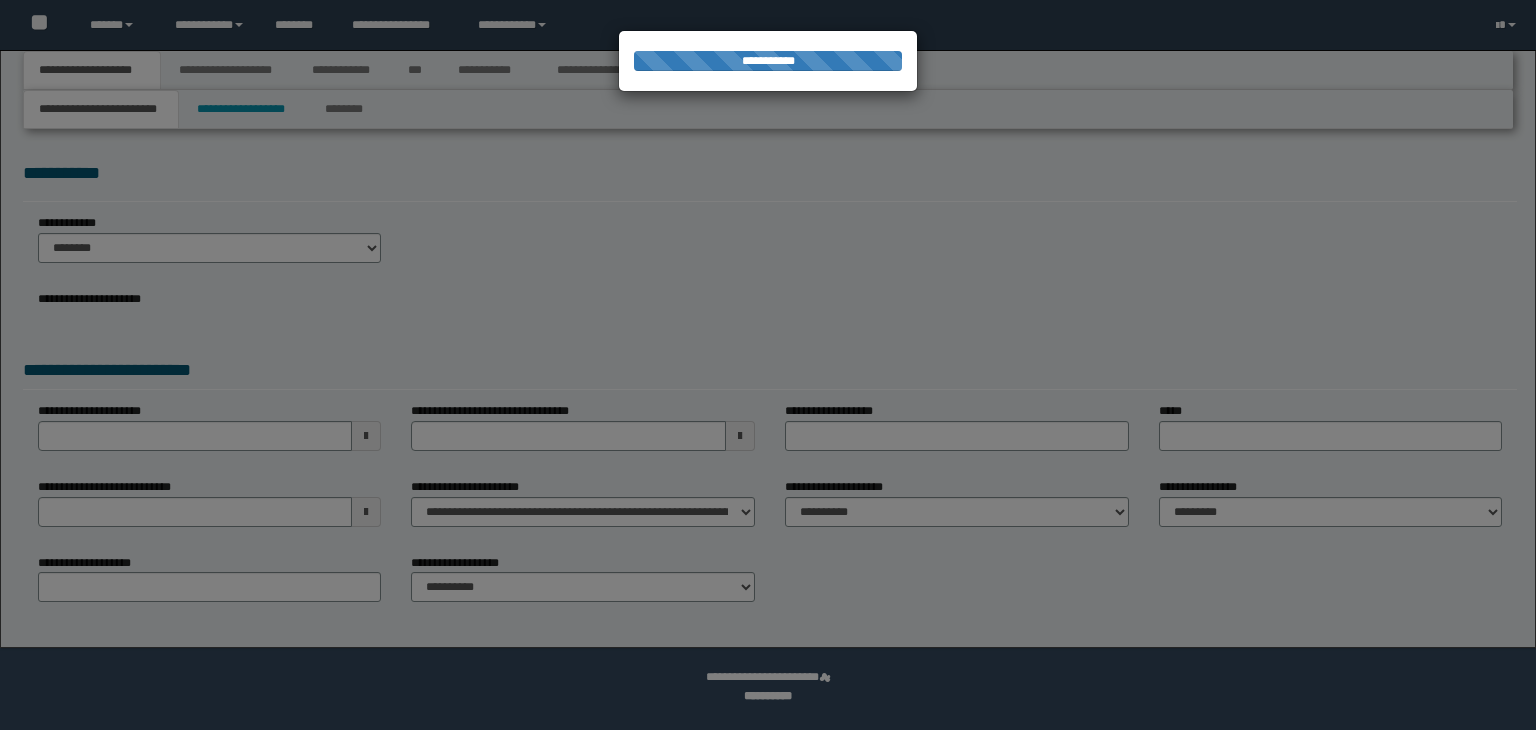 scroll, scrollTop: 0, scrollLeft: 0, axis: both 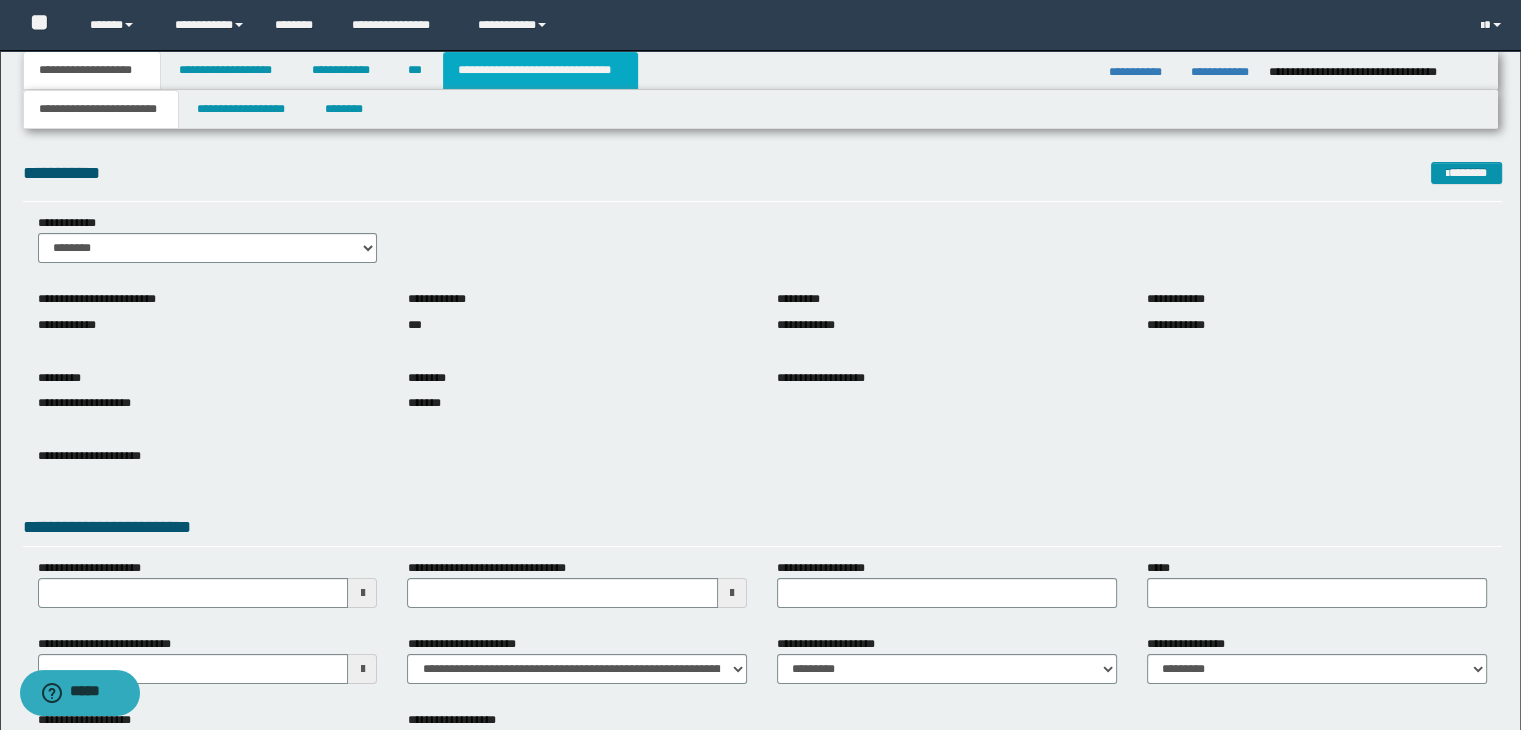 click on "**********" at bounding box center [540, 70] 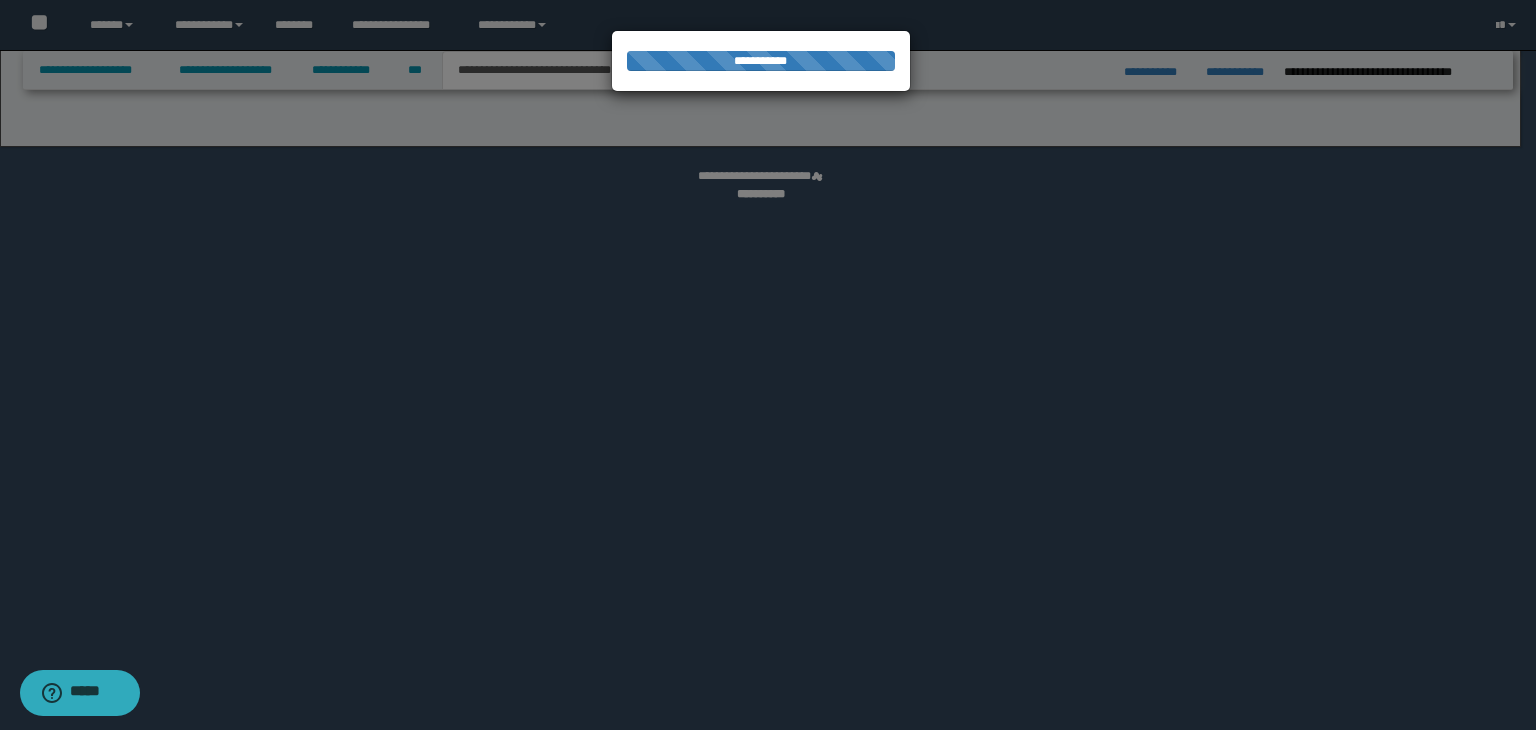 select on "*" 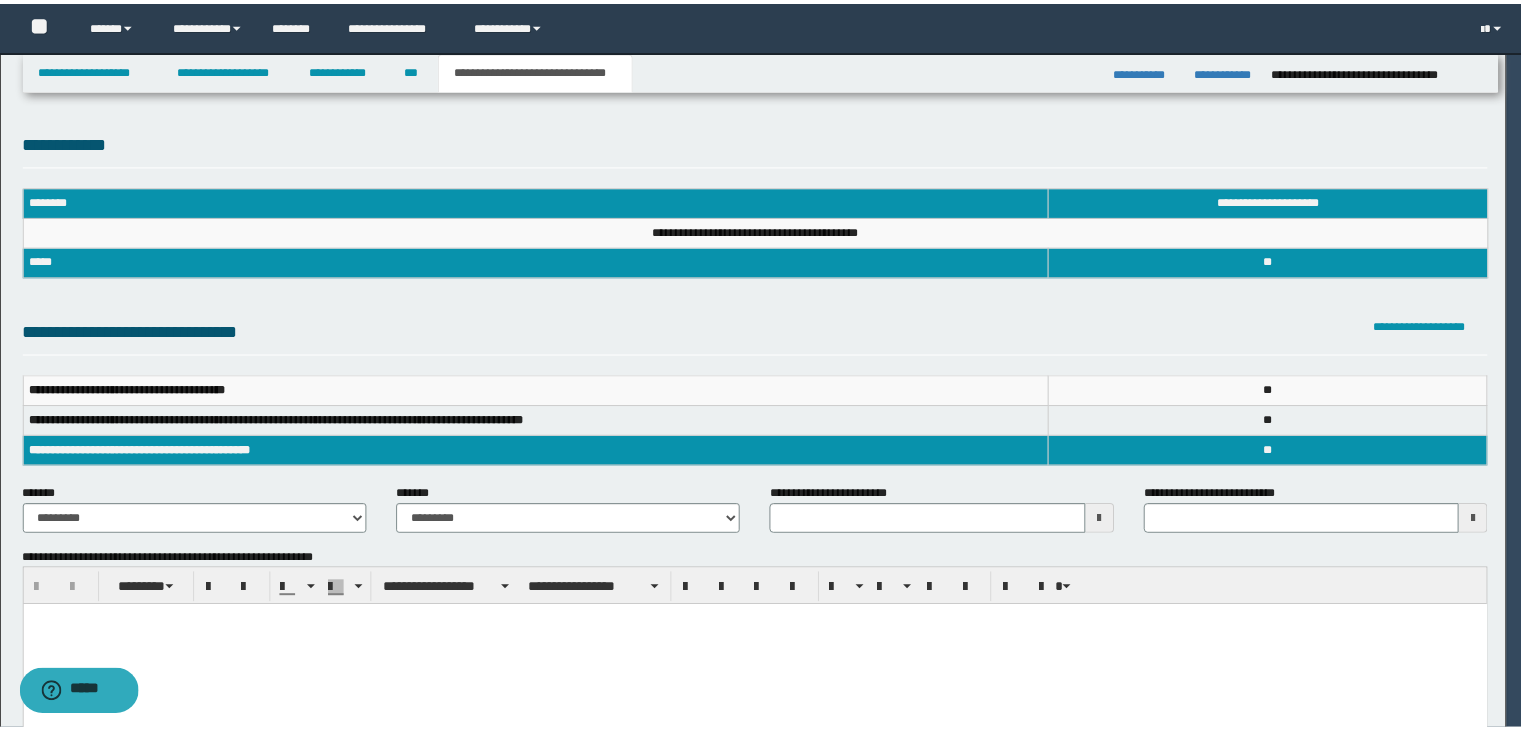 scroll, scrollTop: 0, scrollLeft: 0, axis: both 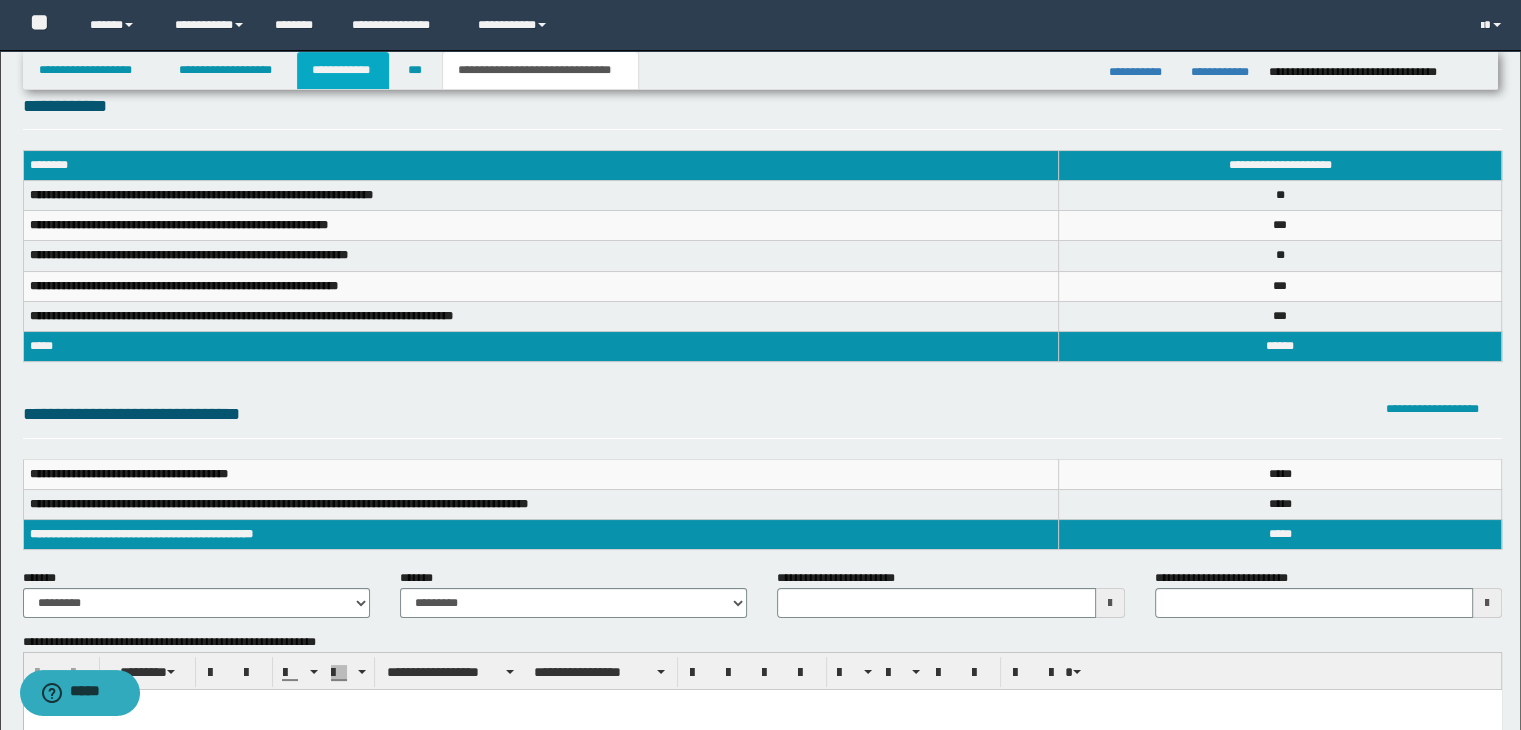 click on "**********" at bounding box center [343, 70] 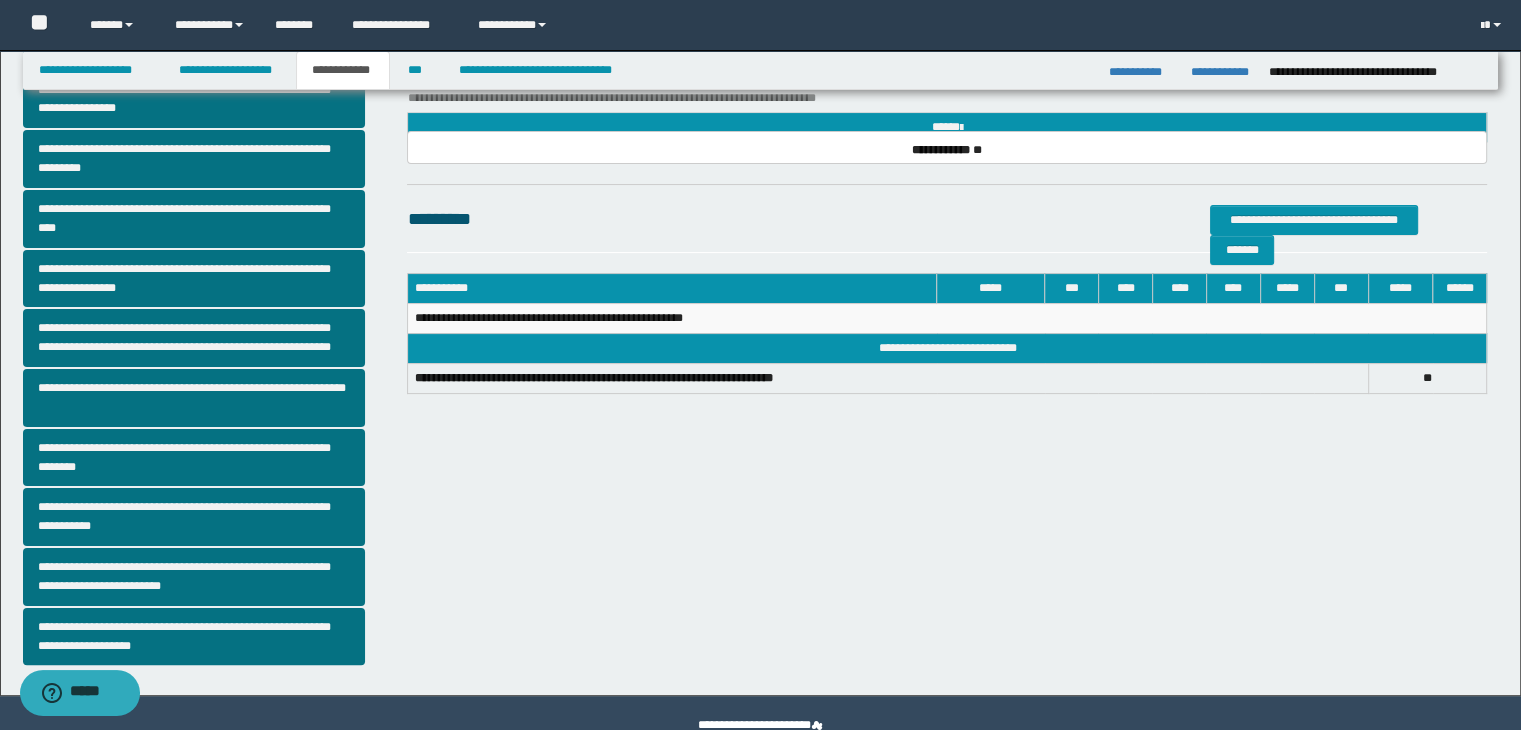 scroll, scrollTop: 381, scrollLeft: 0, axis: vertical 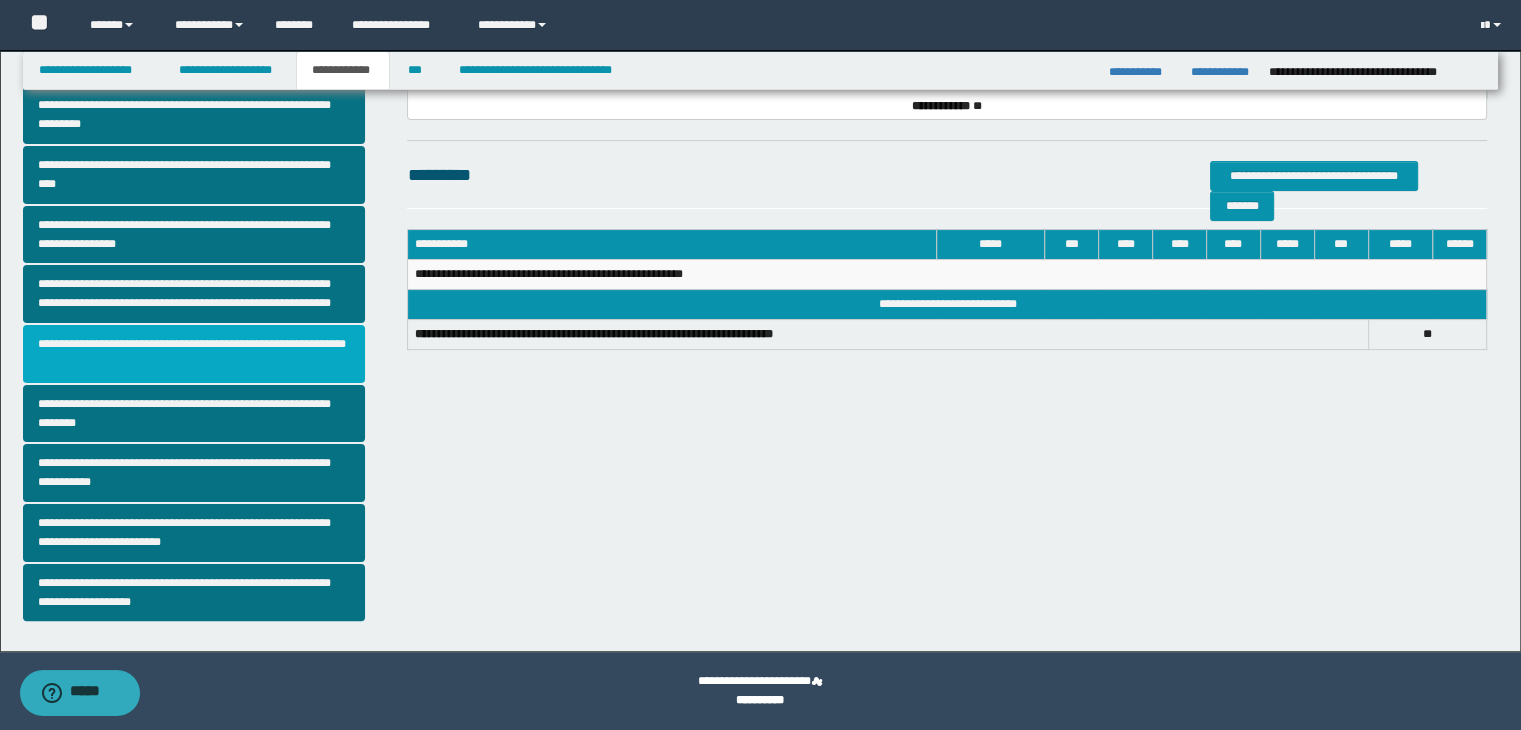 click on "**********" at bounding box center [194, 354] 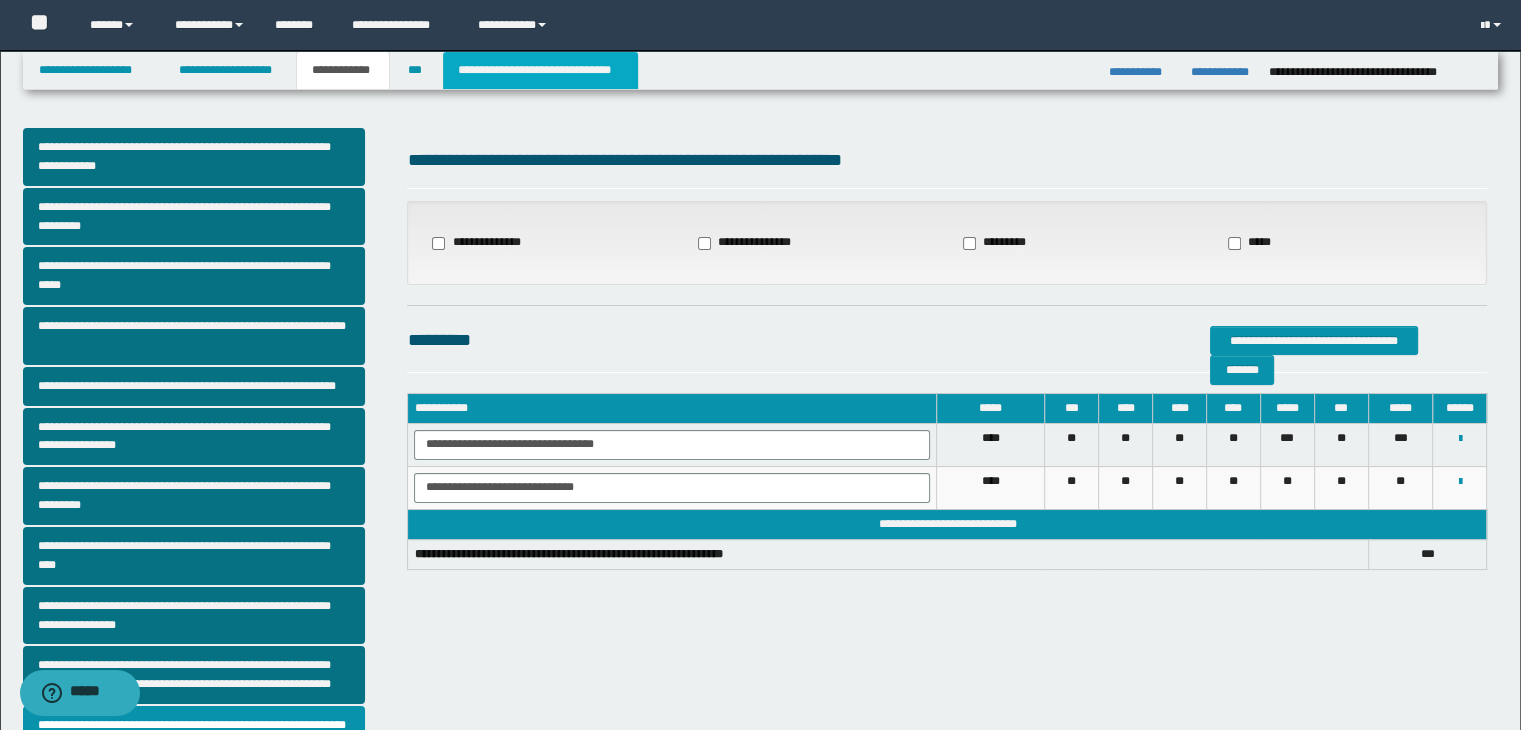 click on "**********" at bounding box center (540, 70) 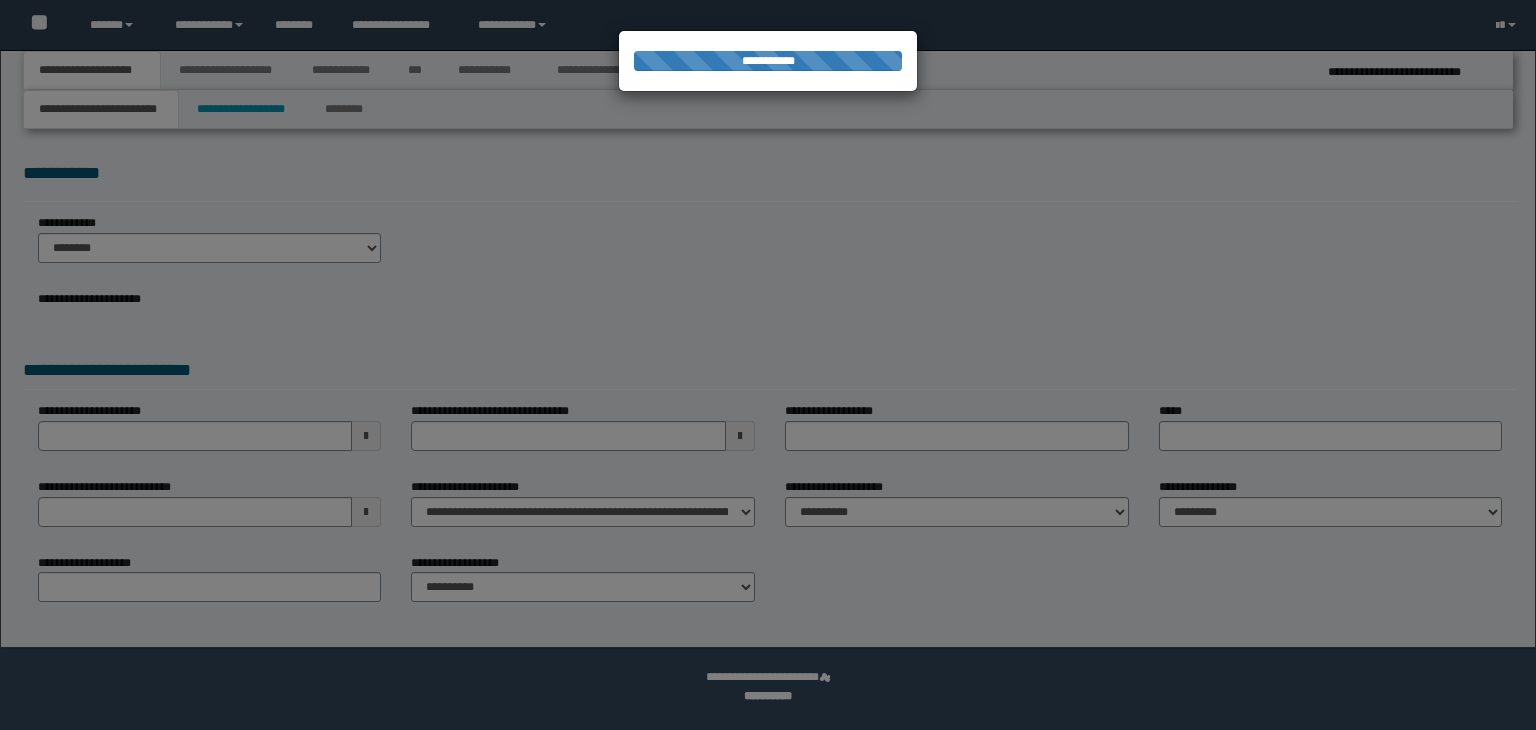 scroll, scrollTop: 0, scrollLeft: 0, axis: both 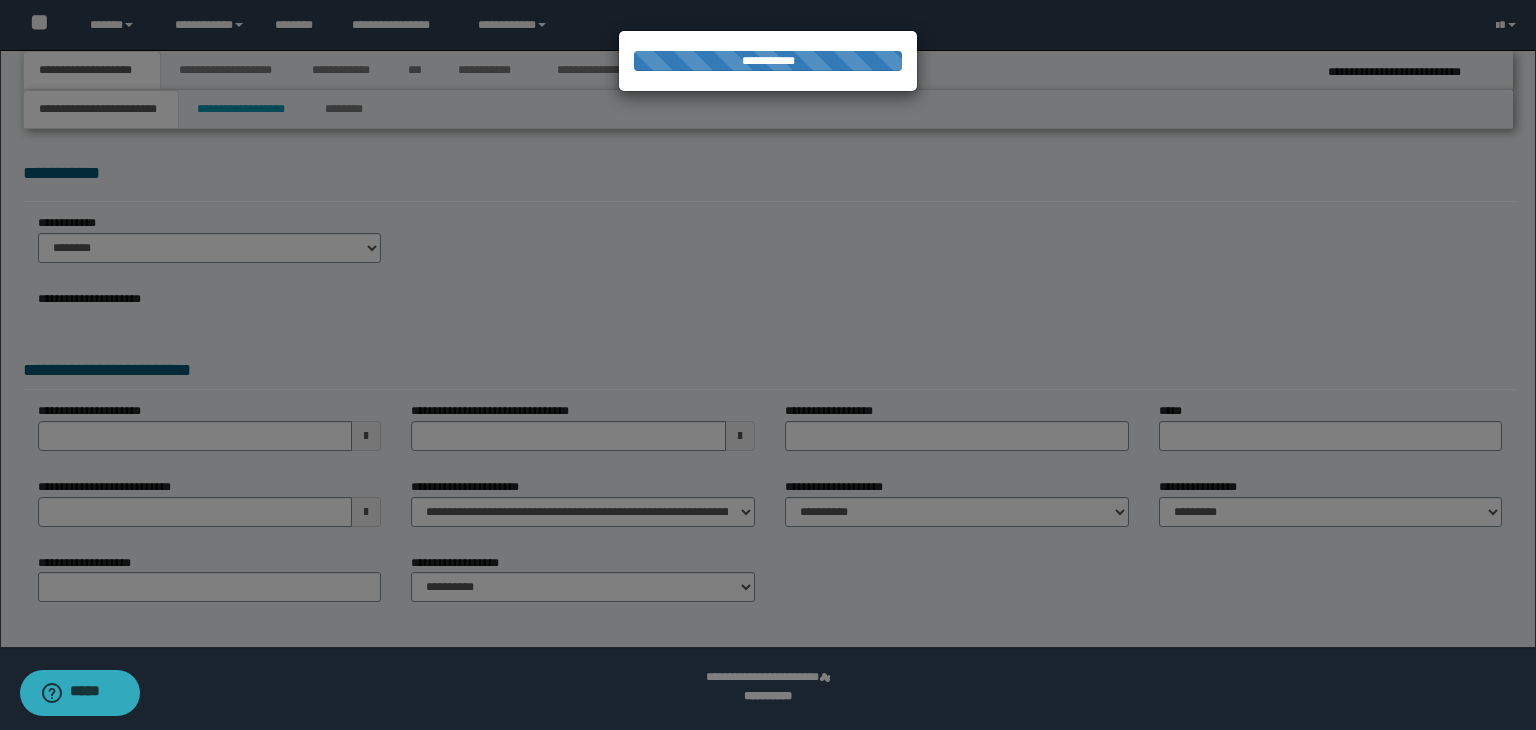 select on "*" 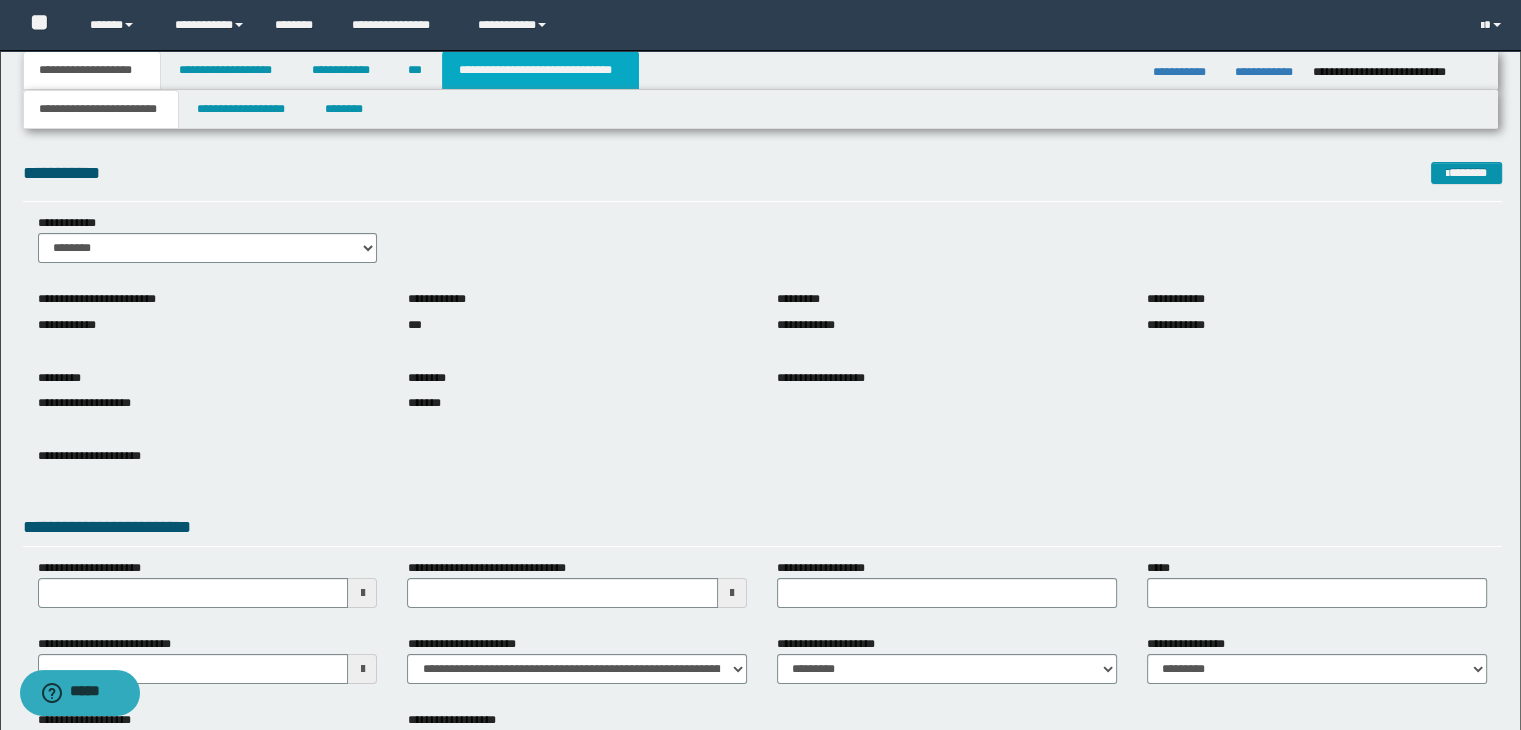 click on "**********" at bounding box center (540, 70) 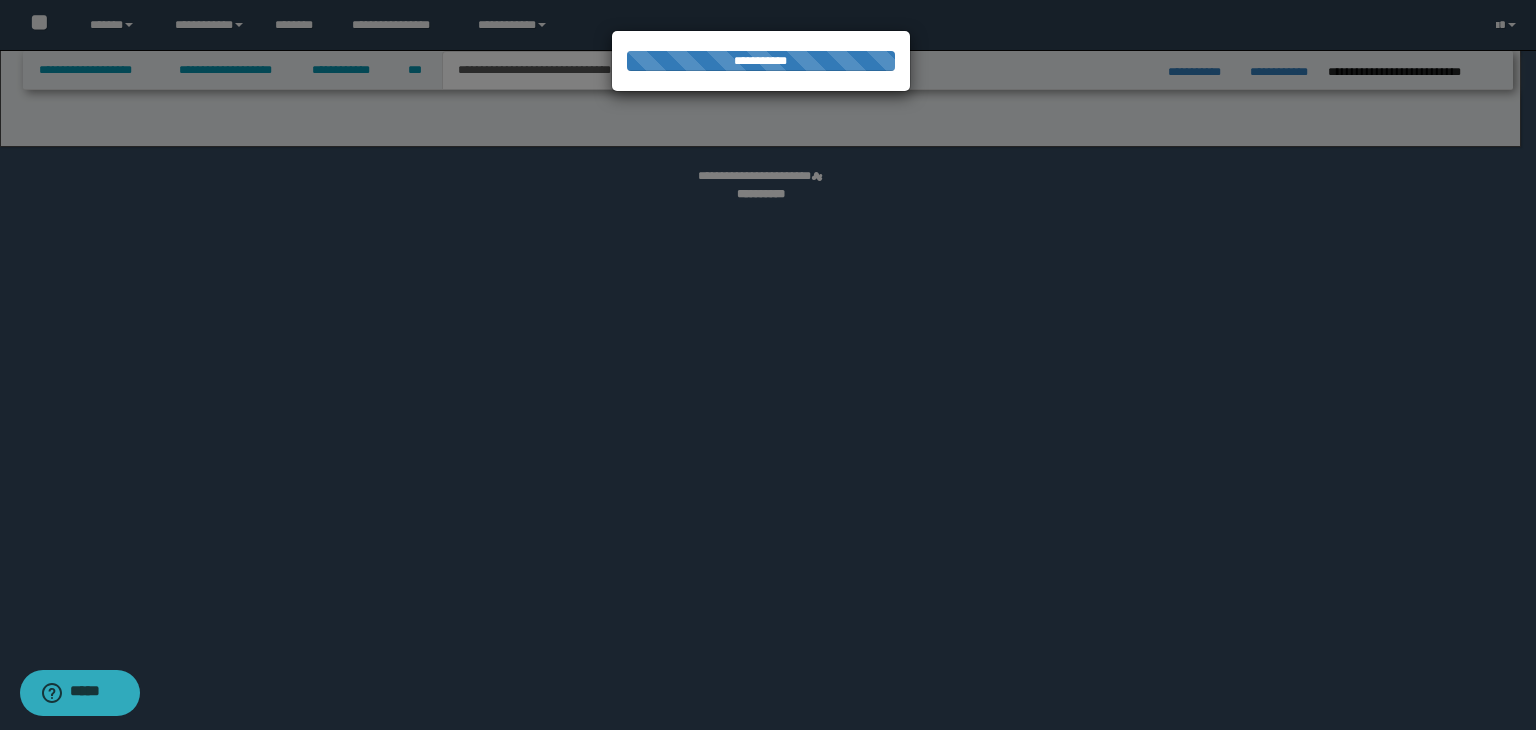 select on "*" 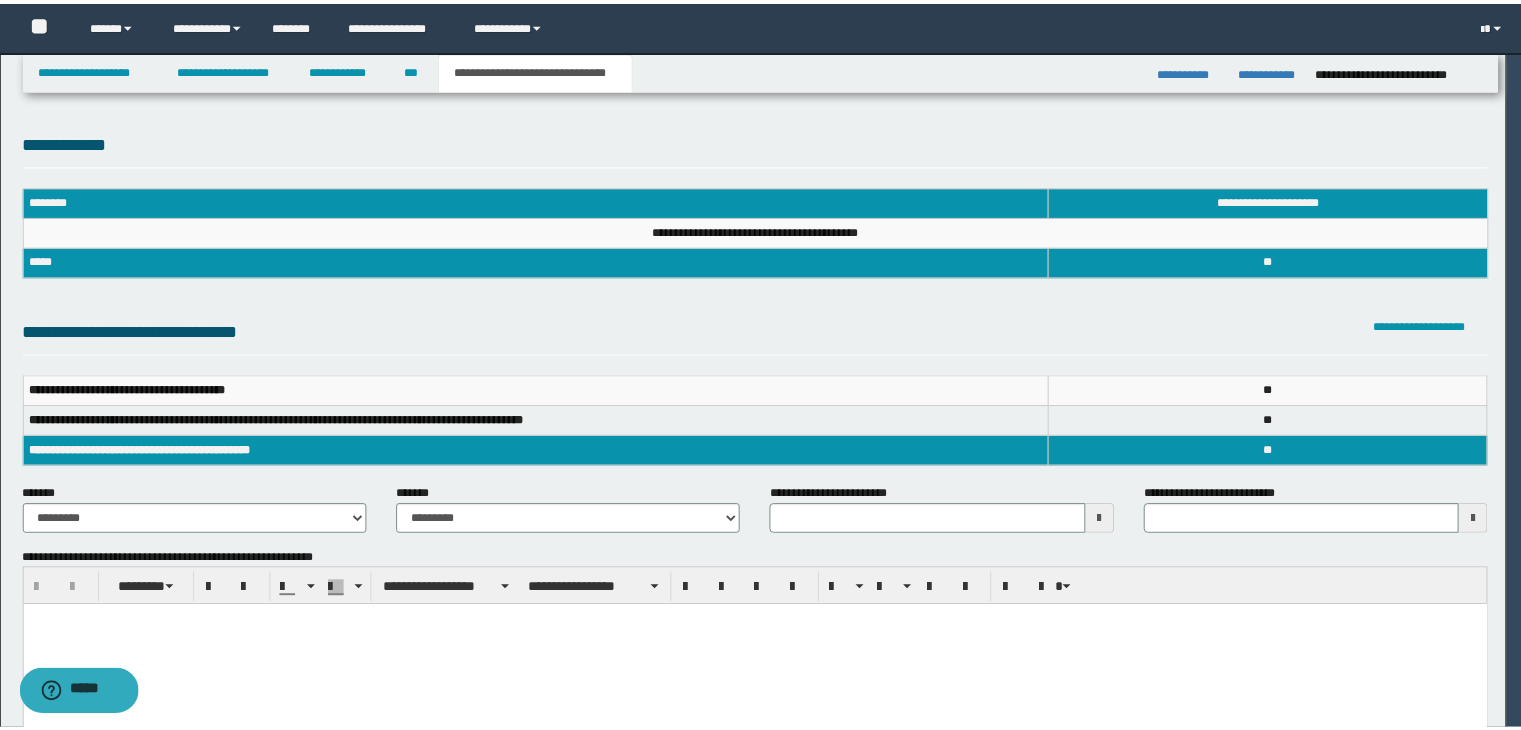 scroll, scrollTop: 0, scrollLeft: 0, axis: both 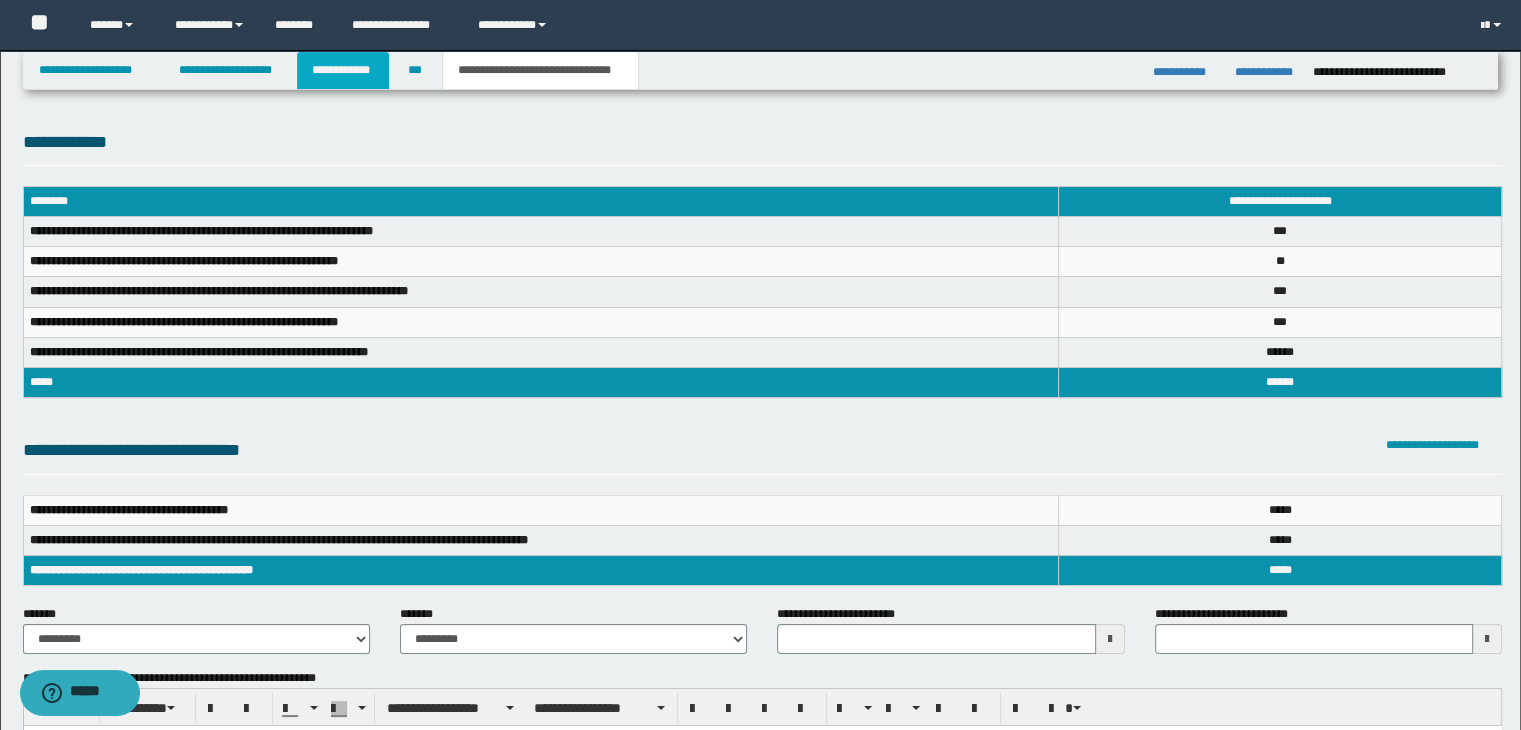 click on "**********" at bounding box center [343, 70] 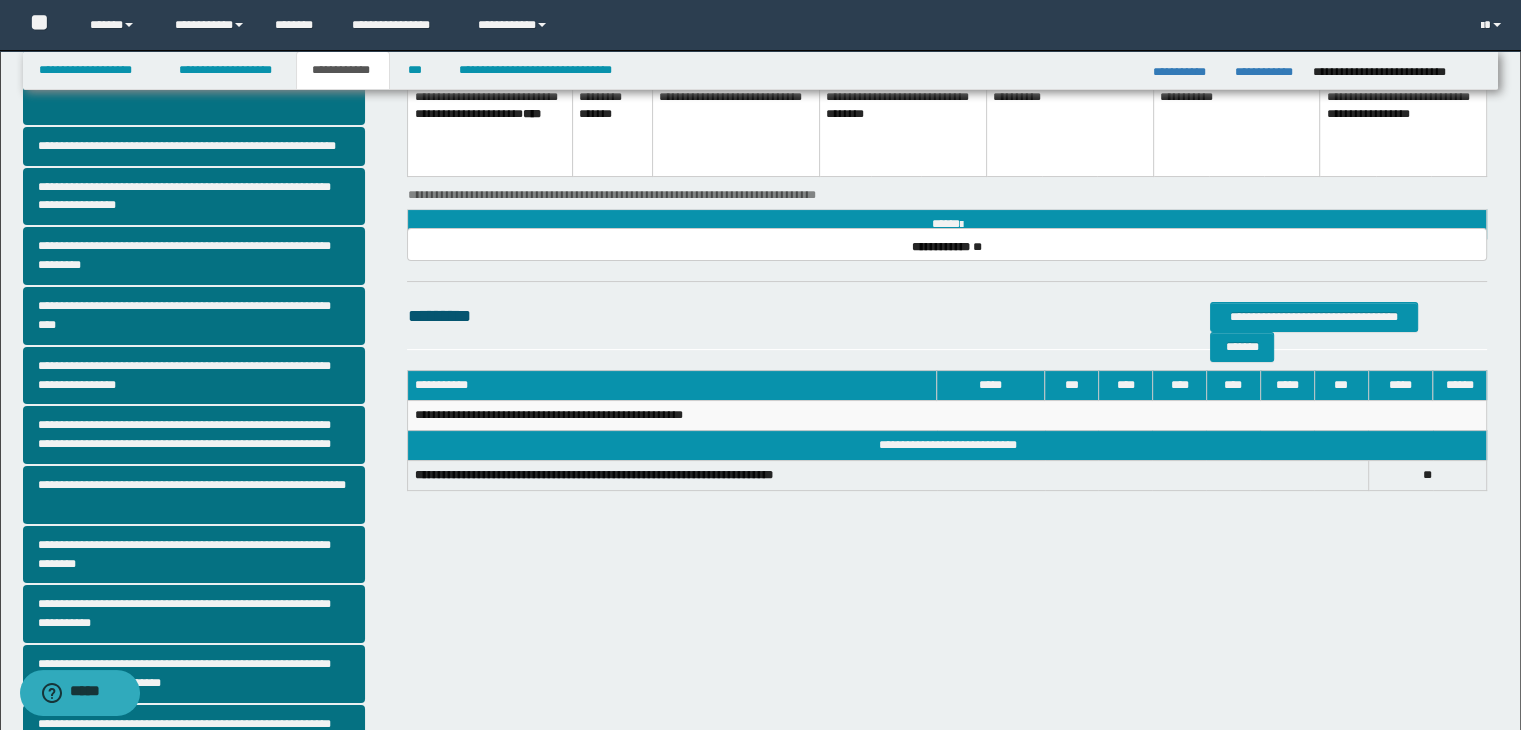 scroll, scrollTop: 381, scrollLeft: 0, axis: vertical 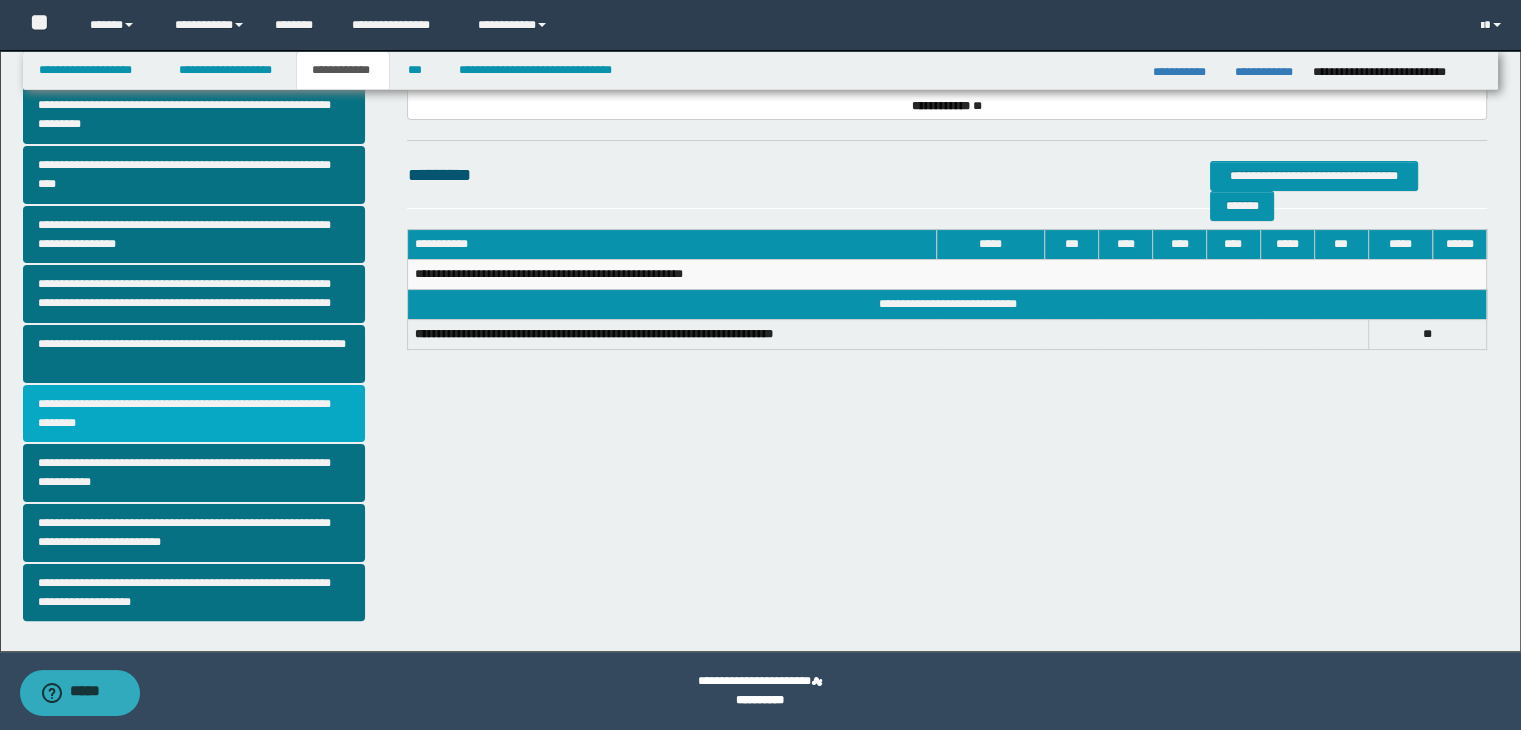 click on "**********" at bounding box center (194, 414) 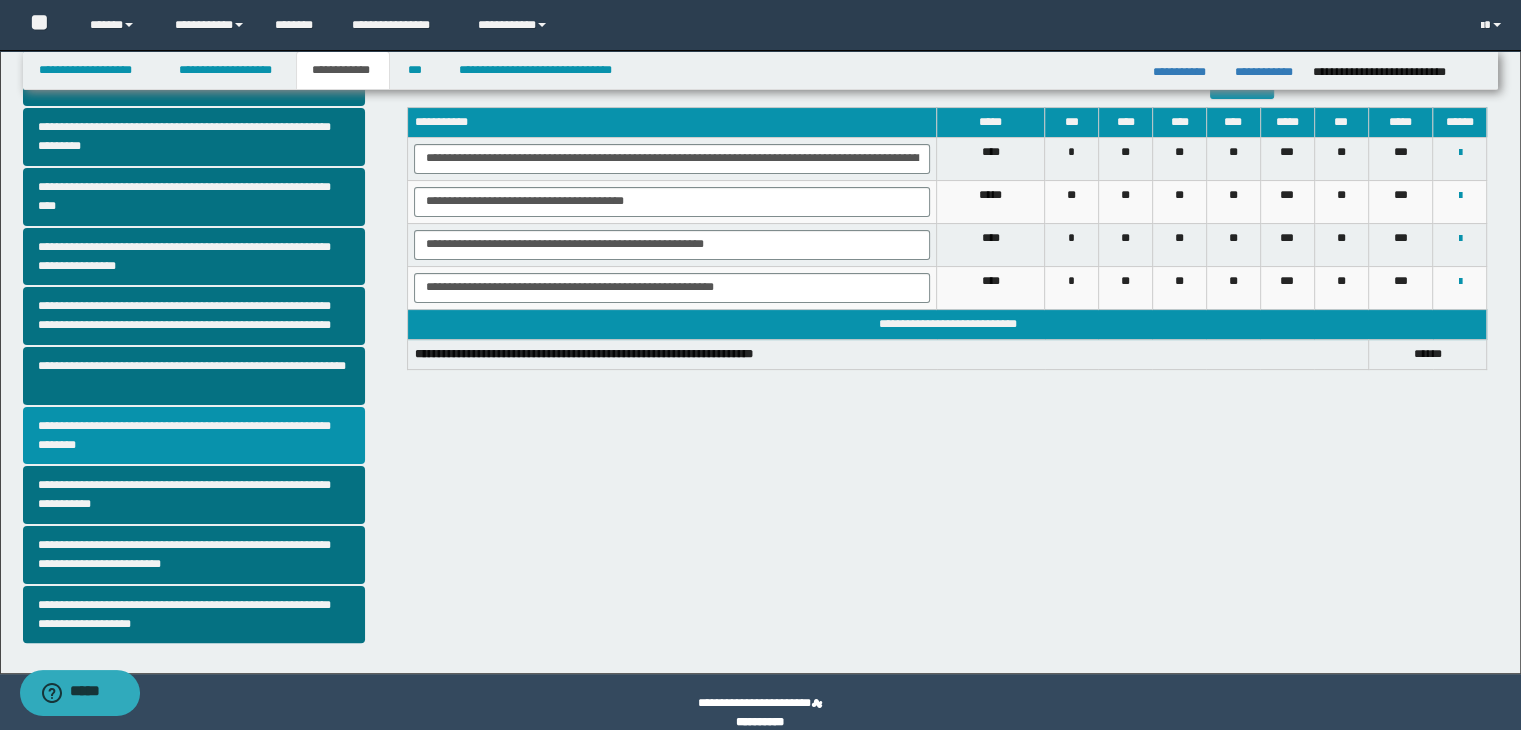 scroll, scrollTop: 381, scrollLeft: 0, axis: vertical 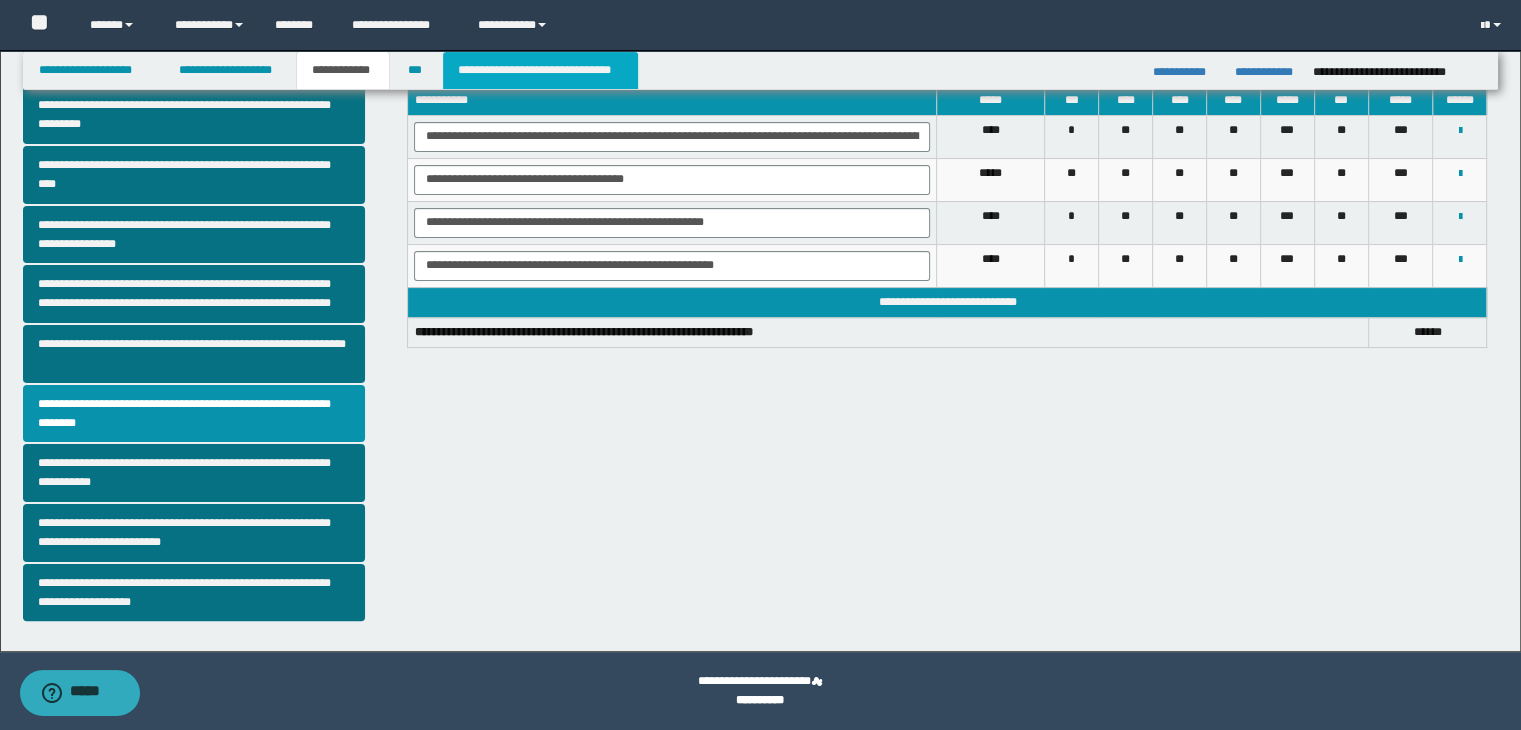 click on "**********" at bounding box center [540, 70] 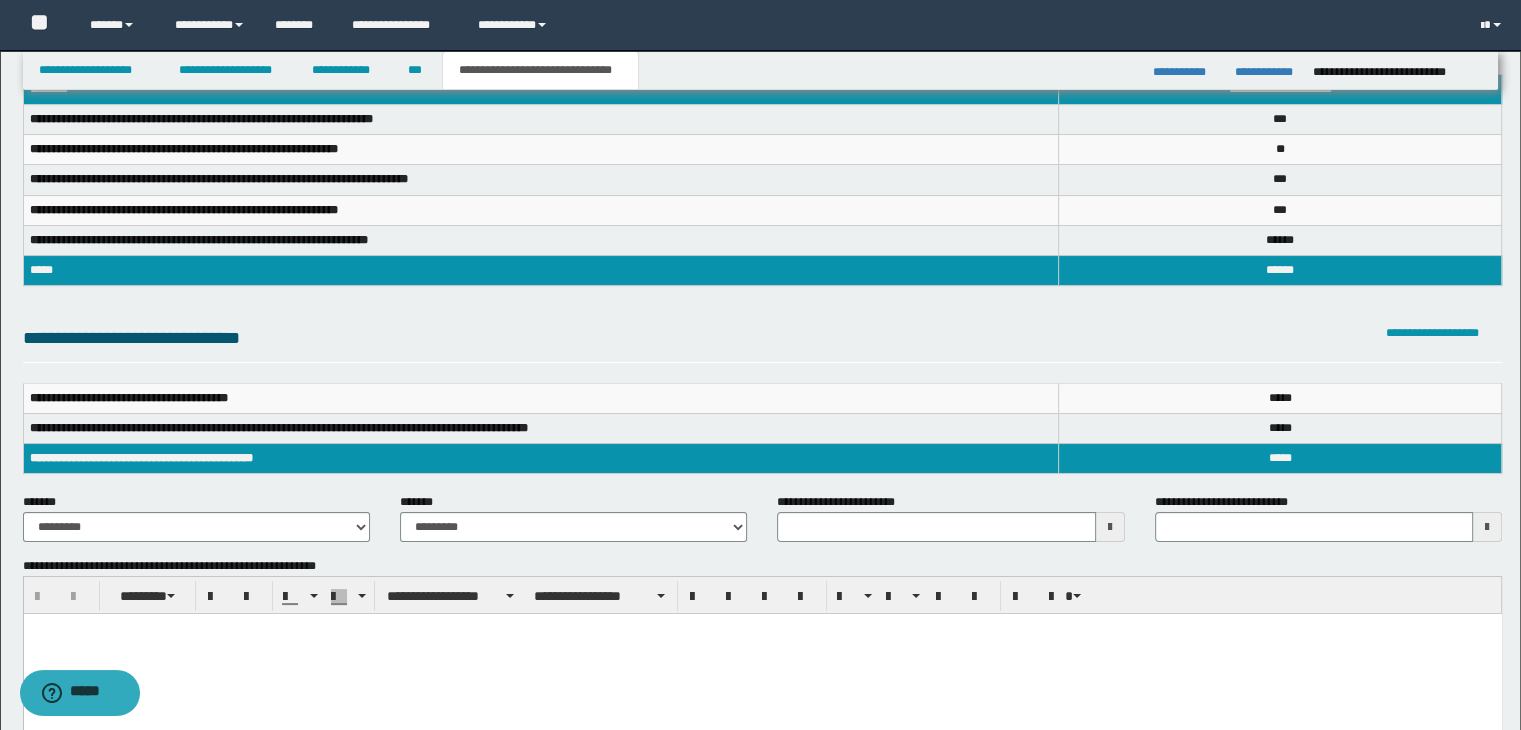 scroll, scrollTop: 104, scrollLeft: 0, axis: vertical 